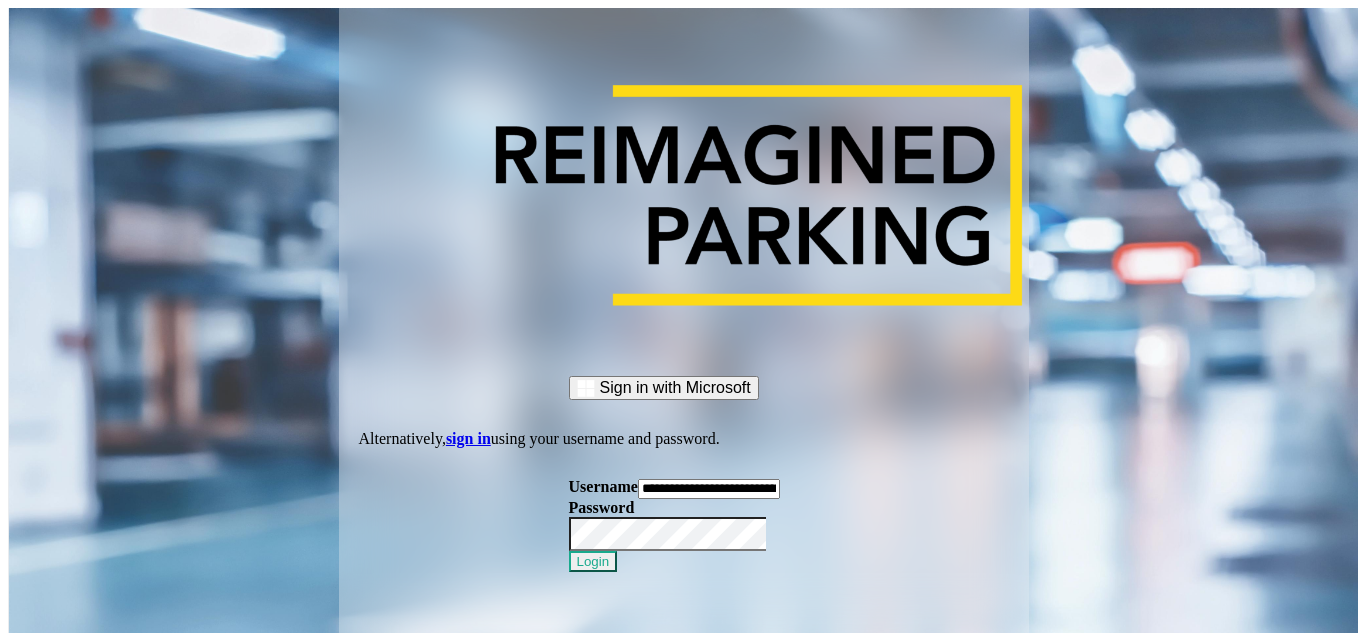 scroll, scrollTop: 0, scrollLeft: 0, axis: both 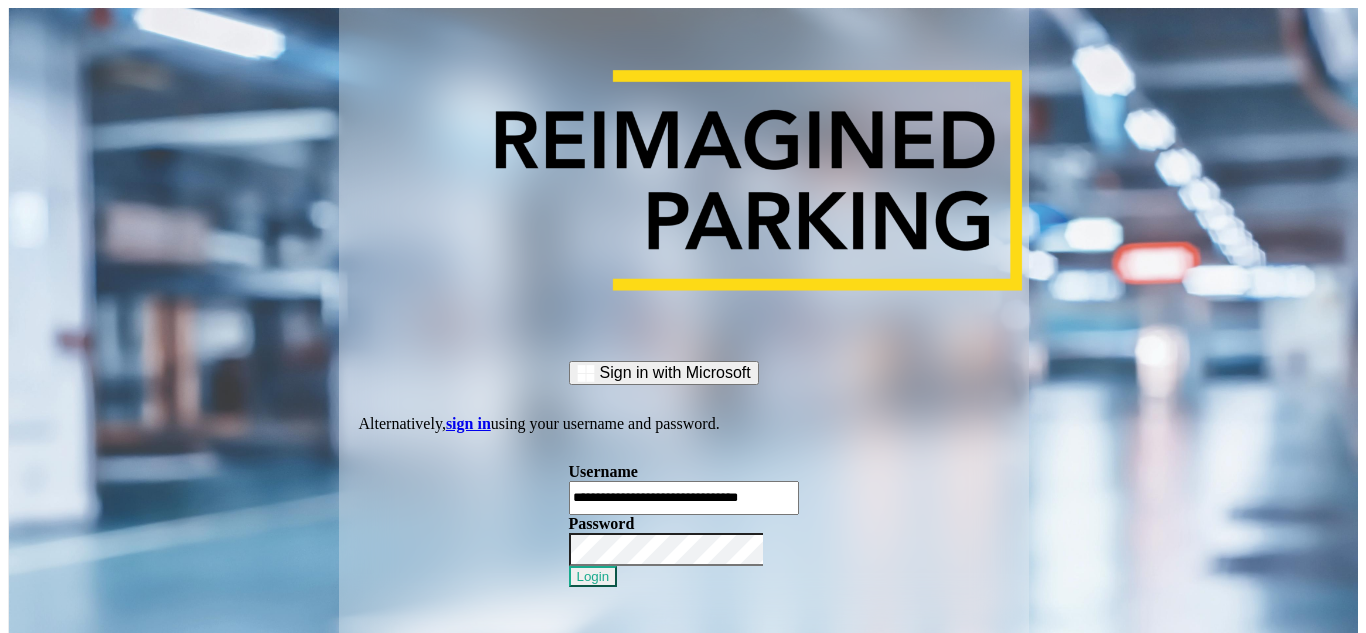 type on "**********" 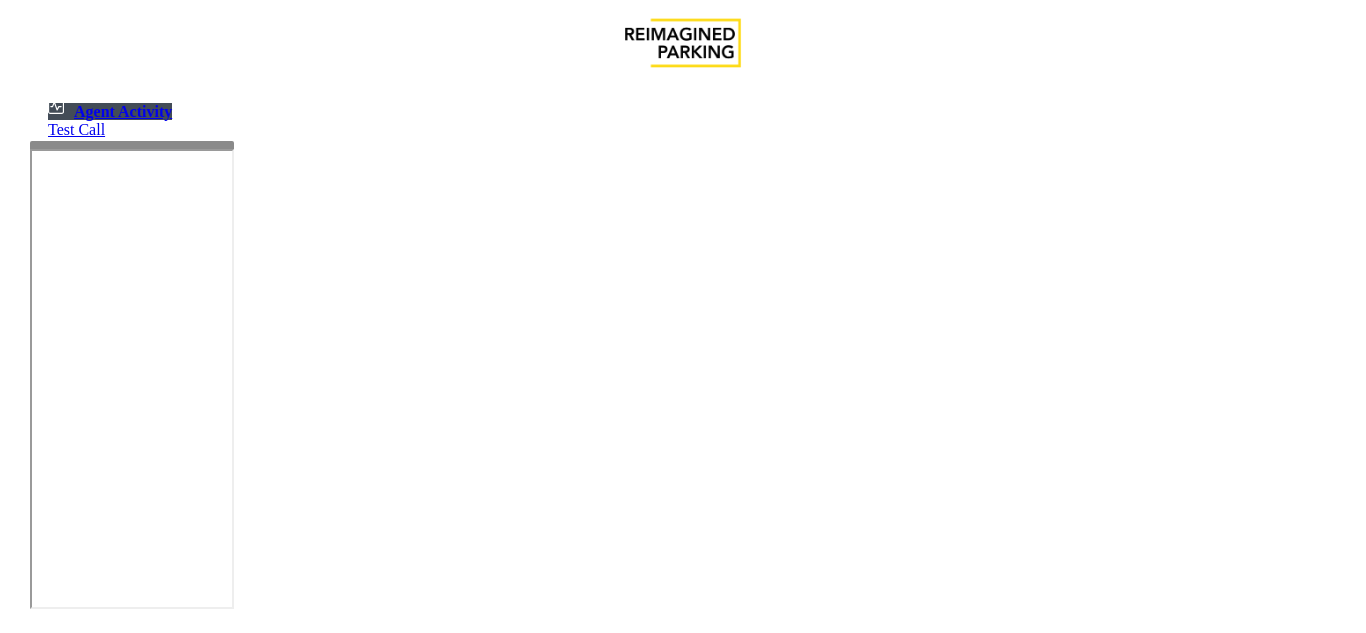 click on "**********" at bounding box center [683, 1849] 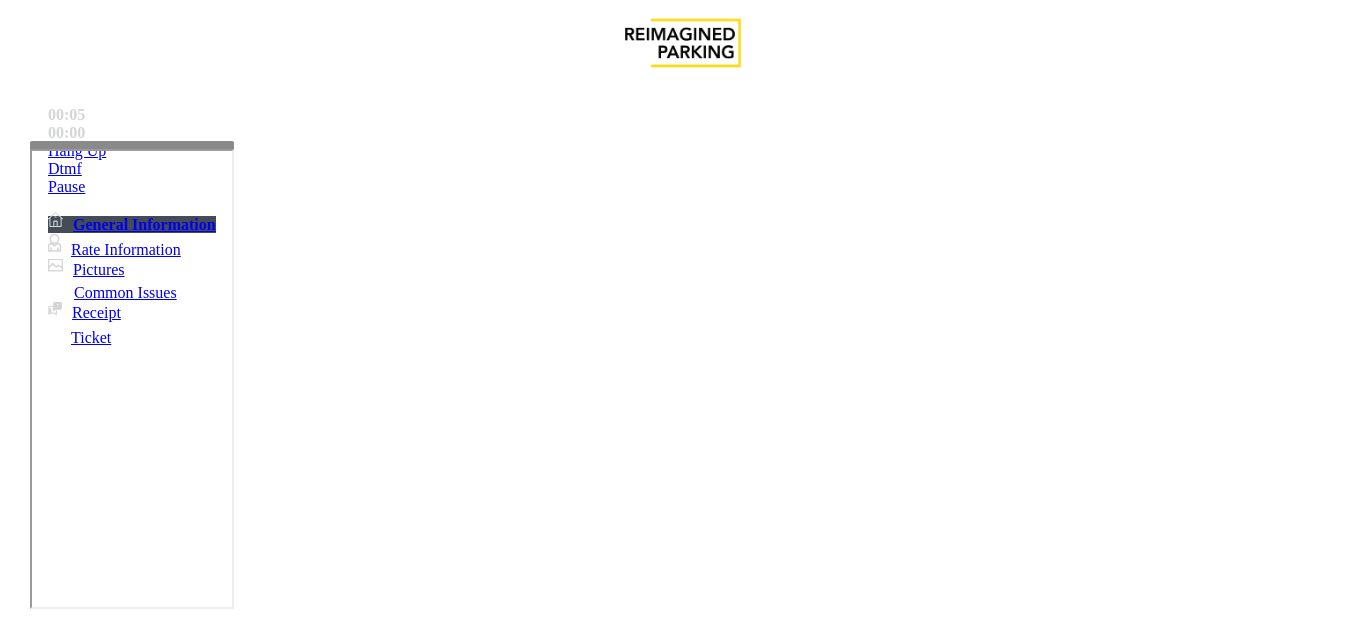 scroll, scrollTop: 2700, scrollLeft: 0, axis: vertical 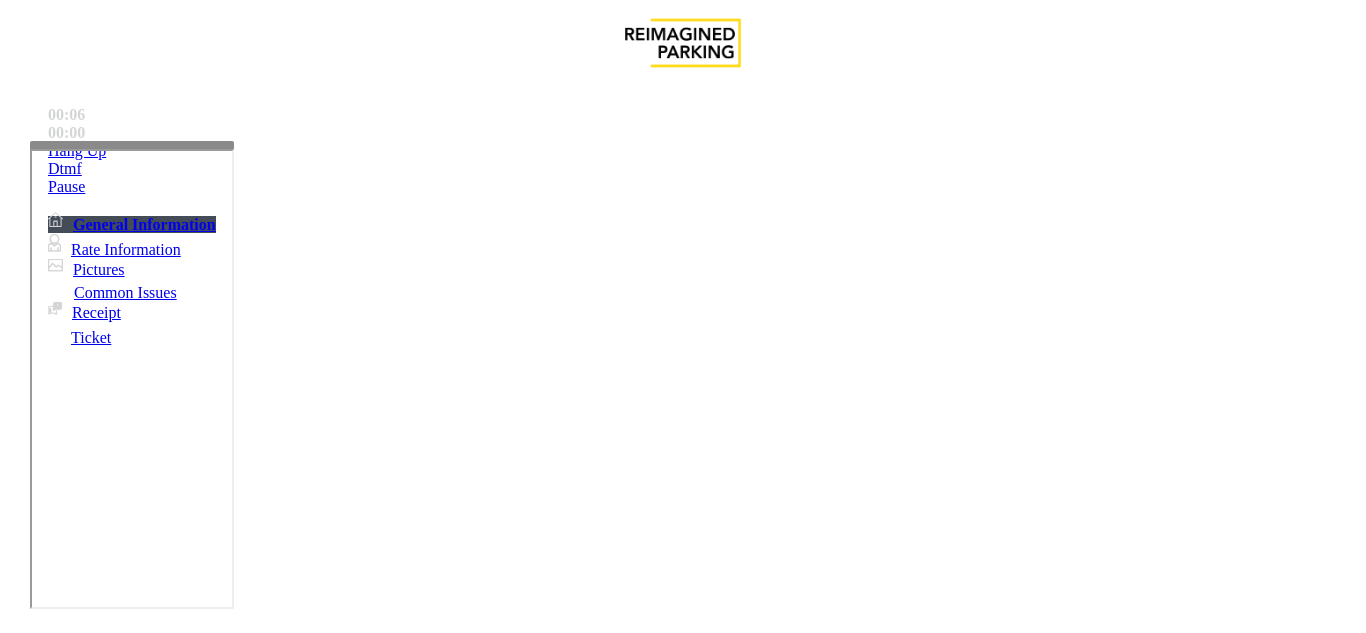 click on "https://wellsfargoctr-web.sp.tibaparking.net/" at bounding box center (727, 4451) 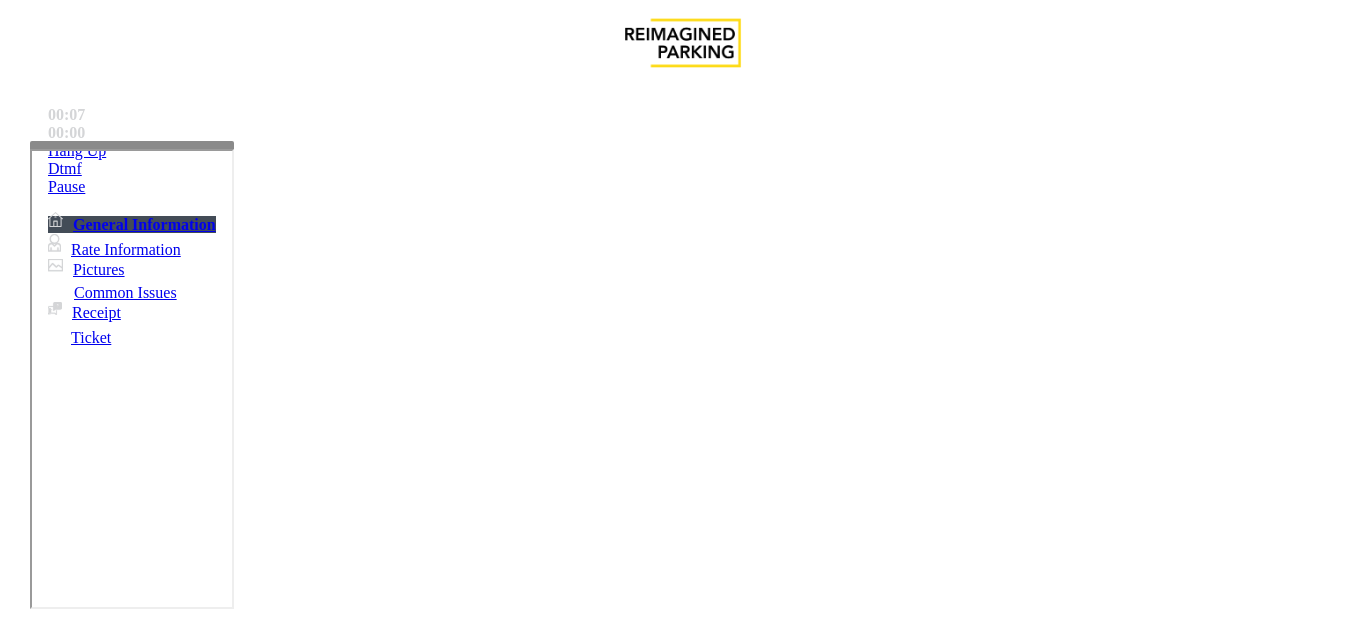 click on "User: Parking" at bounding box center [683, 2331] 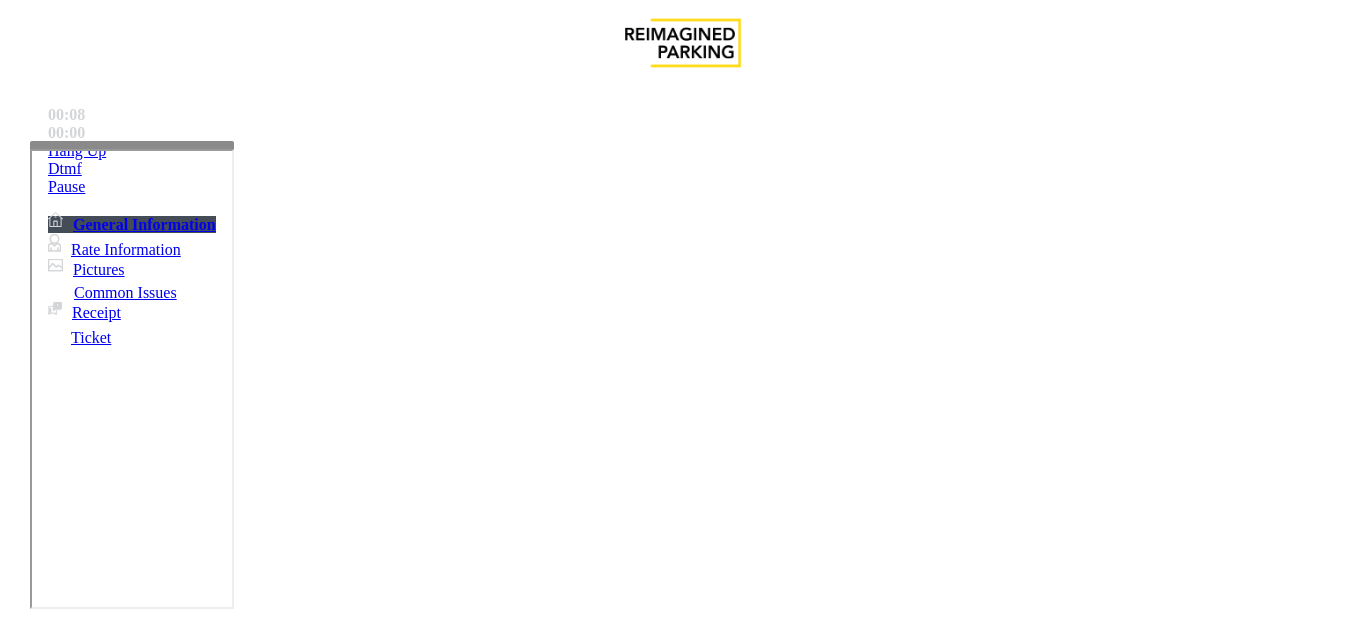 click on "User: Parking" at bounding box center (683, 2331) 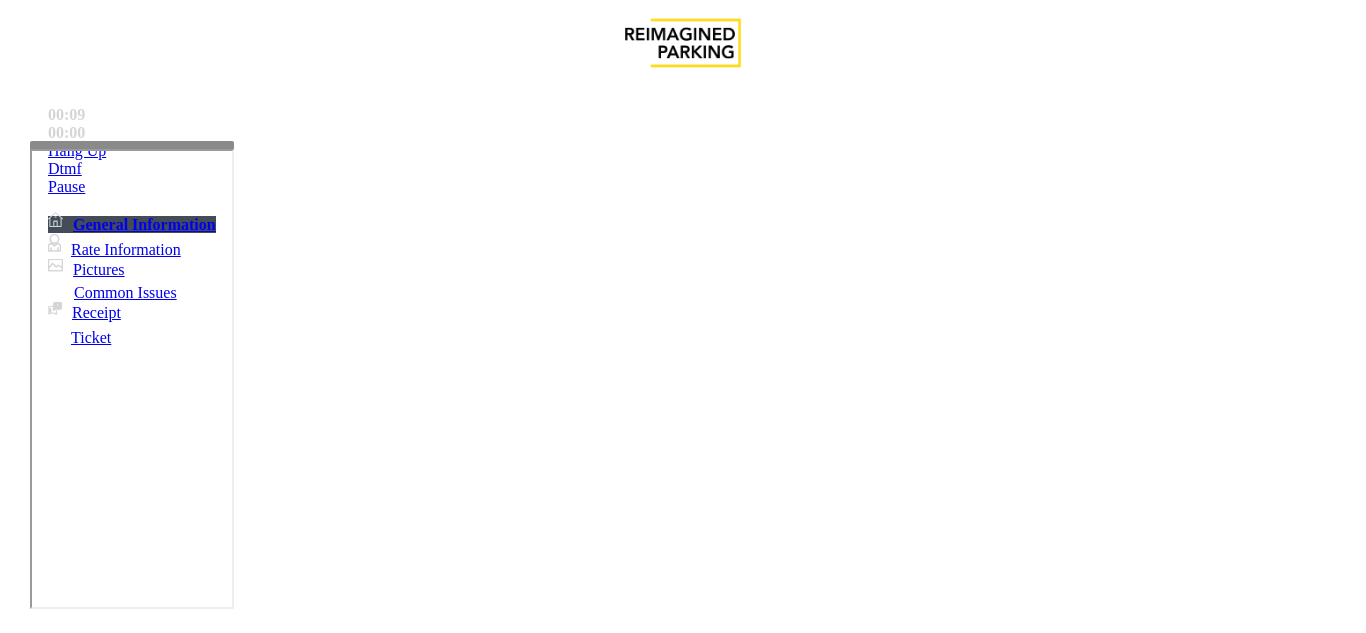 copy on "Parking" 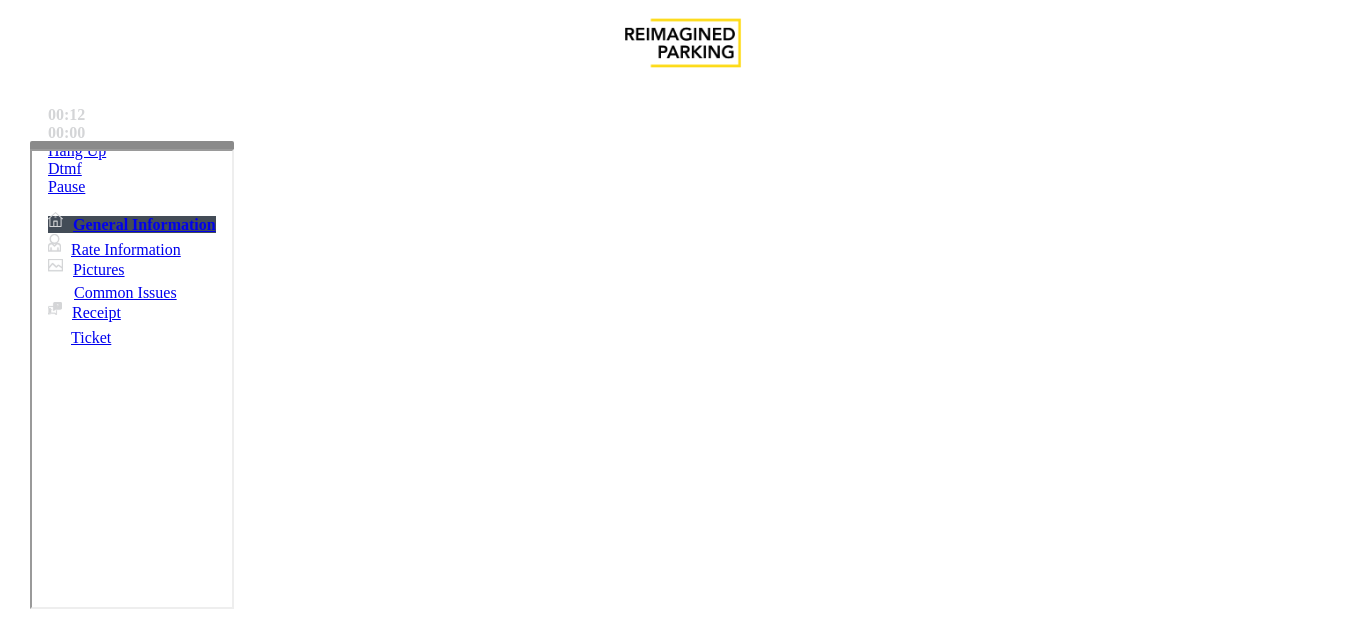 click on "Password: [PASSWORD]" at bounding box center (683, 4533) 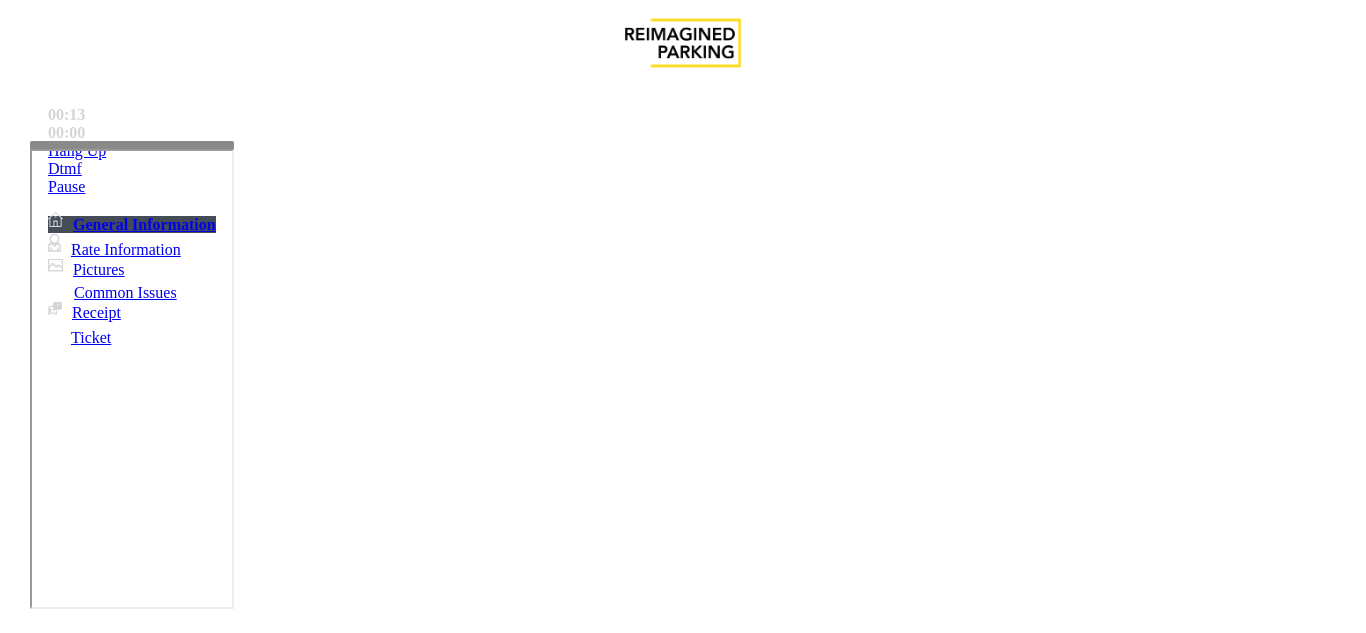 drag, startPoint x: 954, startPoint y: 363, endPoint x: 1089, endPoint y: 371, distance: 135.23683 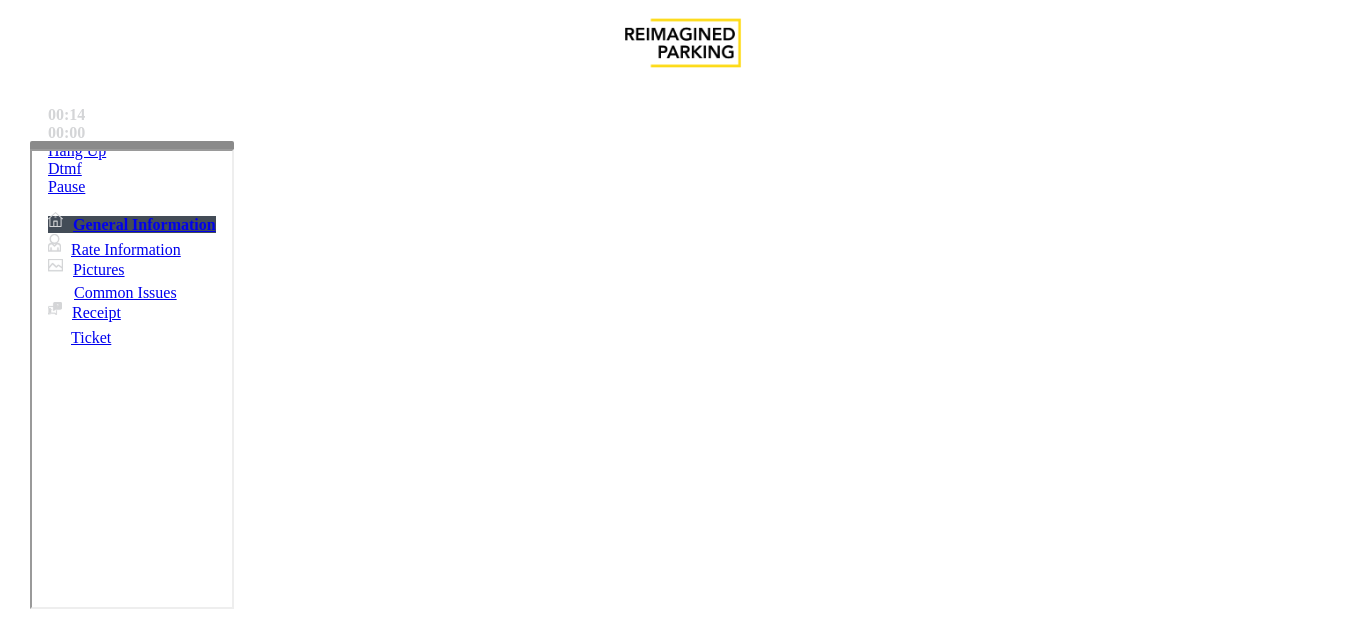 copy on "[PASSWORD]" 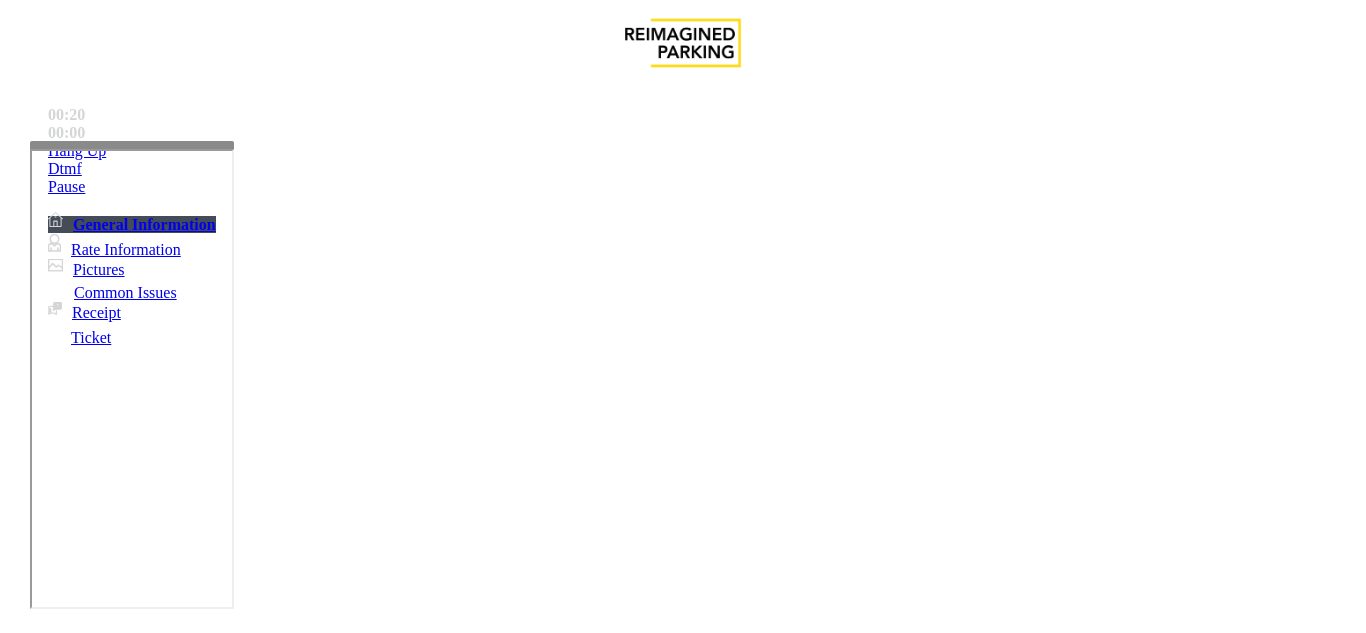 scroll, scrollTop: 1800, scrollLeft: 0, axis: vertical 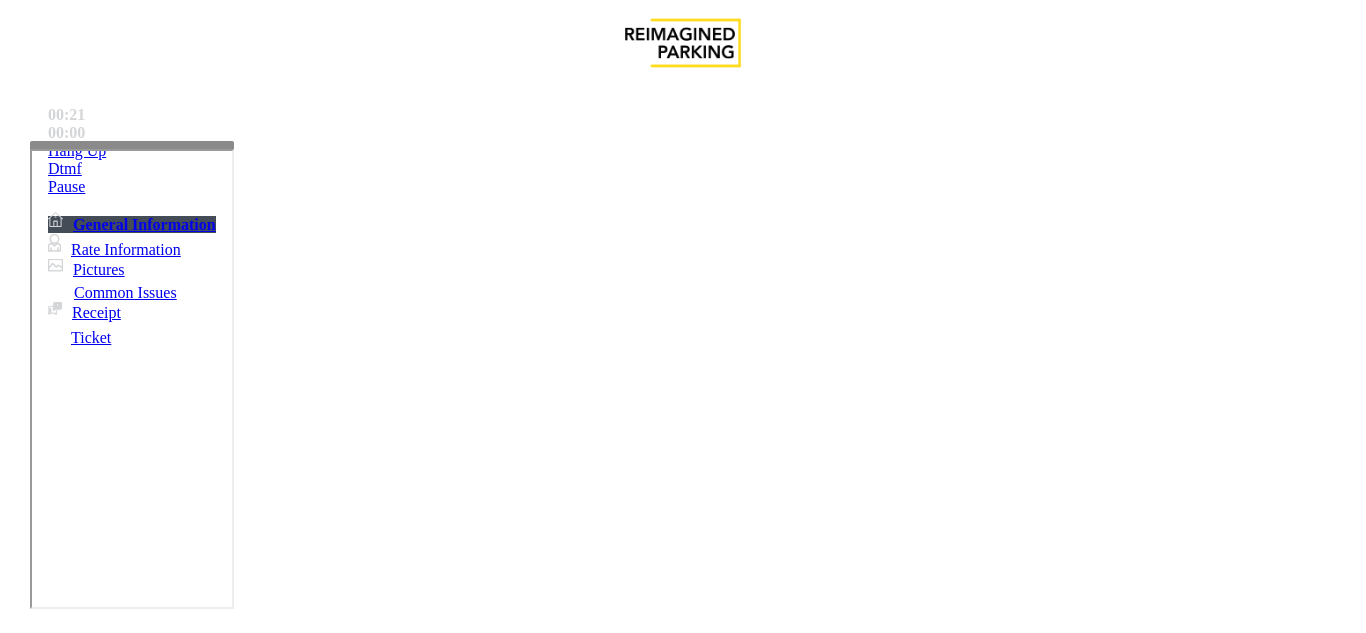 click on "GREENBERGTRAURIG" at bounding box center (680, 2128) 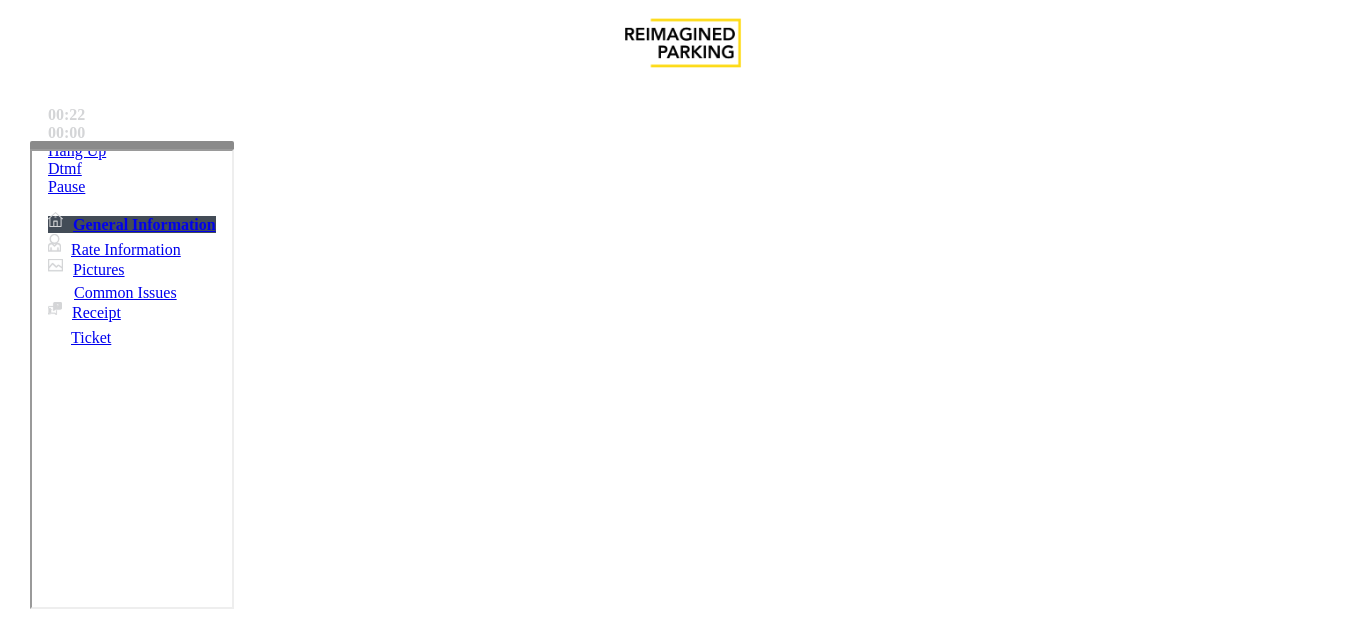 drag, startPoint x: 916, startPoint y: 304, endPoint x: 1019, endPoint y: 564, distance: 279.65872 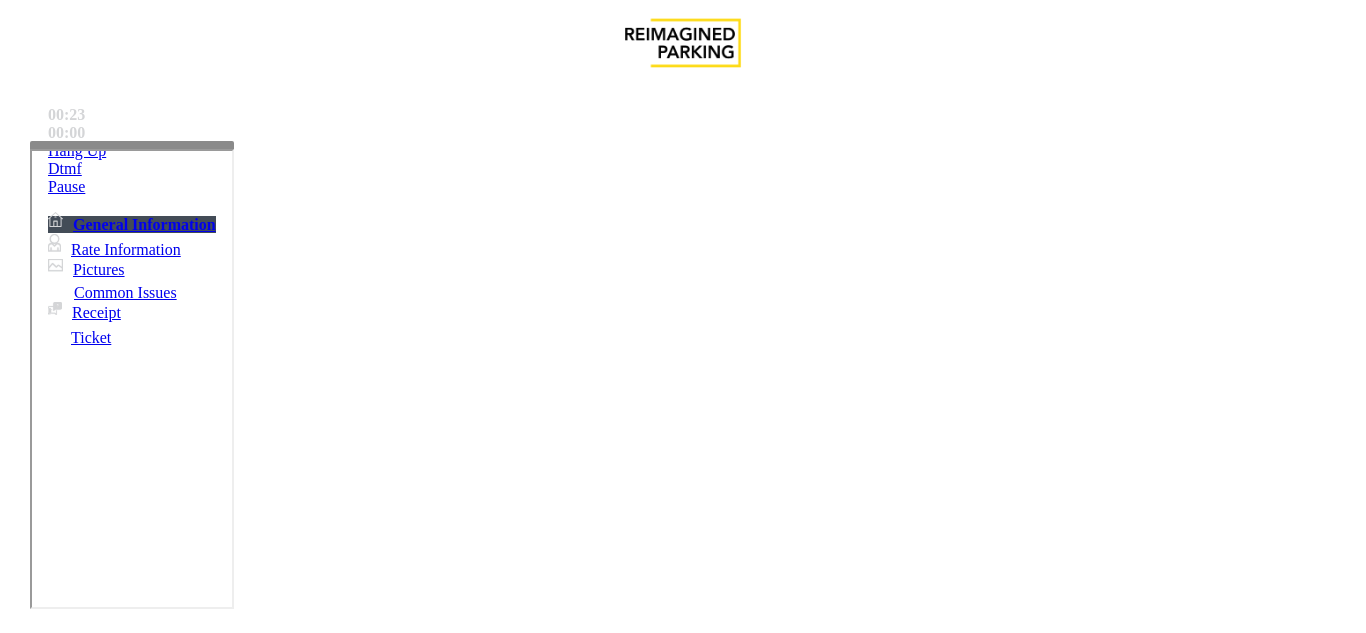 click on "Validation Issue" at bounding box center (371, 1286) 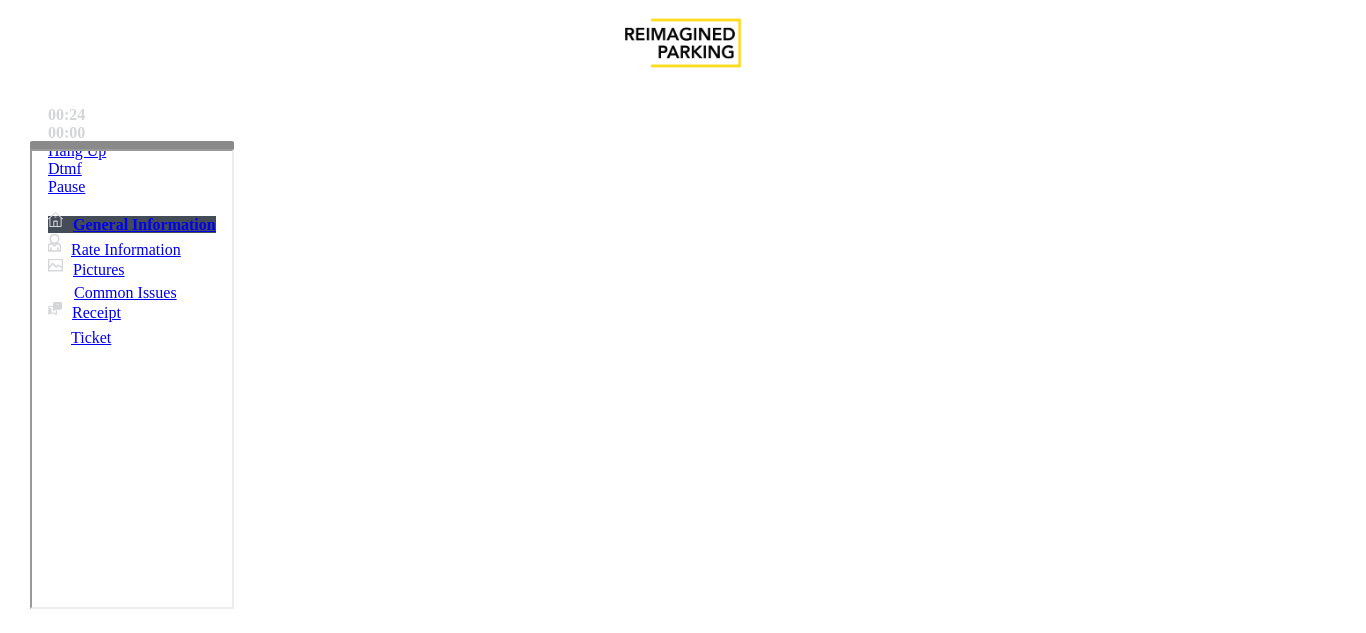 click on "Validation Error" at bounding box center [262, 1286] 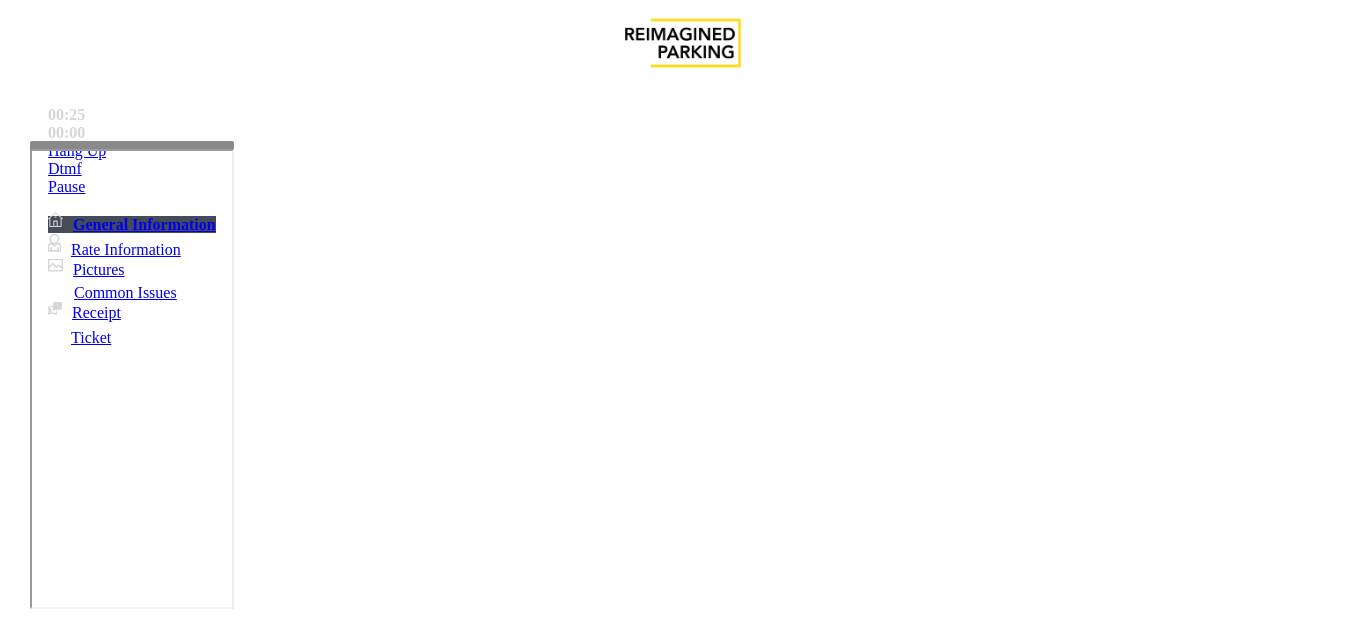 copy on "Validation Error" 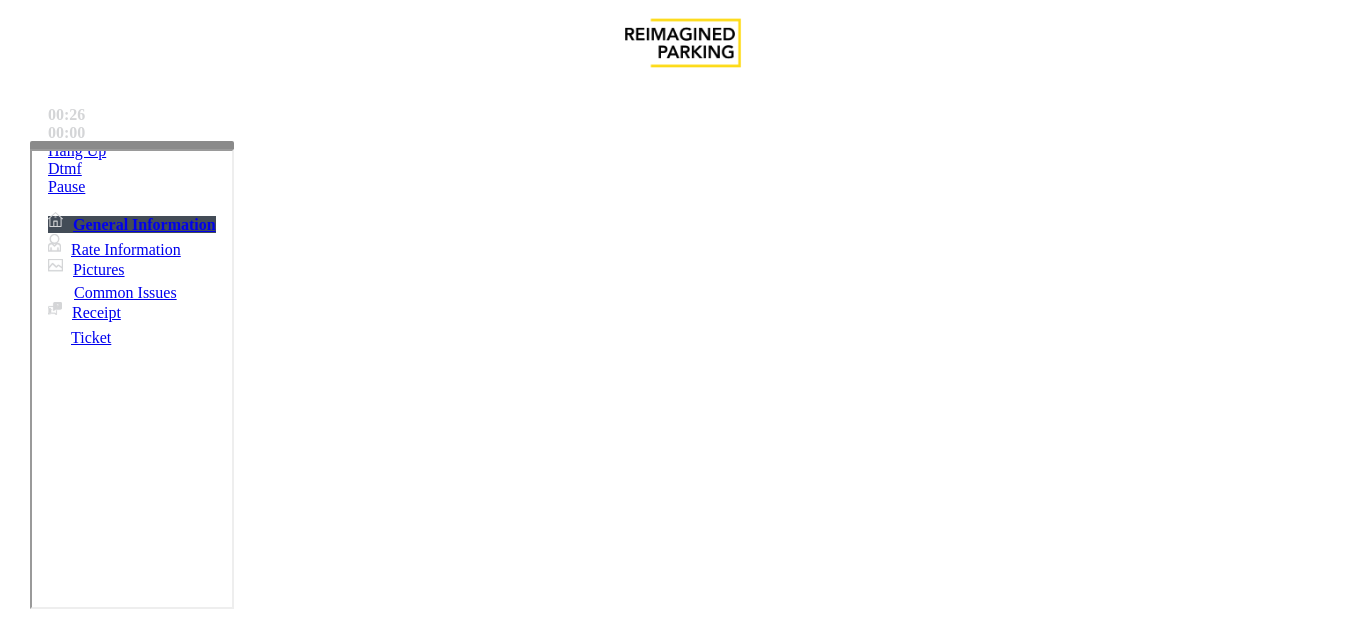 scroll, scrollTop: 200, scrollLeft: 0, axis: vertical 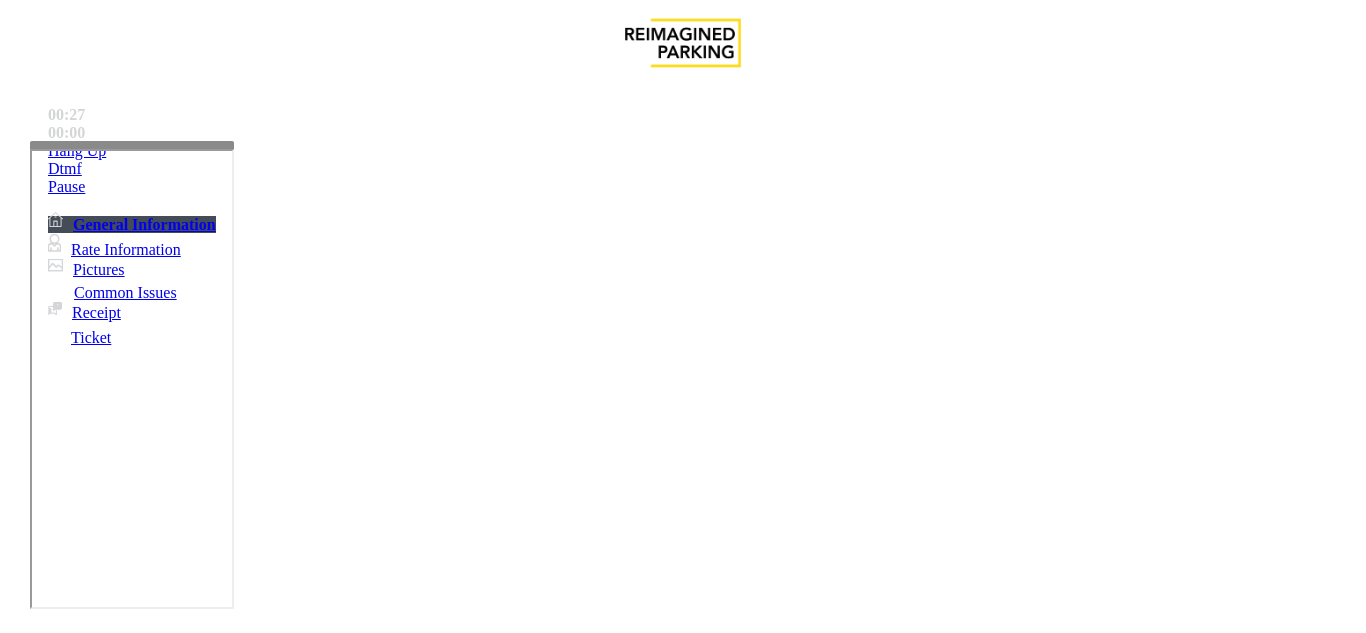 paste on "**********" 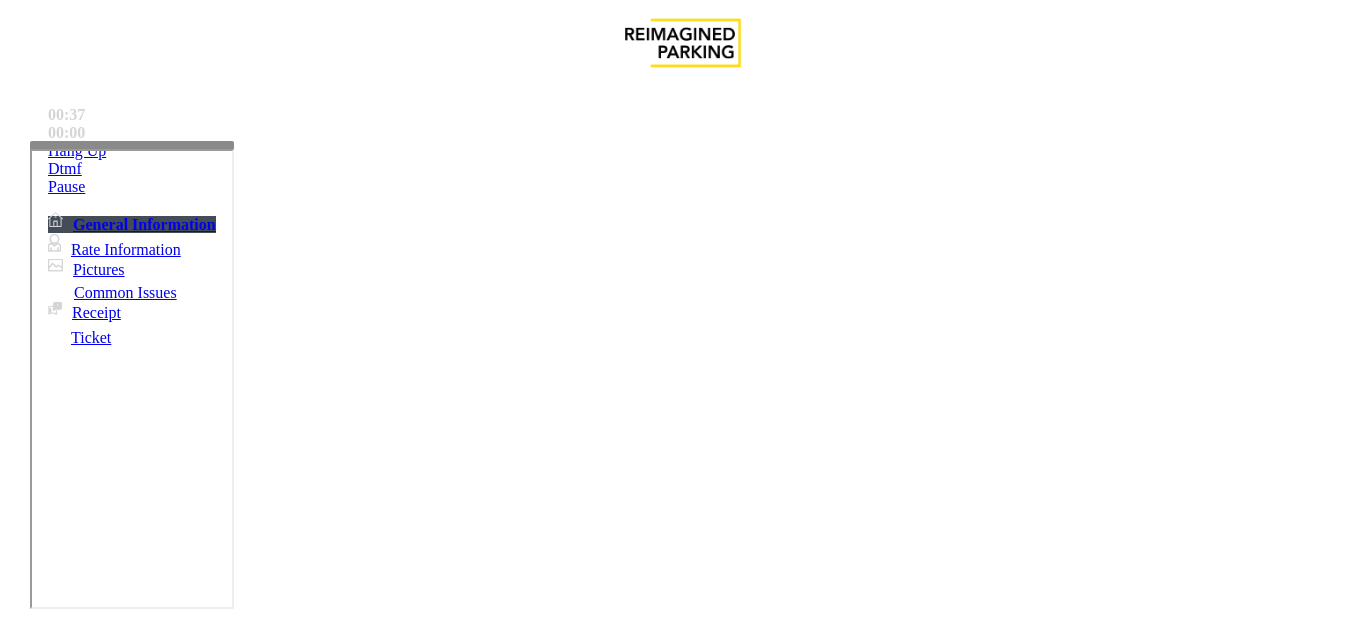 paste on "**********" 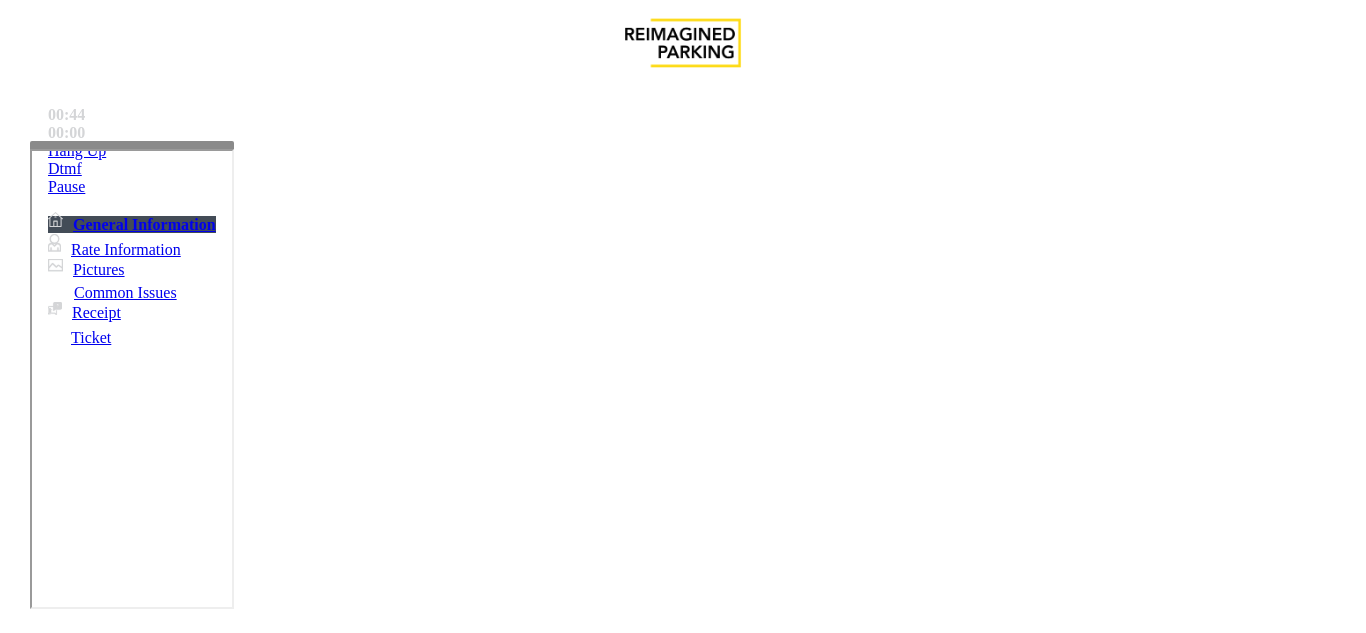 scroll, scrollTop: 2000, scrollLeft: 0, axis: vertical 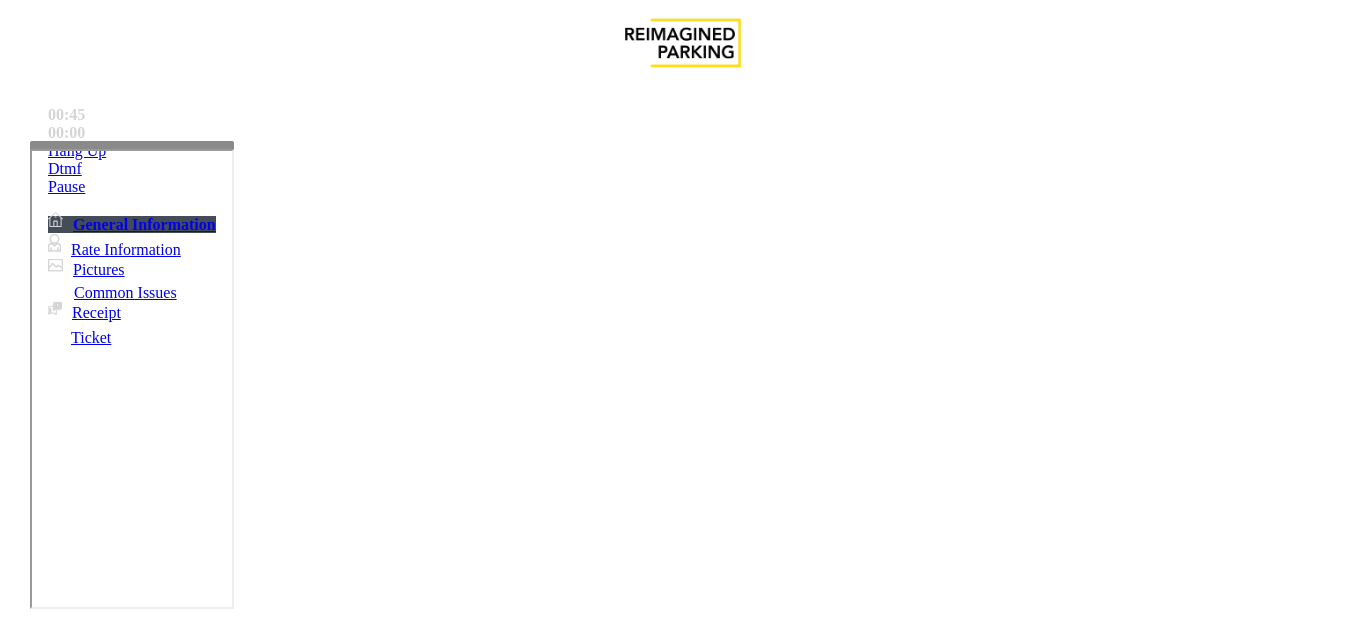drag, startPoint x: 934, startPoint y: 354, endPoint x: 1029, endPoint y: 362, distance: 95.33625 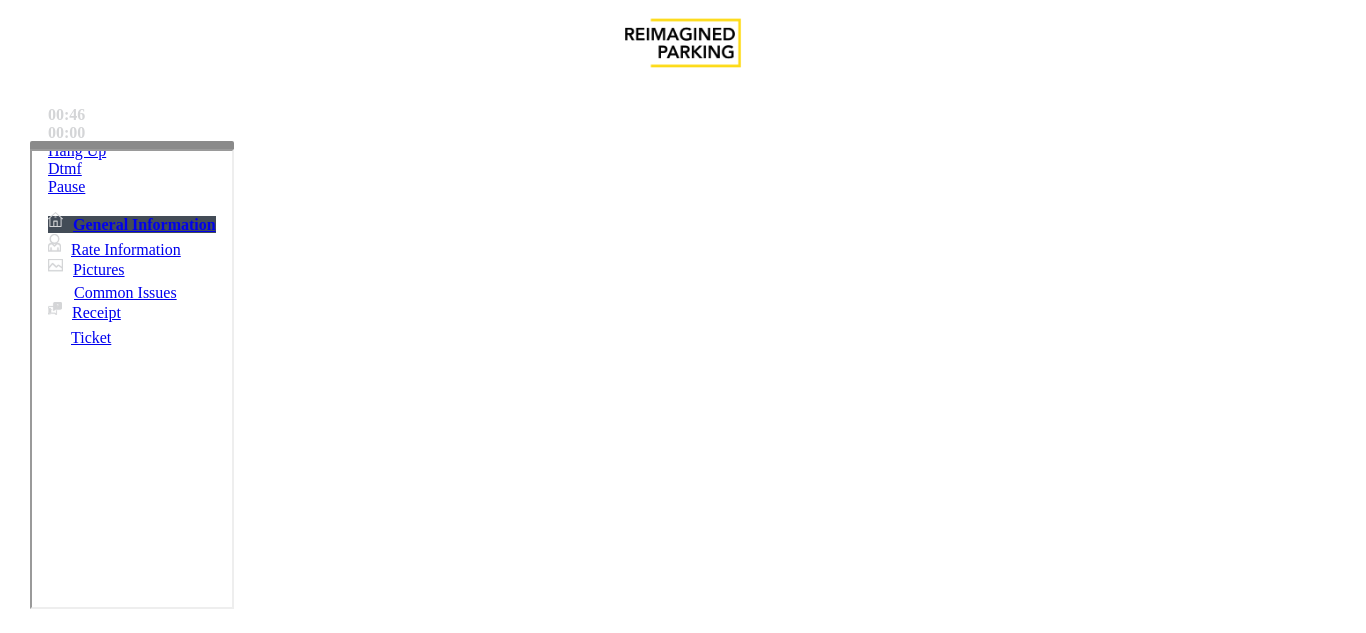 copy on "ELEMENT POINTE" 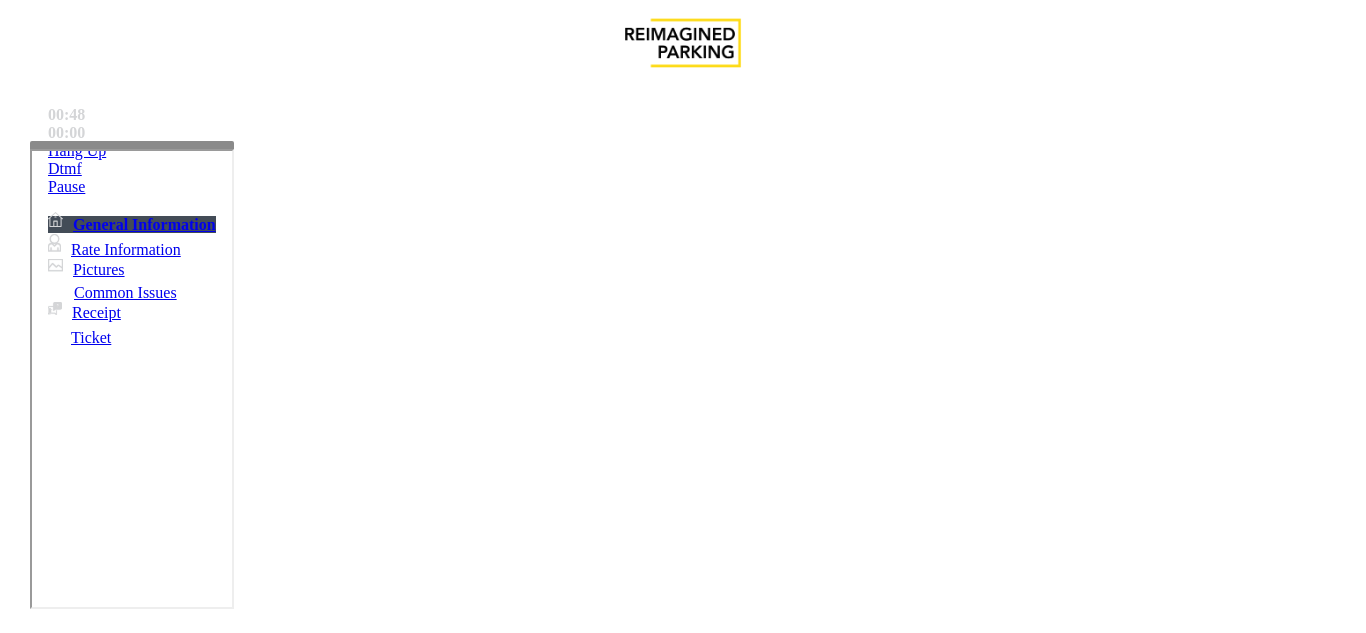 paste on "**********" 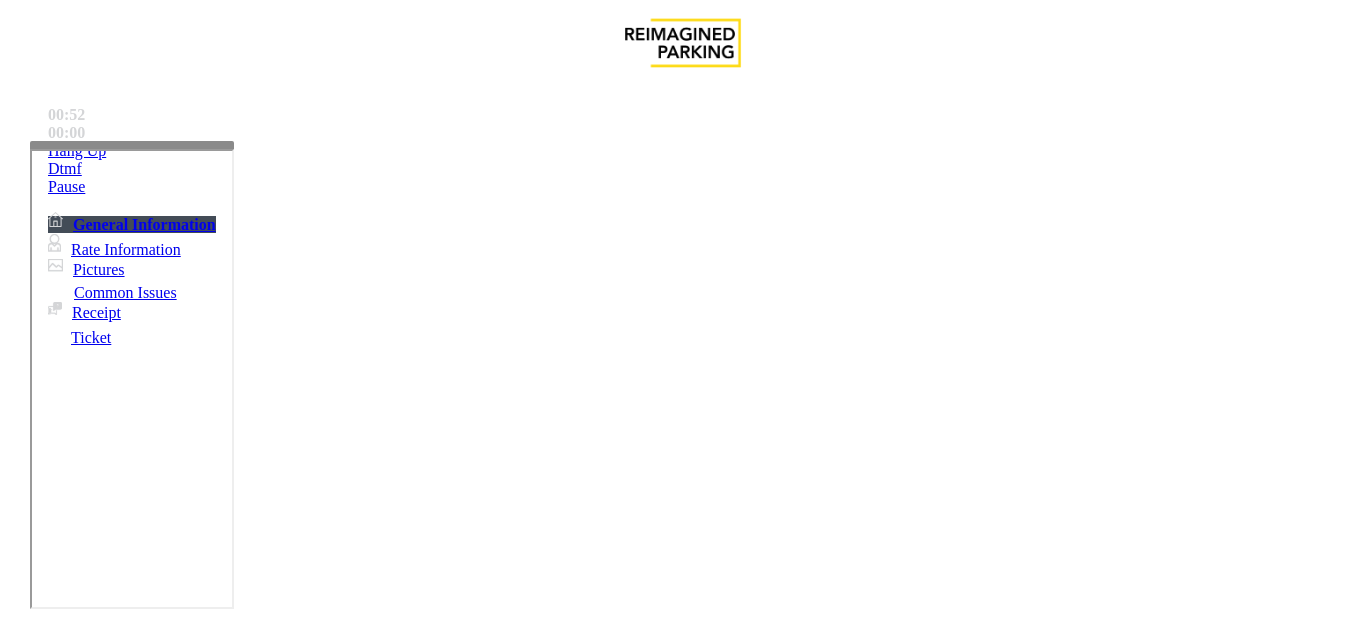 scroll, scrollTop: 1200, scrollLeft: 0, axis: vertical 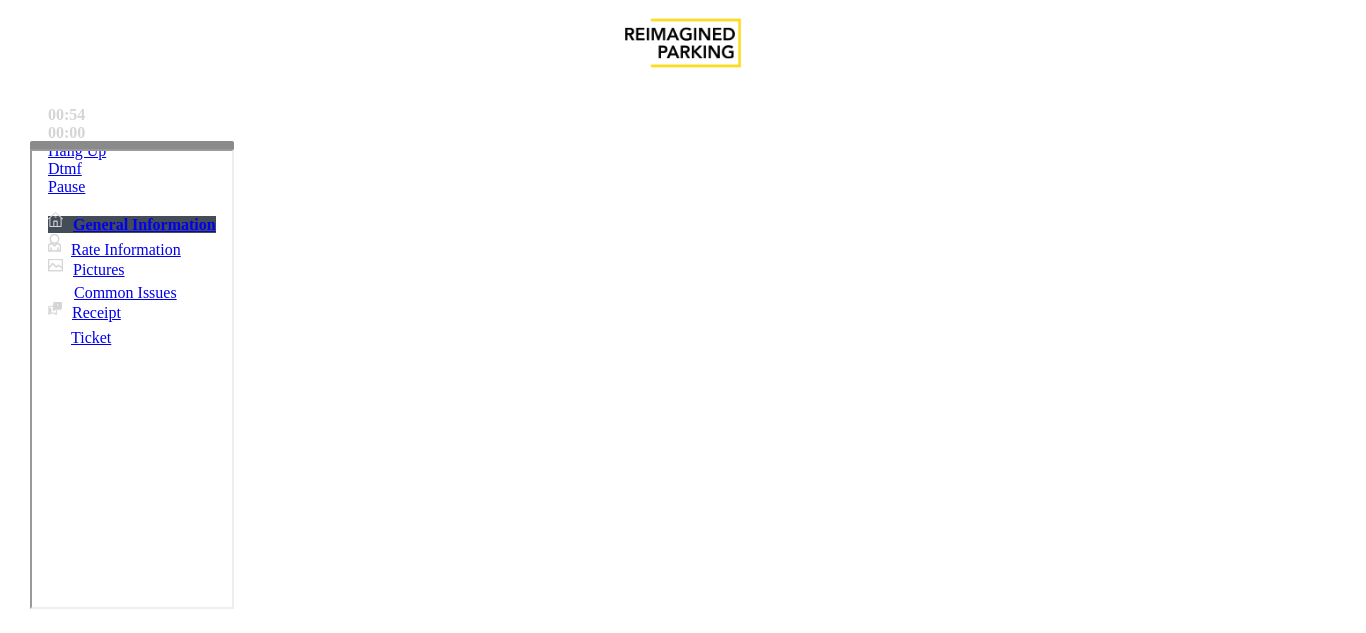 click on "MOD should be contacted" at bounding box center [683, 2973] 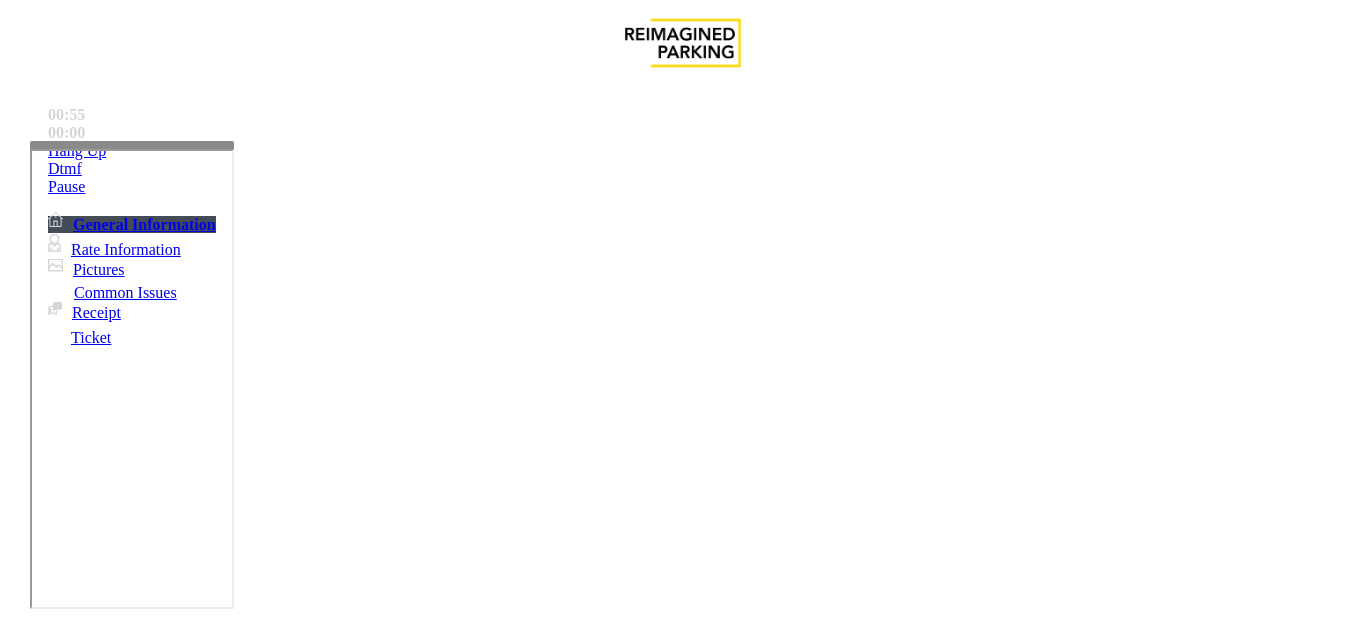 drag, startPoint x: 827, startPoint y: 234, endPoint x: 1062, endPoint y: 375, distance: 274.05475 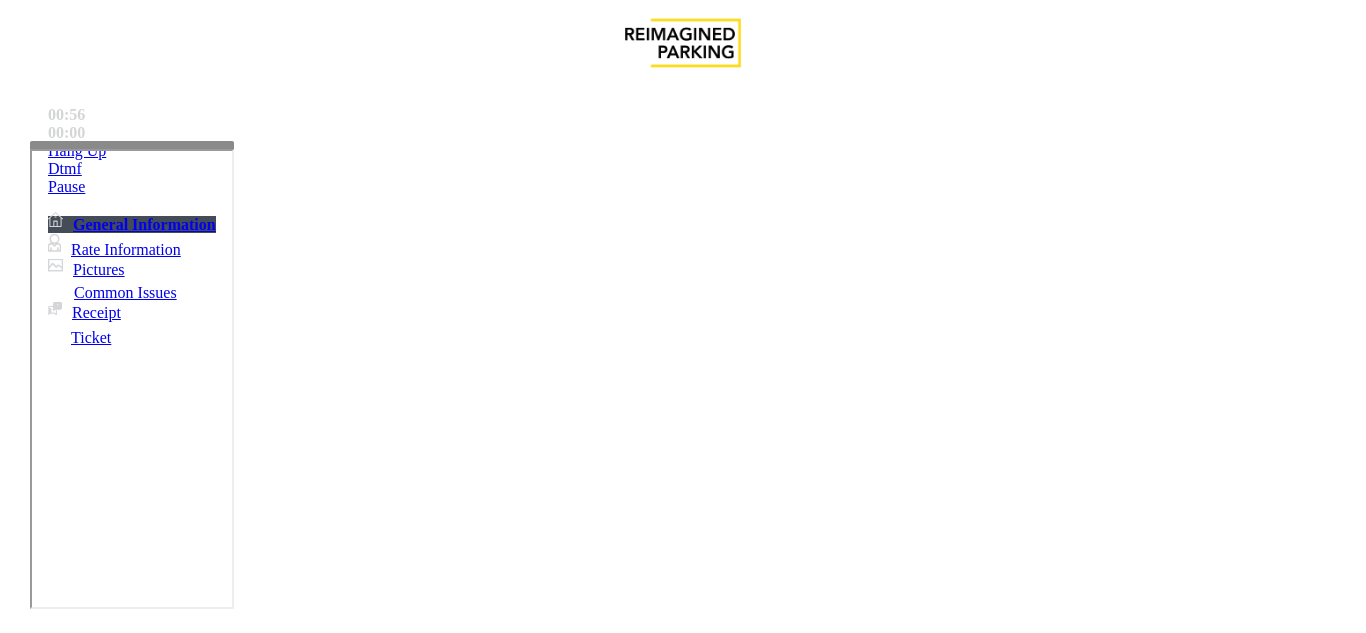 click on "**********" at bounding box center (682, 1527) 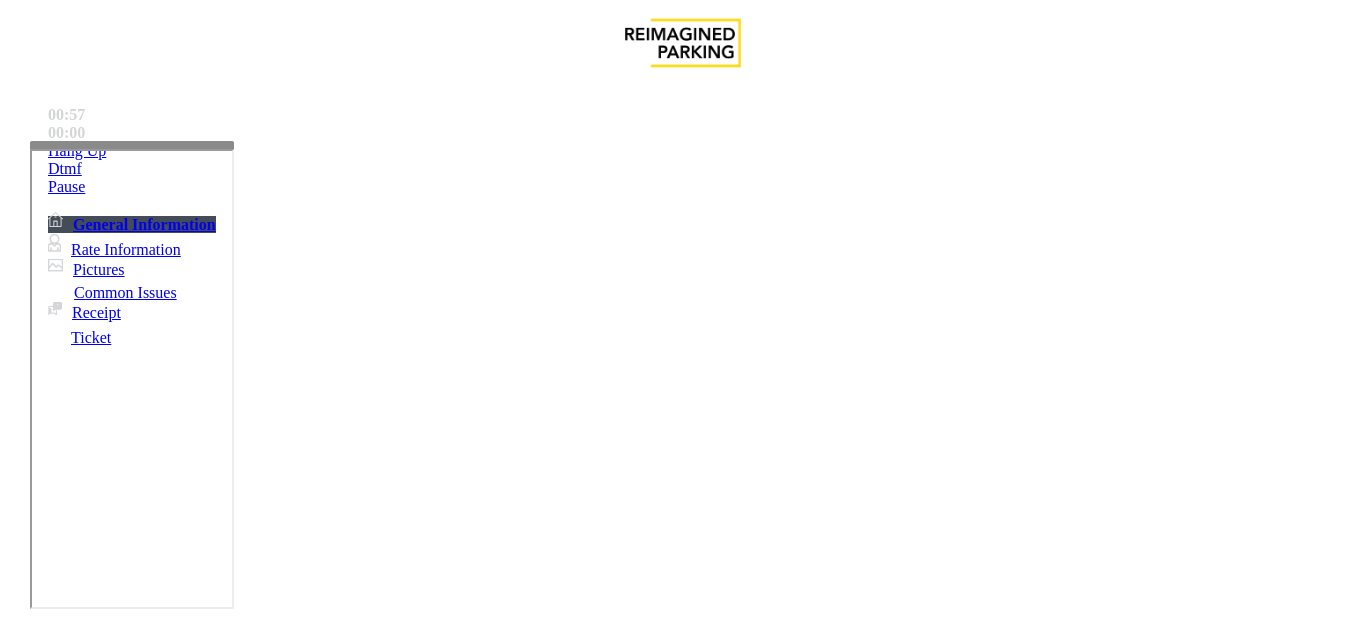 click at bounding box center (96, 1362) 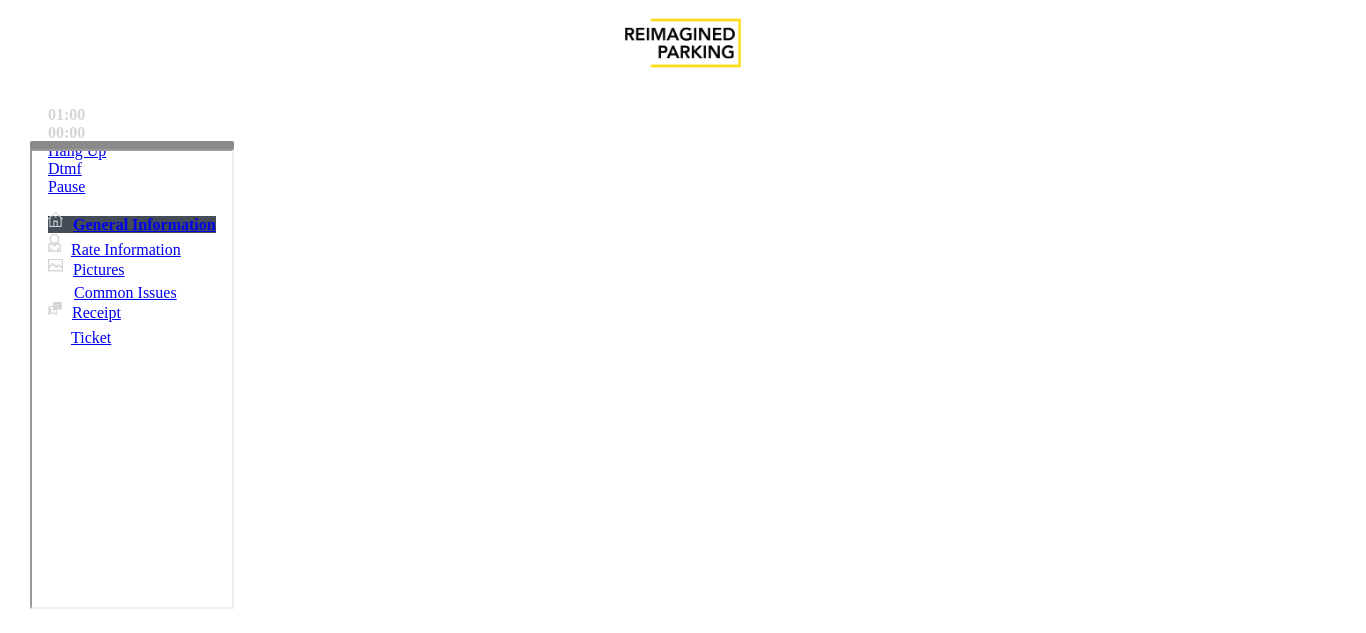 click on "Business Hours – 8 A.M. - 8 P.M. EST Always call MOD during business hours do not call security System accepts APPLE Pay and Google Pay on the POF and both exit machines. Always call [NAME] forten First then [NAME] [LASTNAME] if you need assistance Please note that no access should be provided to the parkers below until payment is received. If the parker requests assistance, please have them obtain a ticket and email the parking office for assistance. [NAME] [LASTNAME] - Fora MOD should be contacted for the issue which we can’t resolve . You are allowed to vend after taking all the necessary details Monday to Friday 8:30 AM to 8:00 PM EST [PHONE] [NAME] – Operations Manager [PHONE] Garage office. After Hours and Weekends Contact – After 8 P.M. EST [PHONE] –SECURITY or equipment Issue ." at bounding box center [682, 3523] 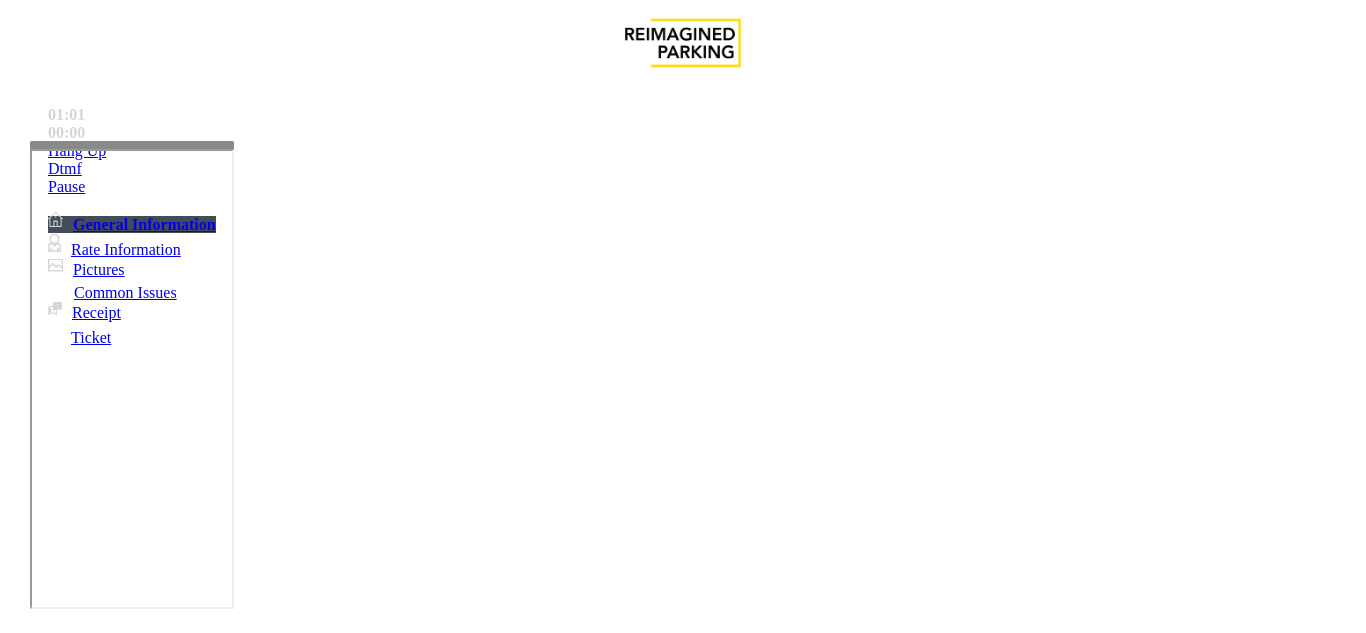 click on "MOD should be contacted" at bounding box center [683, 2973] 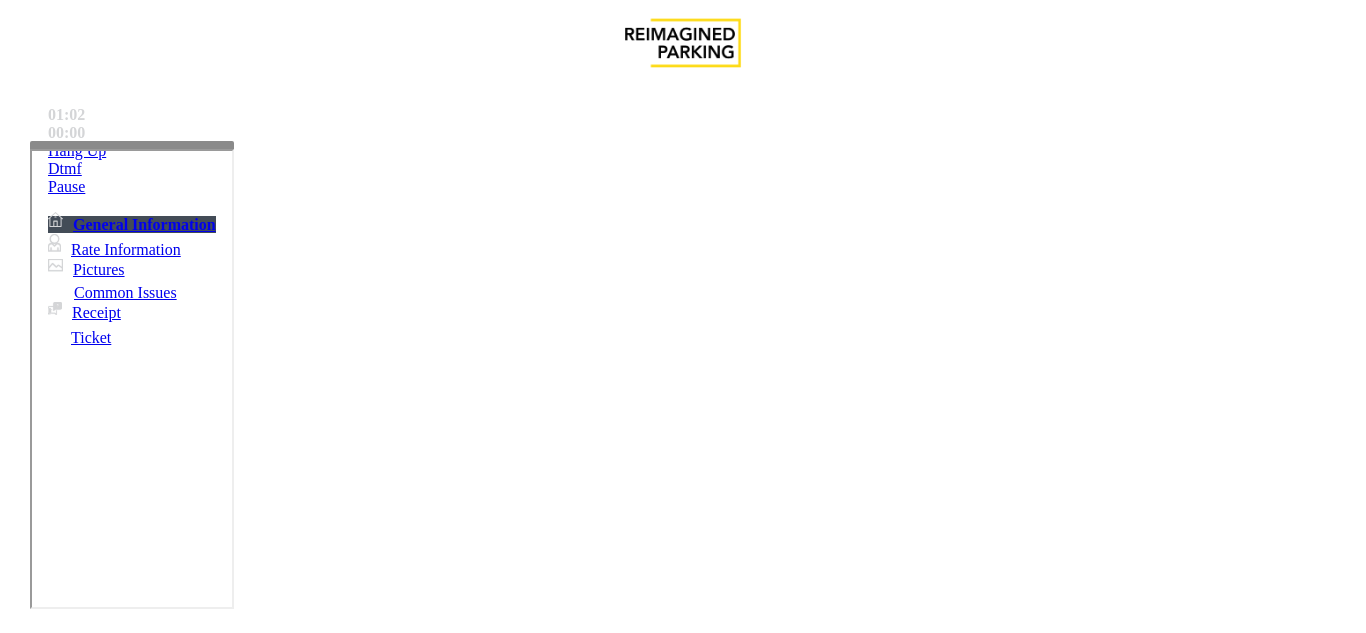 drag, startPoint x: 709, startPoint y: 235, endPoint x: 1121, endPoint y: 422, distance: 452.4522 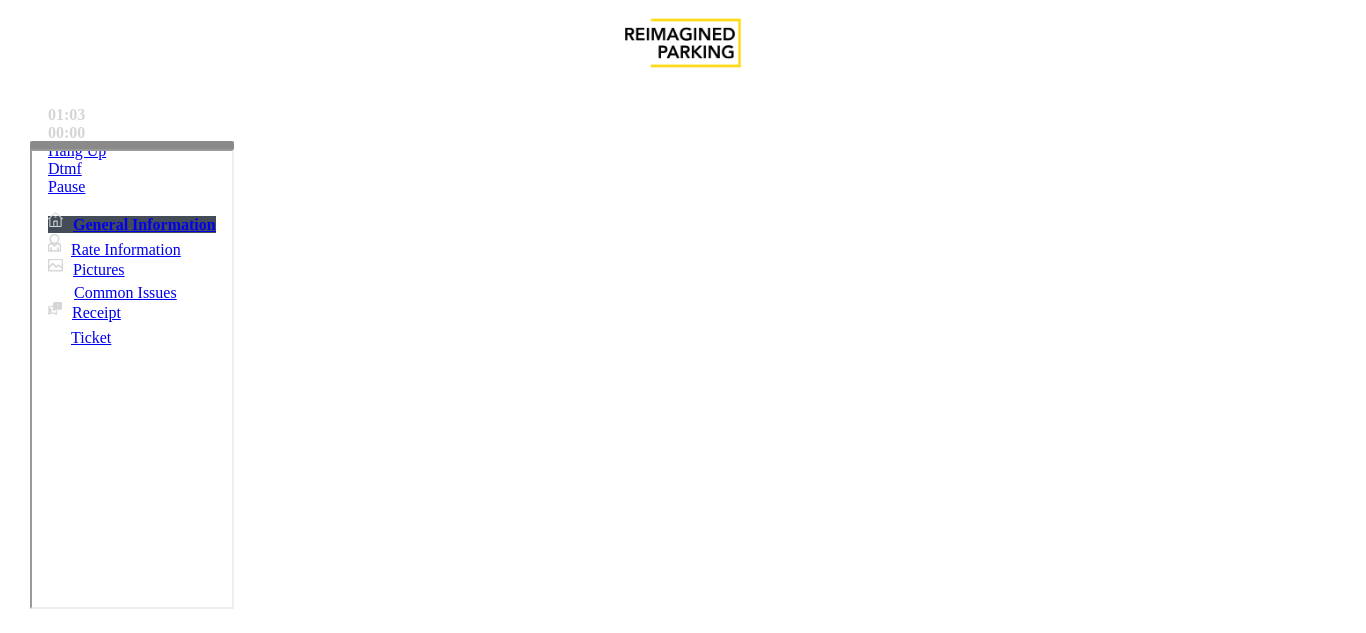 click at bounding box center [96, 1389] 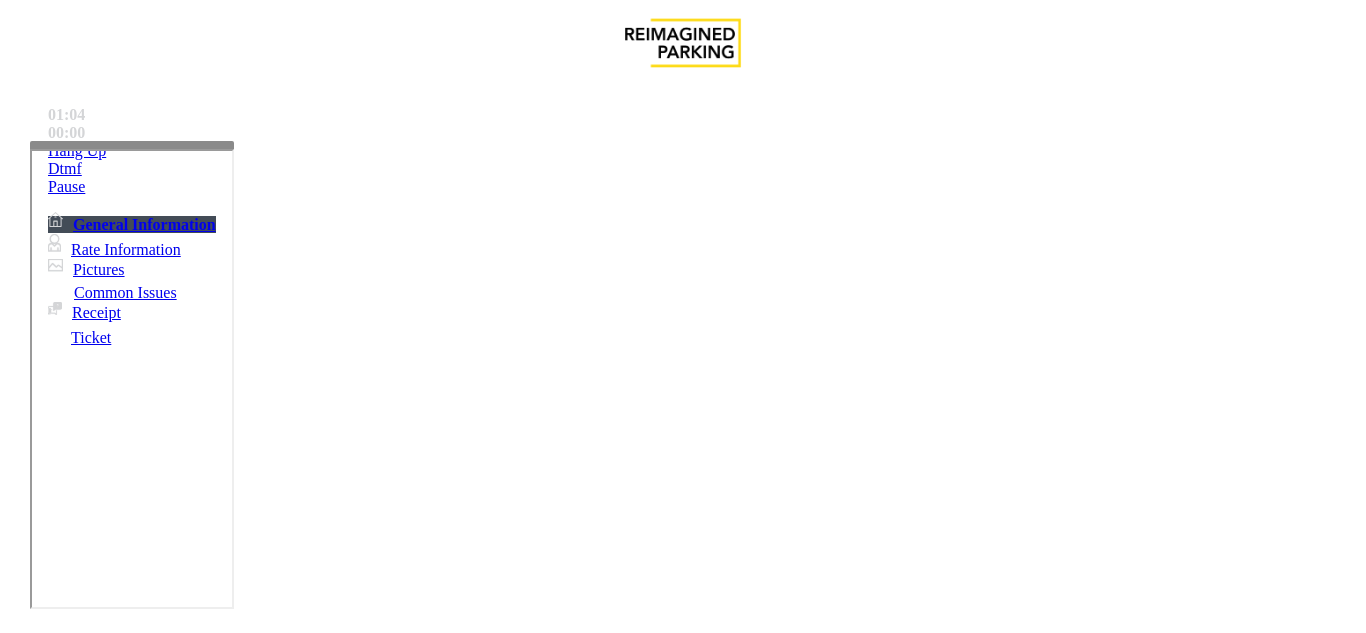 click at bounding box center [96, 1389] 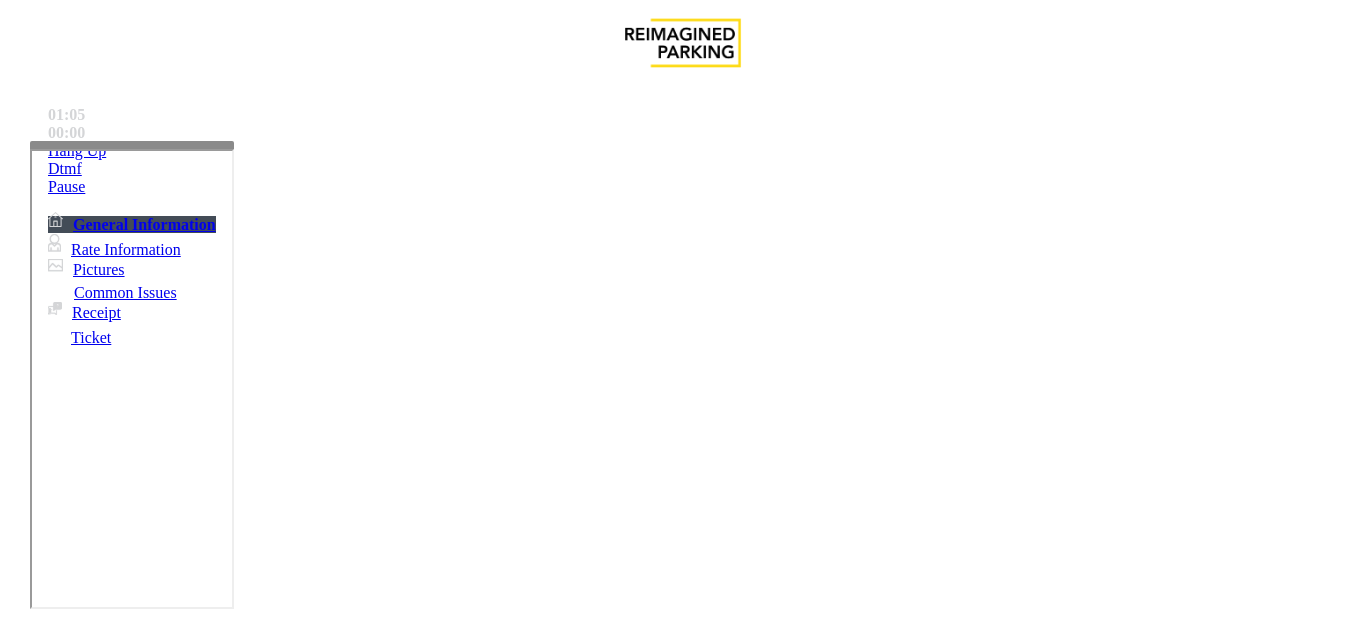 click at bounding box center (96, 1389) 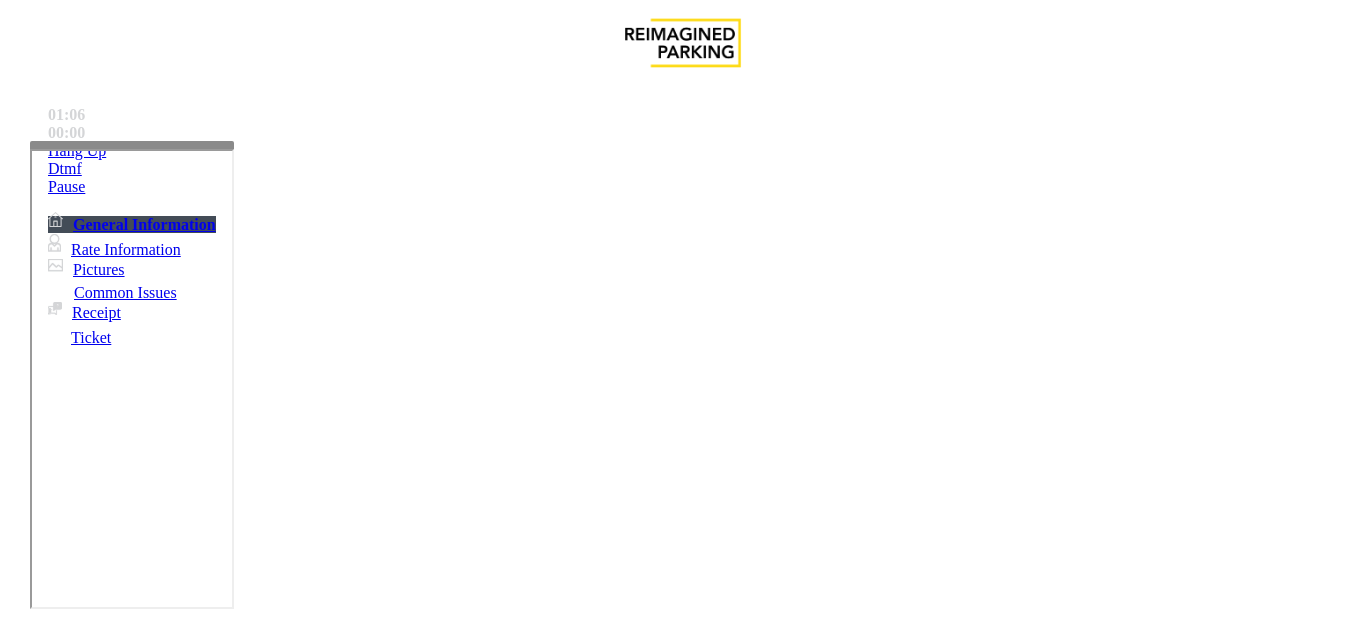 click at bounding box center [96, 1389] 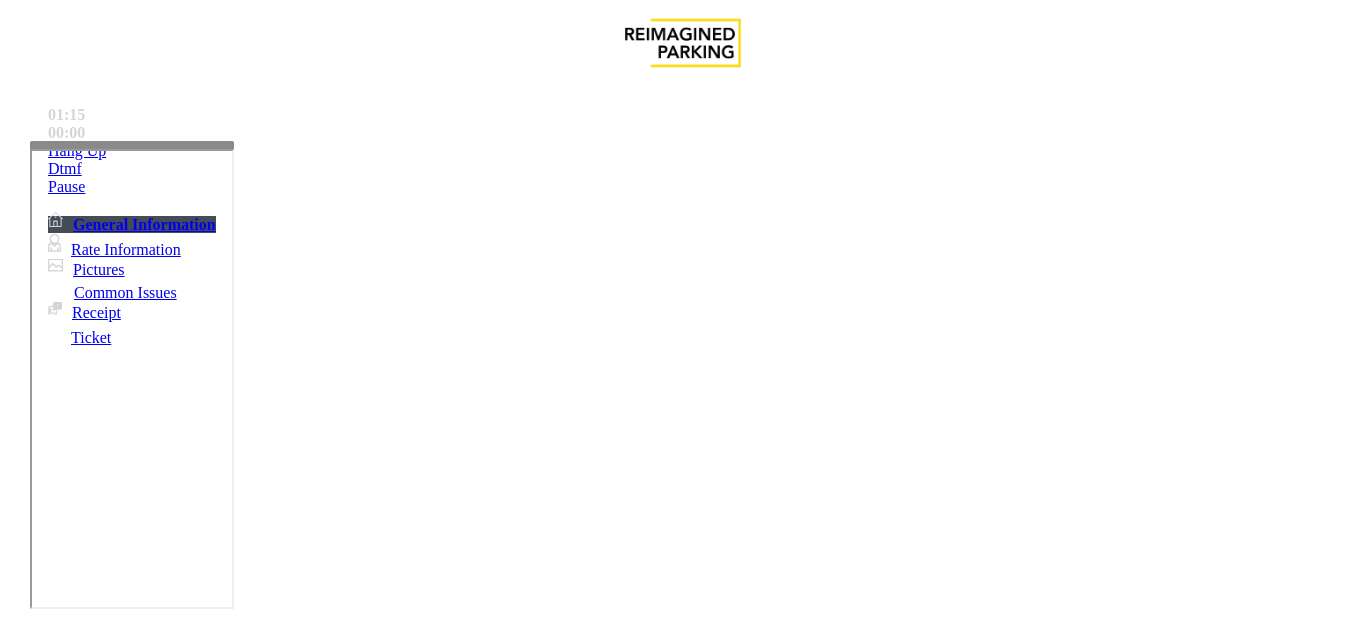 type on "*********" 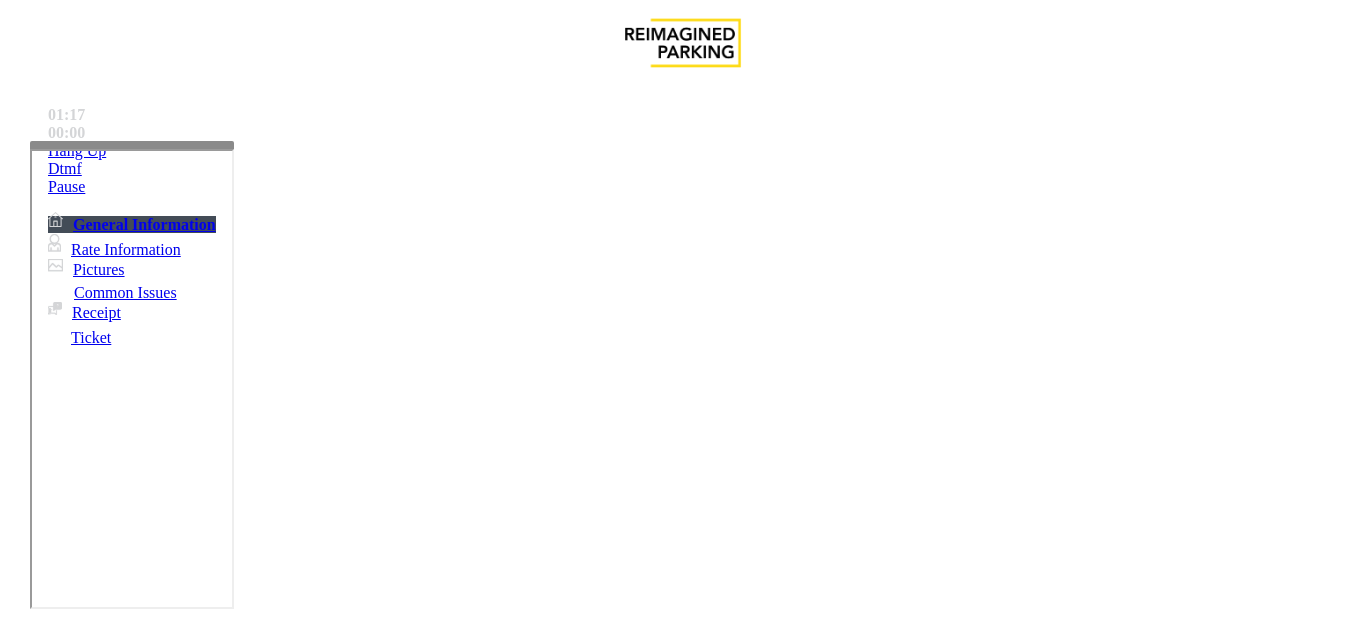 scroll, scrollTop: 100, scrollLeft: 0, axis: vertical 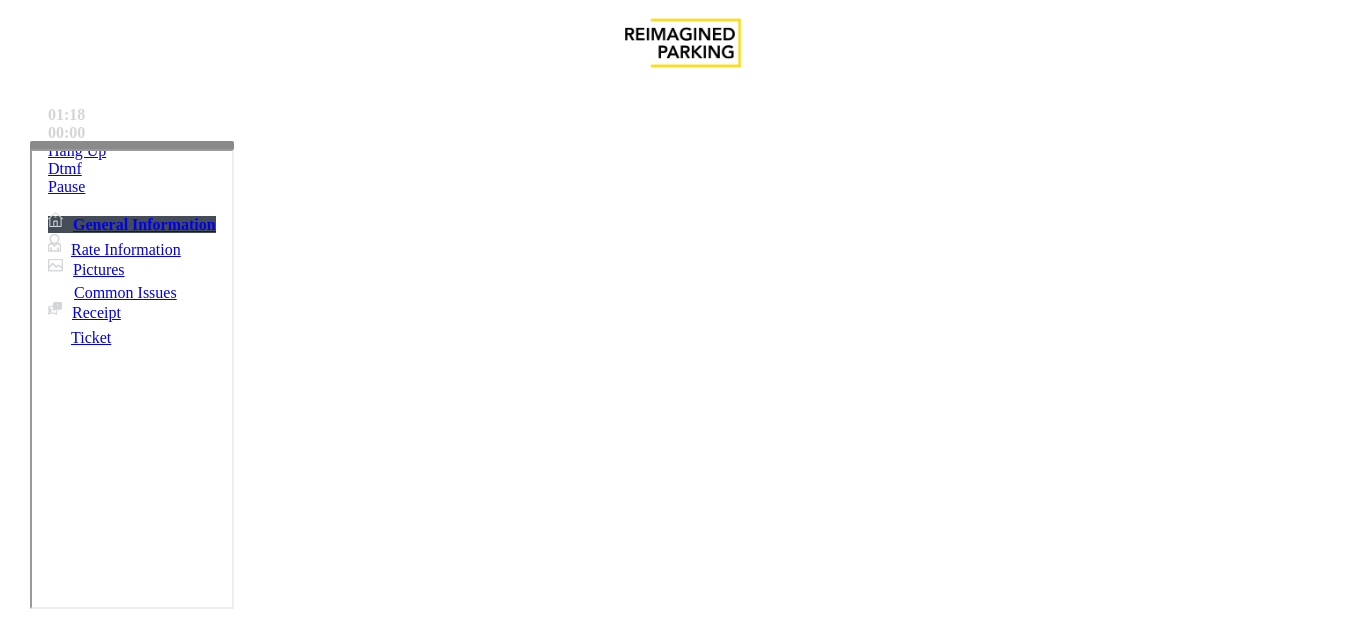 click at bounding box center [221, 1634] 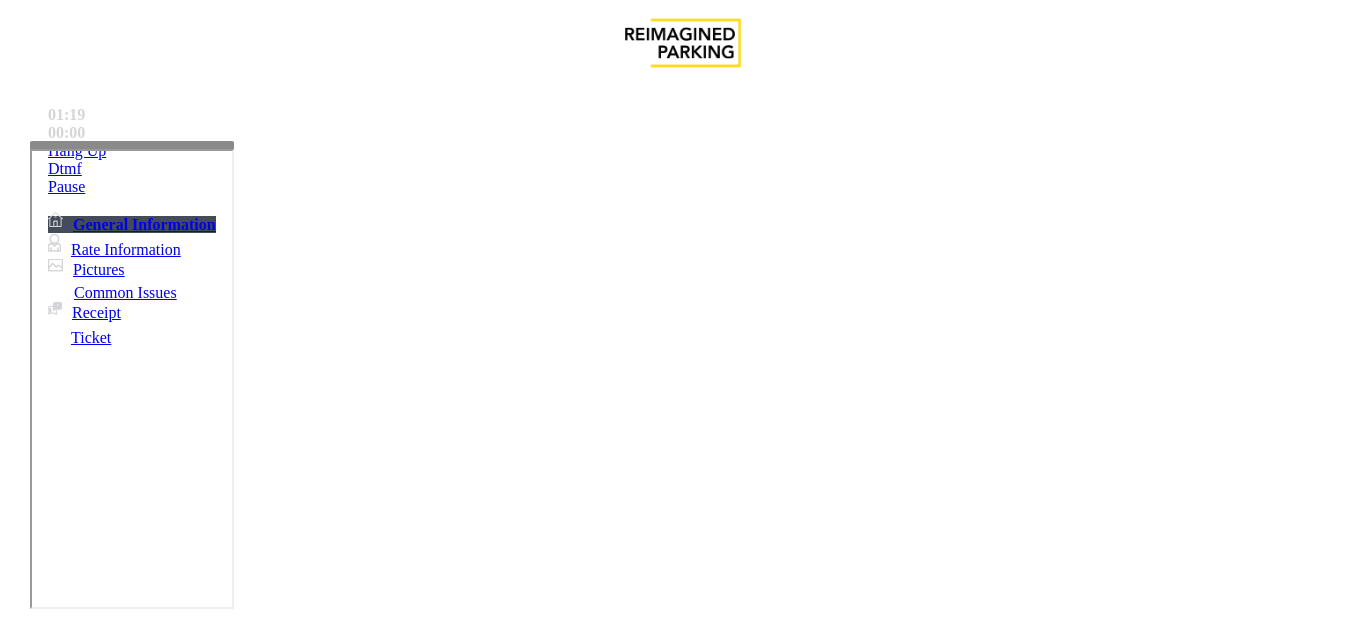 click at bounding box center (221, 1634) 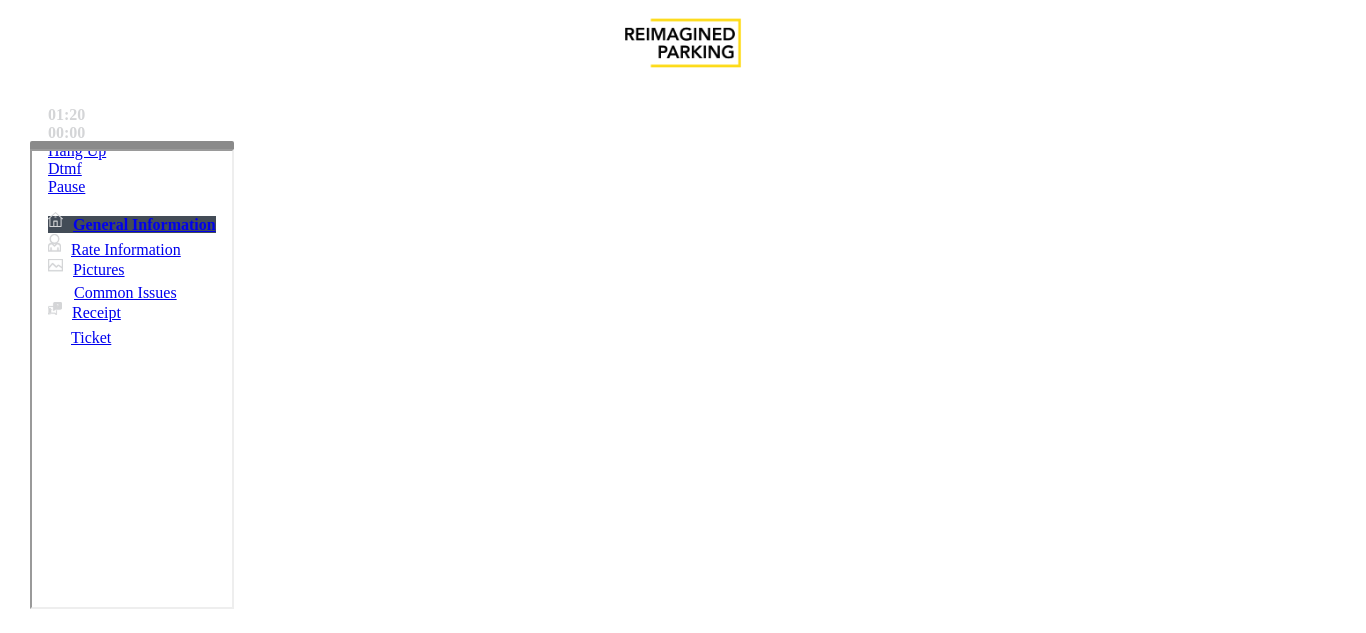 click at bounding box center [221, 1634] 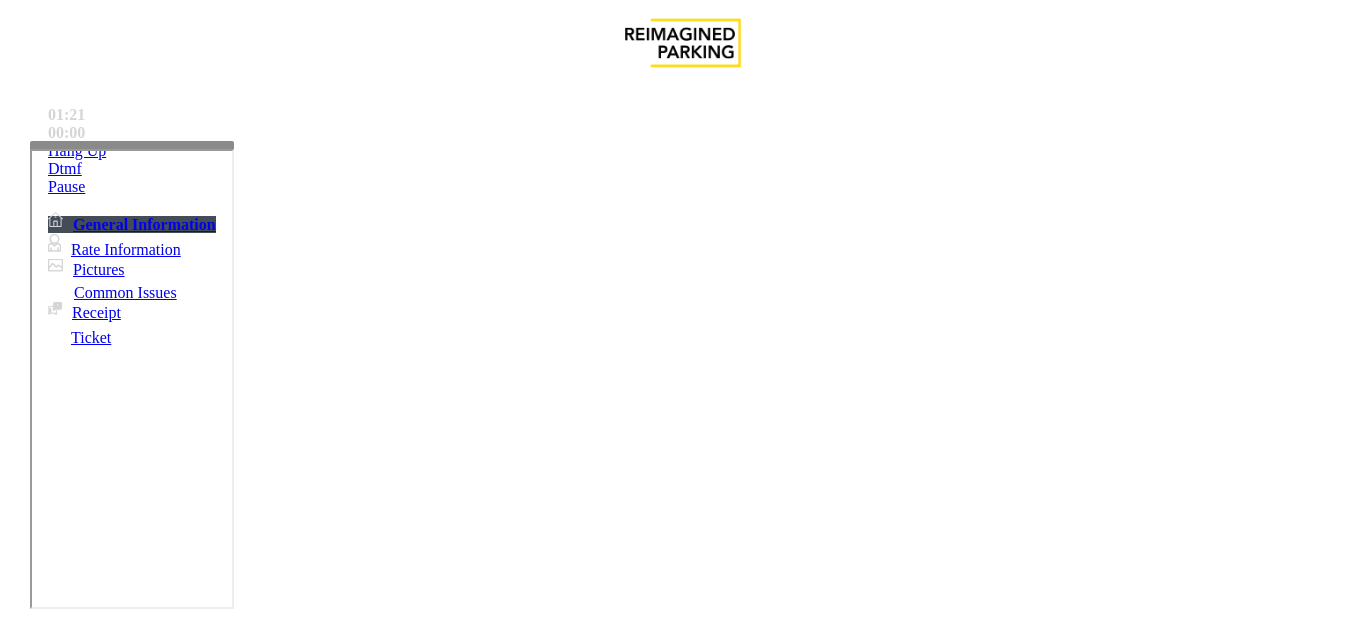 click at bounding box center (96, 1308) 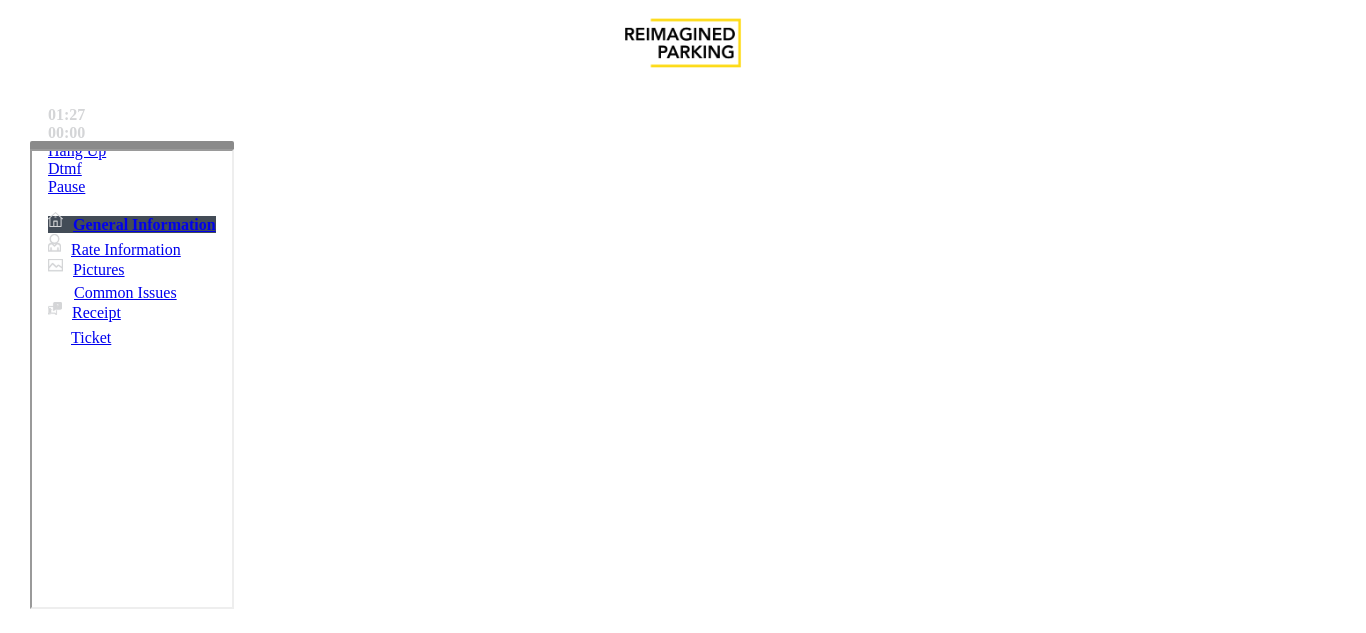click on "*******" at bounding box center (96, 1308) 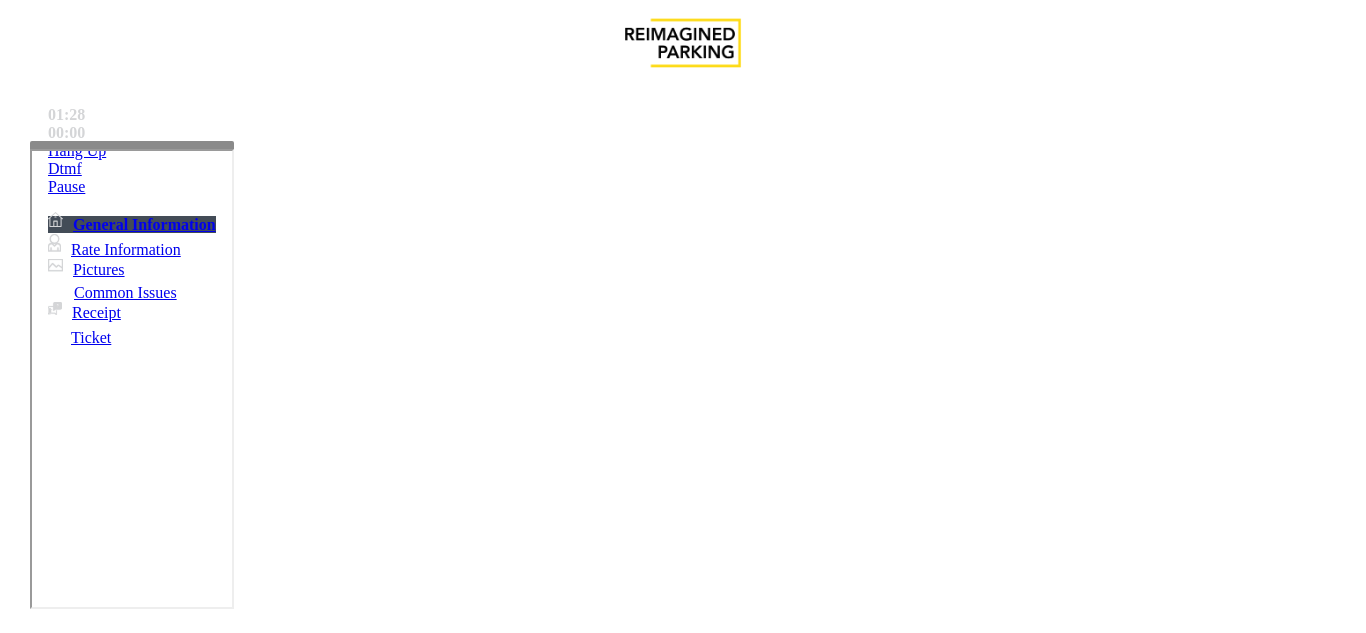 click on "*******" at bounding box center (96, 1308) 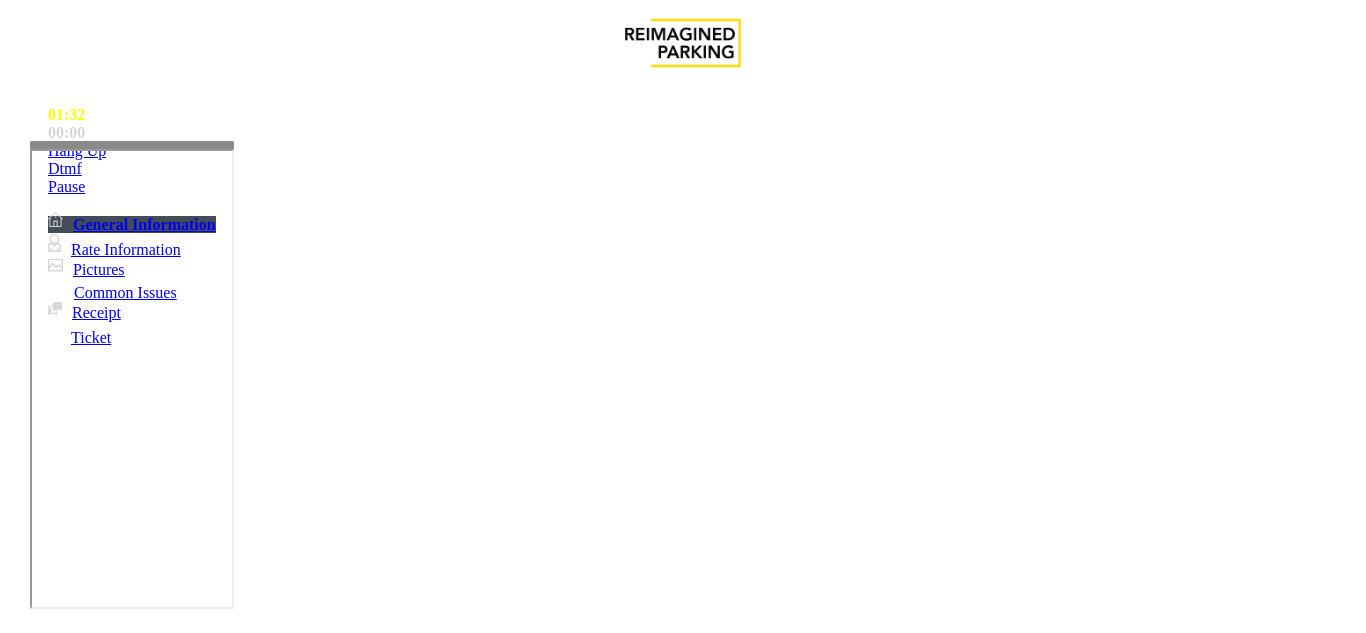 type on "*******" 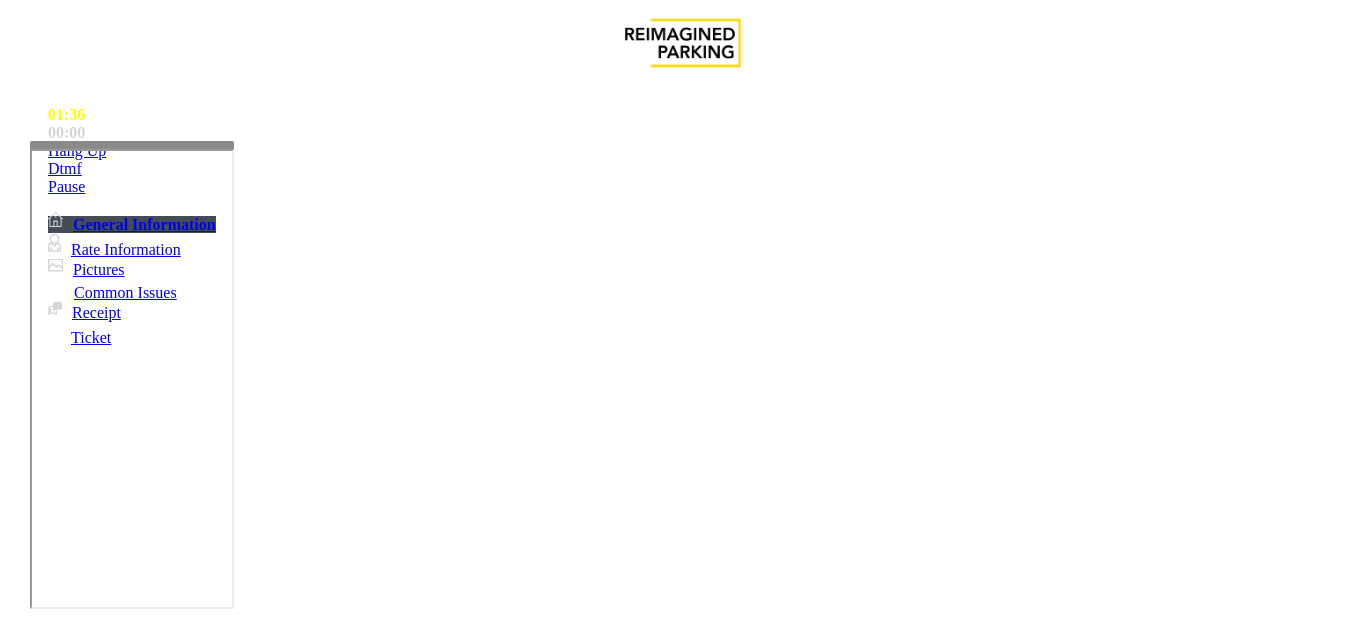 scroll, scrollTop: 200, scrollLeft: 0, axis: vertical 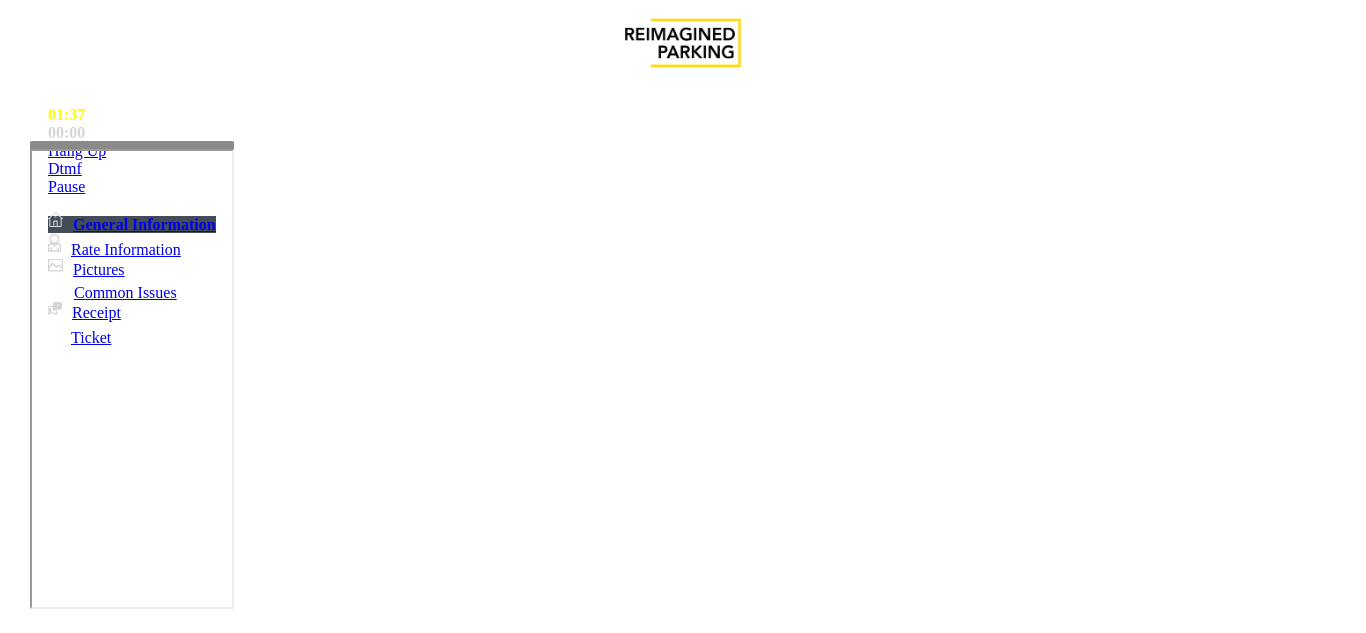 click on "Vend Gate" at bounding box center [69, 1727] 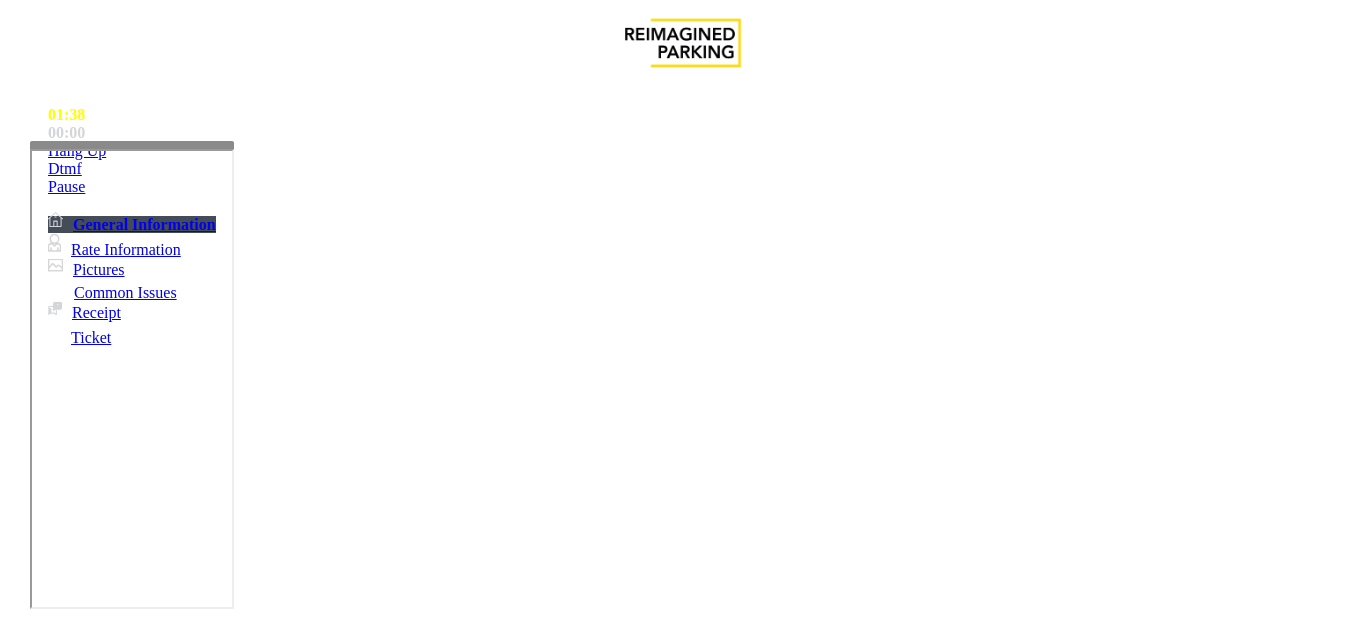 scroll, scrollTop: 1700, scrollLeft: 0, axis: vertical 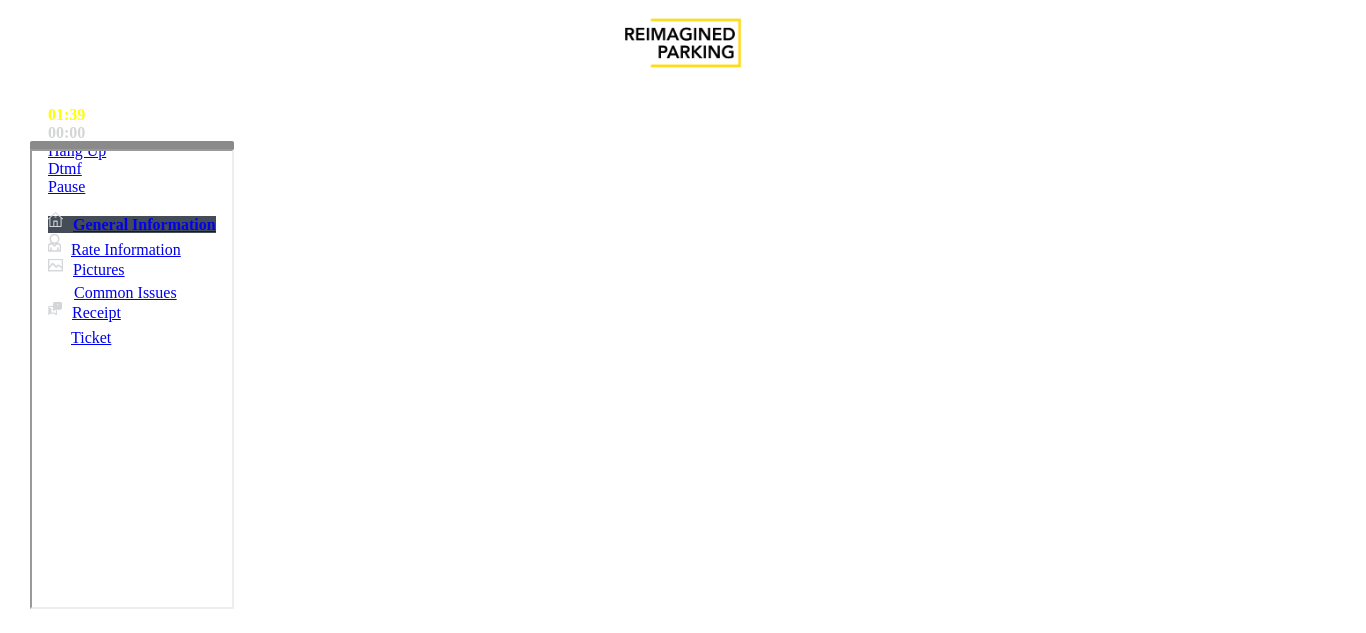 click on "• BULLTICK FINANCIAL" at bounding box center [680, 2953] 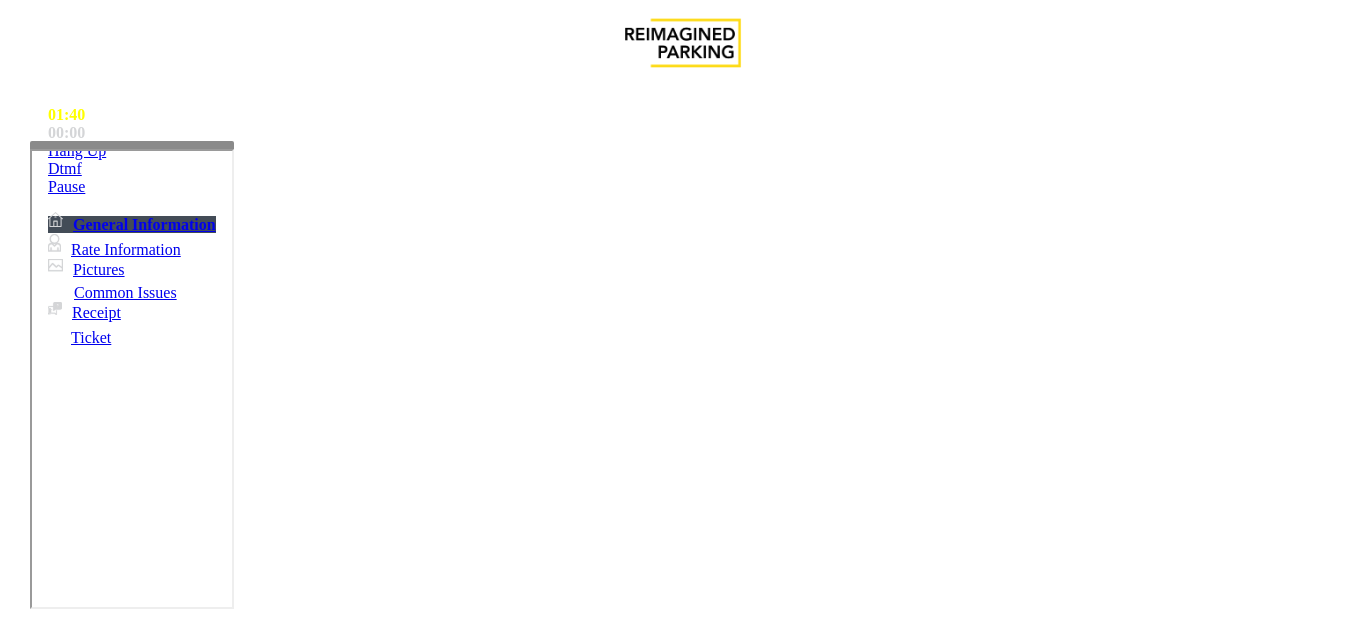 scroll, scrollTop: 2100, scrollLeft: 0, axis: vertical 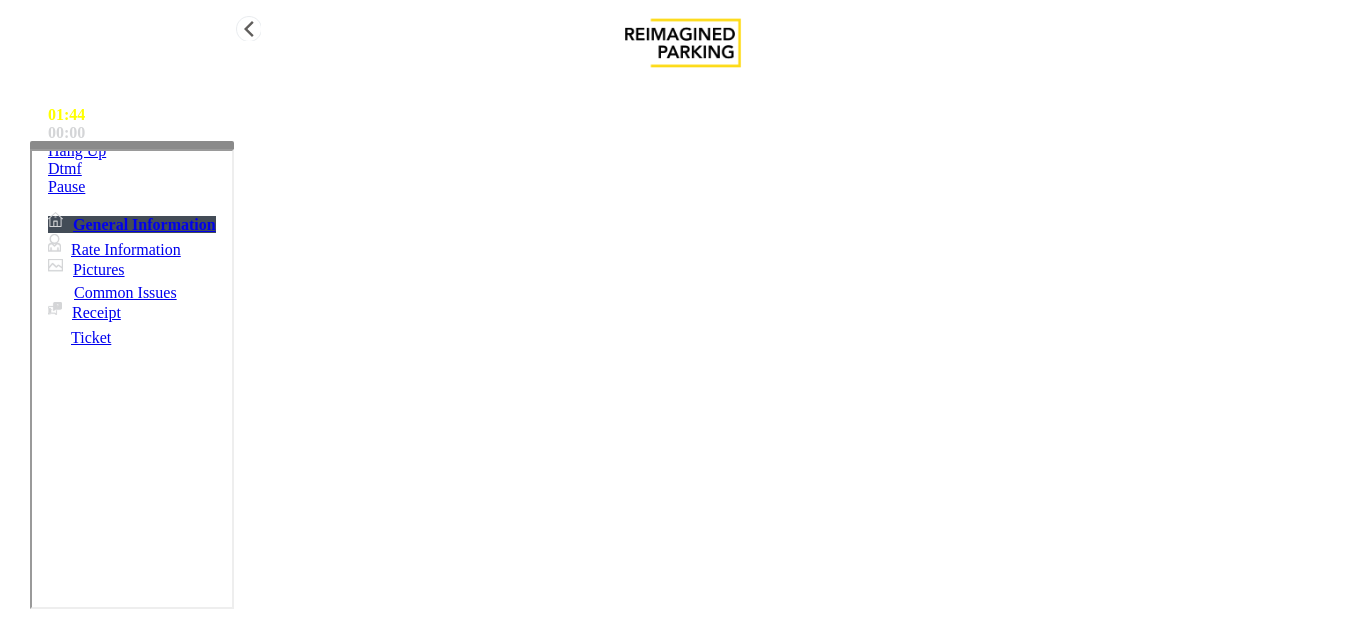 click at bounding box center [48, 151] 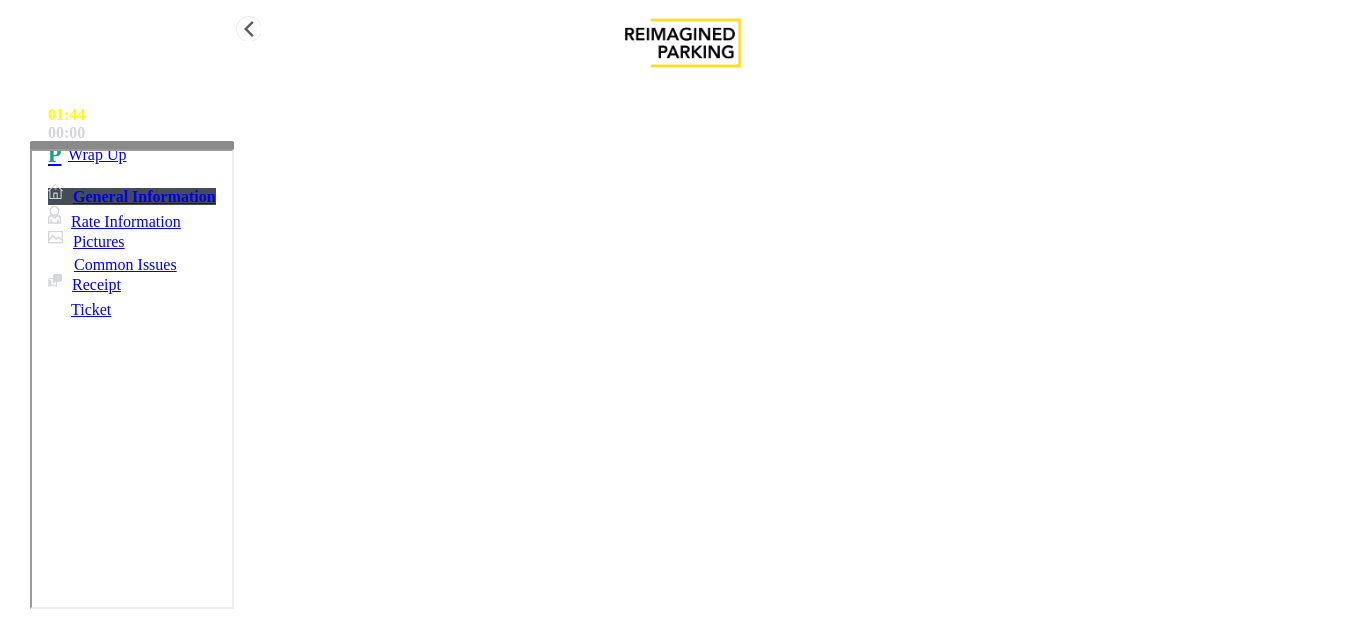 click at bounding box center [58, 155] 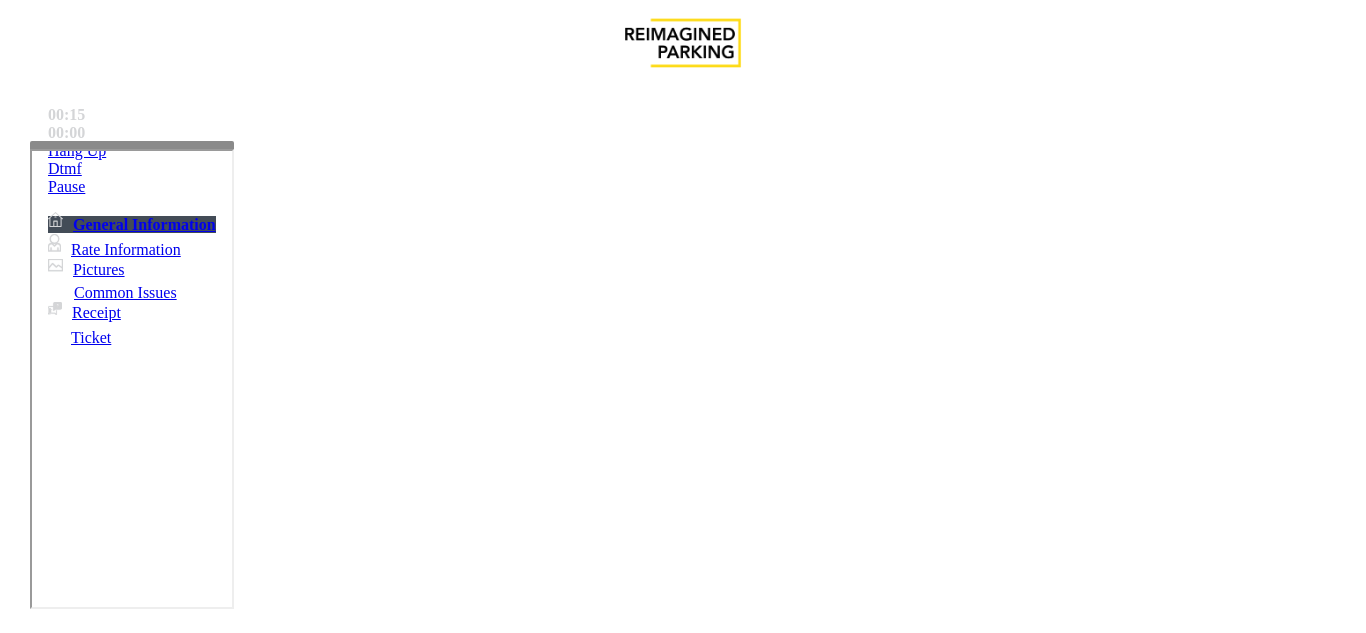 click on "Intercom Issue/No Response" at bounding box center (752, 1286) 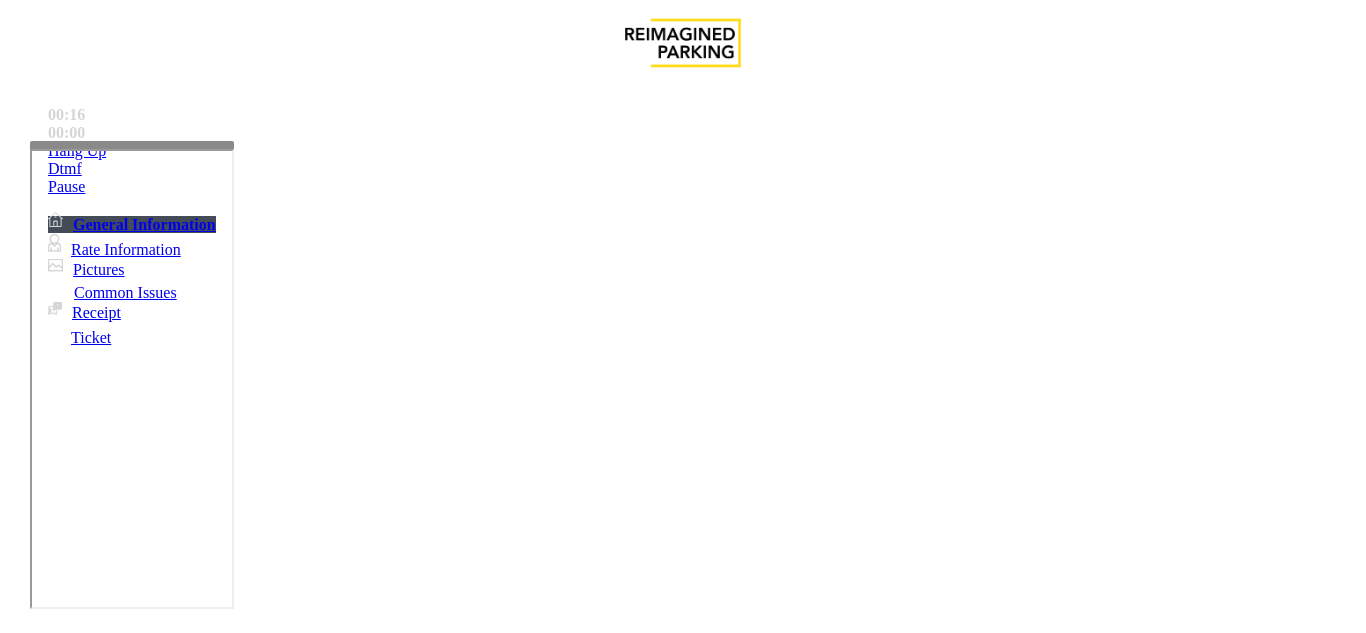 click on "No Response/Unable to hear parker" at bounding box center [142, 1286] 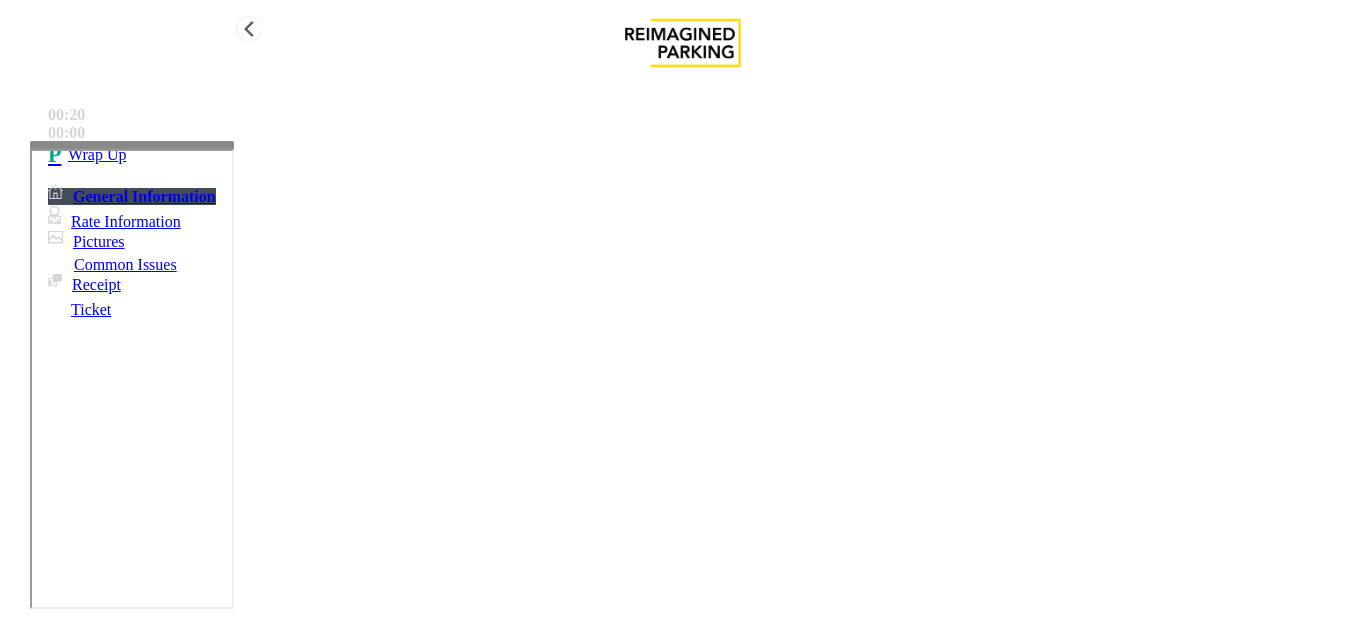 type on "**********" 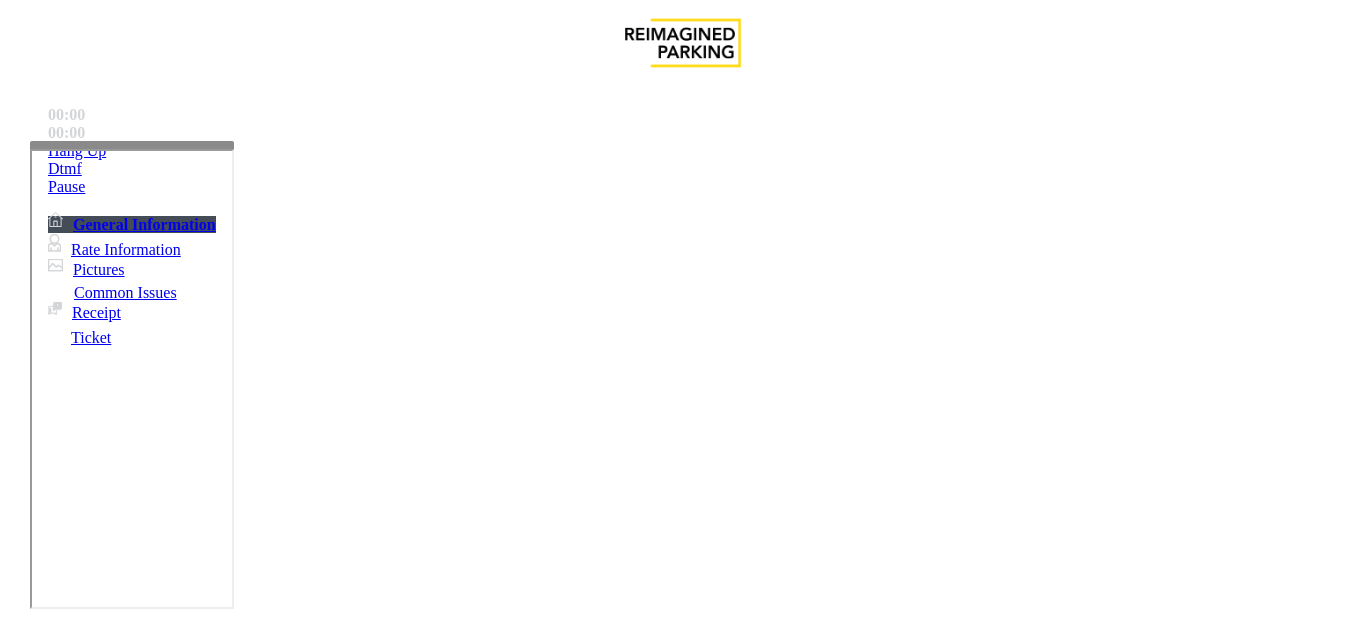 scroll, scrollTop: 300, scrollLeft: 0, axis: vertical 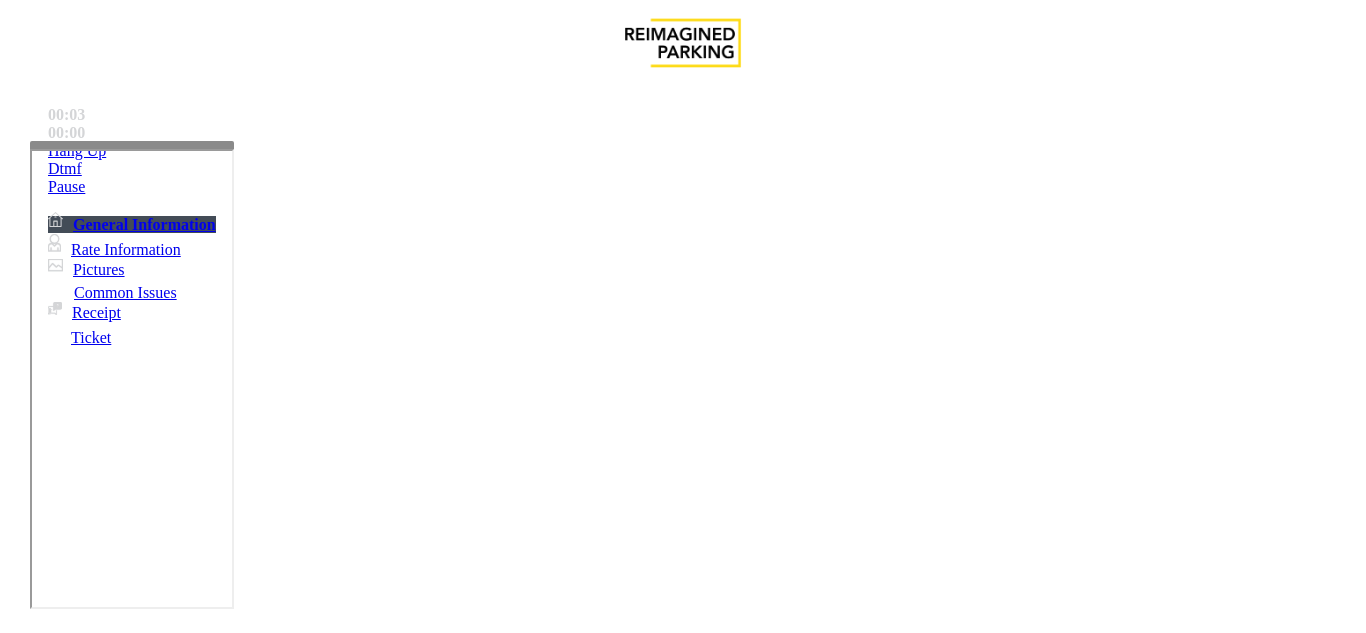 click on "gate until they are able to back up, the gate doesn't need to be vended for this." at bounding box center (684, 2415) 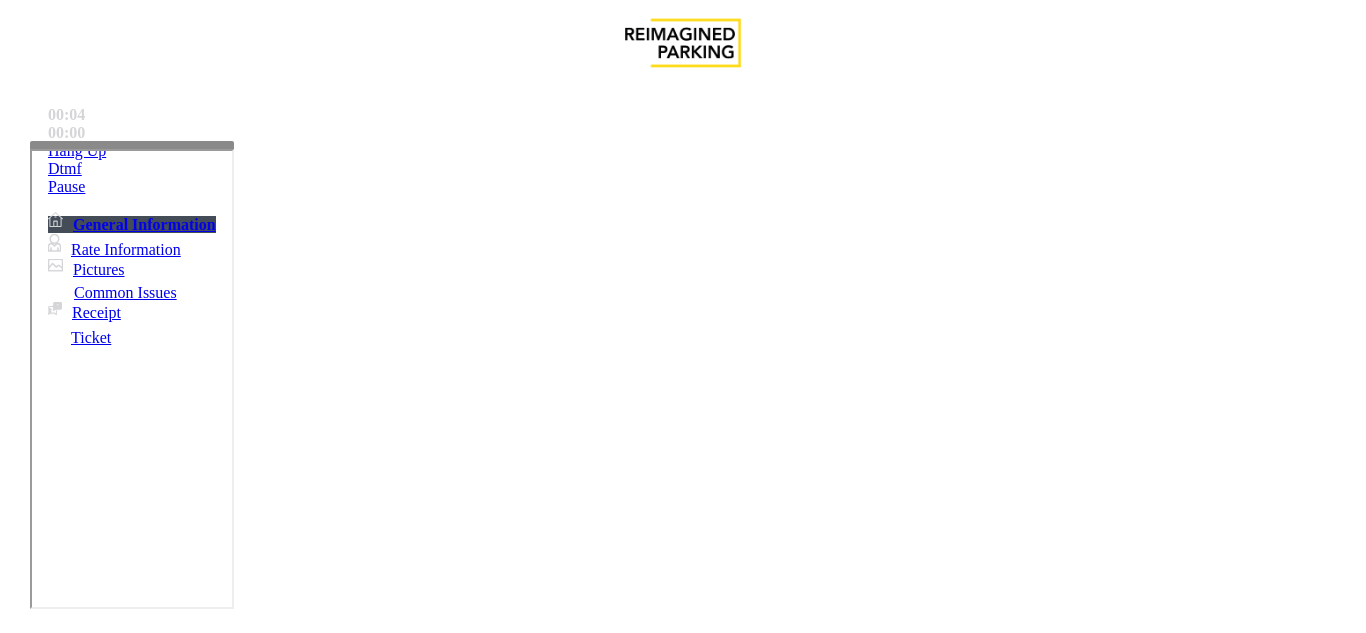 drag, startPoint x: 1070, startPoint y: 559, endPoint x: 869, endPoint y: 436, distance: 235.64804 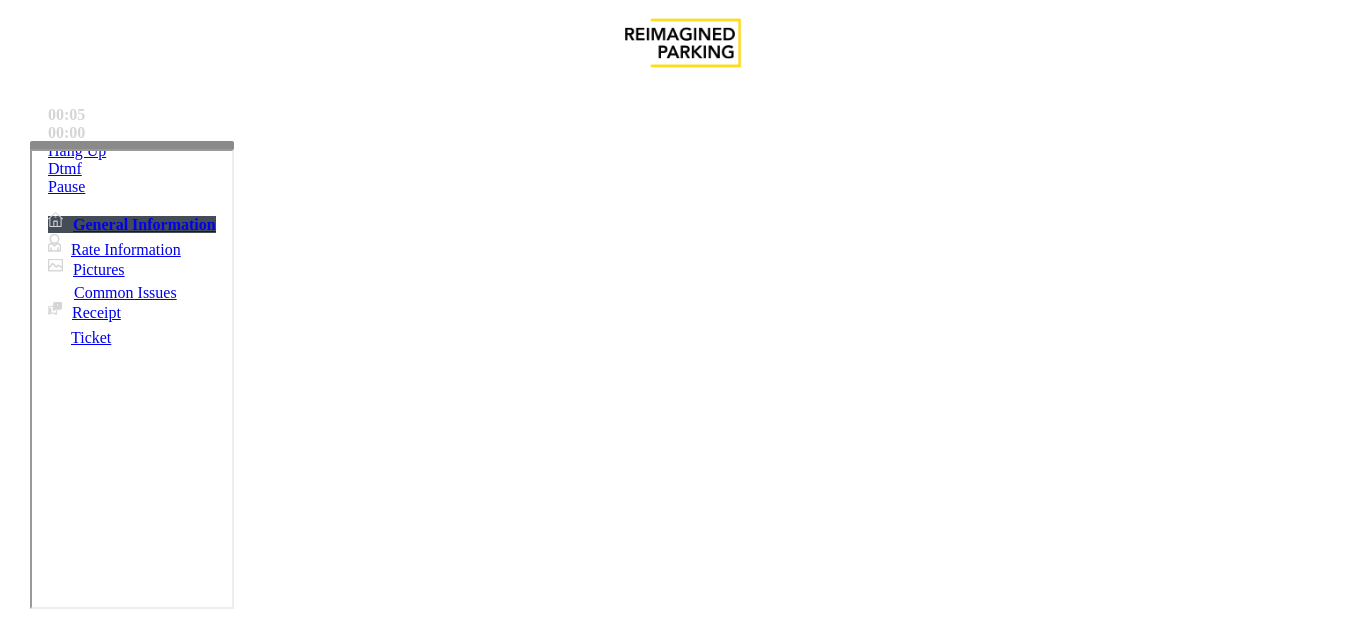 drag, startPoint x: 869, startPoint y: 436, endPoint x: 1026, endPoint y: 597, distance: 224.87775 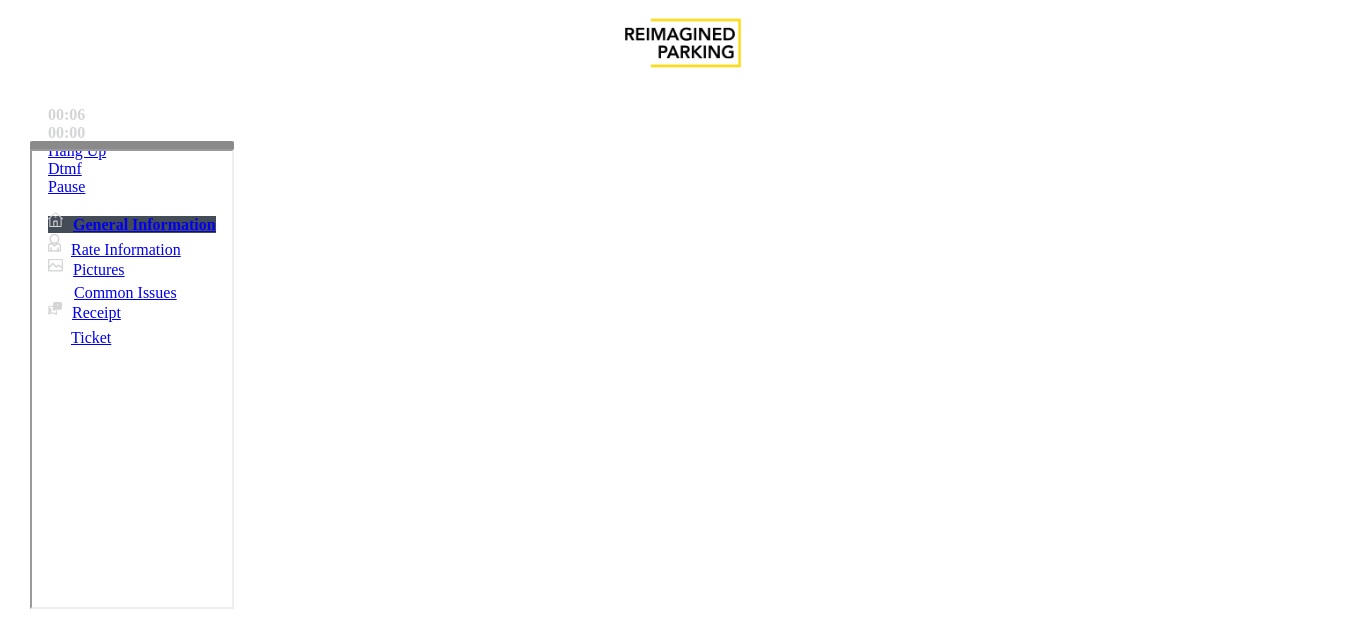 scroll, scrollTop: 600, scrollLeft: 0, axis: vertical 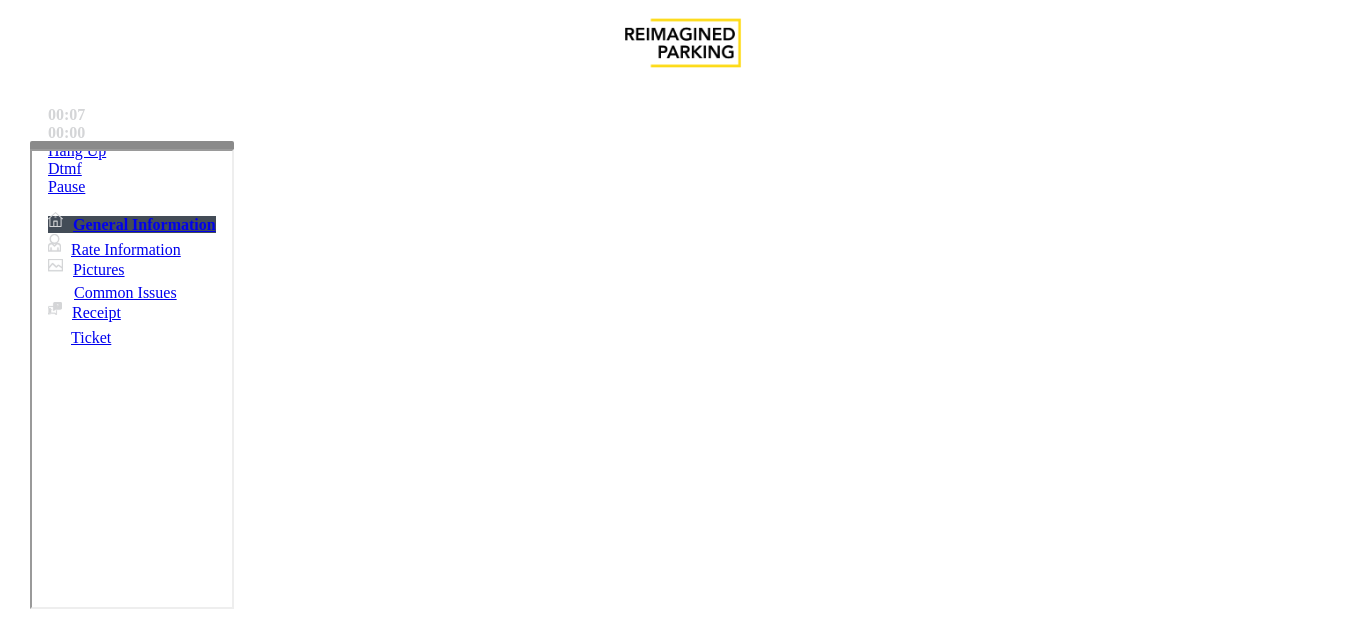 drag, startPoint x: 832, startPoint y: 325, endPoint x: 945, endPoint y: 377, distance: 124.39051 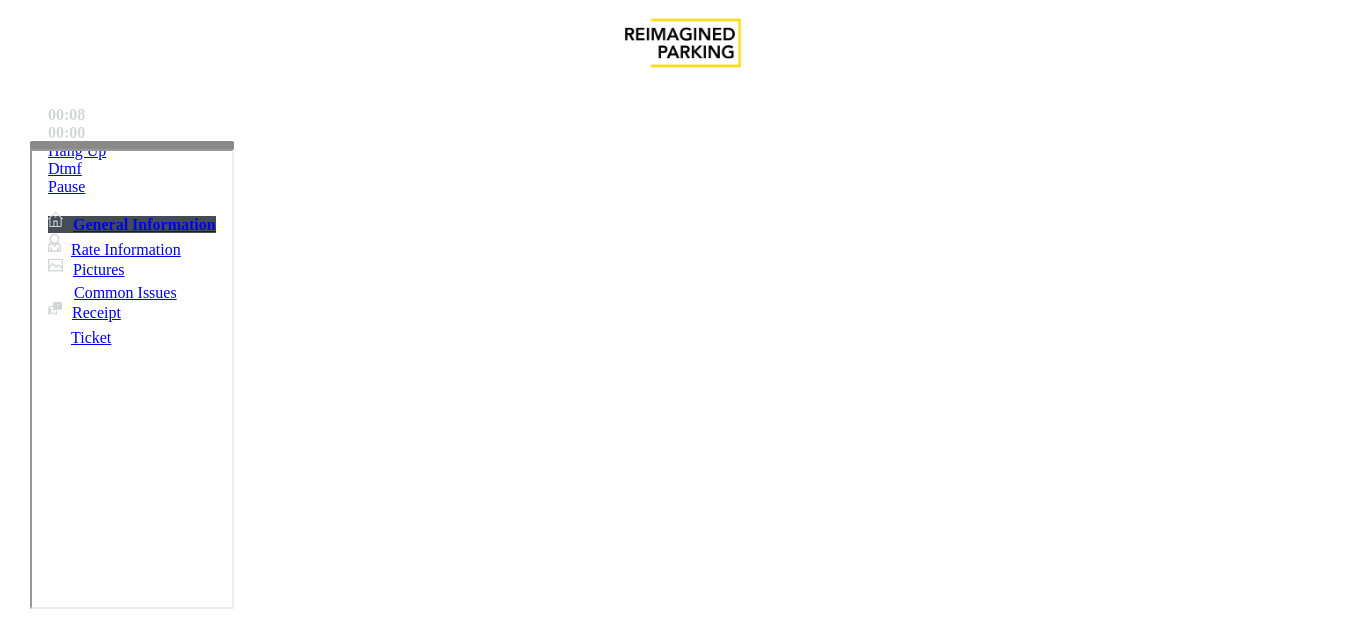 drag, startPoint x: 945, startPoint y: 377, endPoint x: 702, endPoint y: 141, distance: 338.74033 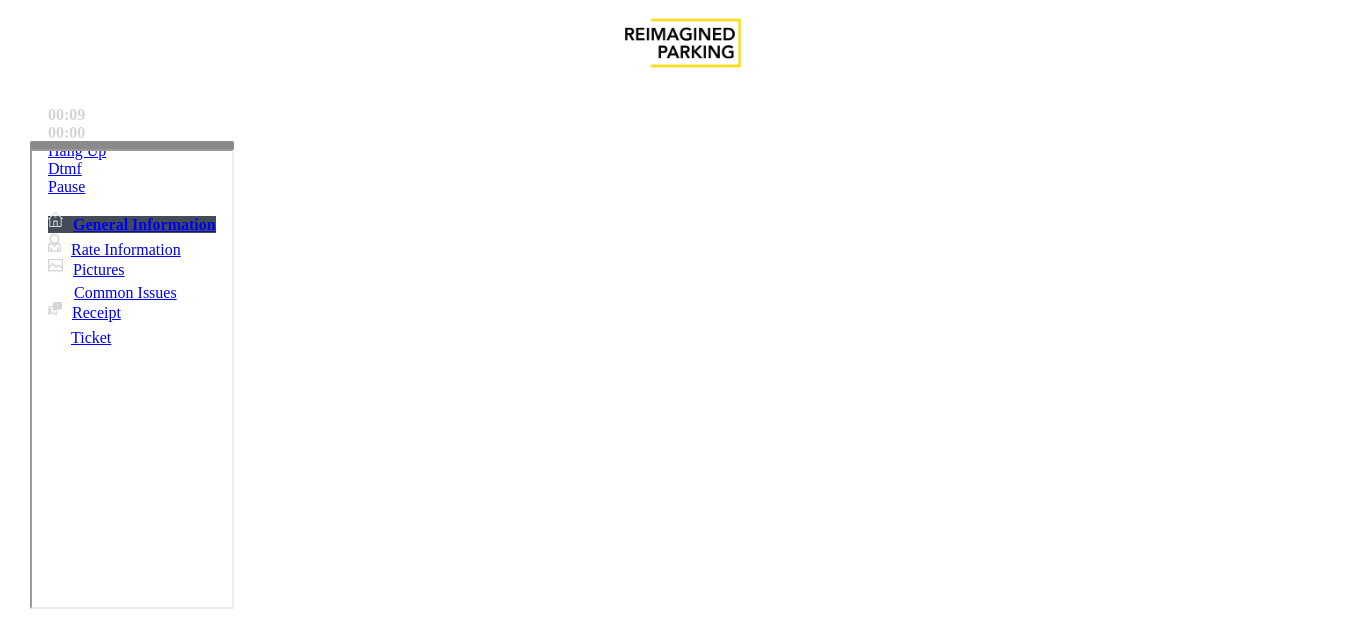 click on "Monthly (cardholder) entrance only: - we cannot vend the gate to visitors because they" at bounding box center [437, 2339] 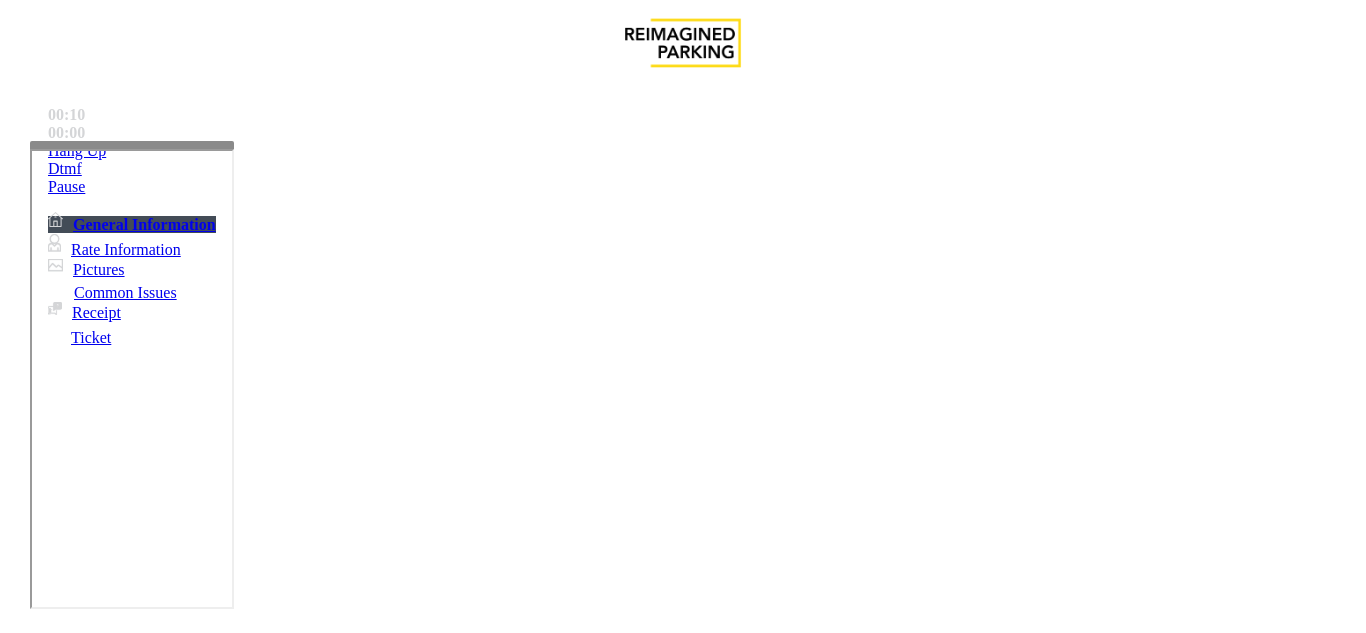 click on "find the information, put a note in the report or call MOD to authorize" at bounding box center (964, 2540) 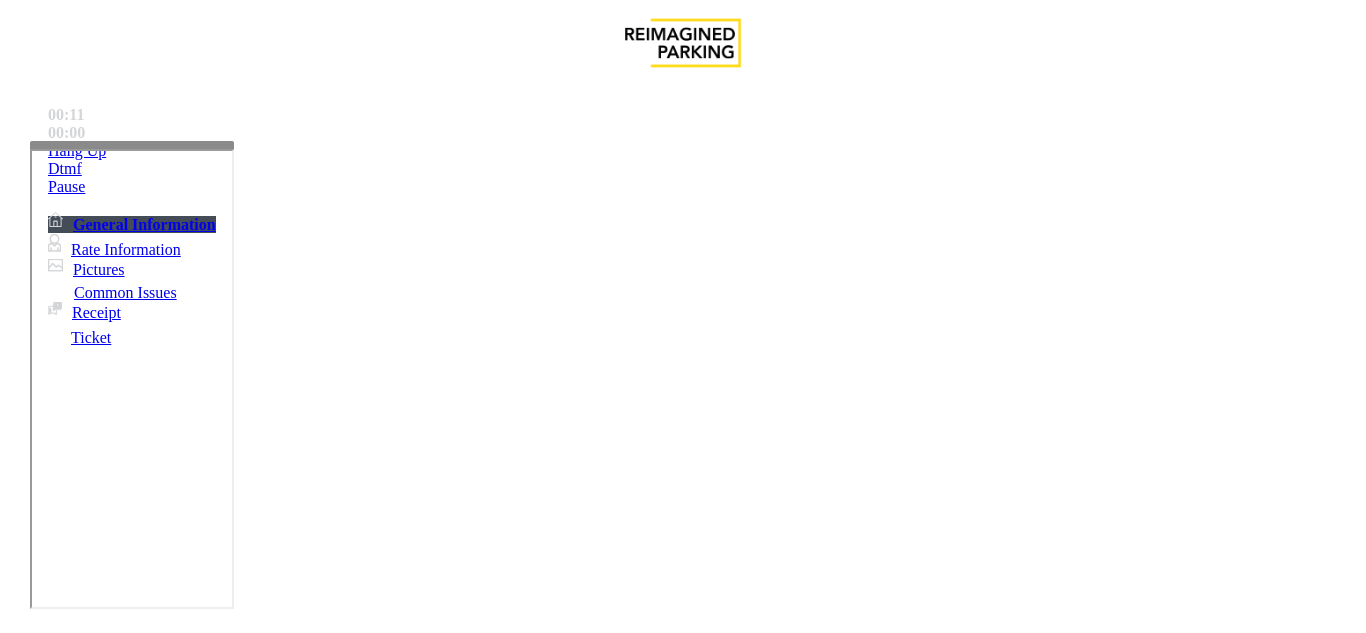 click on "[NUMBER] - [NUMBER] [STREET]" at bounding box center (46, 2741) 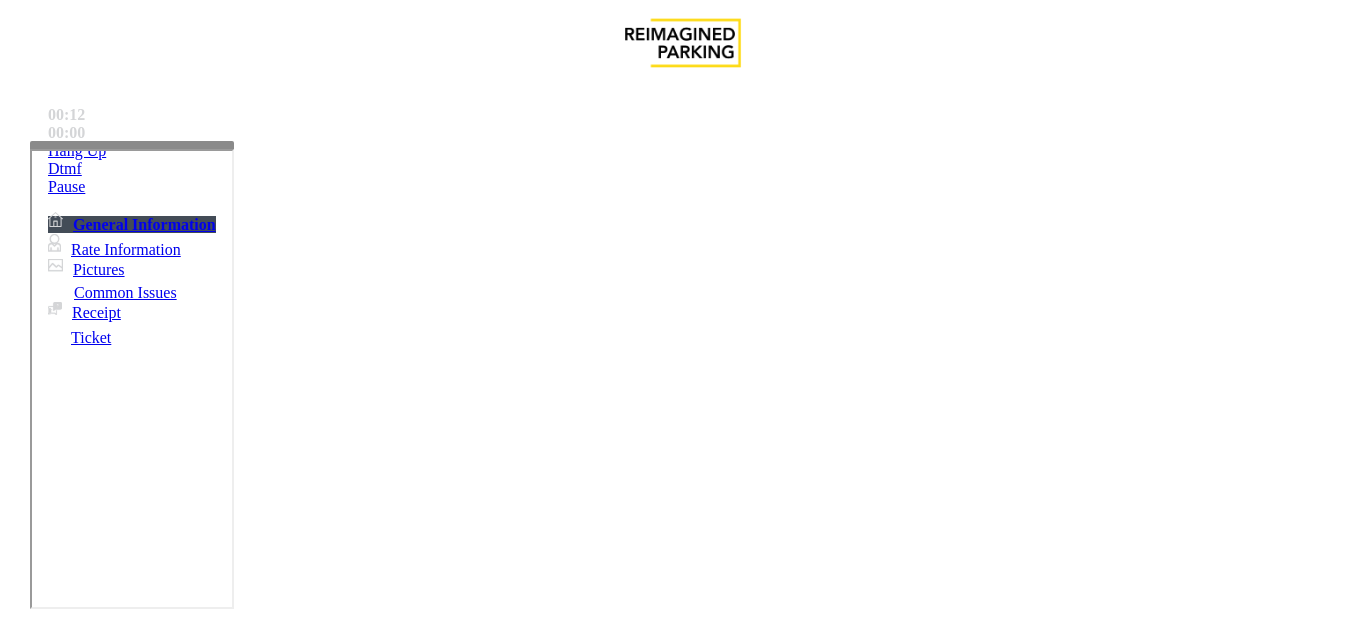 drag, startPoint x: 719, startPoint y: 428, endPoint x: 815, endPoint y: 202, distance: 245.5443 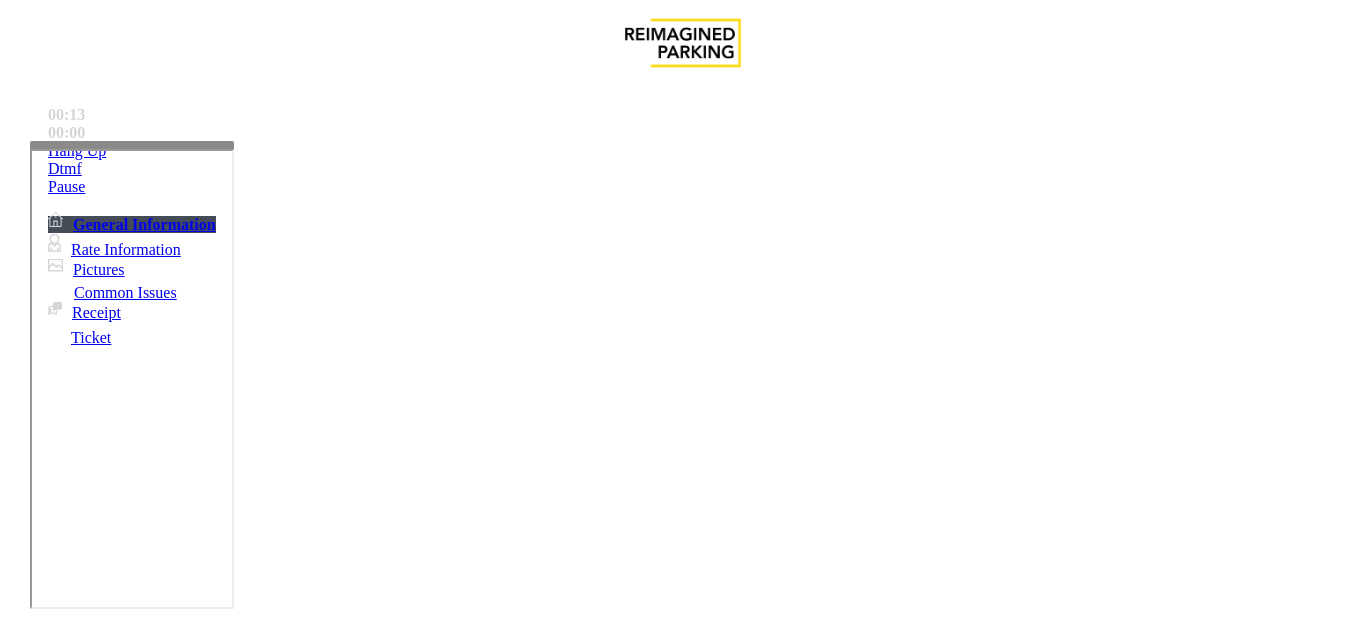 click on "[NUMBER] - [NUMBER] [STREET]" at bounding box center [46, 2741] 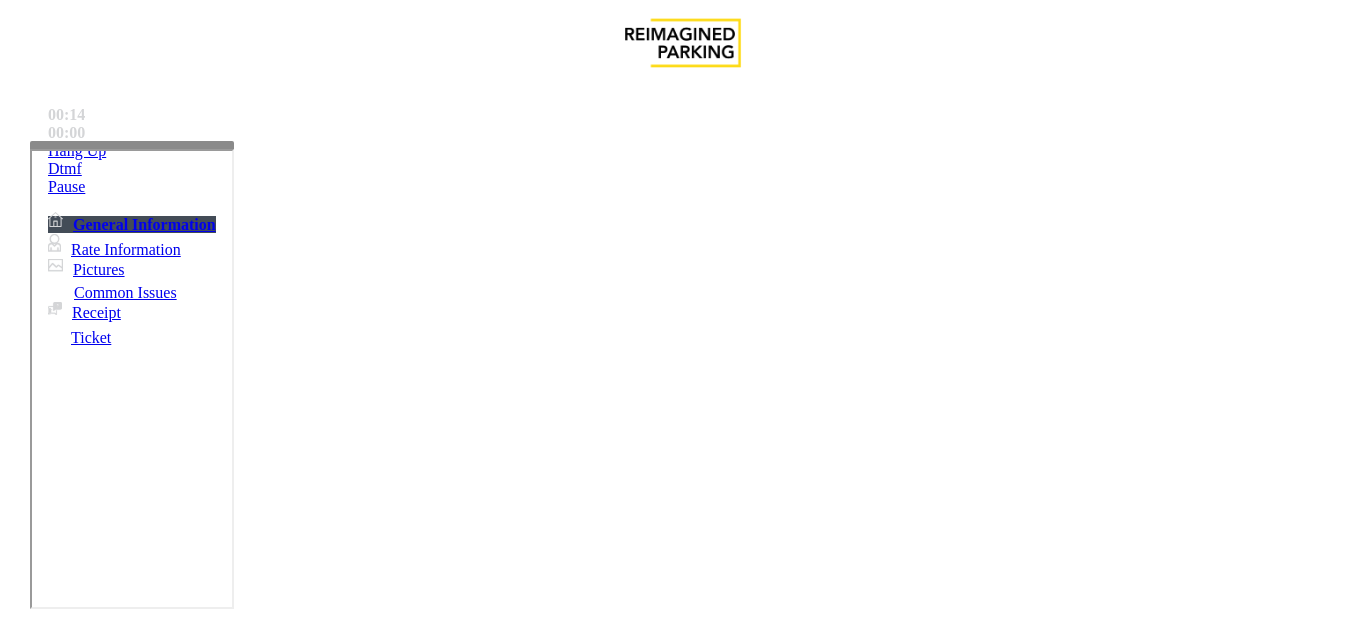 click on "[NUMBER] - [NUMBER] [STREET]" at bounding box center [48, 2741] 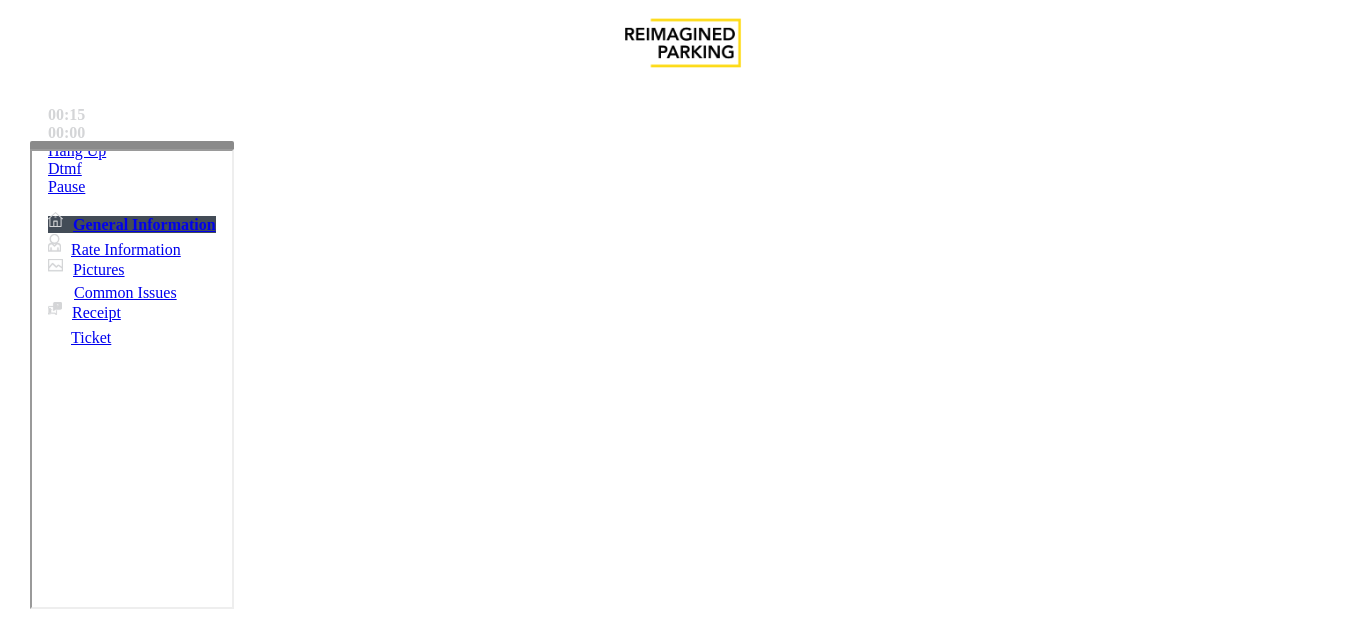 copy on "LAN21083200" 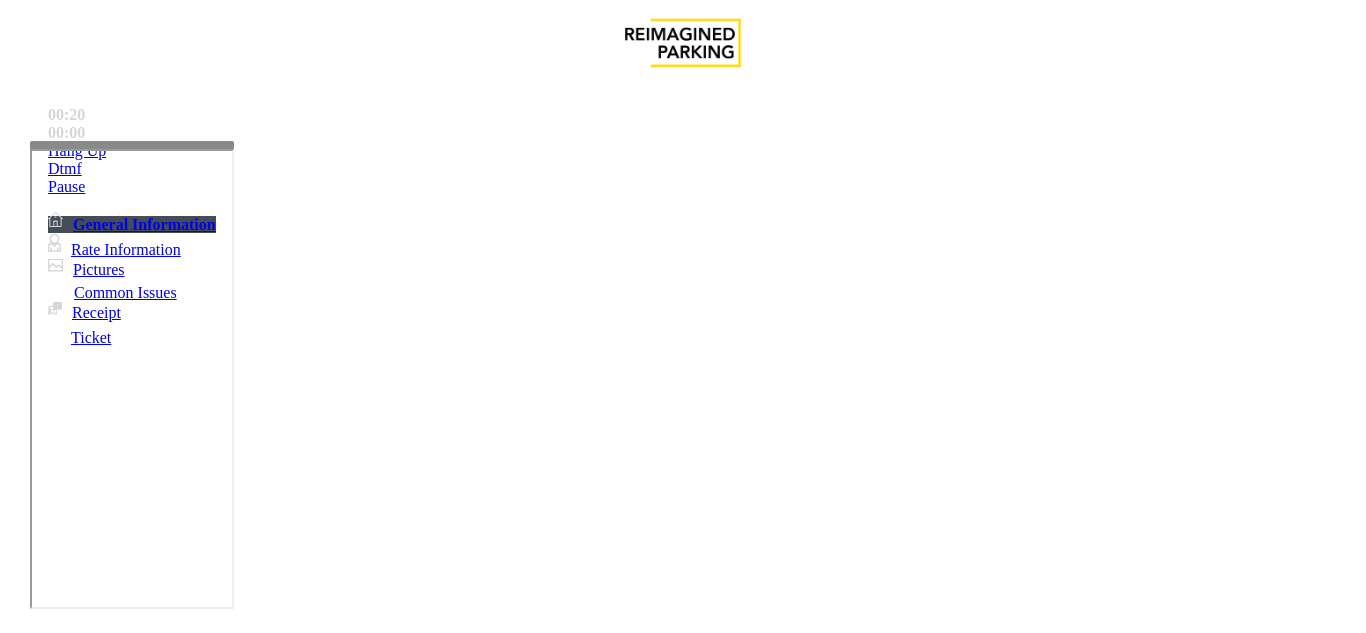 click on "Monthly Issue" at bounding box center (268, 1286) 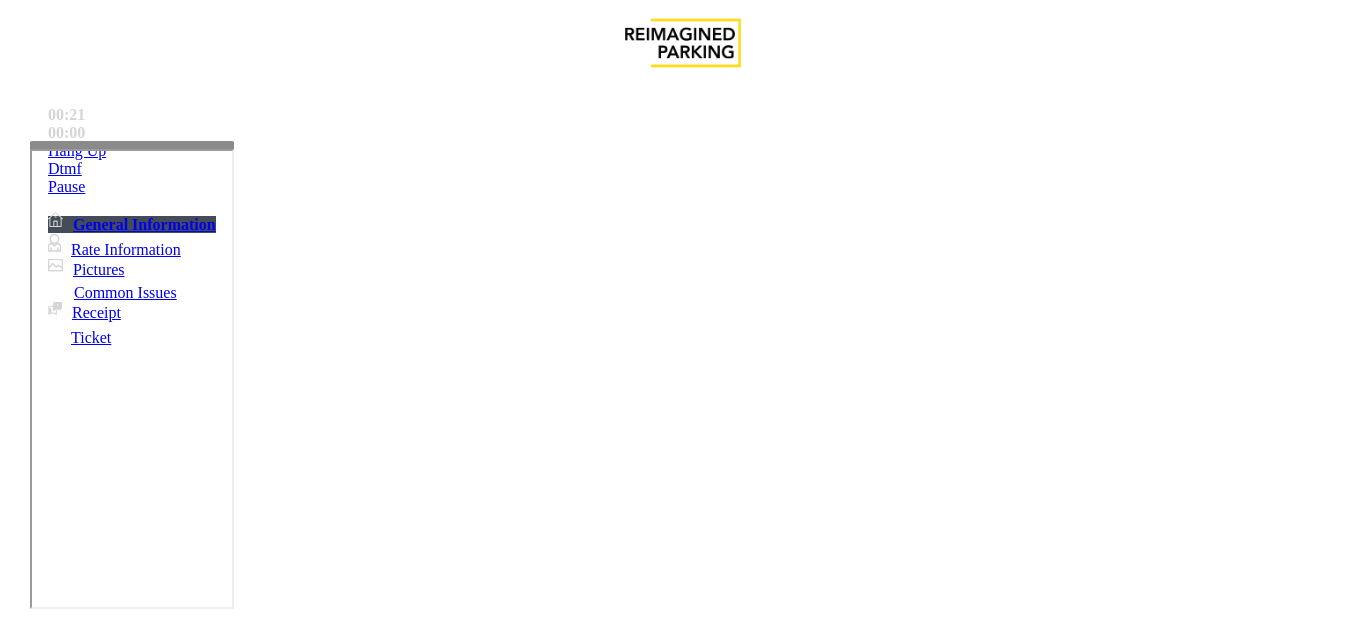 click on "Passback" at bounding box center (165, 1286) 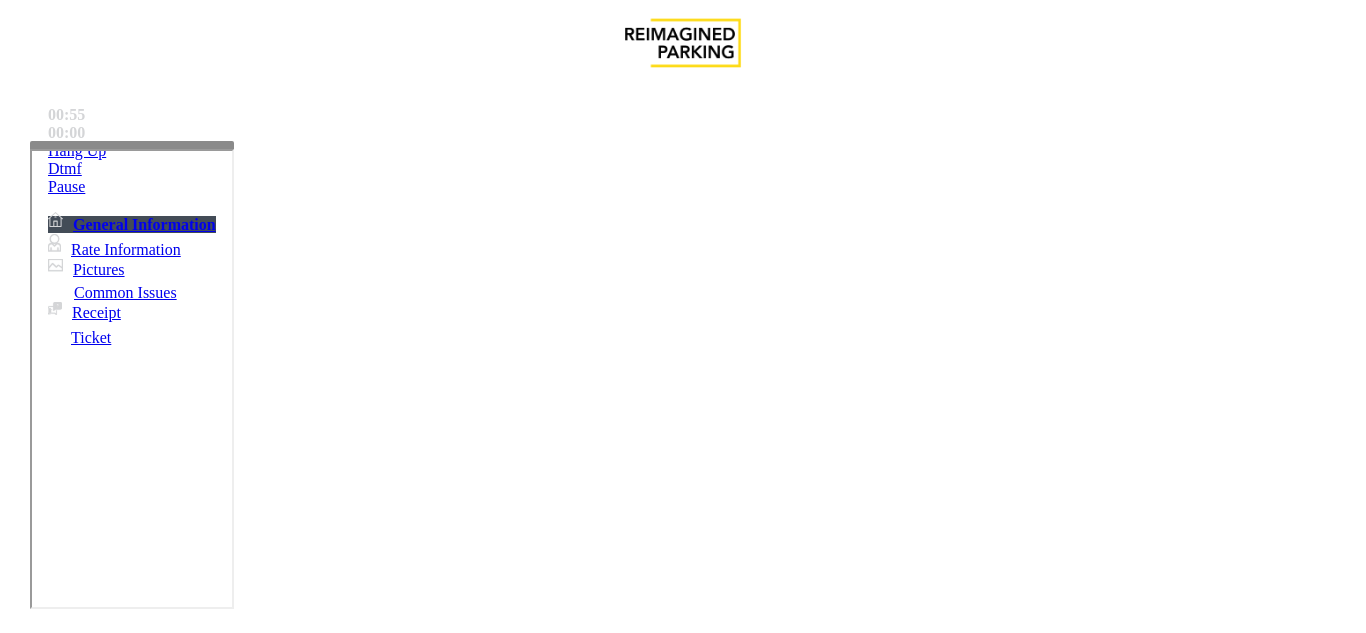 click at bounding box center (96, 1308) 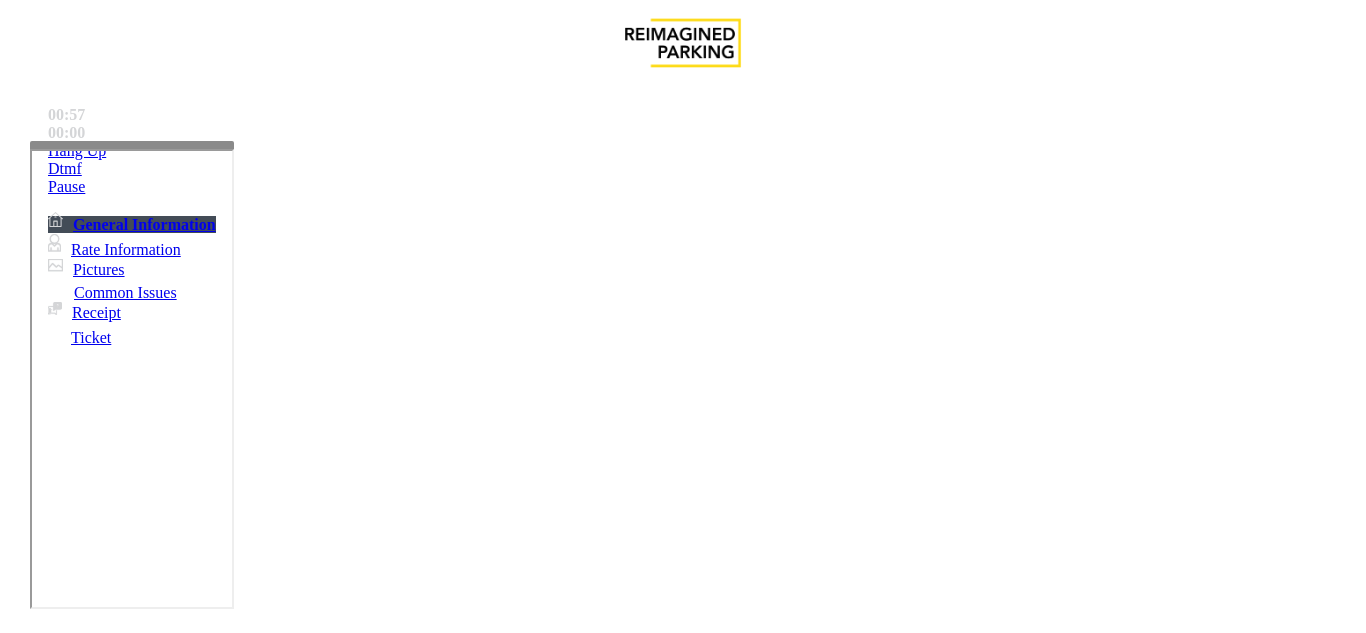 scroll, scrollTop: 600, scrollLeft: 0, axis: vertical 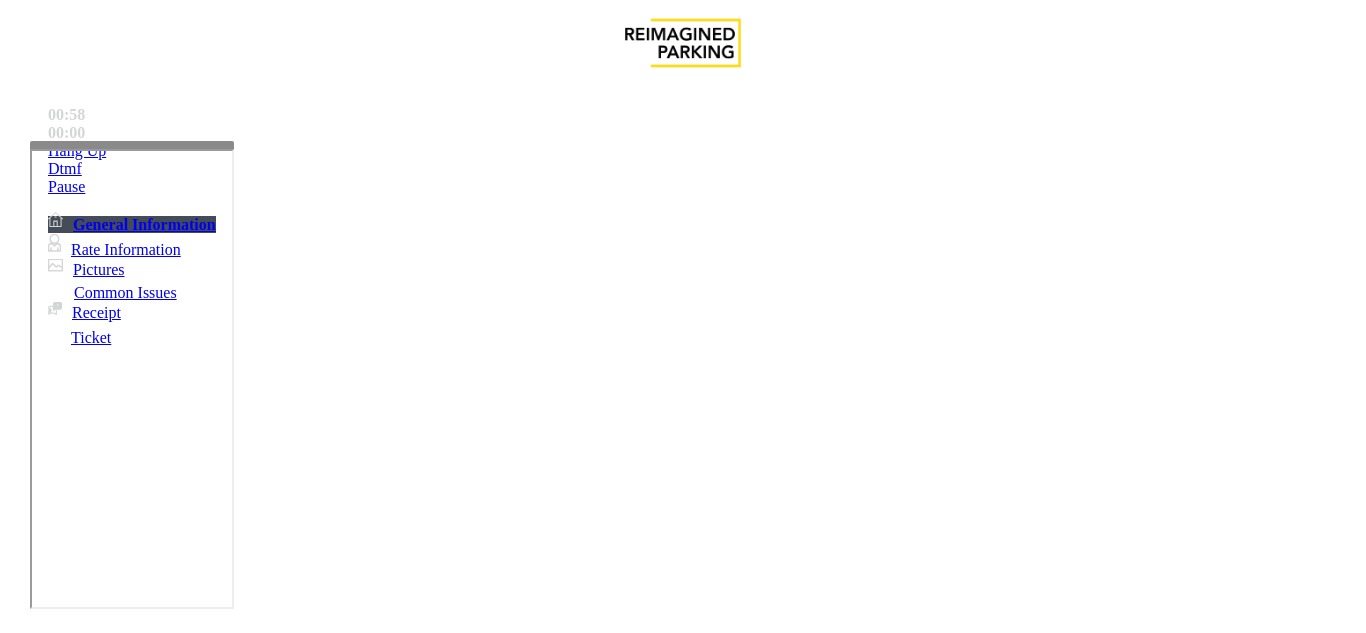 click on "find the information, put a note in the report or call MOD to authorize" at bounding box center [964, 3181] 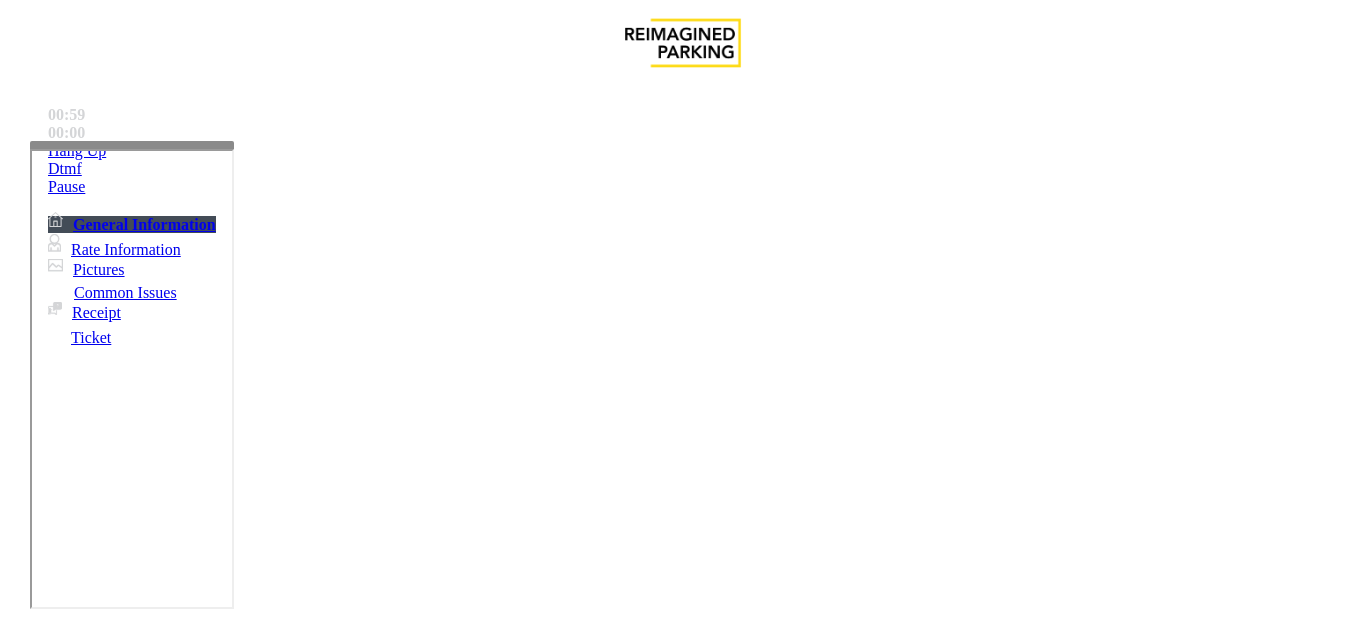 click on "Monthly (cardholder) entrance only: - we cannot vend the gate to visitors because they" at bounding box center (437, 2981) 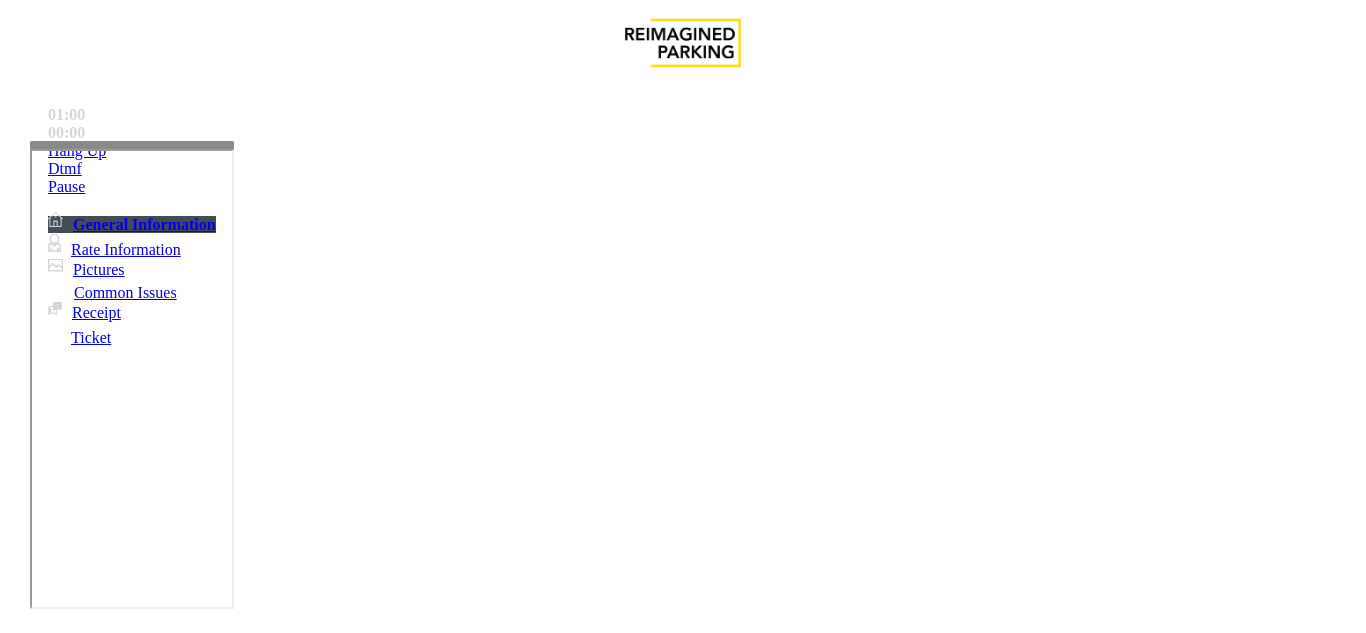 drag, startPoint x: 1029, startPoint y: 125, endPoint x: 1286, endPoint y: 155, distance: 258.74506 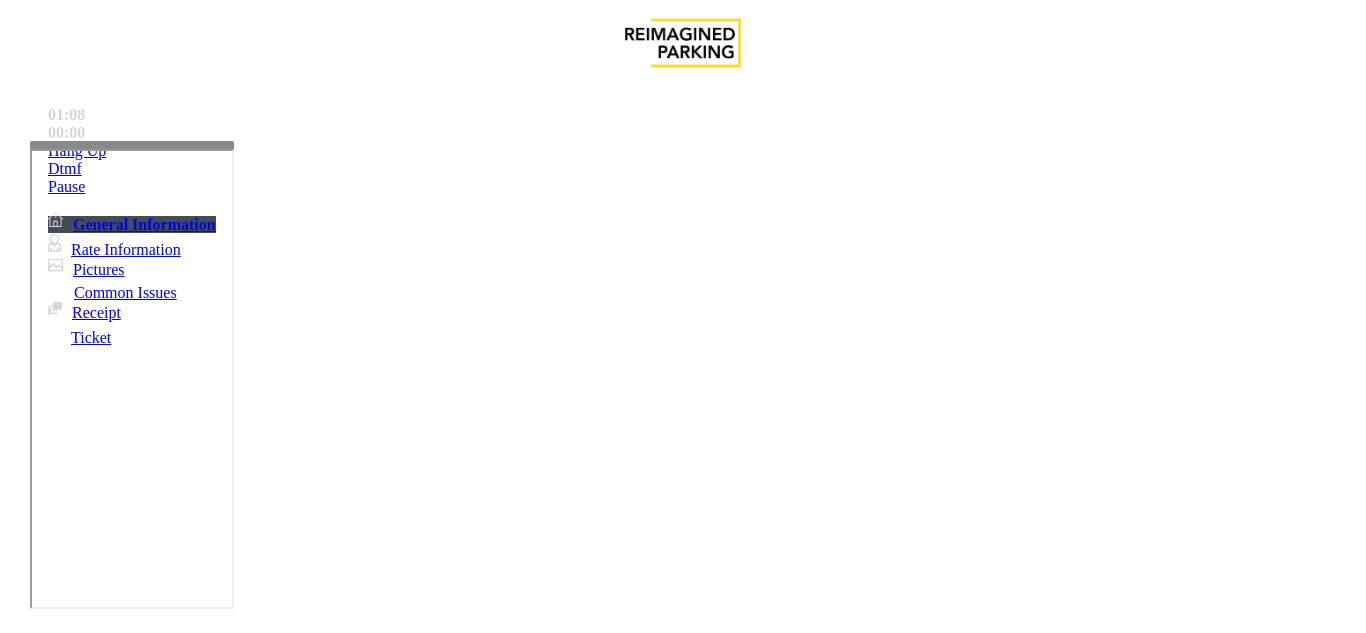 click on "**" at bounding box center (96, 1308) 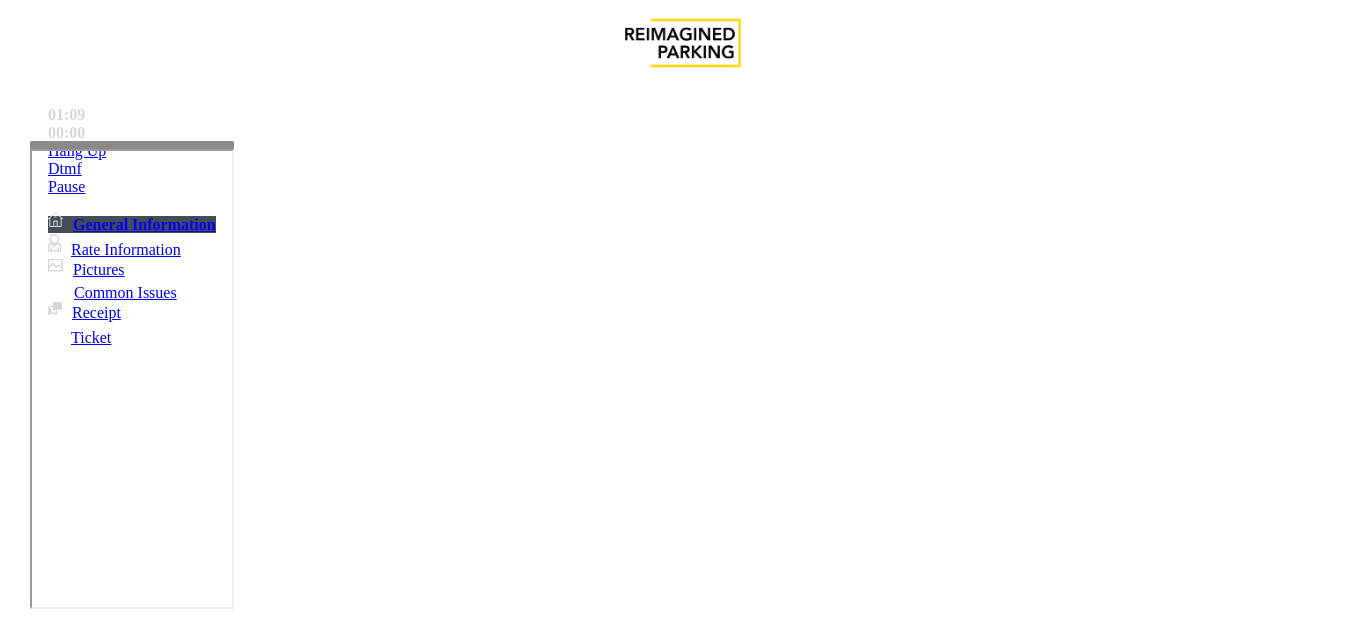 paste on "***" 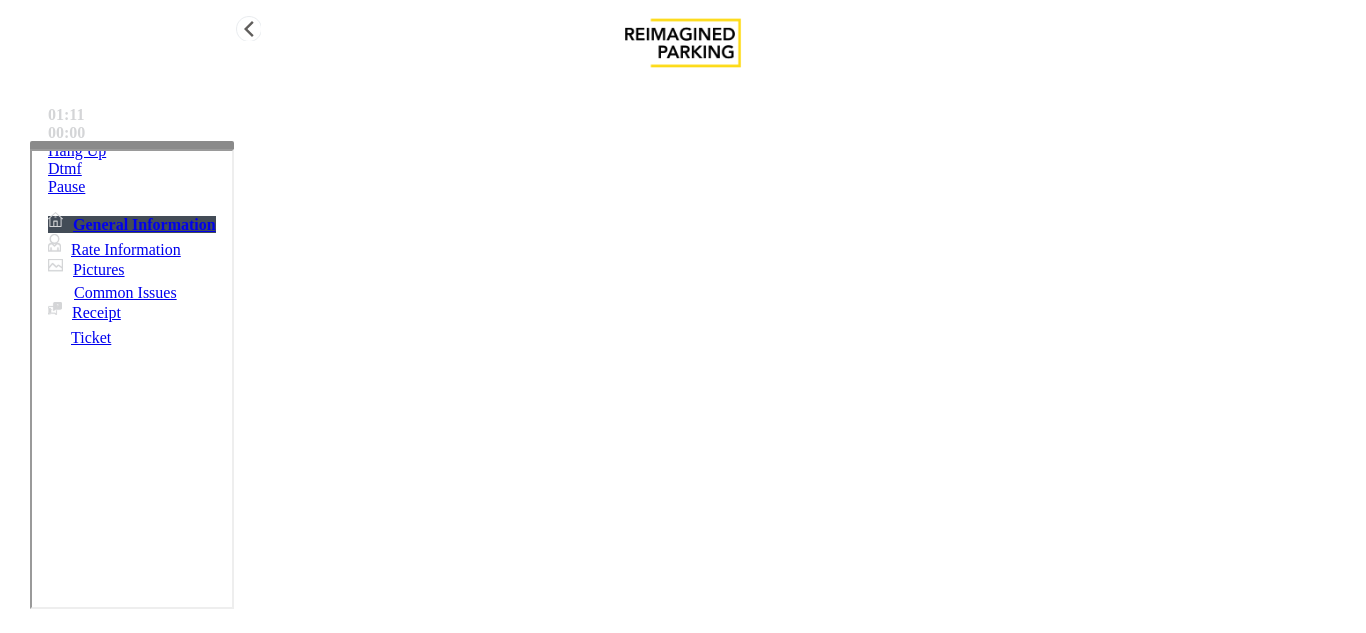 click on "Hang Up" at bounding box center [703, 151] 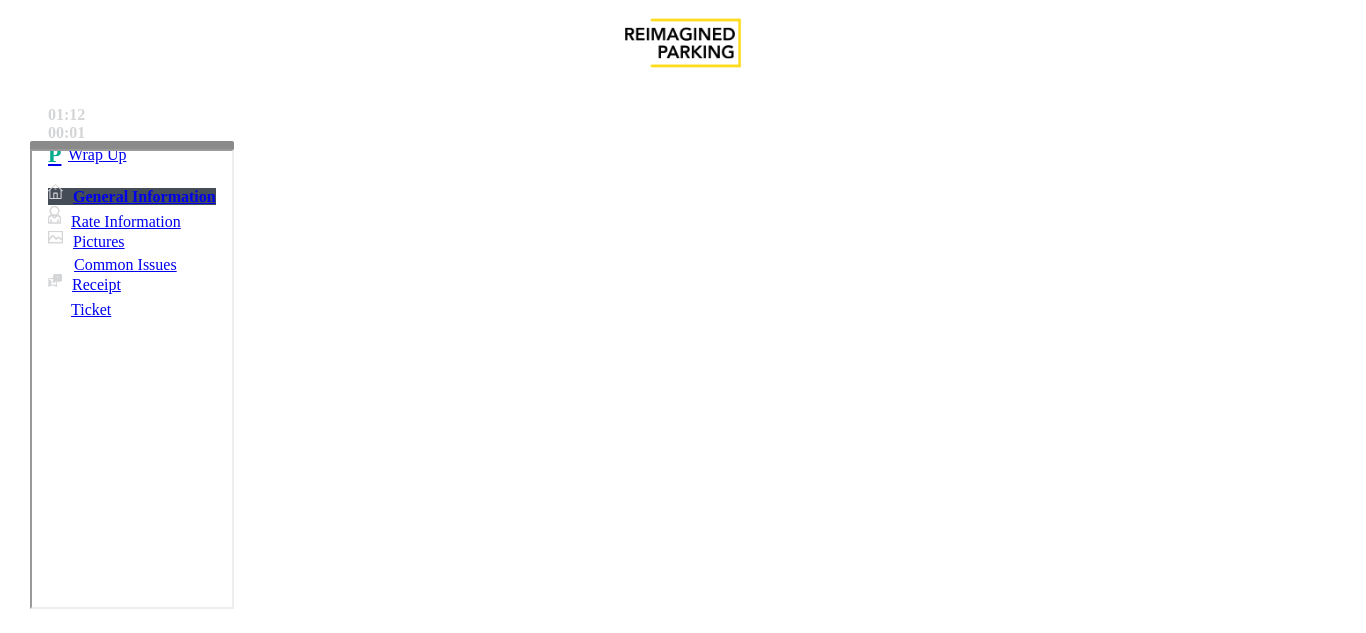 click on "*****" at bounding box center [96, 1308] 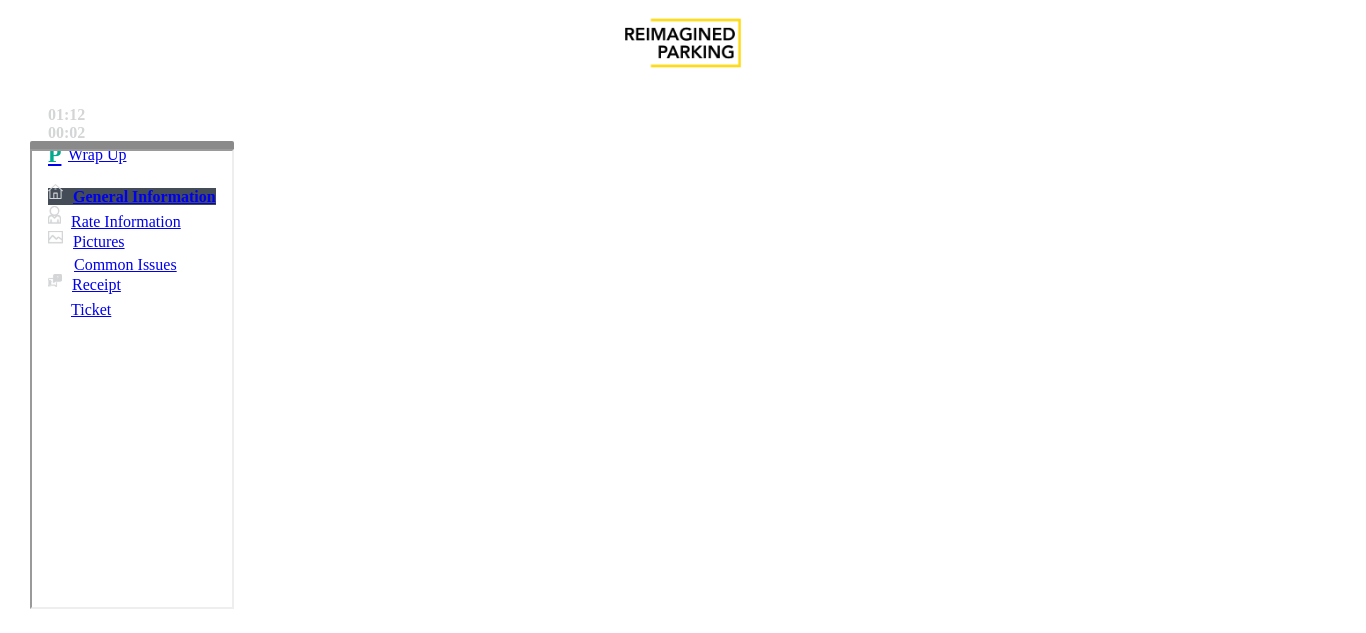 paste on "**********" 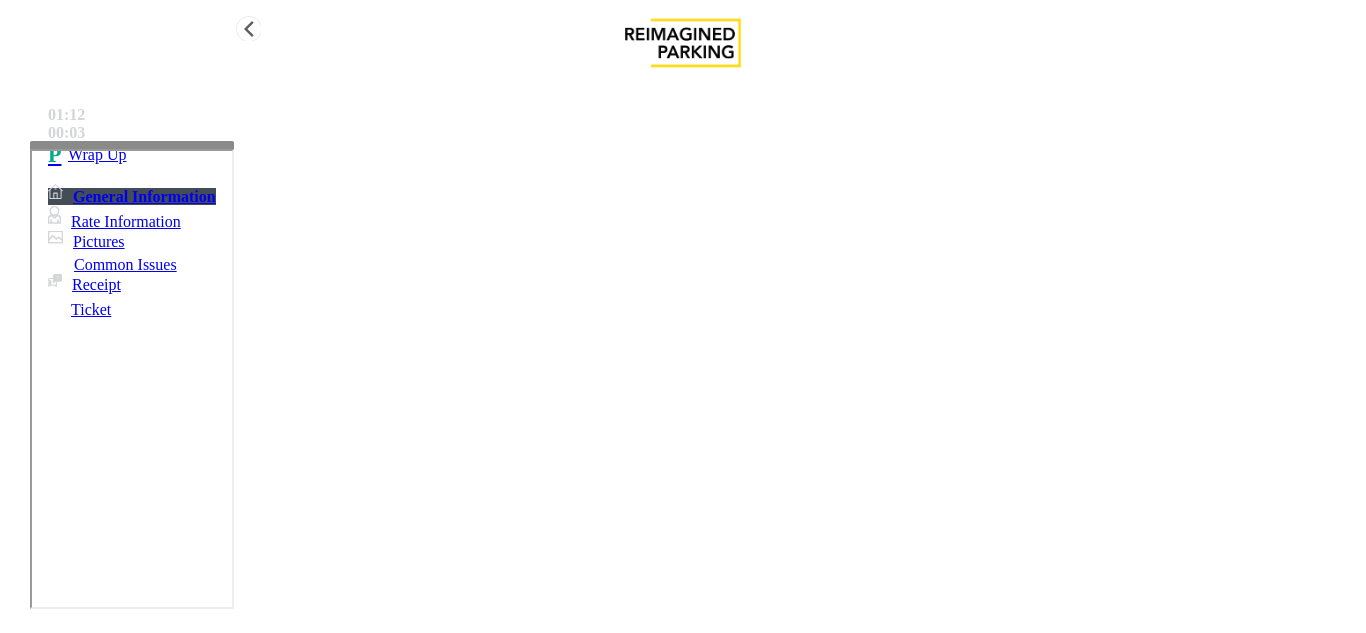 type on "**********" 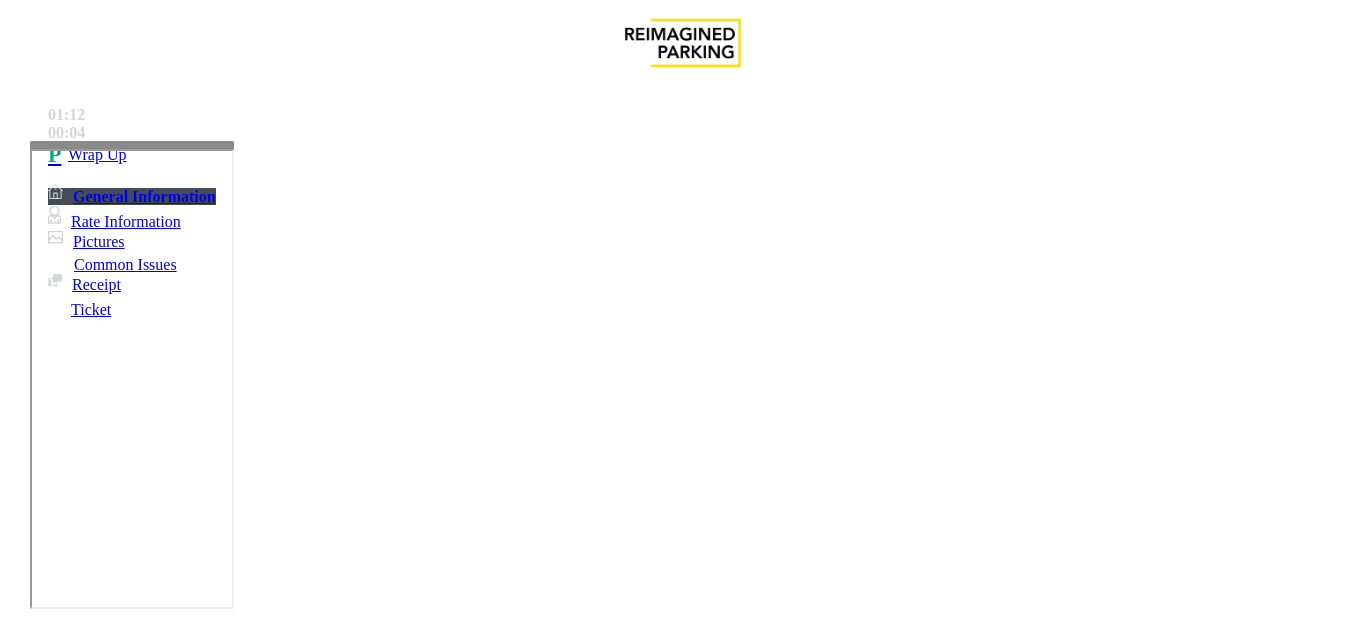 click at bounding box center [96, 1362] 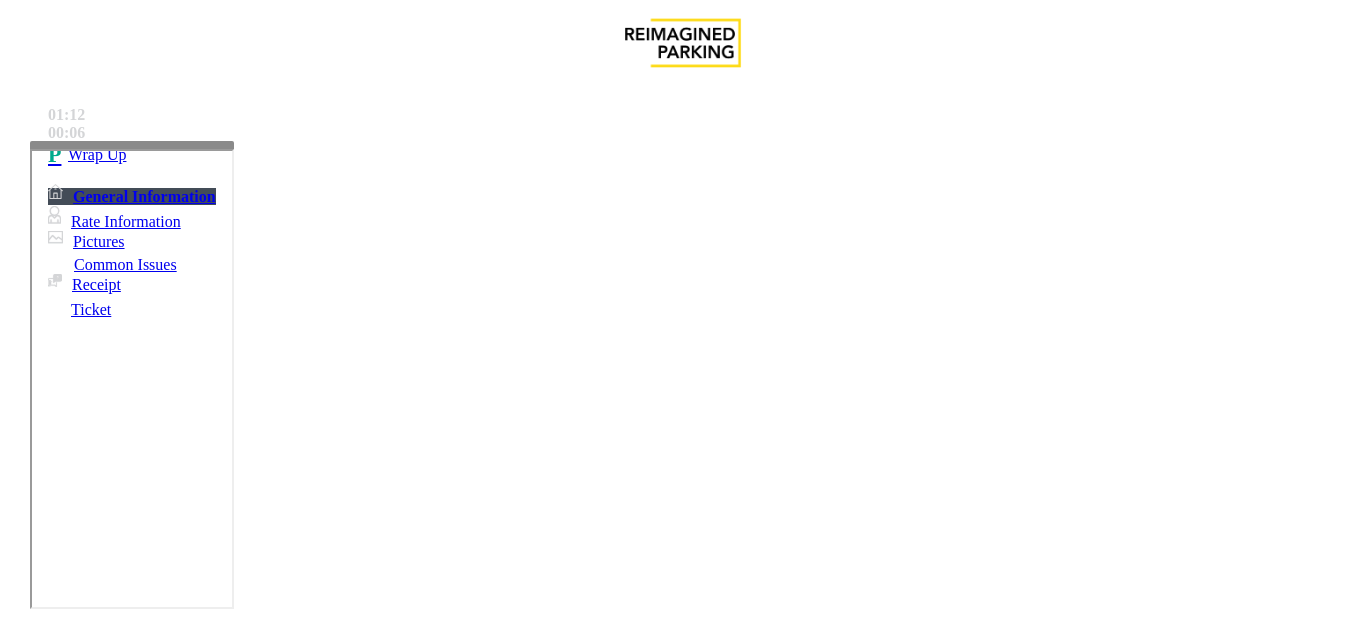 type on "****" 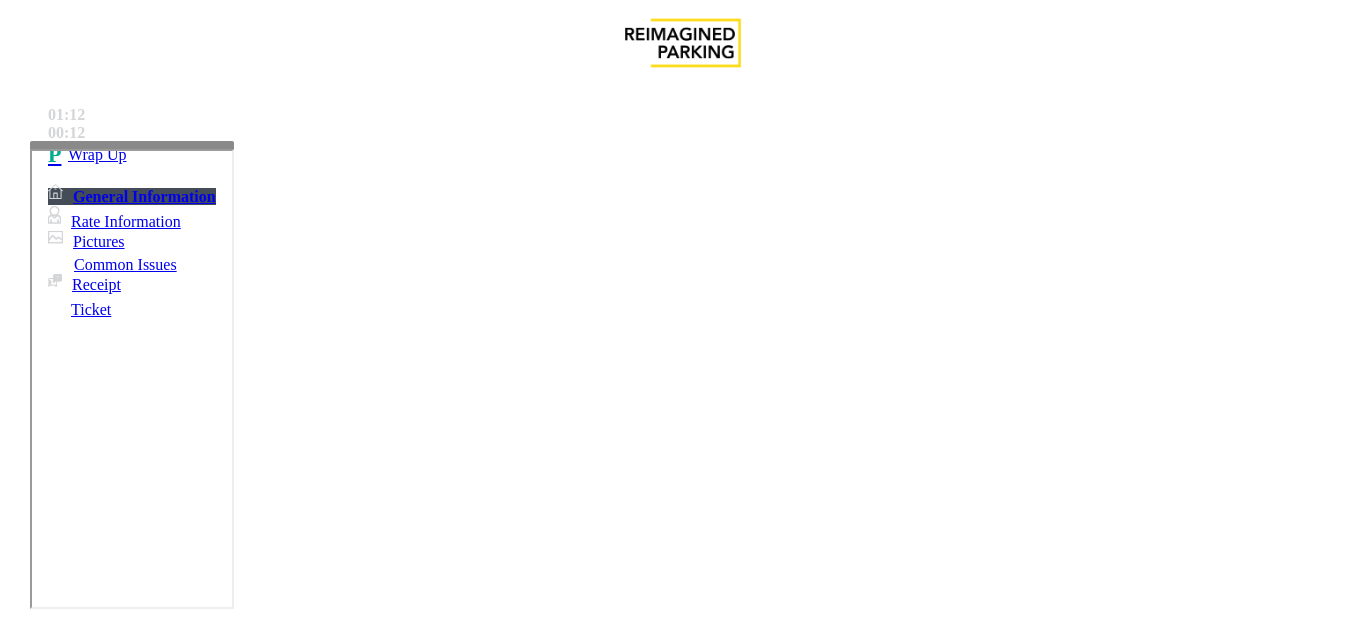 click at bounding box center (221, 1588) 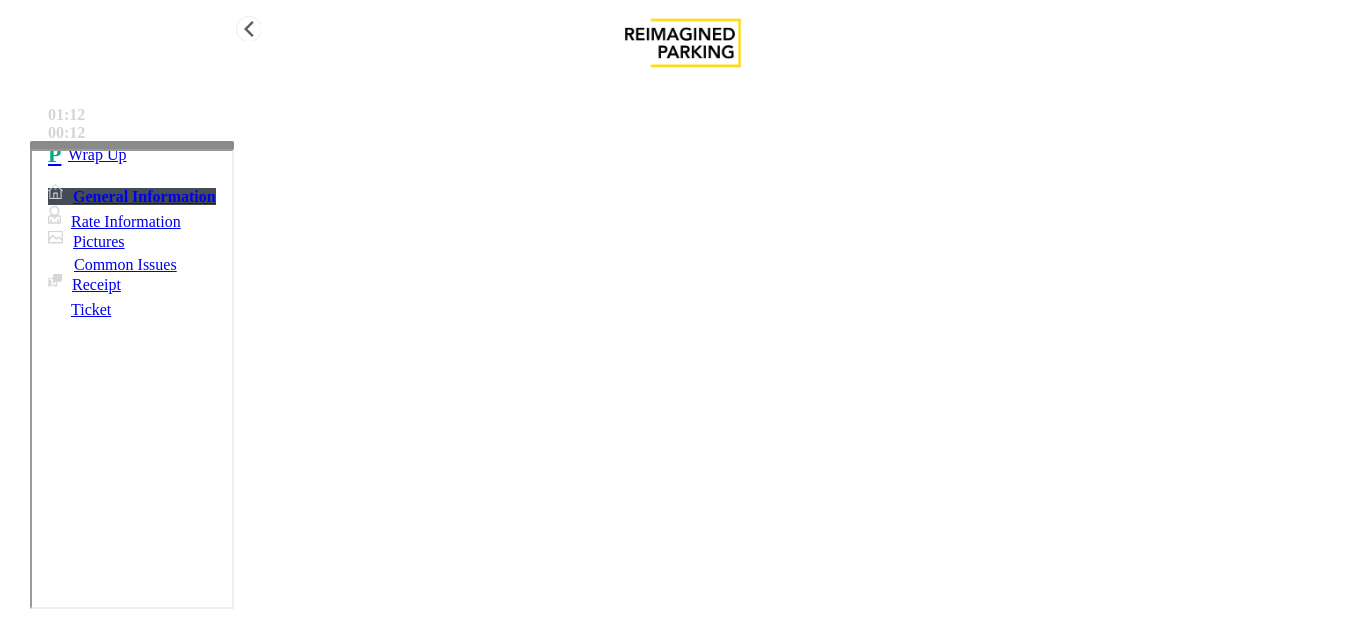 scroll, scrollTop: 15, scrollLeft: 0, axis: vertical 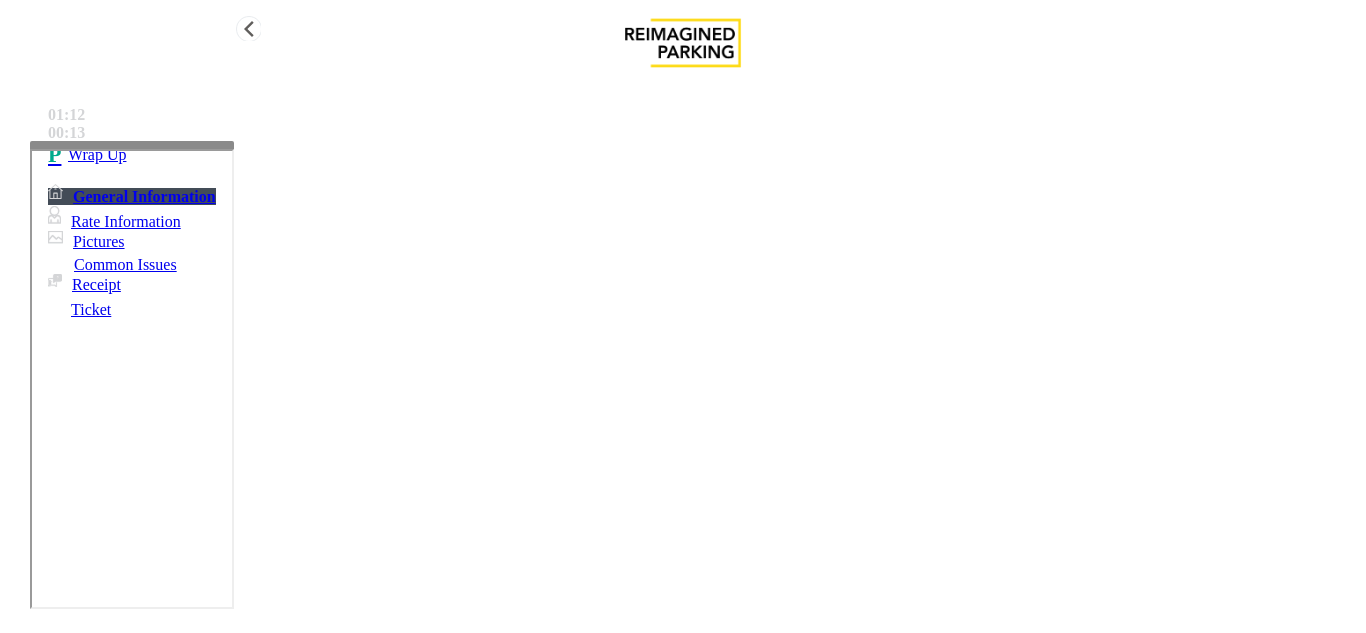 type on "**********" 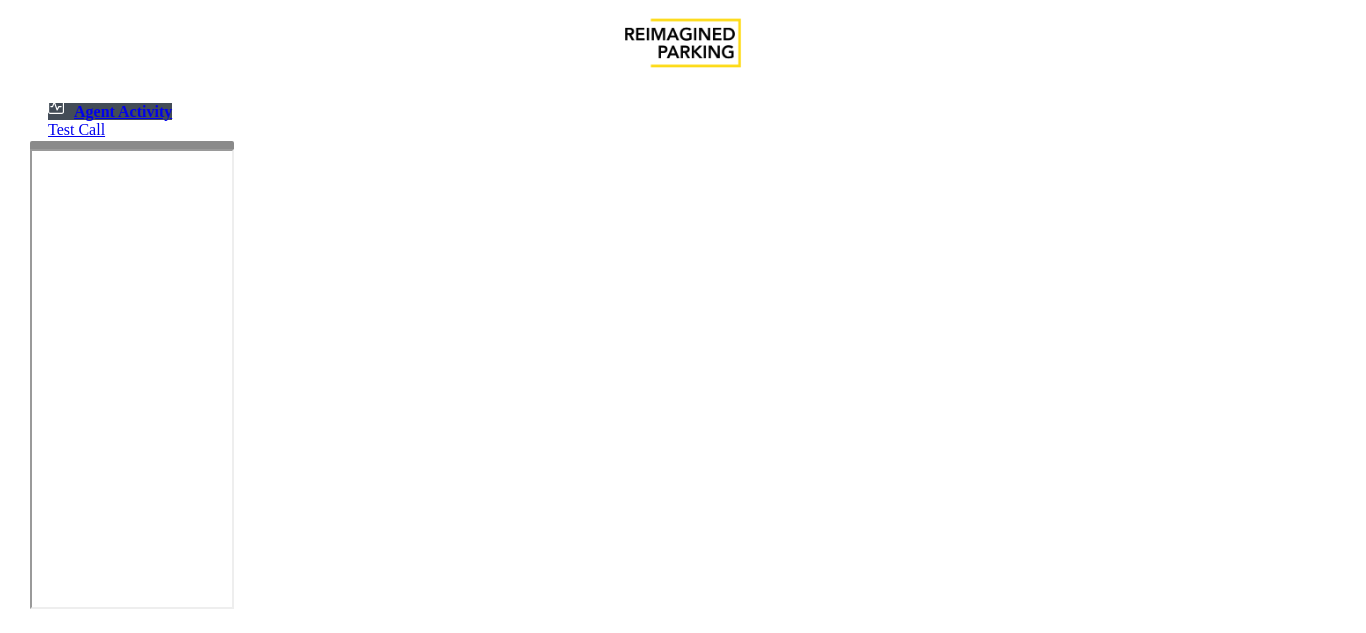 click on "Cancel" at bounding box center [1216, 4263] 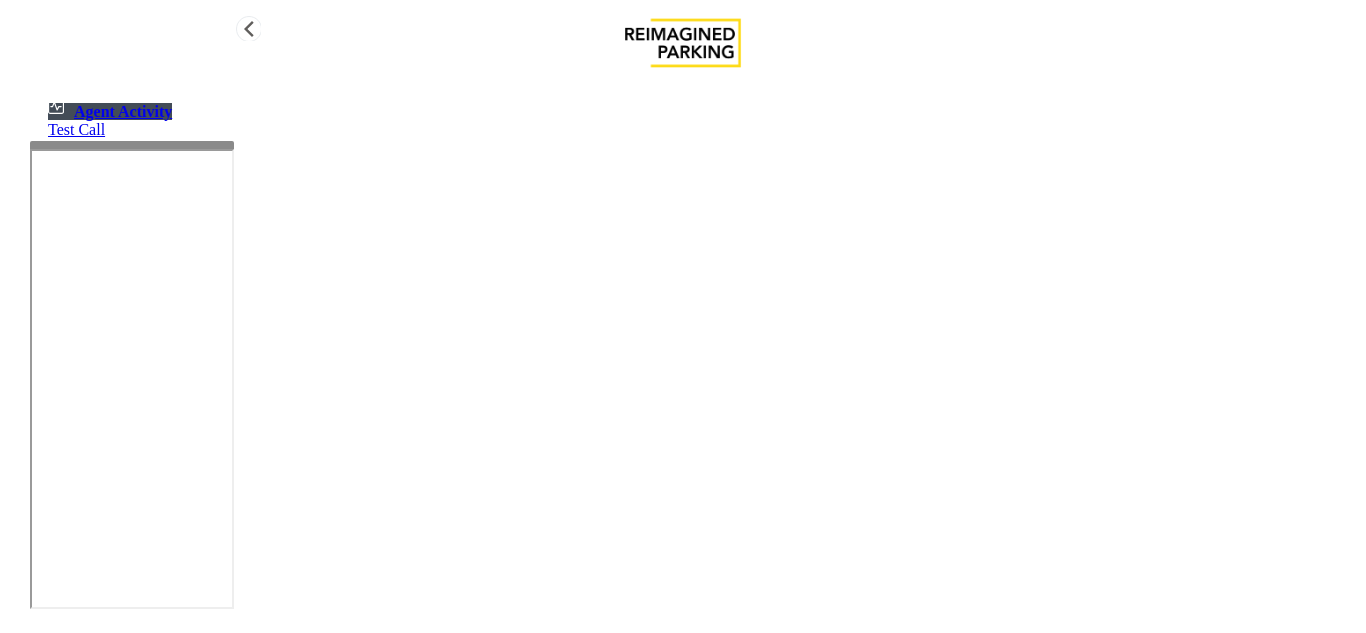 click on "Agent Activity" at bounding box center [110, 111] 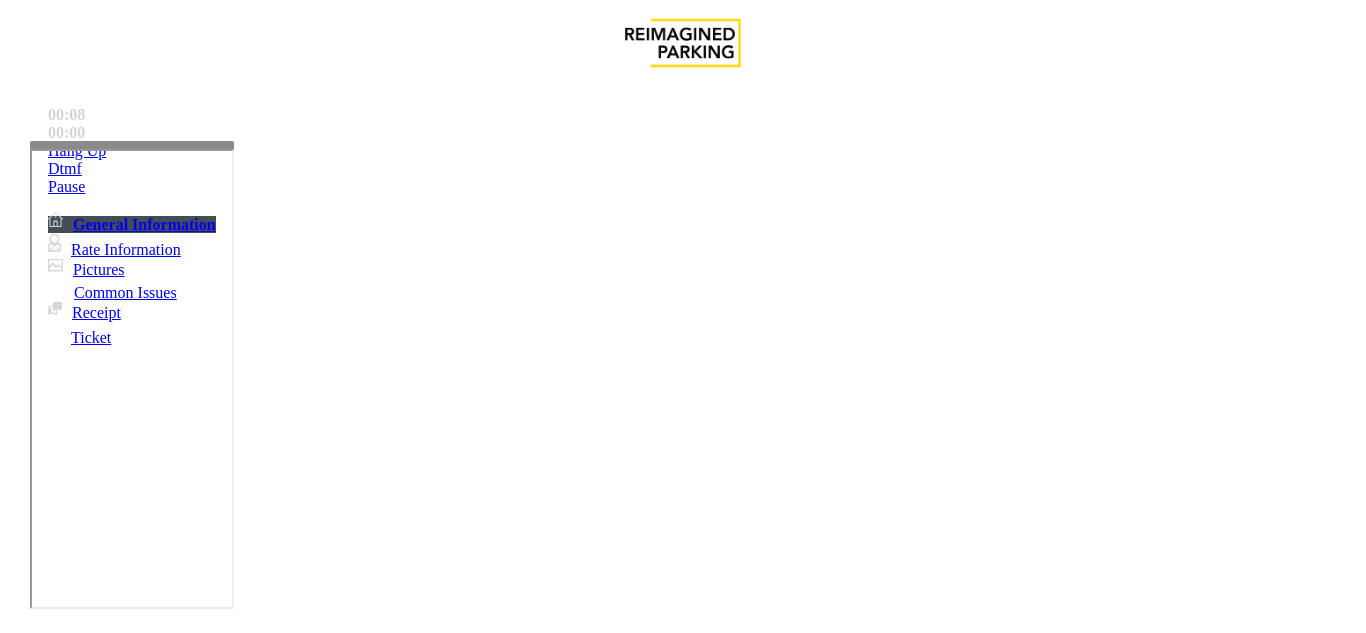 scroll, scrollTop: 200, scrollLeft: 0, axis: vertical 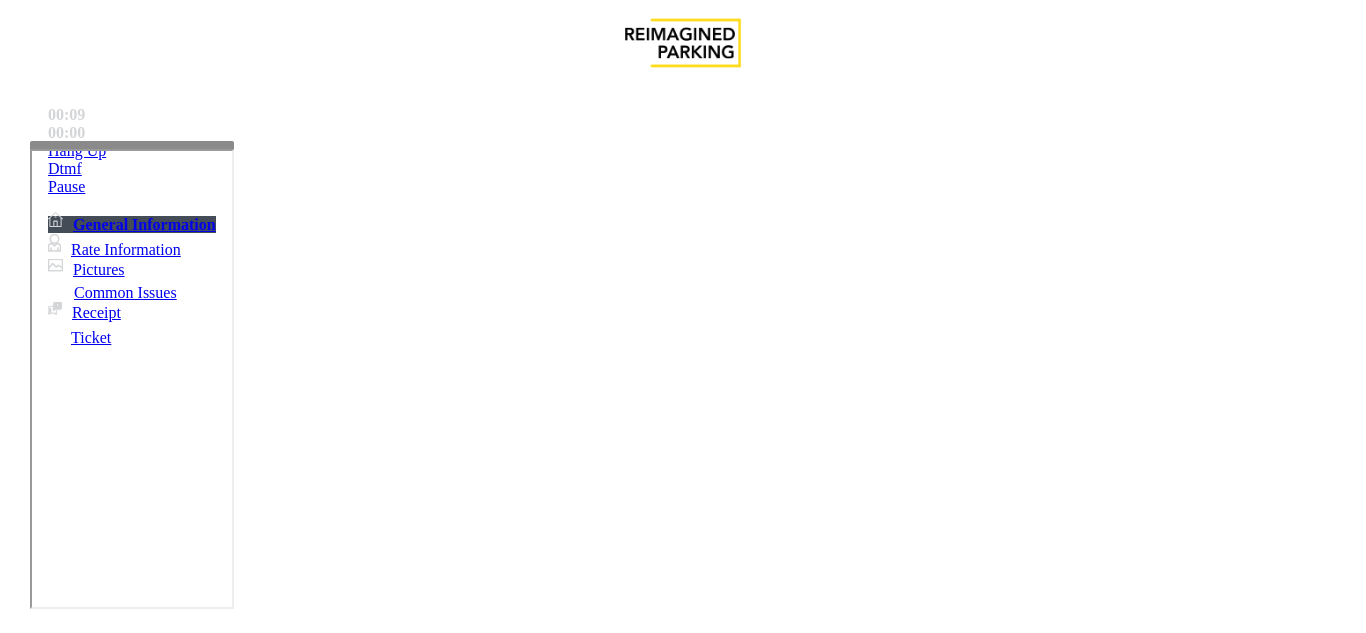click on ". Always call Rebecca and then Marie. If no one picks the call - note down the details and then vend. Make sure to note down the name." at bounding box center (894, 1822) 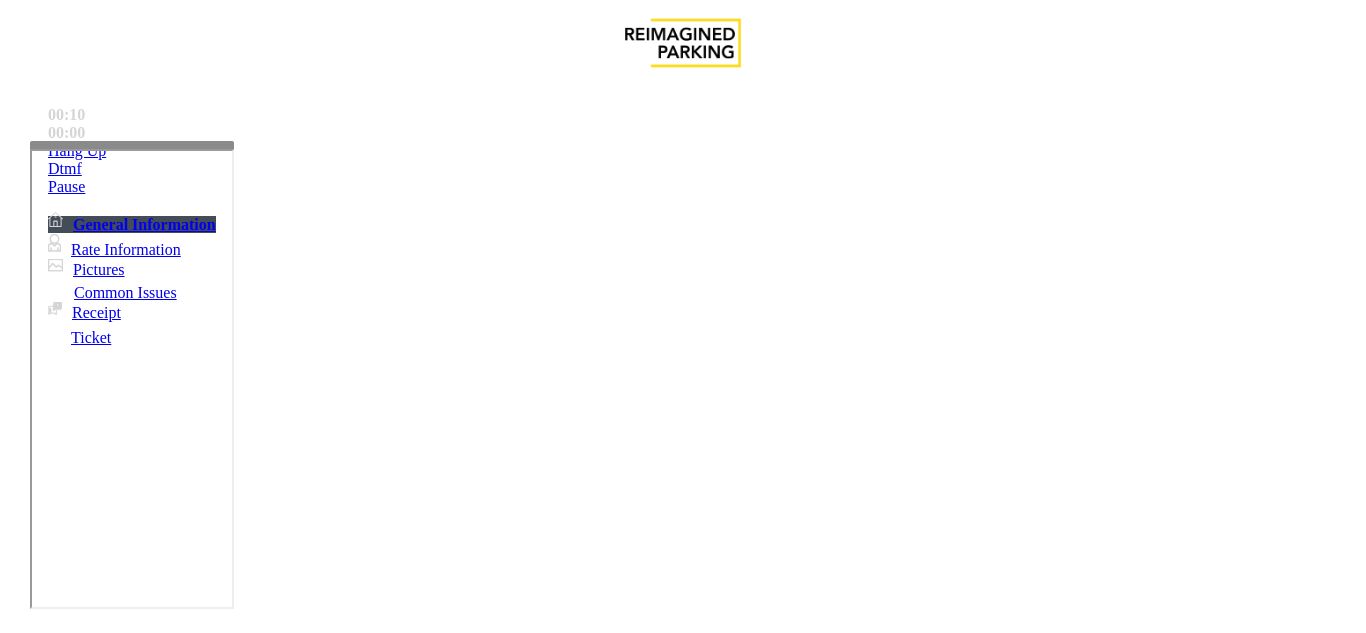 scroll, scrollTop: 700, scrollLeft: 0, axis: vertical 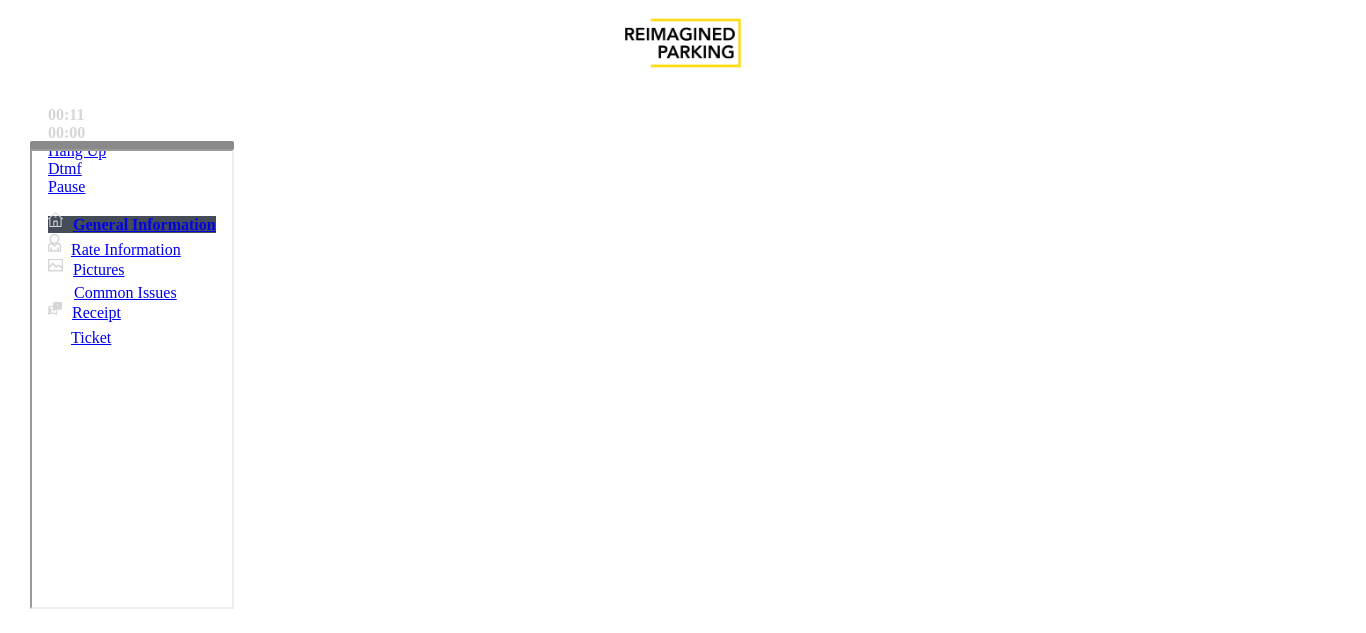 click on "IF A CUSTOMER IS FROM THE CHATTANOOGAN AND HOTEL THEIR ROOM KEY HAS BEEN TURNED OFF, LET THEM OUT!" at bounding box center [682, 1946] 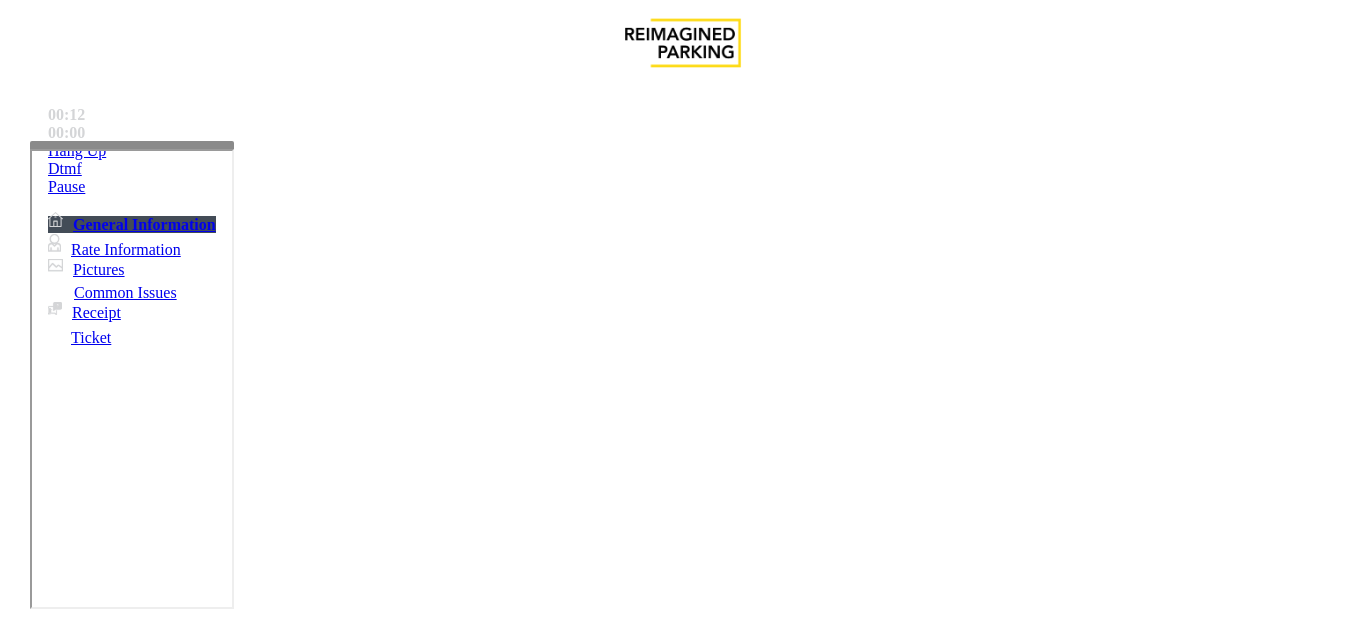 drag, startPoint x: 685, startPoint y: 158, endPoint x: 996, endPoint y: 284, distance: 335.55478 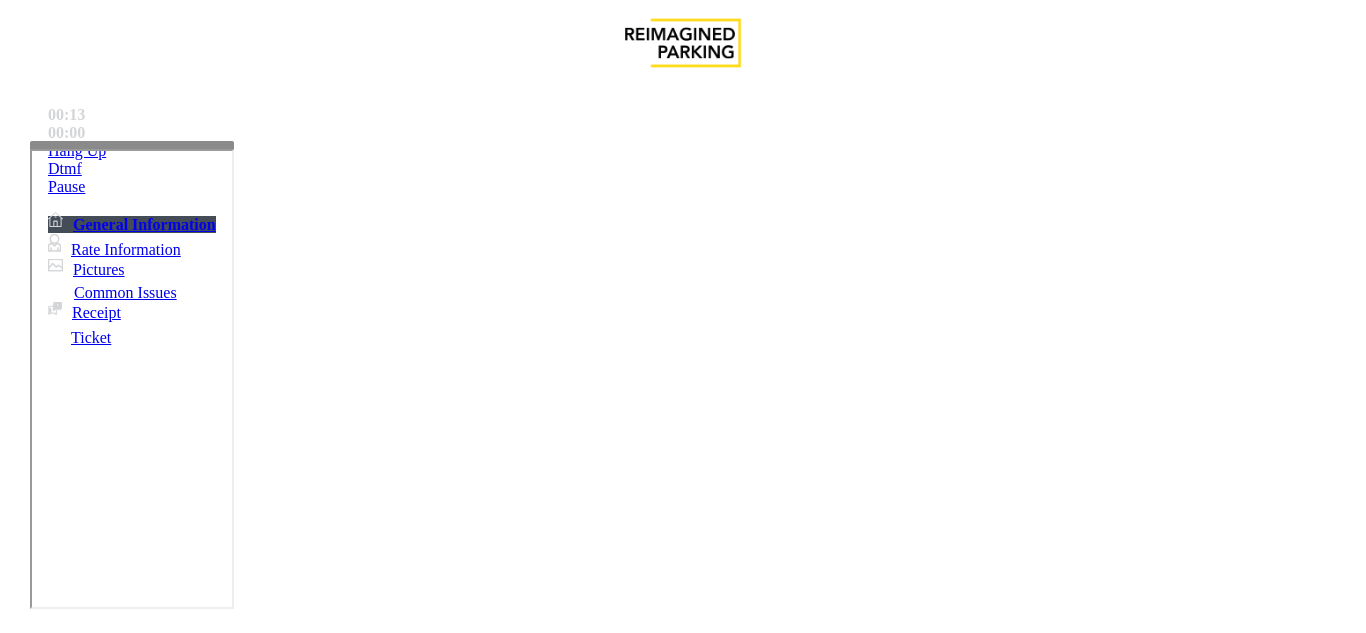 scroll, scrollTop: 500, scrollLeft: 0, axis: vertical 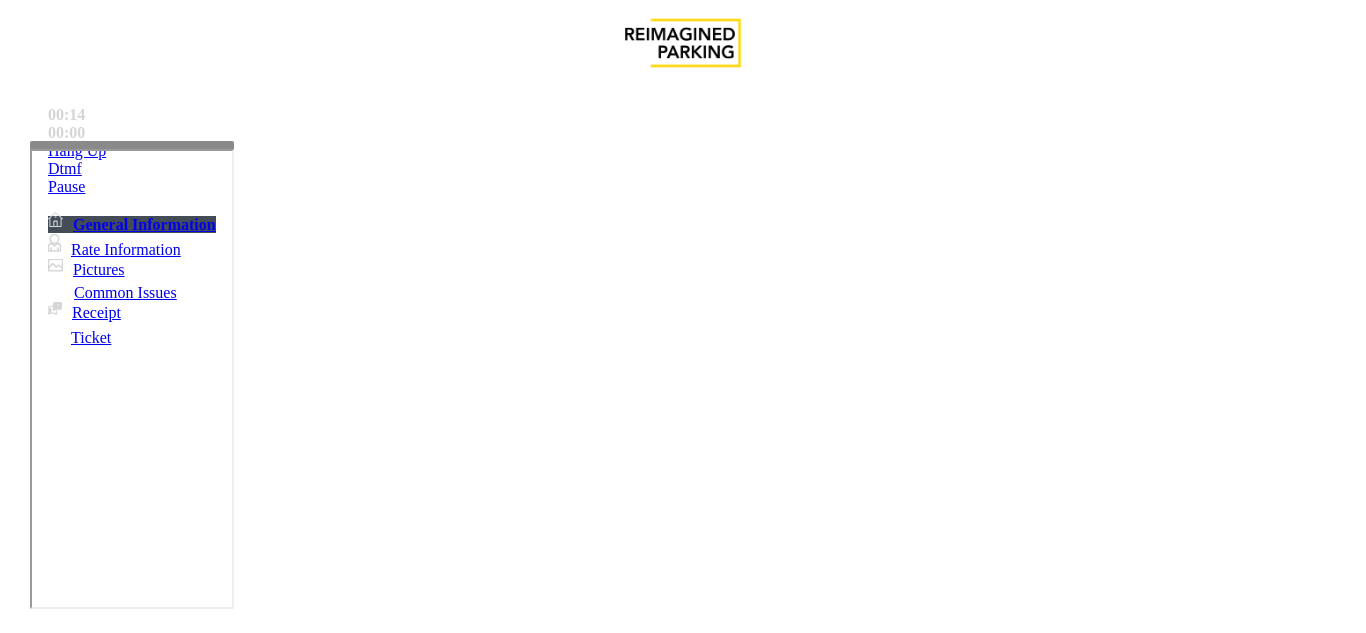 drag, startPoint x: 996, startPoint y: 284, endPoint x: 733, endPoint y: 223, distance: 269.98148 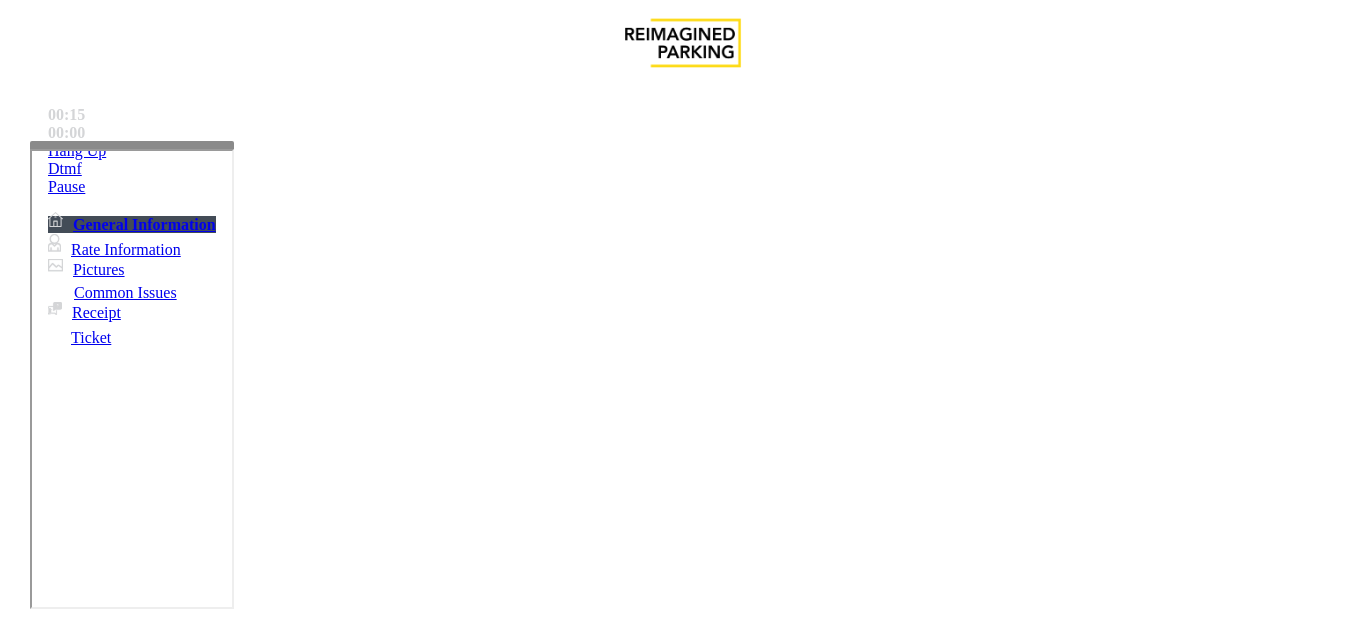 drag, startPoint x: 733, startPoint y: 223, endPoint x: 1037, endPoint y: 455, distance: 382.4134 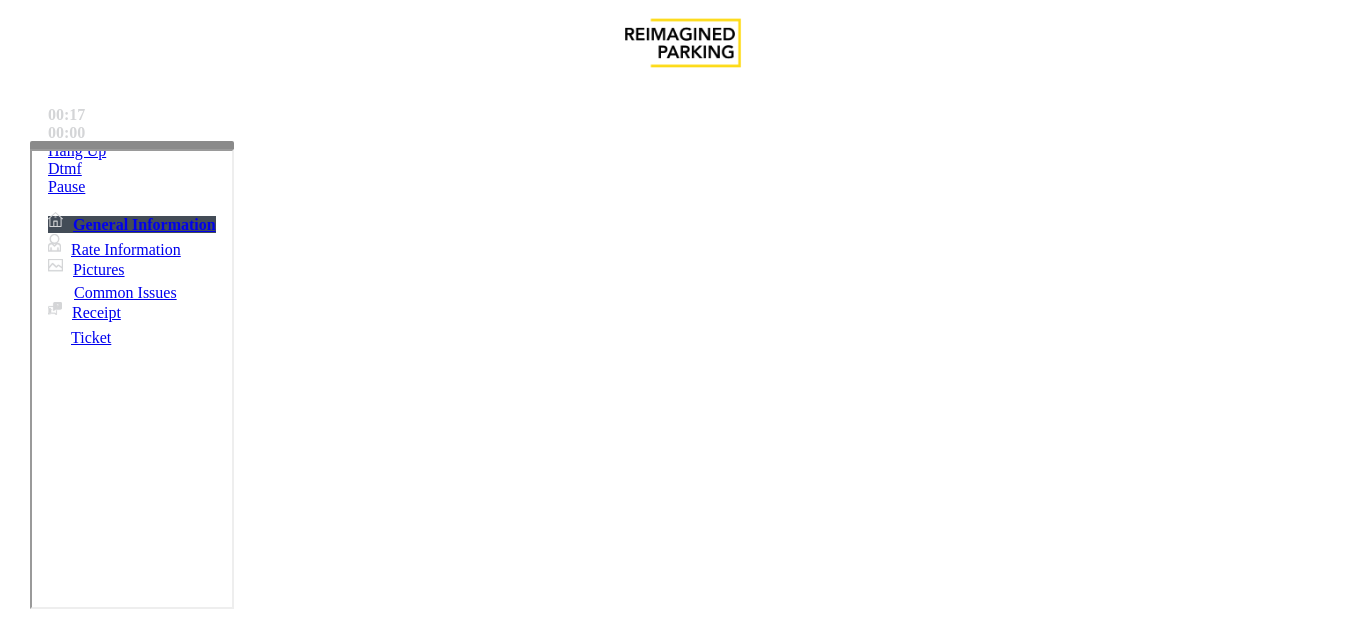 drag, startPoint x: 1037, startPoint y: 455, endPoint x: 645, endPoint y: 214, distance: 460.1576 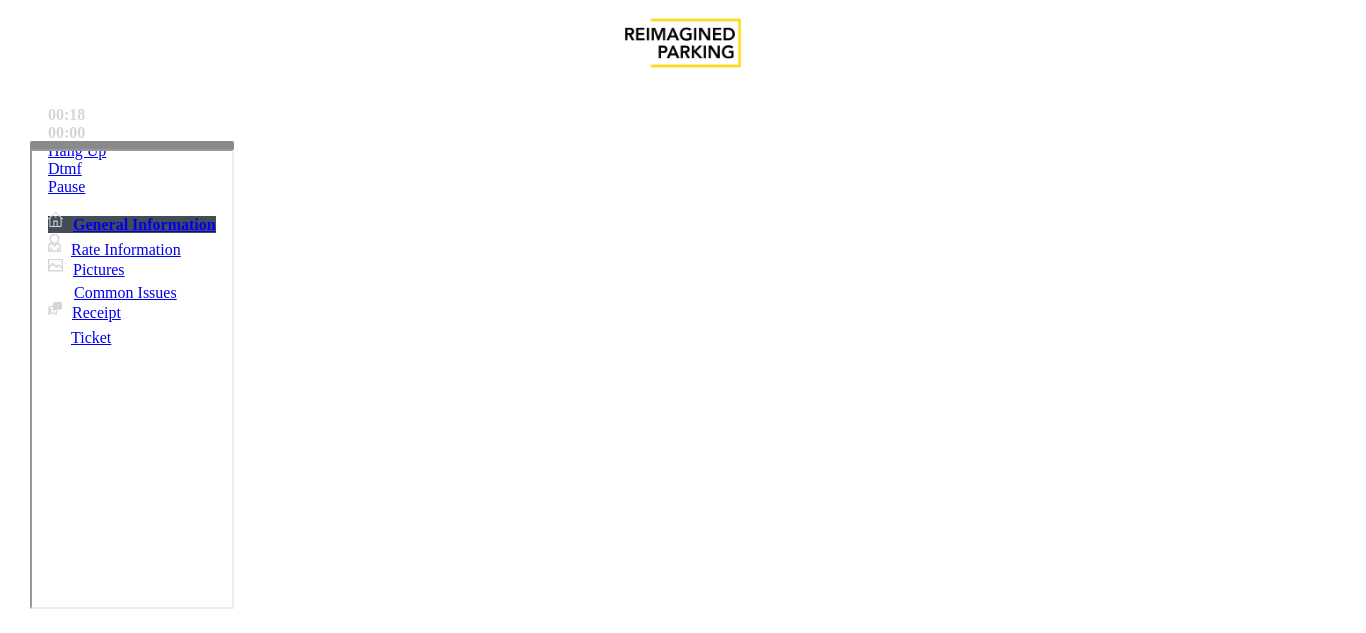 click on "If someone says he/she is from republic parking, always call MOD before vending" at bounding box center [363, 1808] 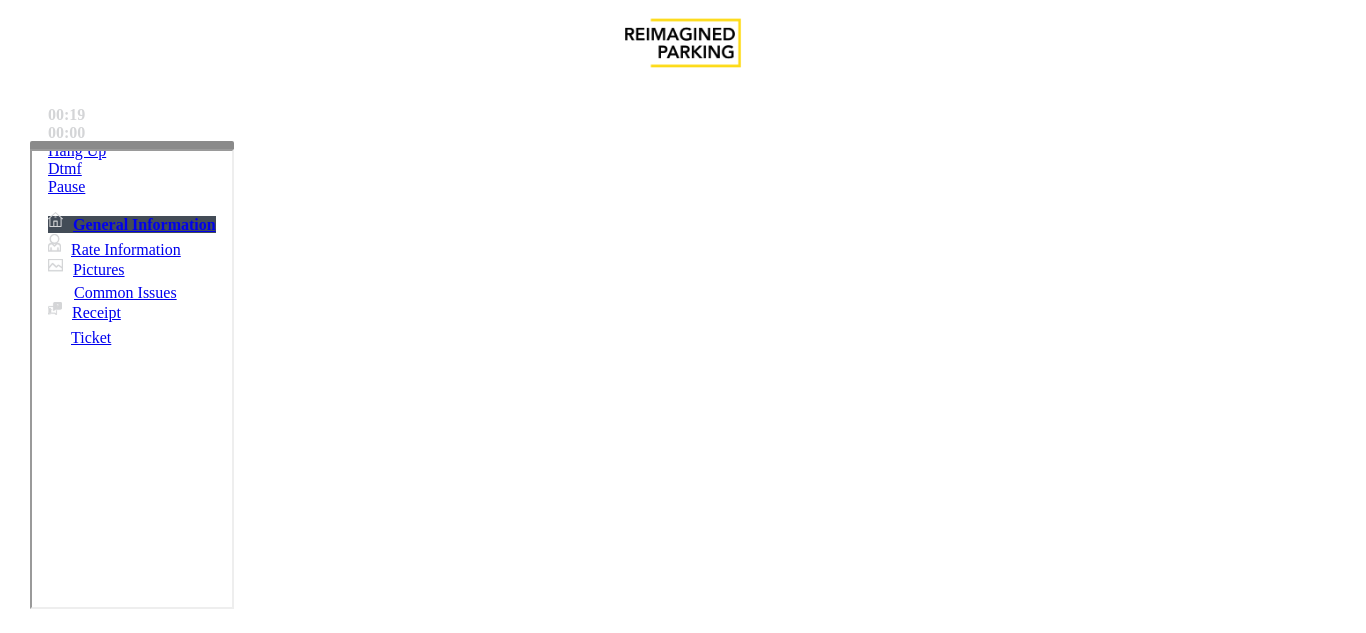 click on "Services" at bounding box center (624, 1286) 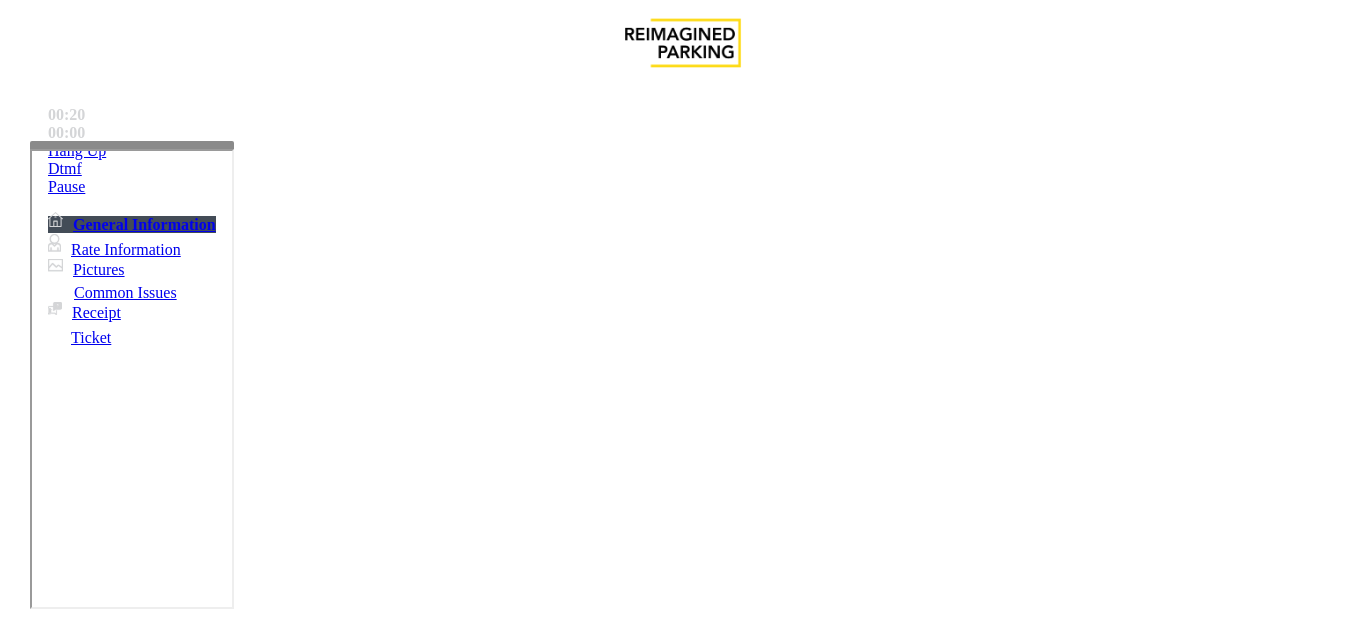 click on "Issue Car in Tow Employee Police / Security Hotel Customer" at bounding box center [682, 1273] 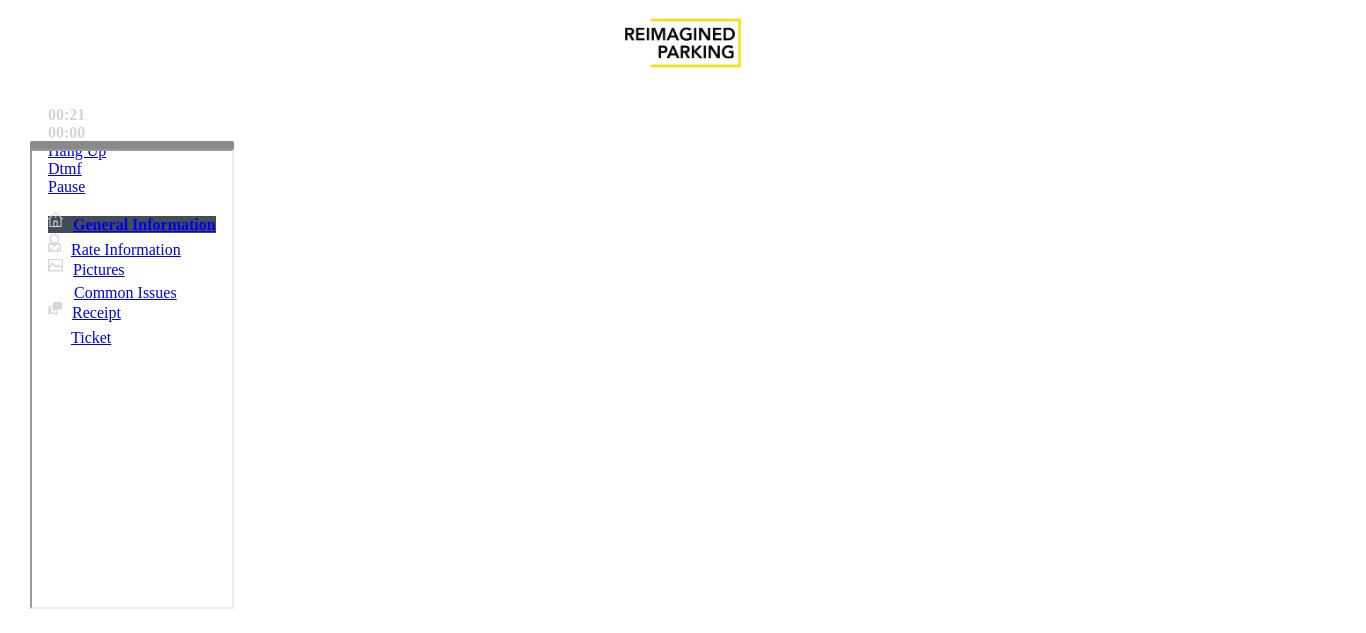 click on "Hotel Customer" at bounding box center (348, 1286) 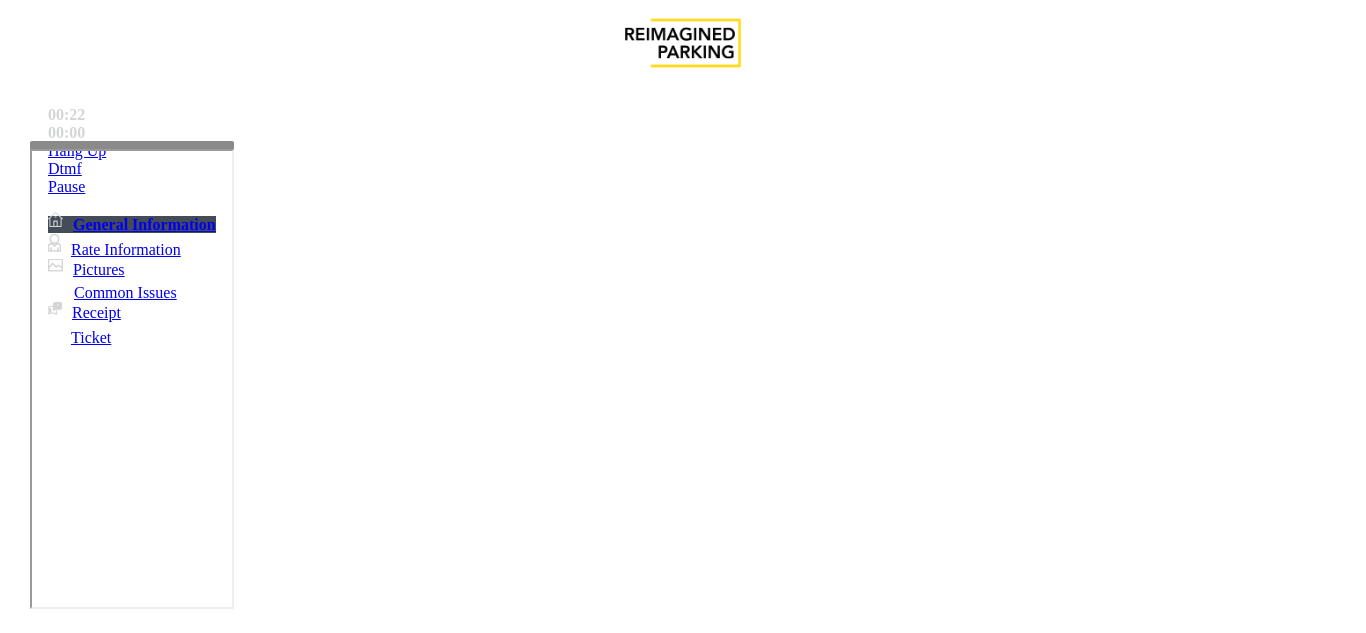 copy on "Hotel Customer" 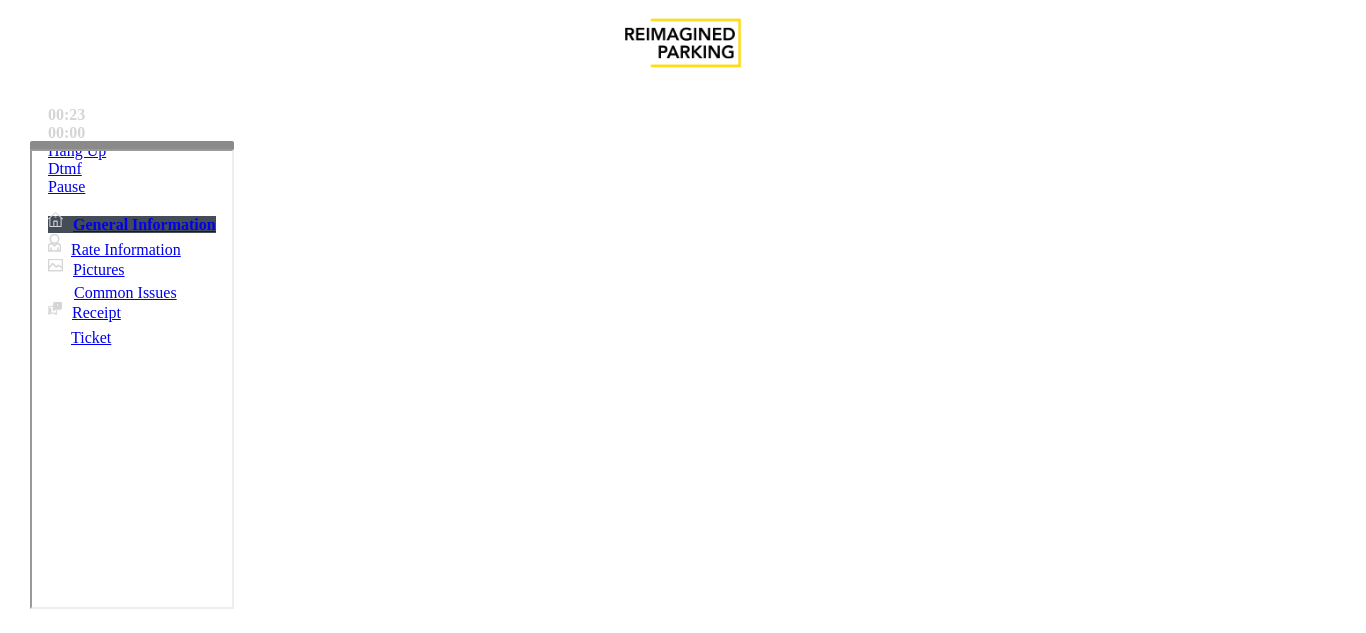 scroll, scrollTop: 200, scrollLeft: 0, axis: vertical 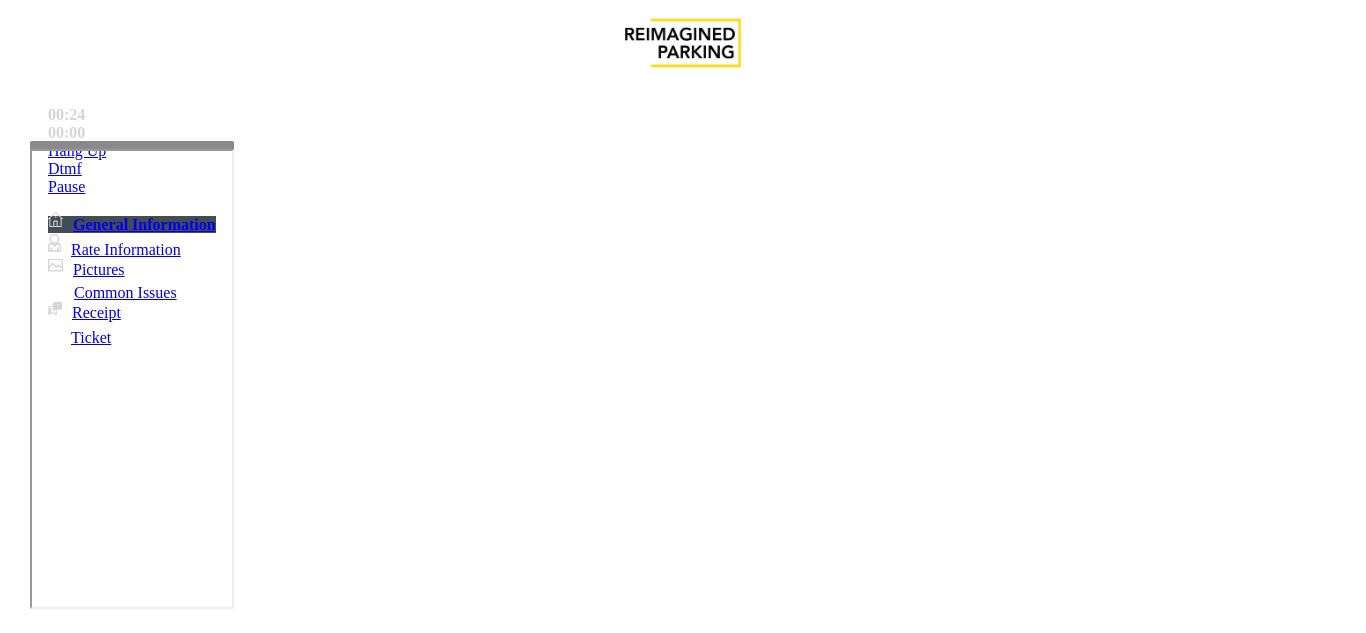 paste on "**********" 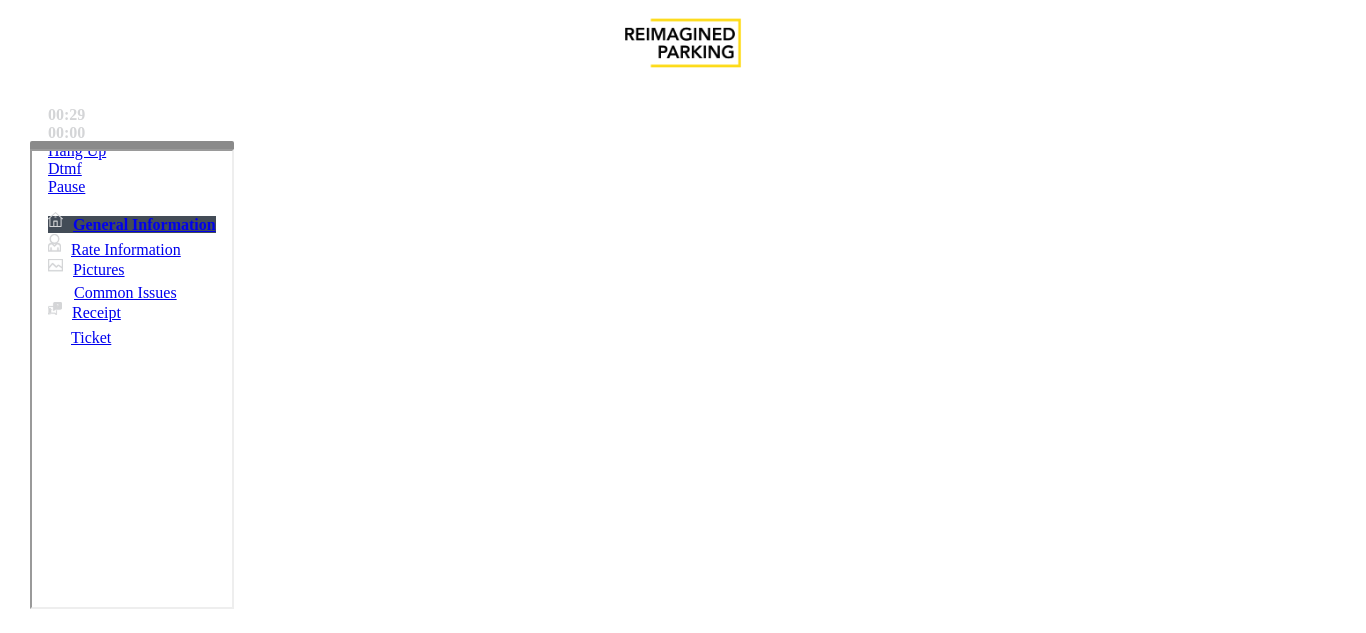 type on "**********" 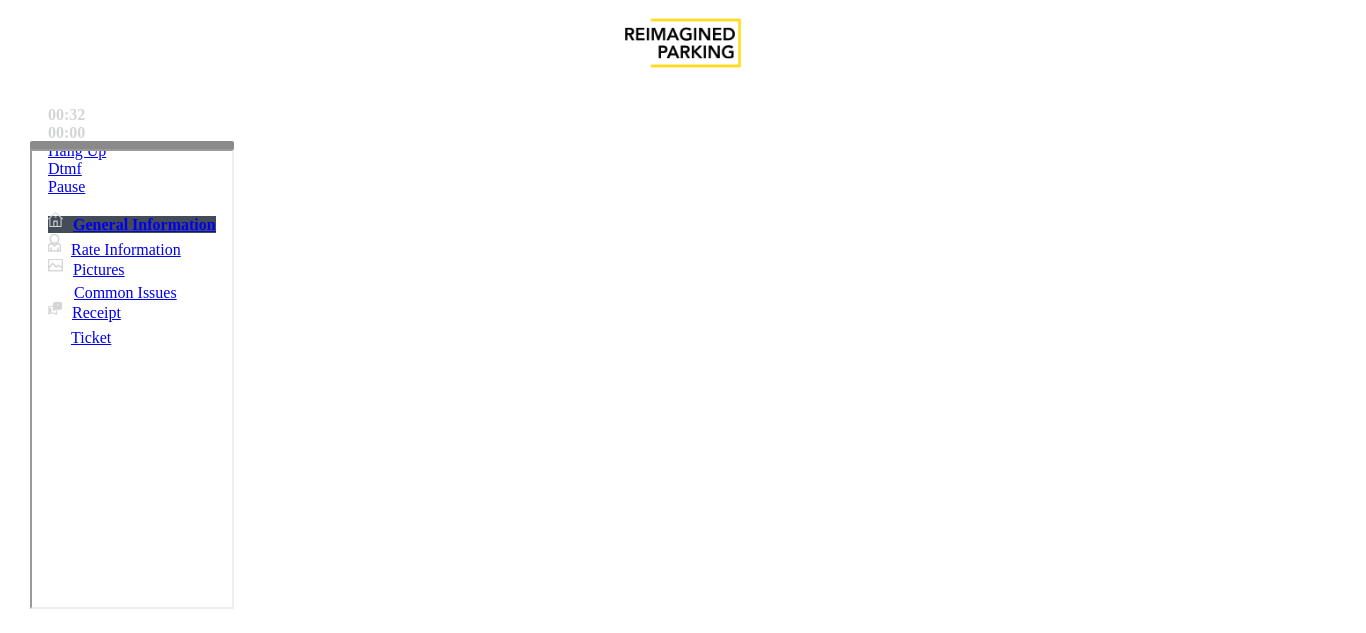 type on "***" 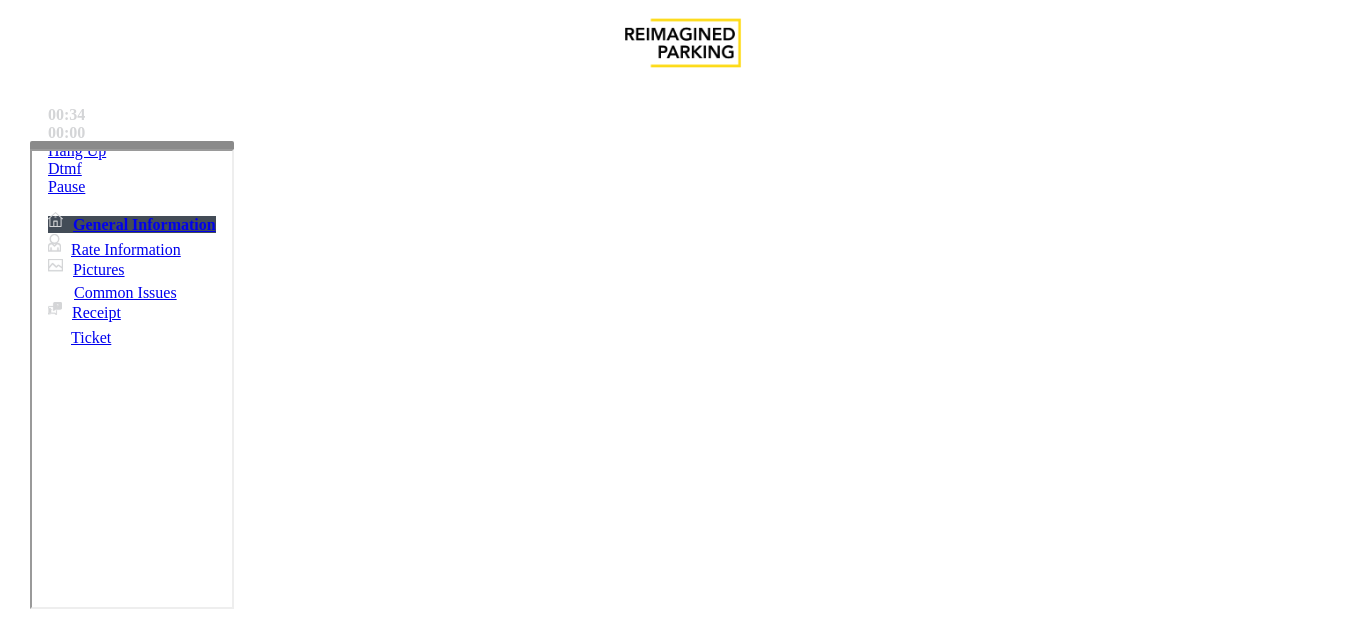 paste on "**********" 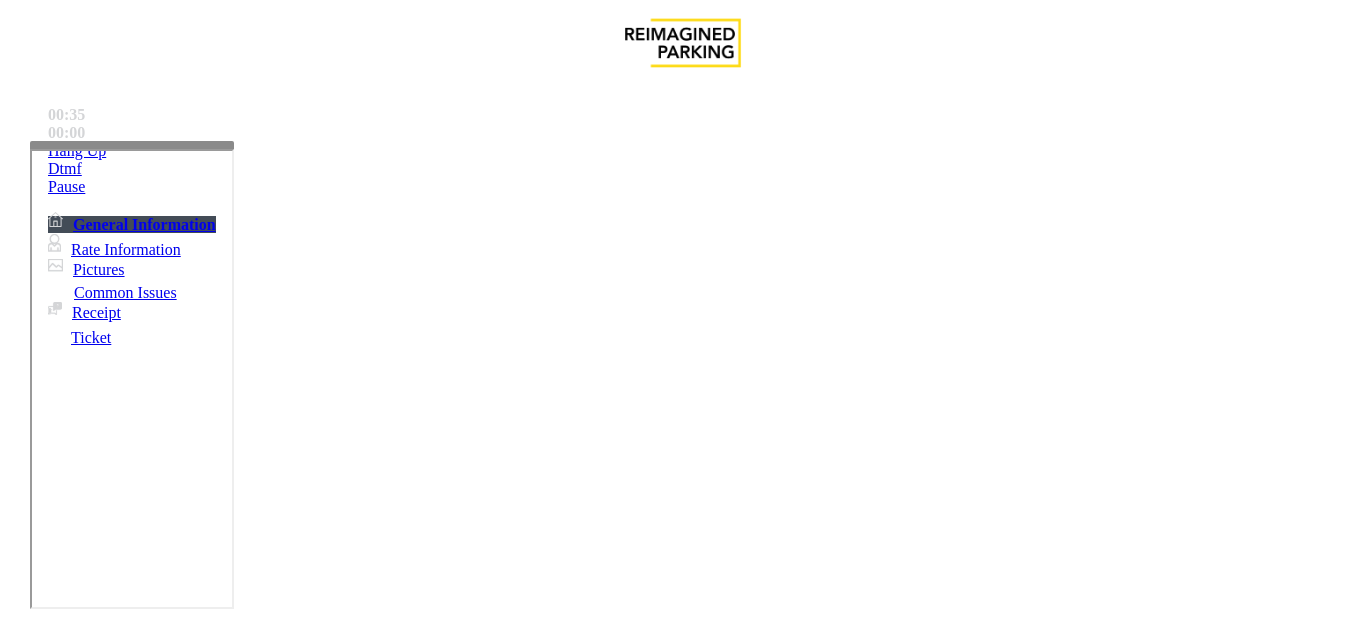 scroll, scrollTop: 0, scrollLeft: 0, axis: both 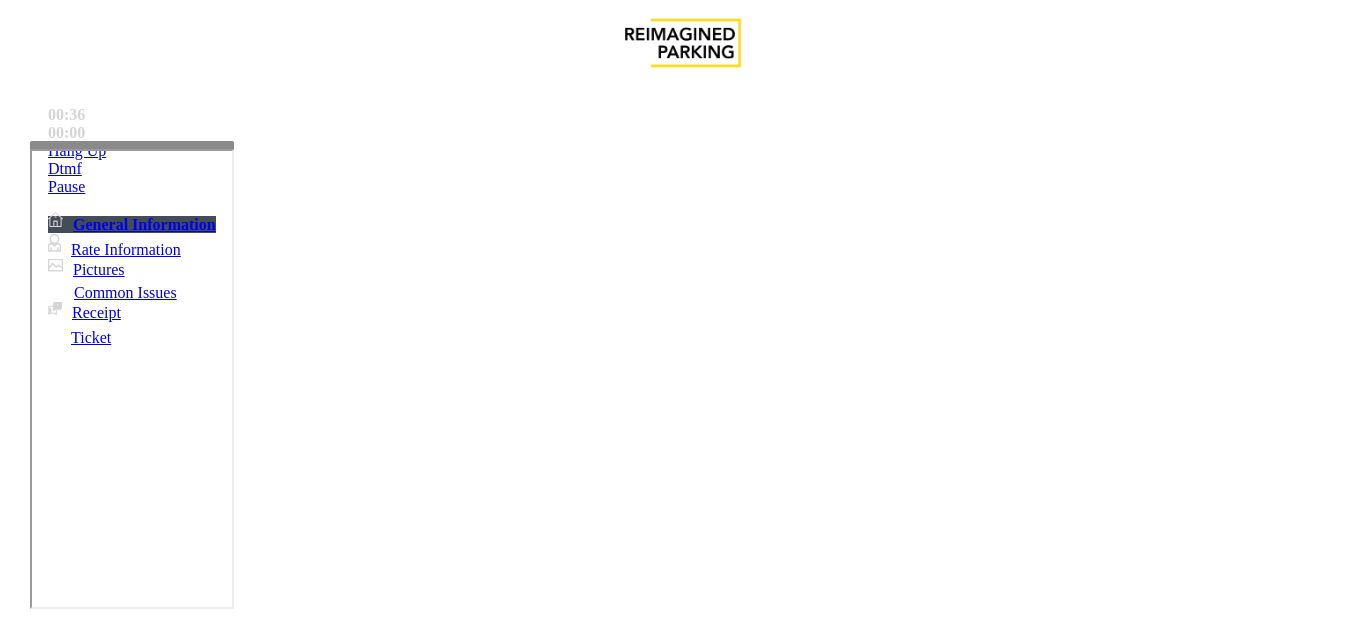 type on "**********" 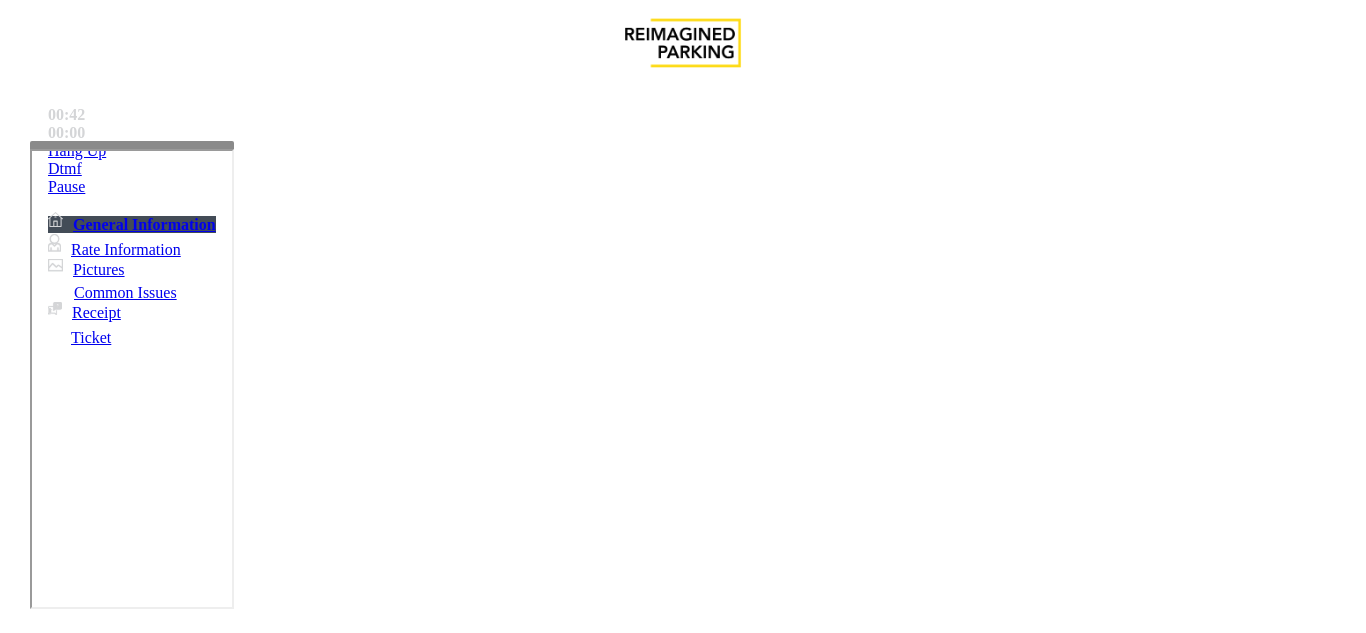 scroll, scrollTop: 100, scrollLeft: 0, axis: vertical 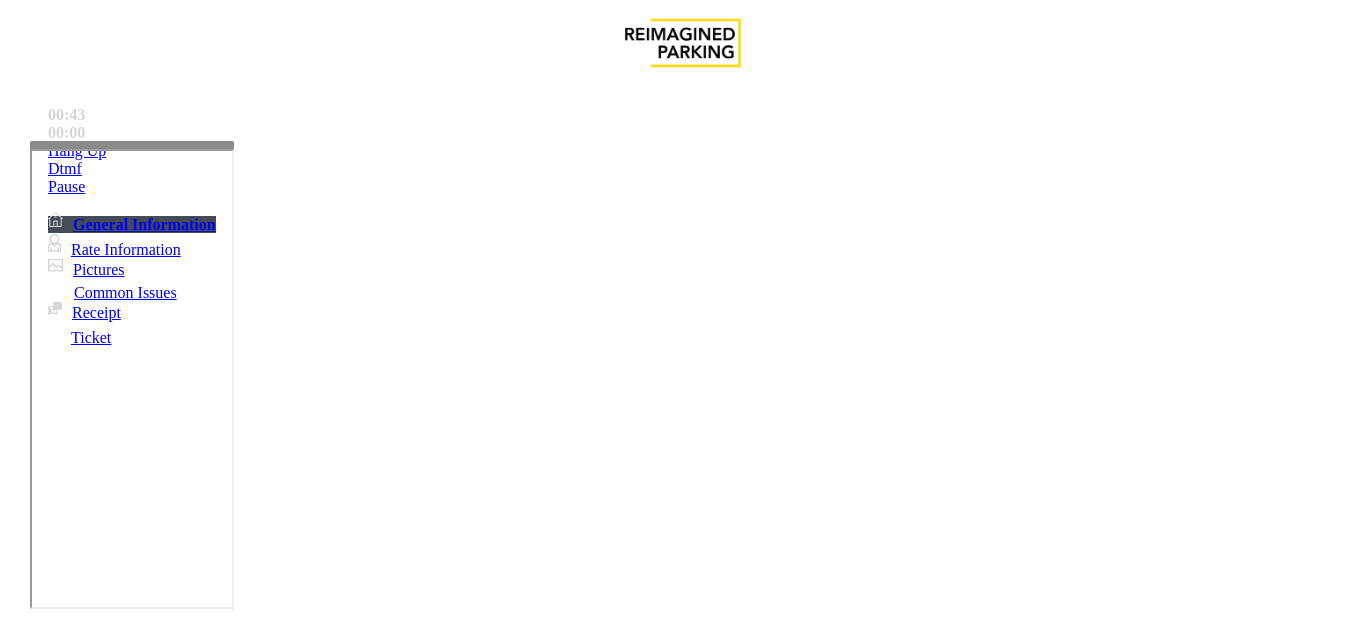 type on "****" 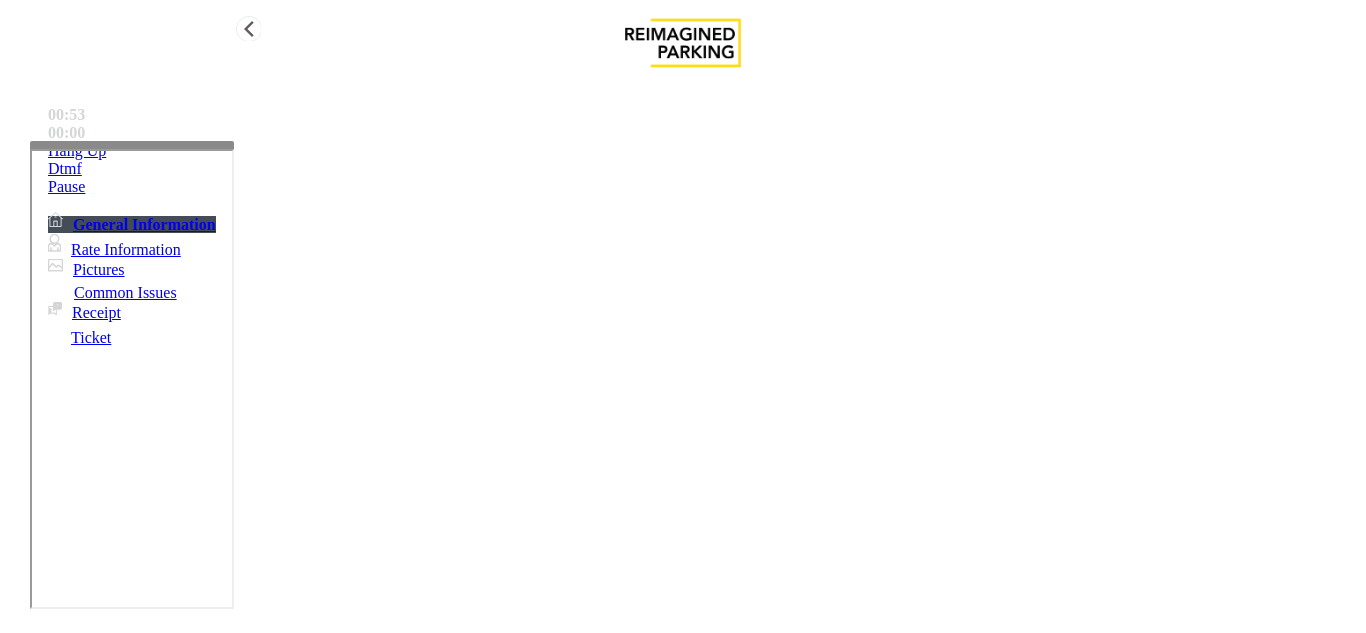 click on "Hang Up" at bounding box center [703, 151] 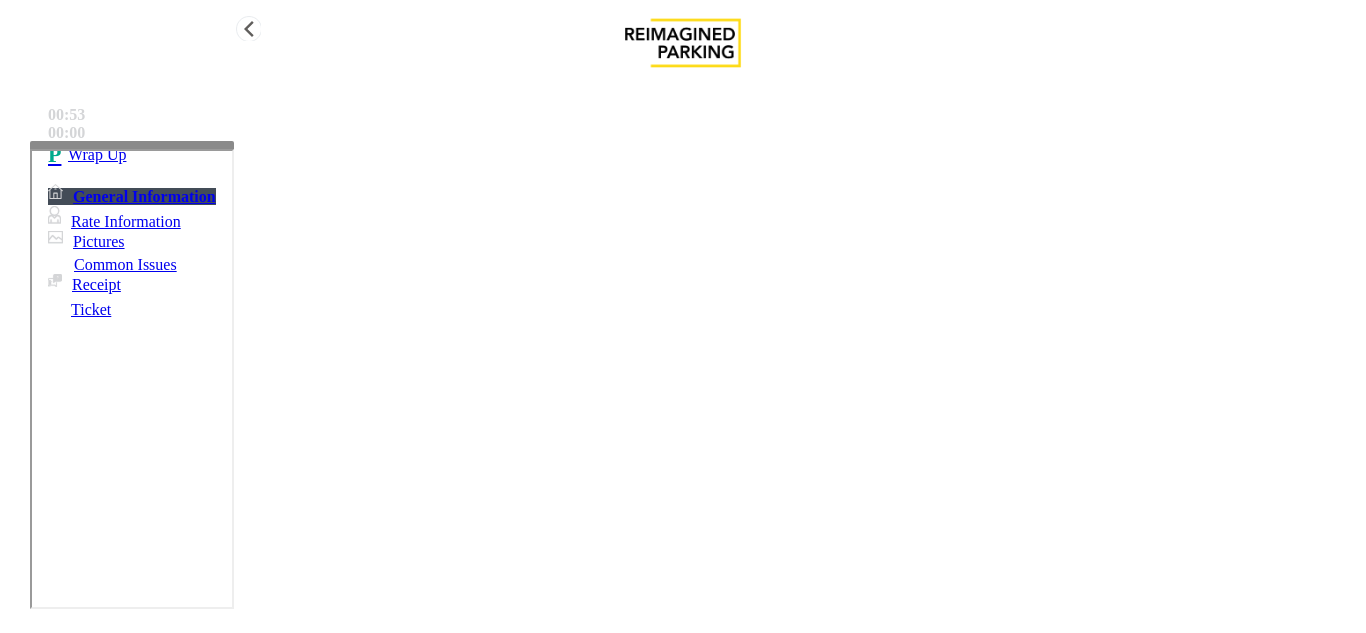 click on "Wrap Up" at bounding box center (703, 155) 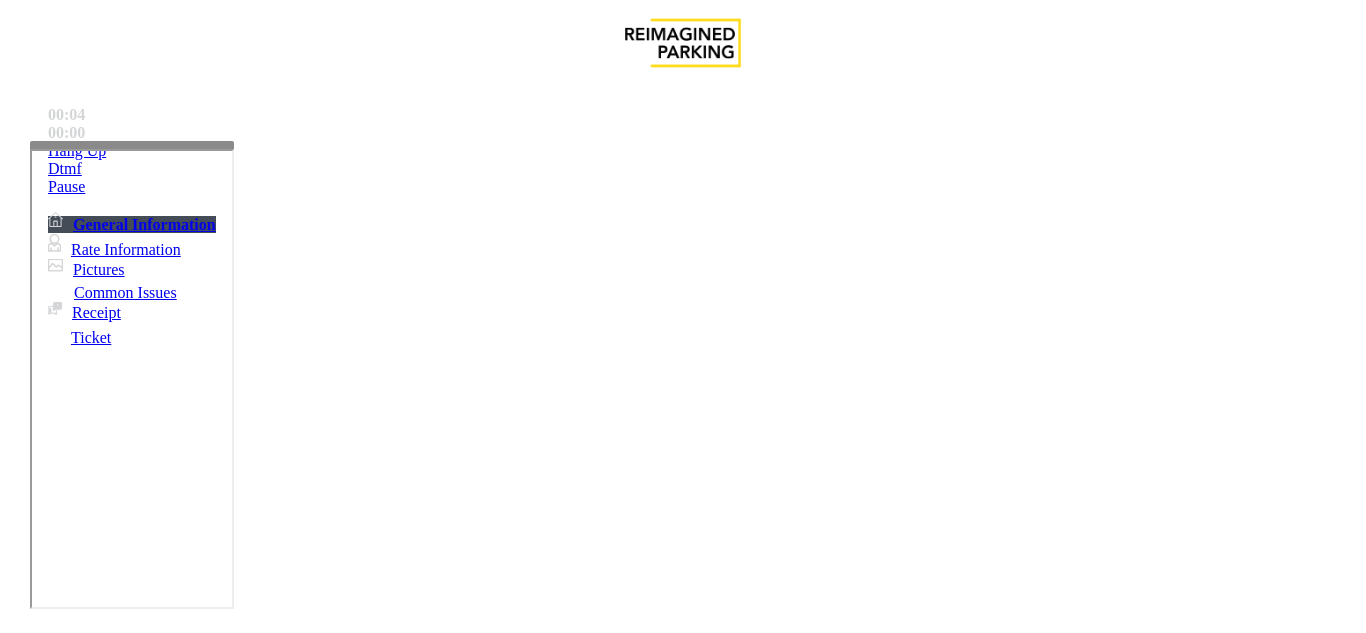click on "Map   CAM" at bounding box center [683, 2021] 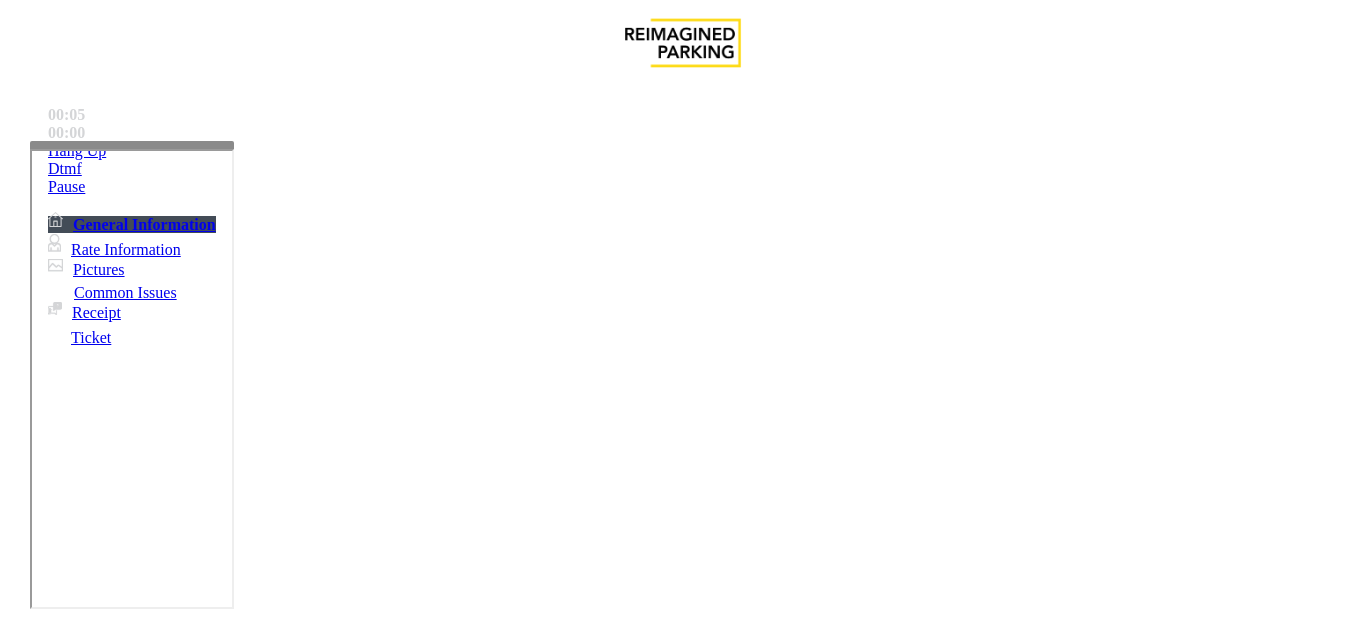 click on "Map   CAM" at bounding box center (683, 2021) 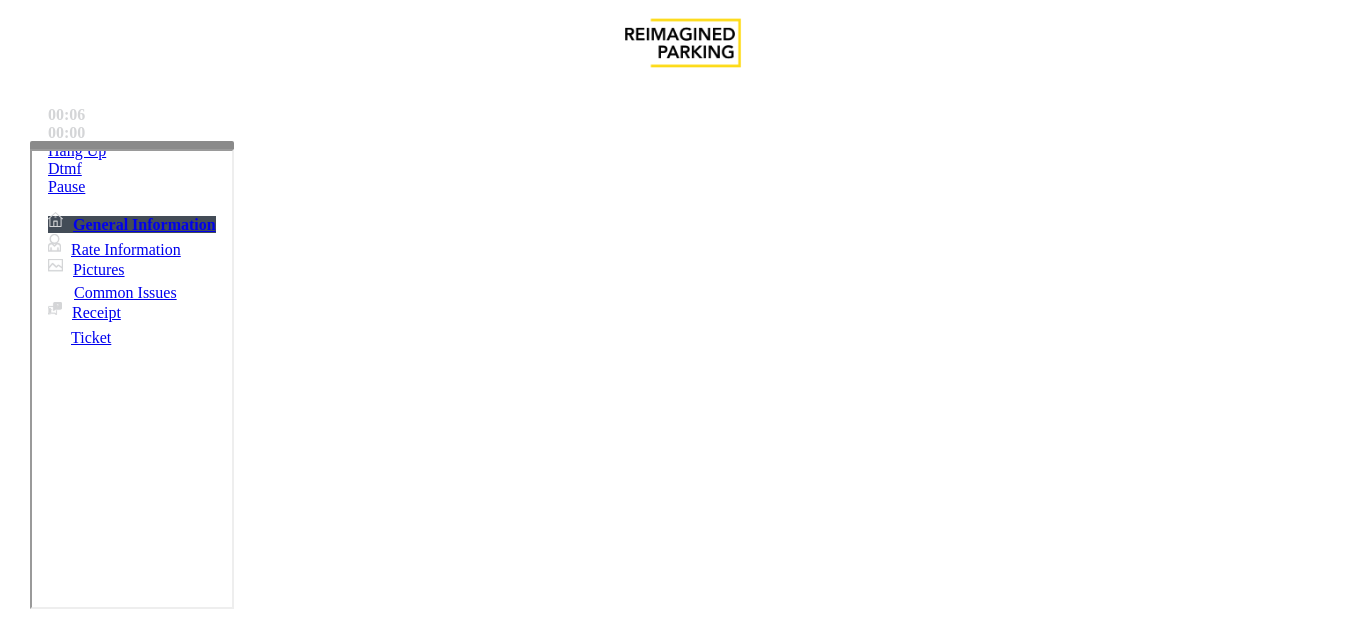 scroll, scrollTop: 1136, scrollLeft: 0, axis: vertical 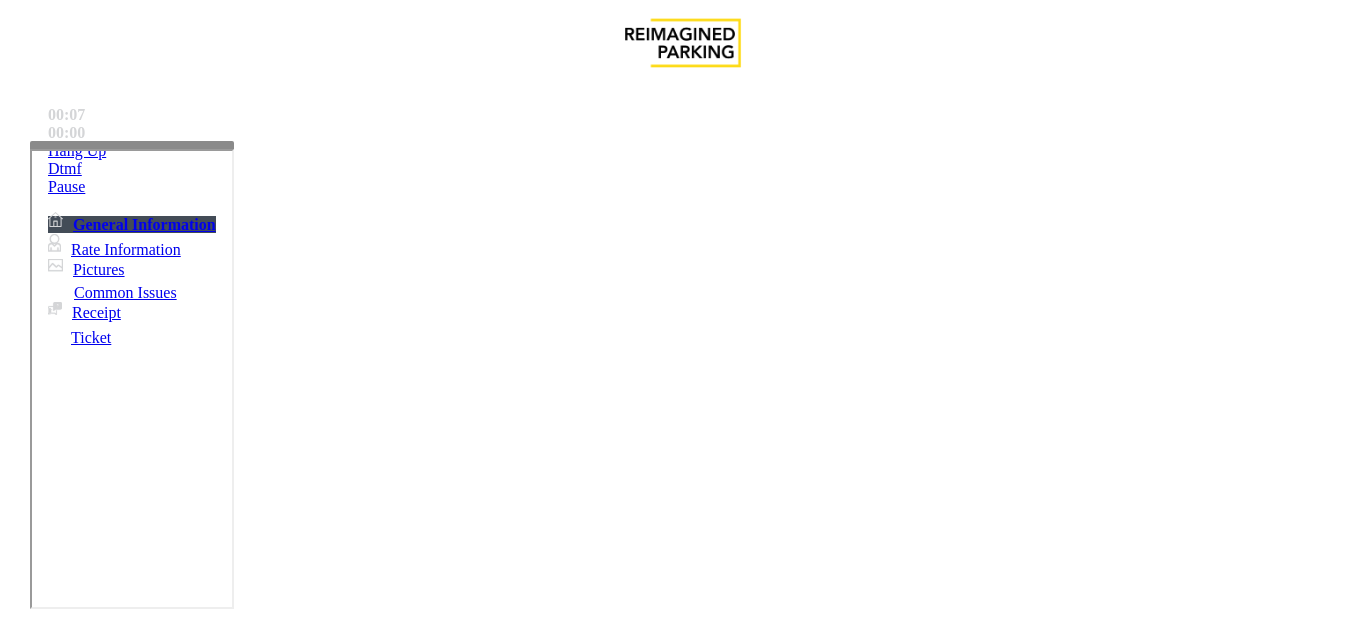 drag, startPoint x: 935, startPoint y: 314, endPoint x: 663, endPoint y: 125, distance: 331.21744 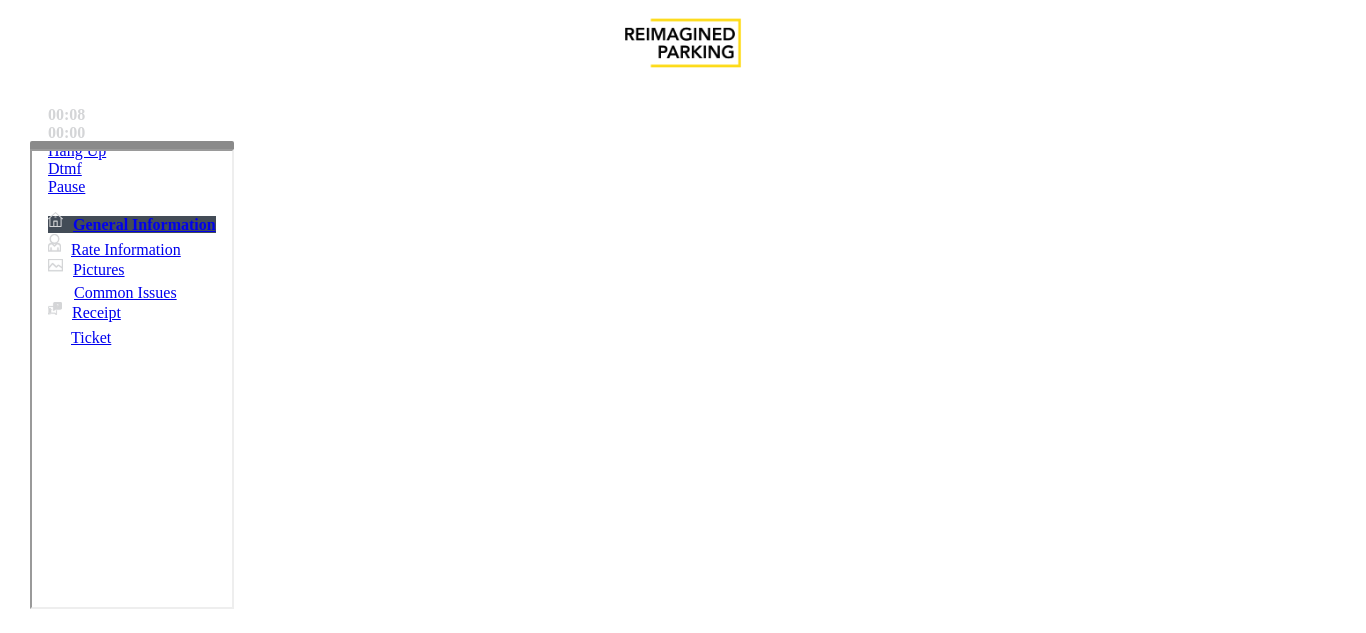 click on "After 5PM from Monday to Friday & Saturday/Sunday the location is changed to a PREPAID MODE, anyone saying that there is no ticket it is because that they must pay first to" at bounding box center [677, 2434] 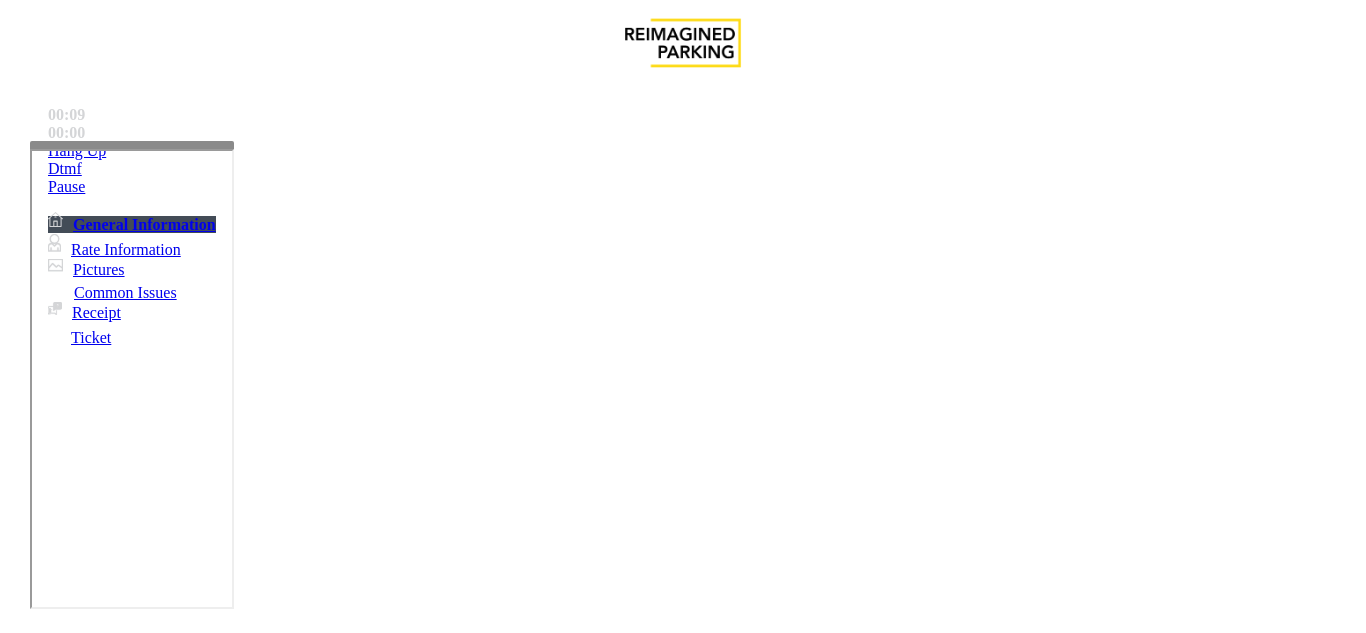 drag, startPoint x: 663, startPoint y: 125, endPoint x: 1105, endPoint y: 467, distance: 558.86316 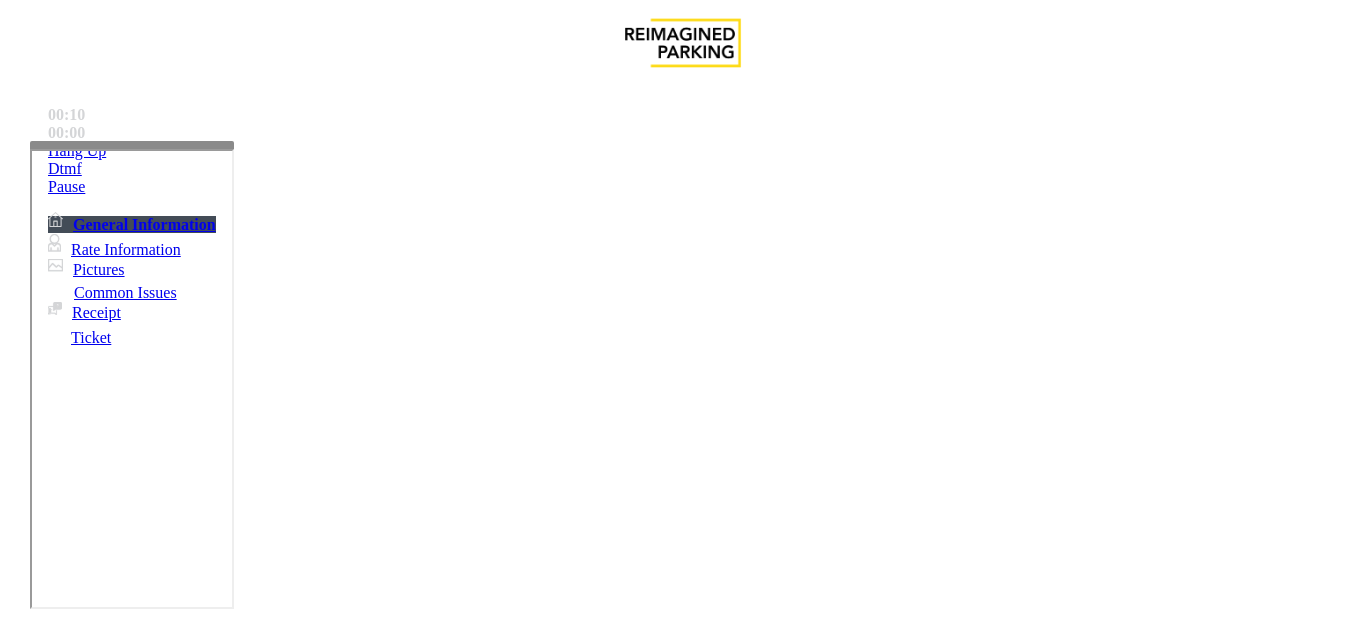 drag, startPoint x: 1105, startPoint y: 467, endPoint x: 674, endPoint y: 129, distance: 547.7271 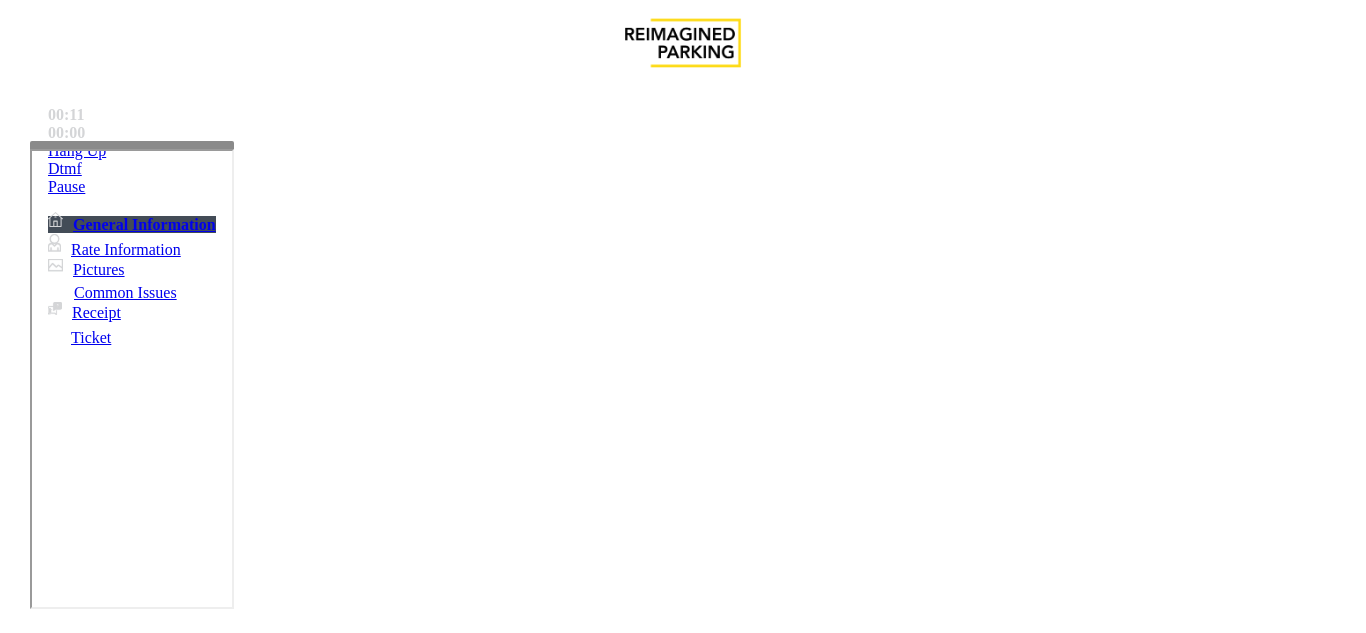 drag, startPoint x: 674, startPoint y: 129, endPoint x: 1108, endPoint y: 439, distance: 533.3442 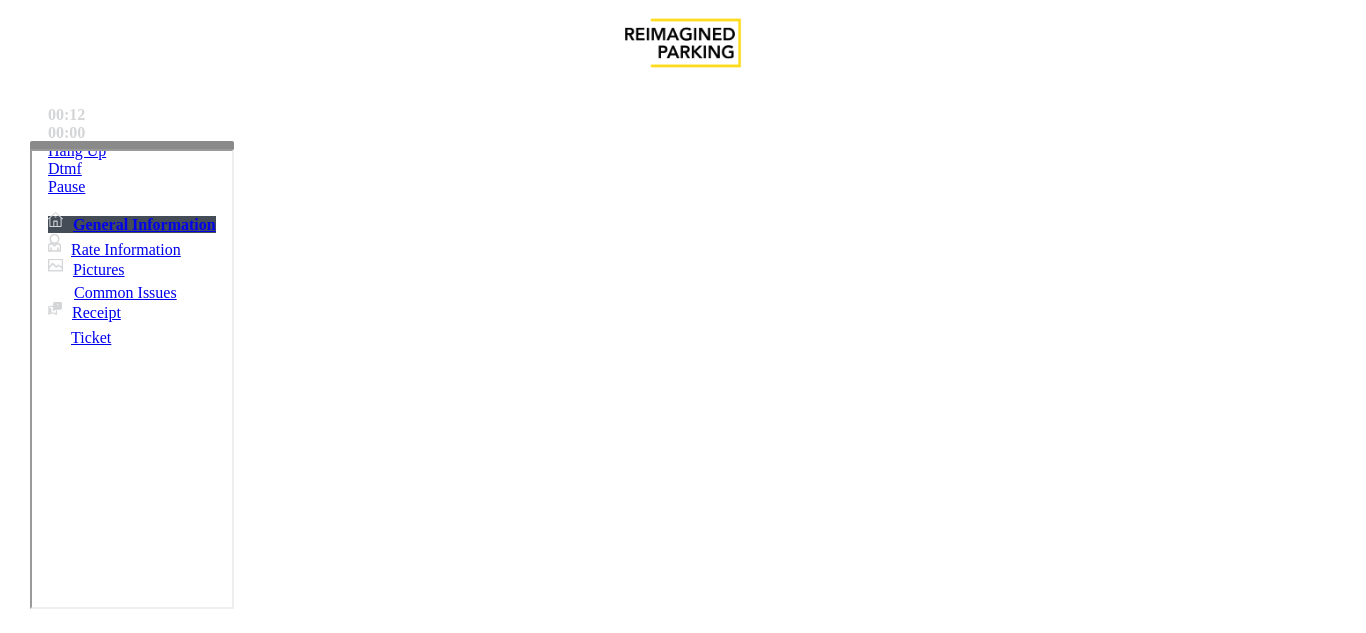 click on "With those passes there is nothing we can do since those are bought from another entity and we have no way of verifying." at bounding box center [888, 2517] 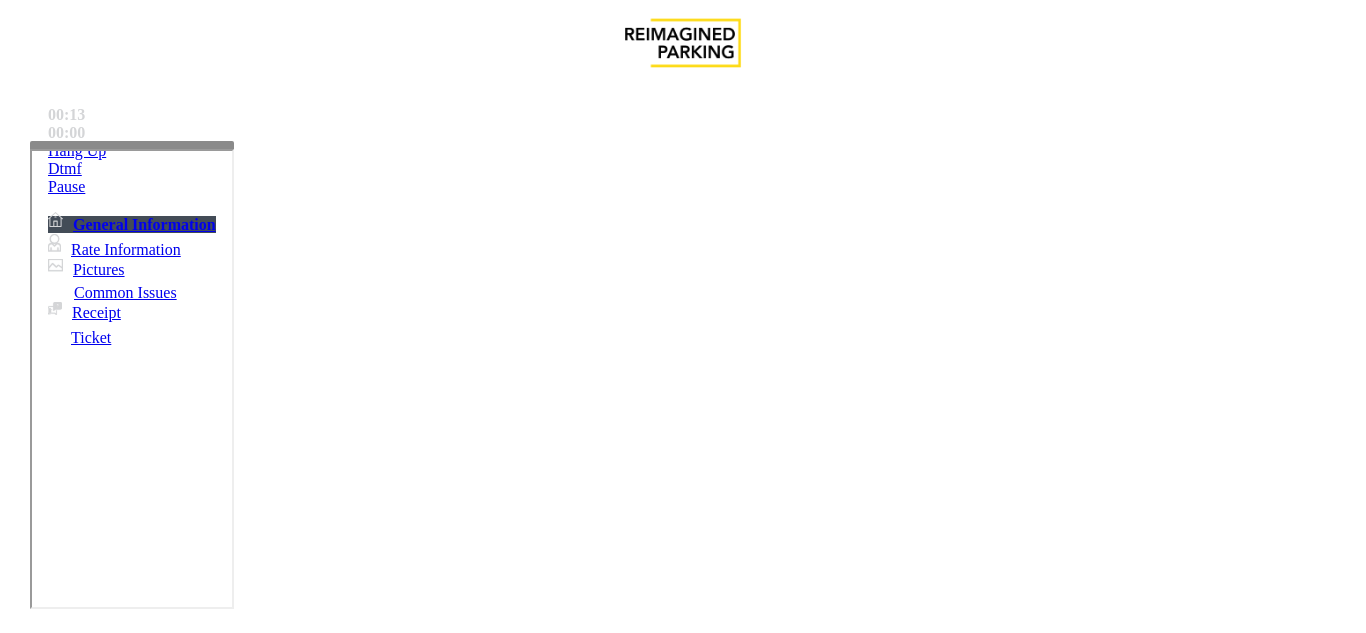 click on "Equipment Issue" at bounding box center [483, 1286] 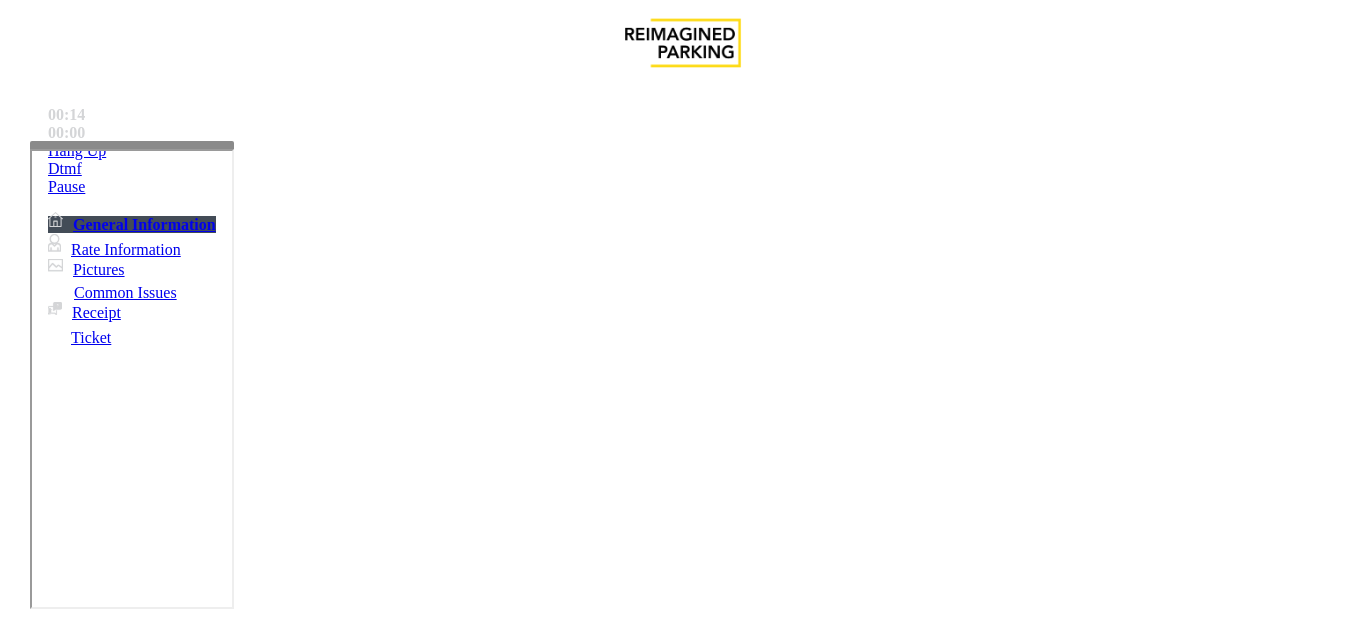 click on "Gate / Door Won't Open" at bounding box center (575, 1286) 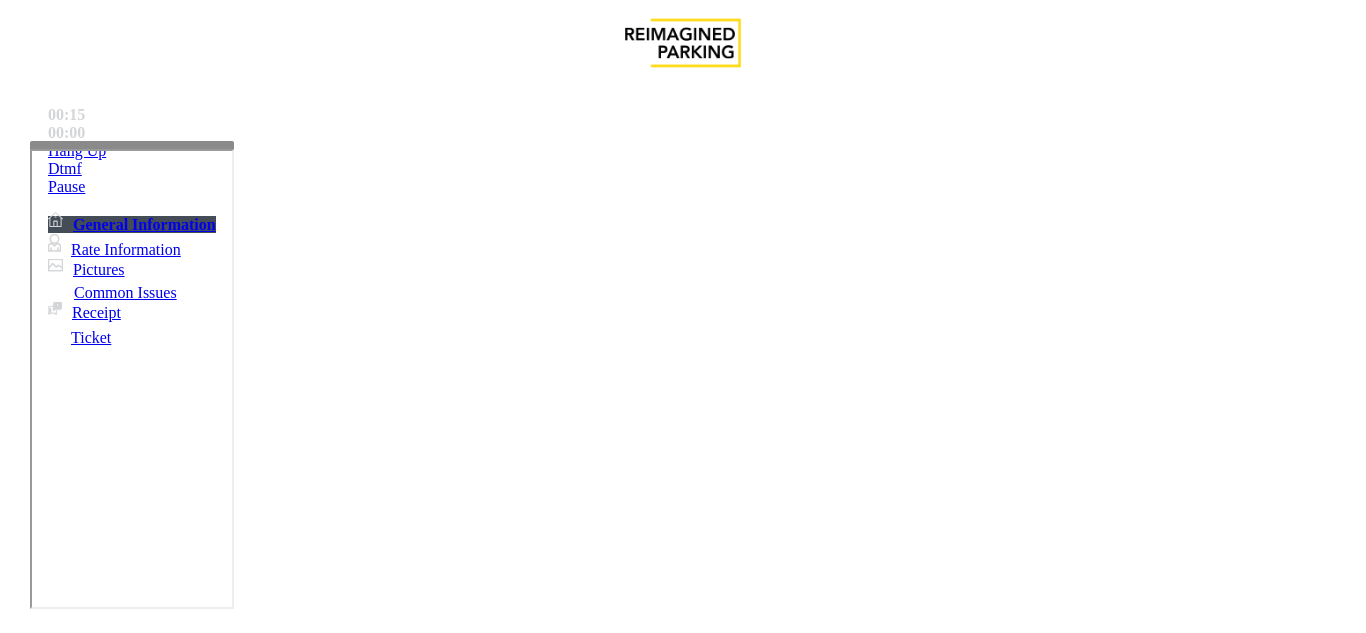 click on "Gate / Door Won't Open" at bounding box center [682, 1271] 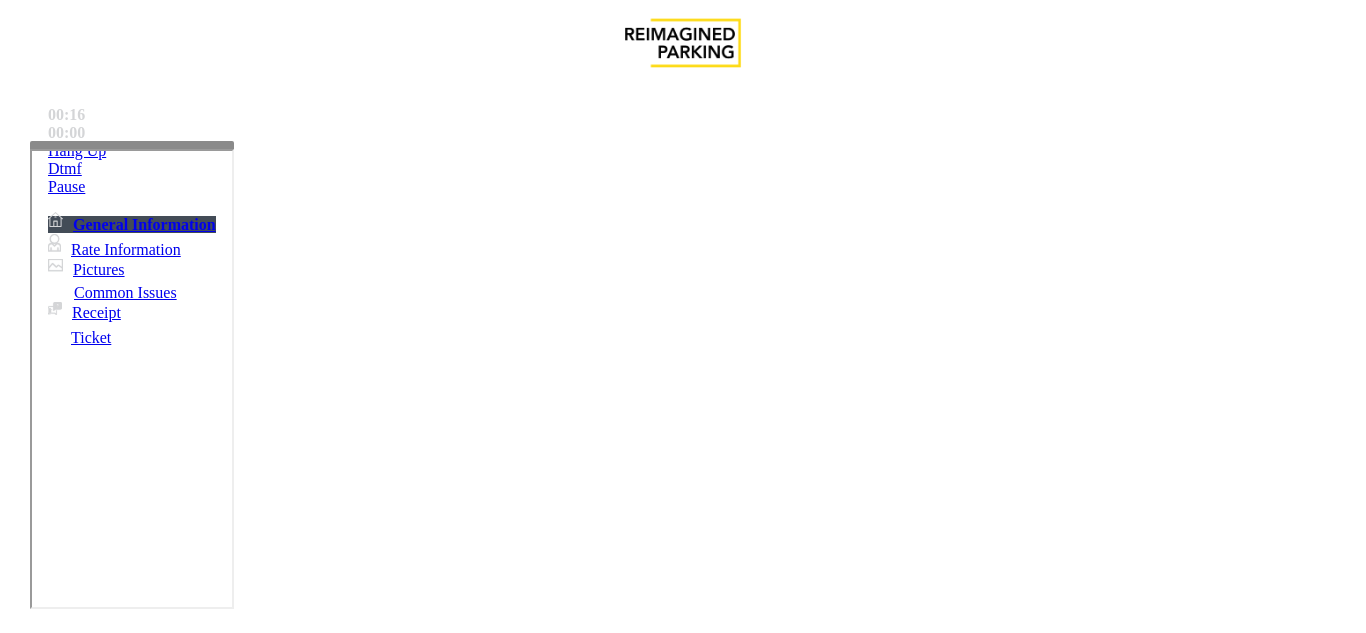 scroll, scrollTop: 200, scrollLeft: 0, axis: vertical 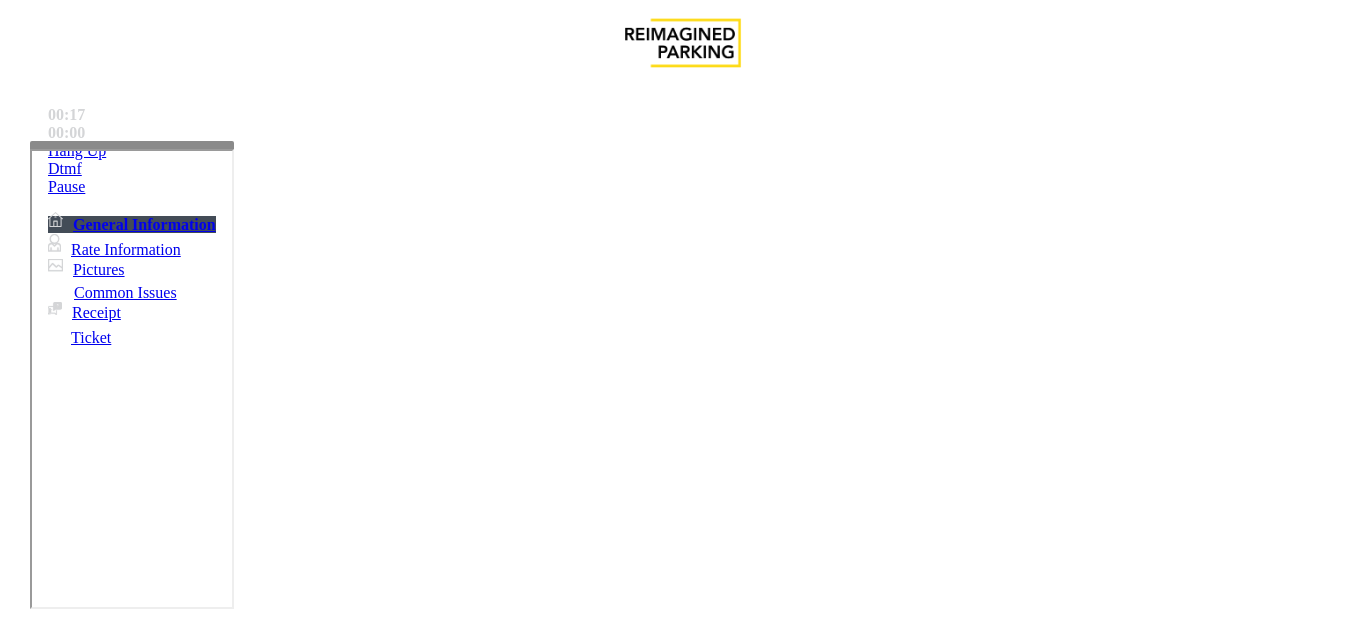 paste on "**********" 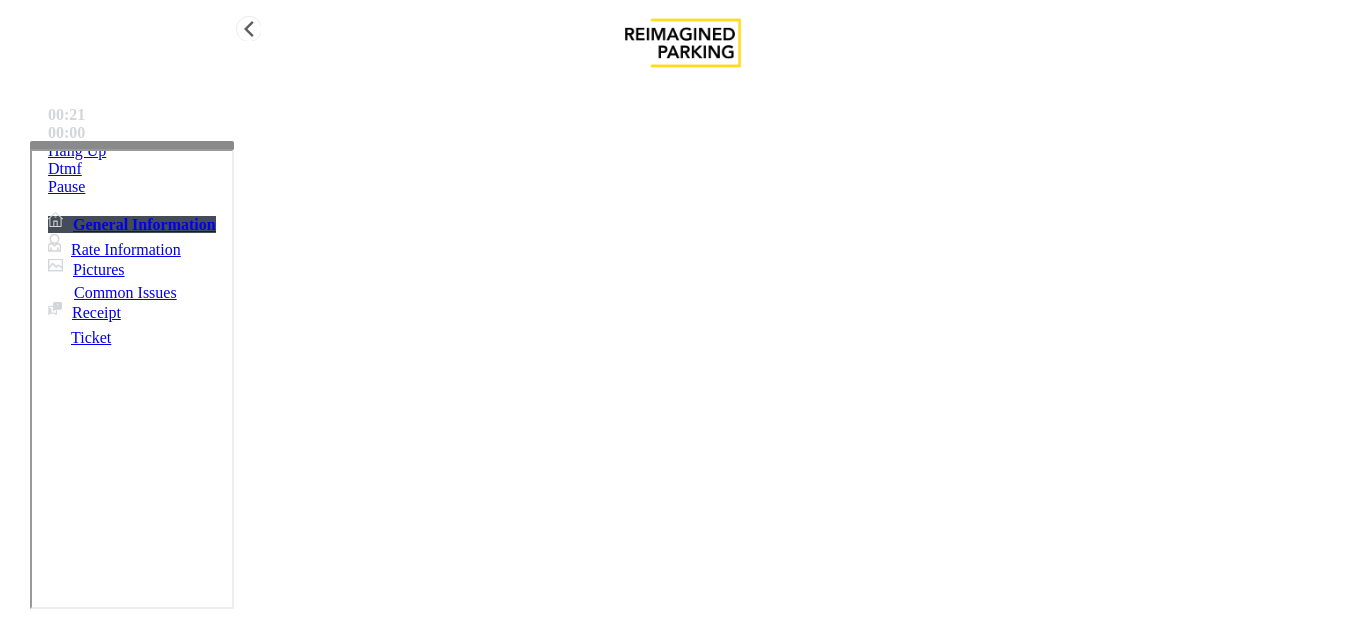 click on "Hang Up" at bounding box center [703, 151] 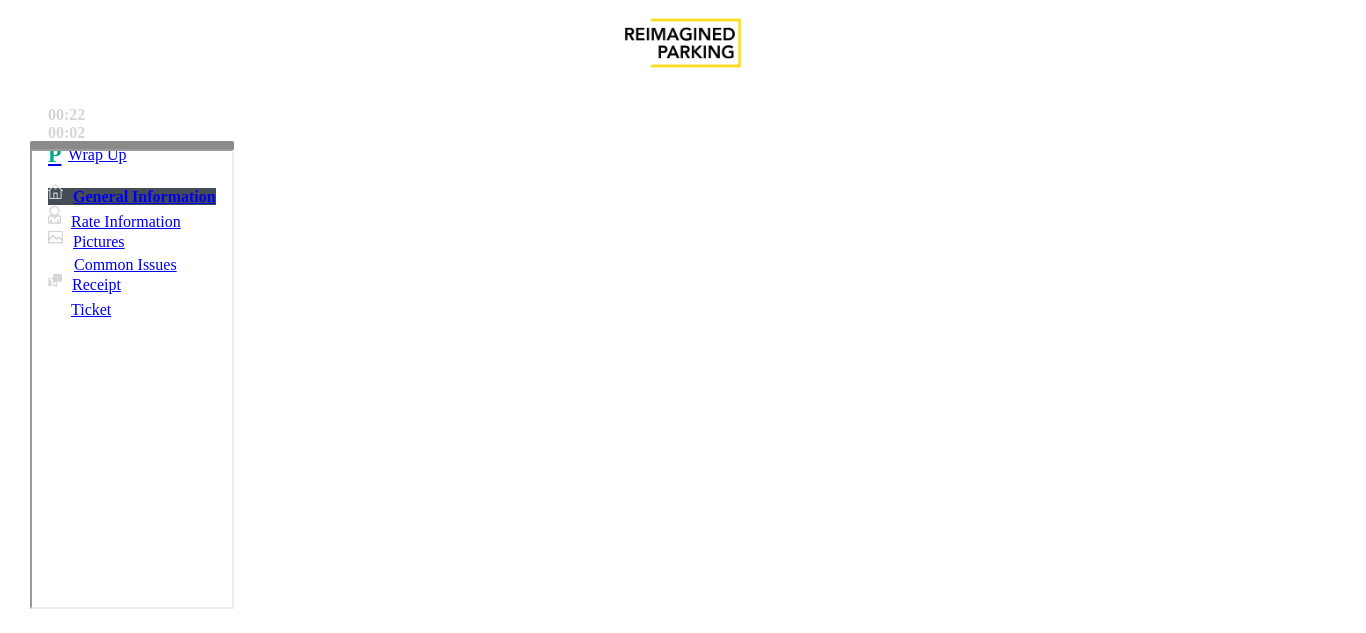 click at bounding box center [221, 1642] 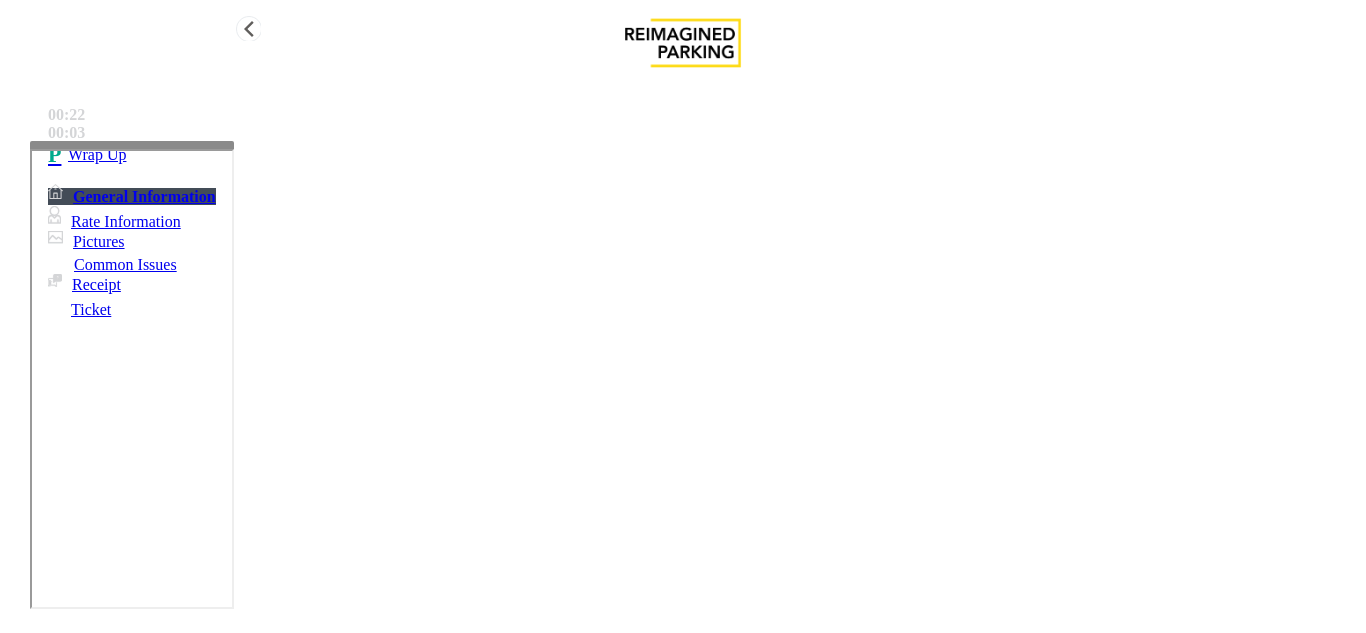 type on "**********" 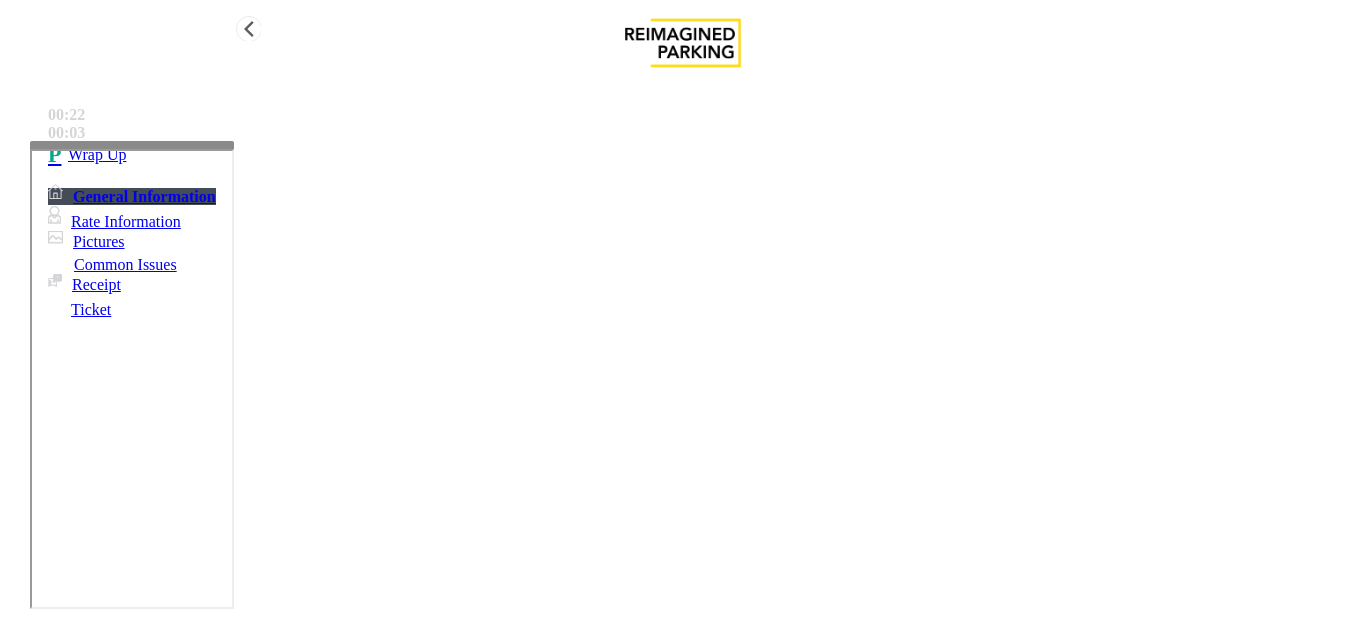click on "Wrap Up" at bounding box center (703, 155) 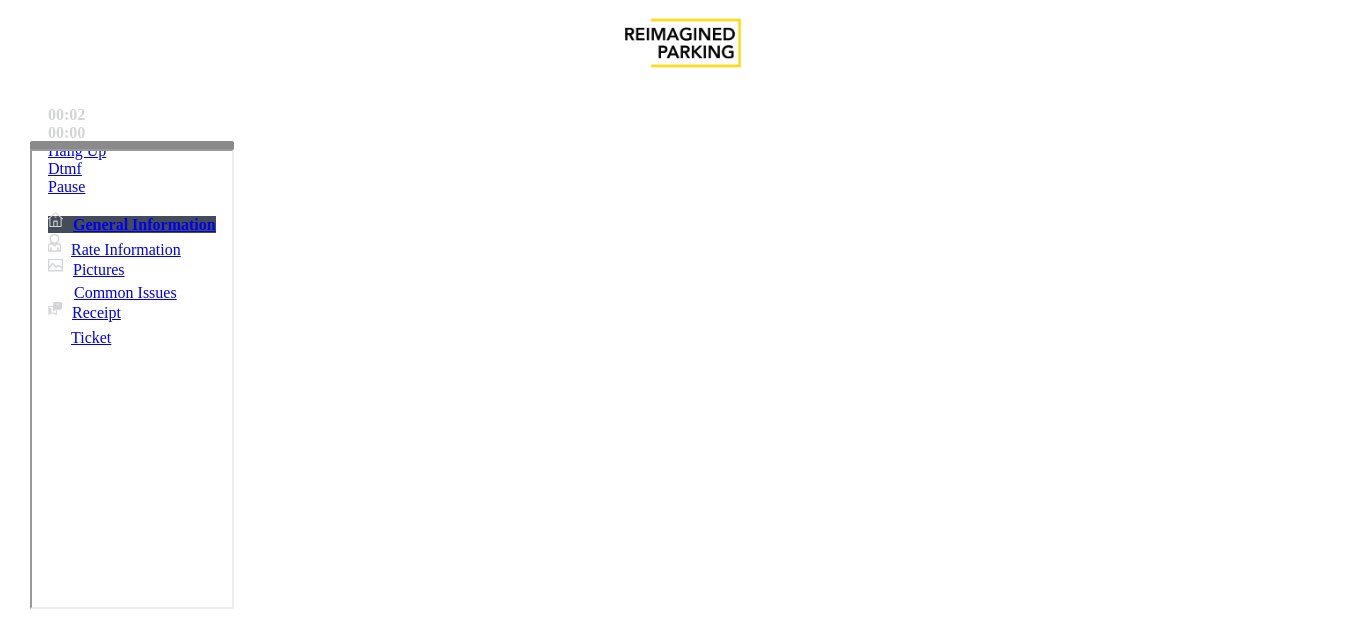 scroll, scrollTop: 400, scrollLeft: 0, axis: vertical 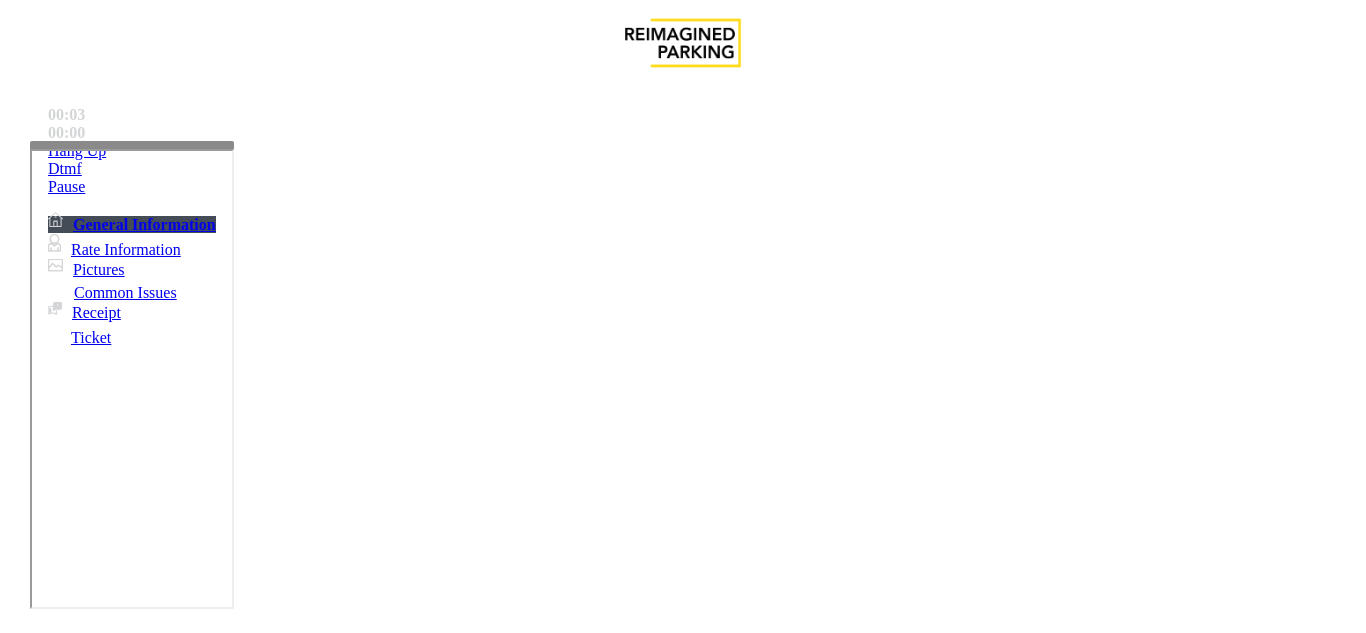 click on "Click here for full list of Monthly Parker" at bounding box center (682, 2363) 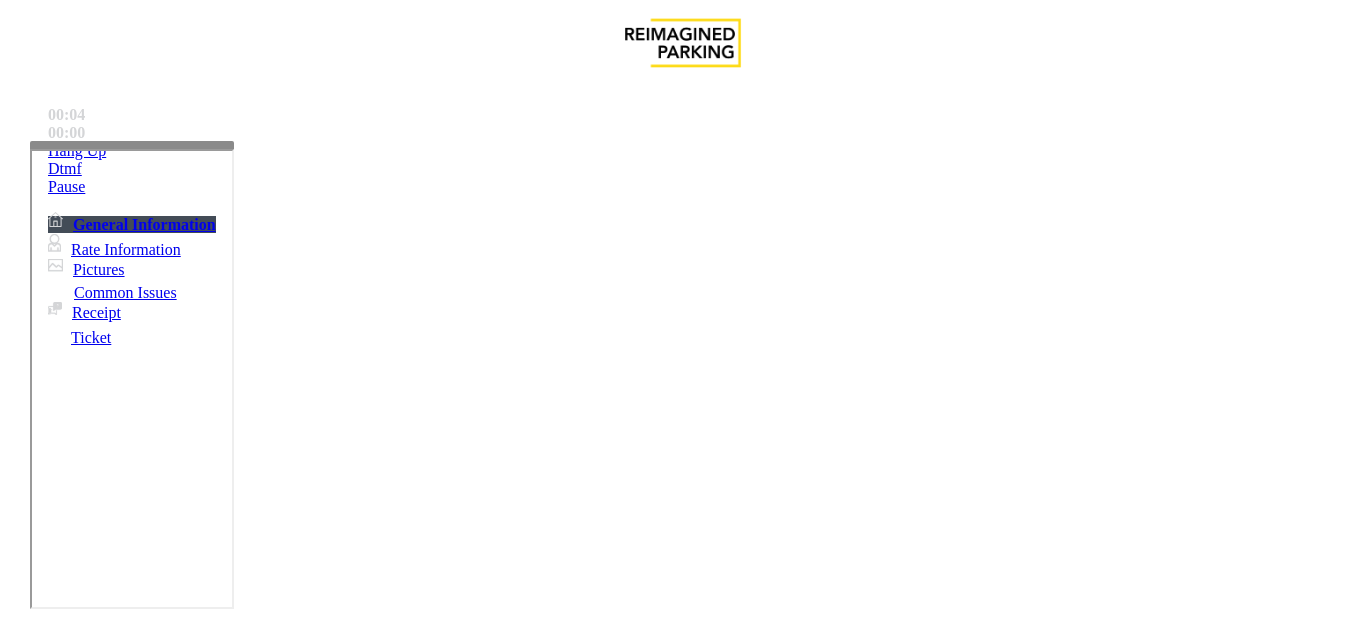 click on "Take the details and vend the gate but at the same time send the details to the MOD stating the parker was not listed on the monthly list ." at bounding box center (682, 2501) 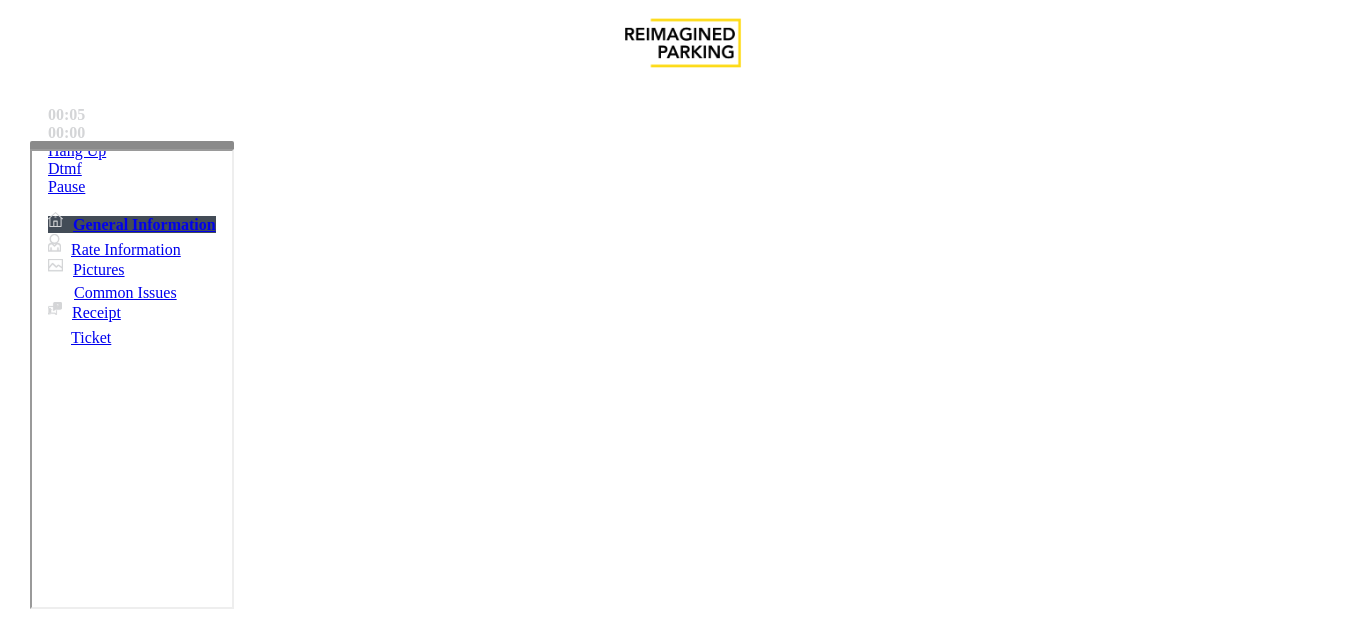 drag, startPoint x: 1179, startPoint y: 487, endPoint x: 838, endPoint y: 173, distance: 463.54828 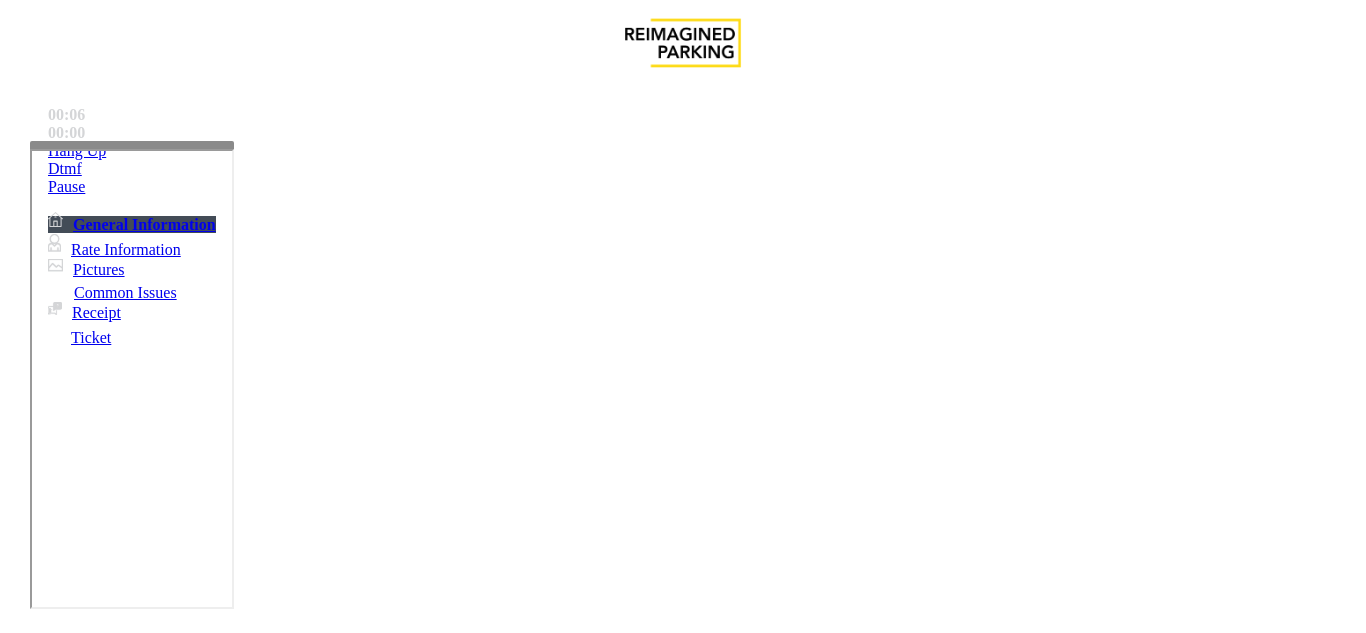 drag, startPoint x: 838, startPoint y: 173, endPoint x: 1365, endPoint y: 537, distance: 640.4881 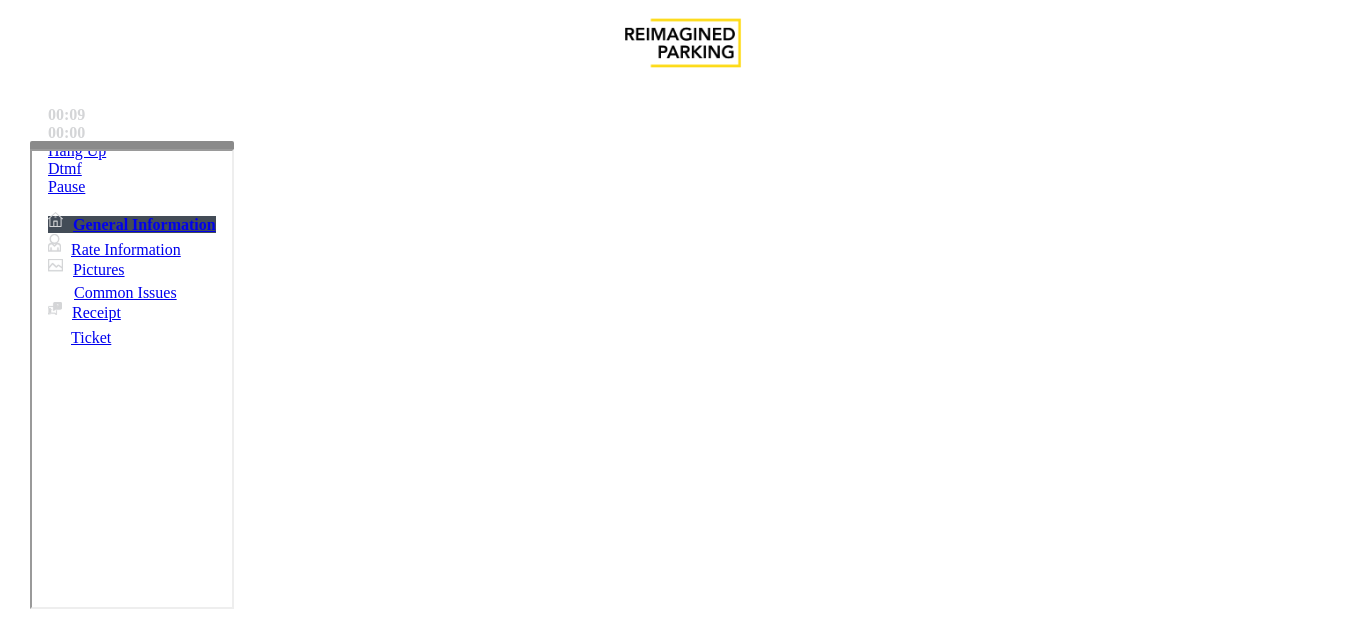 click on "Intercom Issue/No Response" at bounding box center (929, 1286) 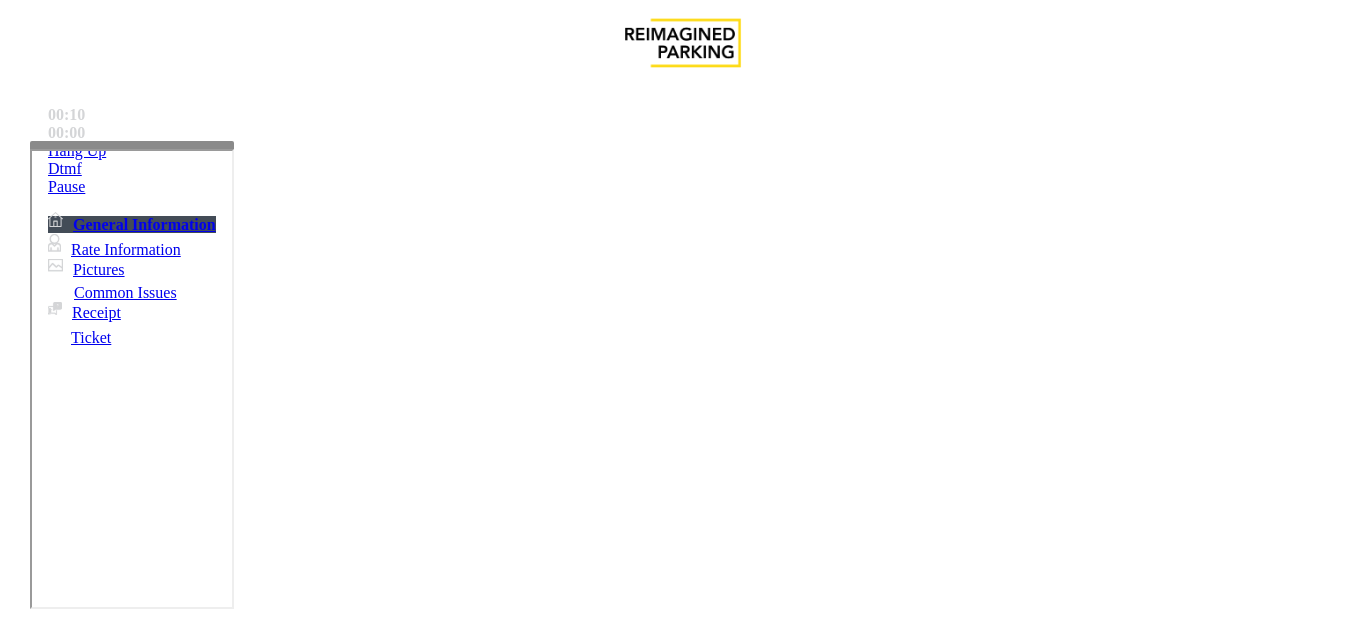 click on "Services" at bounding box center [687, 1286] 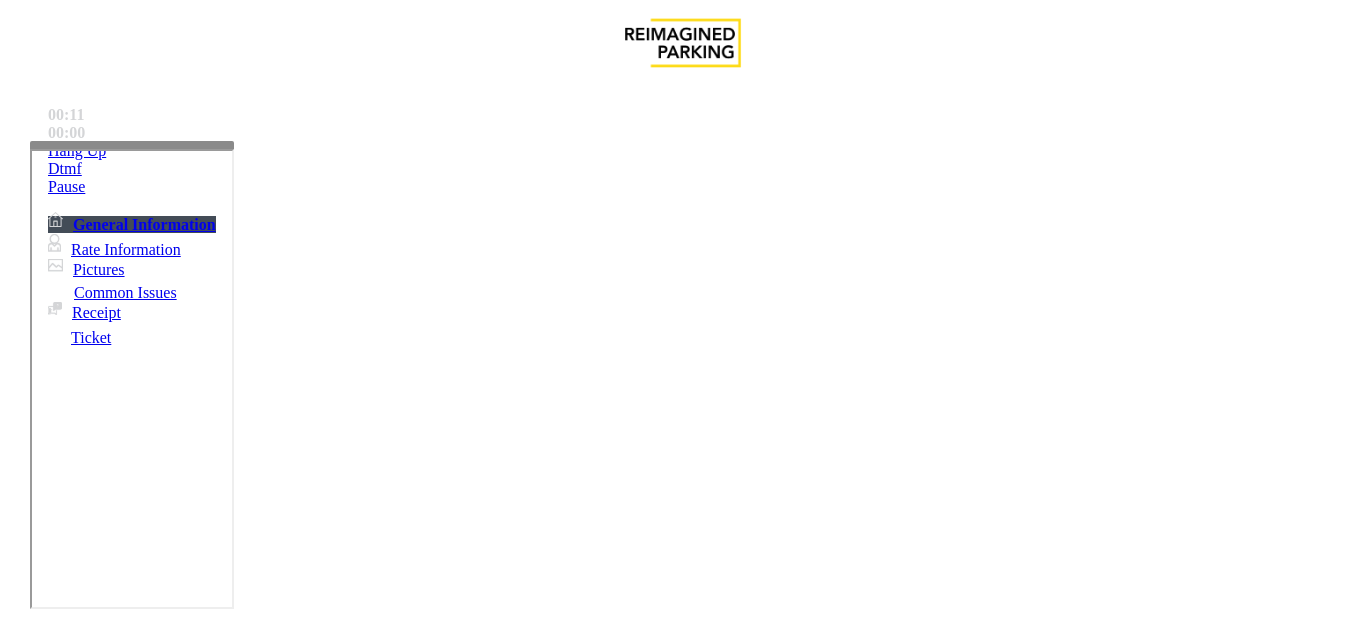 click on "Online Reservations" at bounding box center (528, 1286) 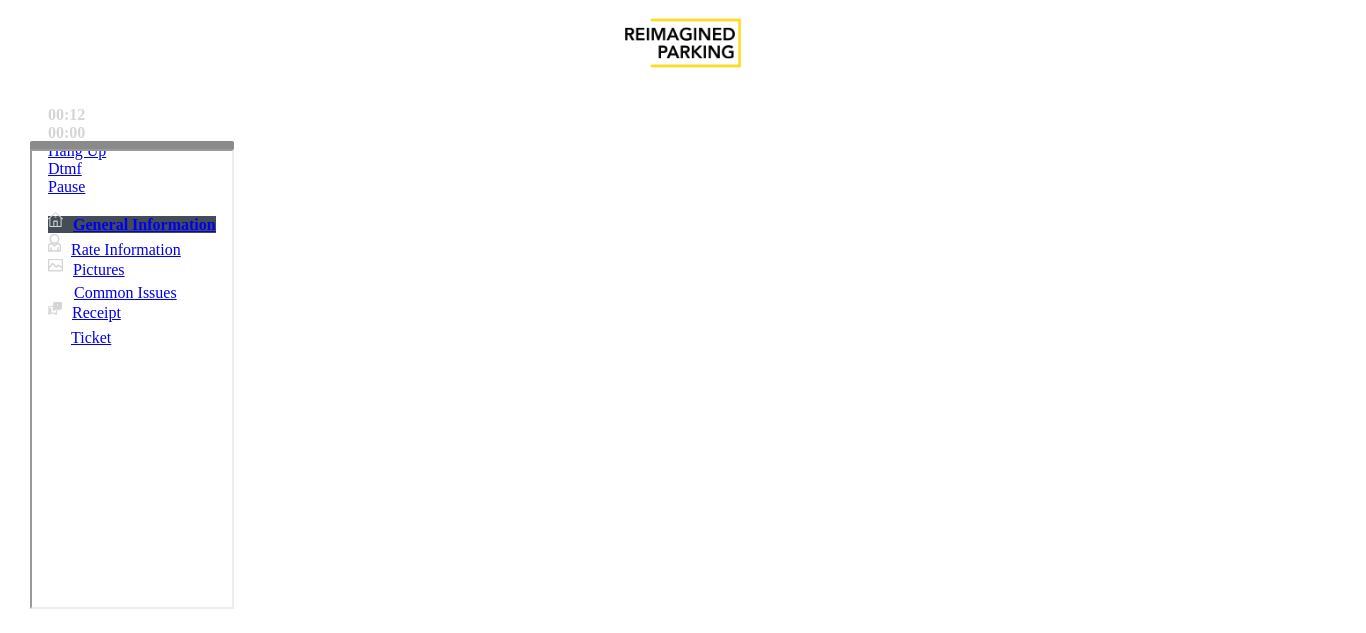 click on "Services" at bounding box center [84, 1253] 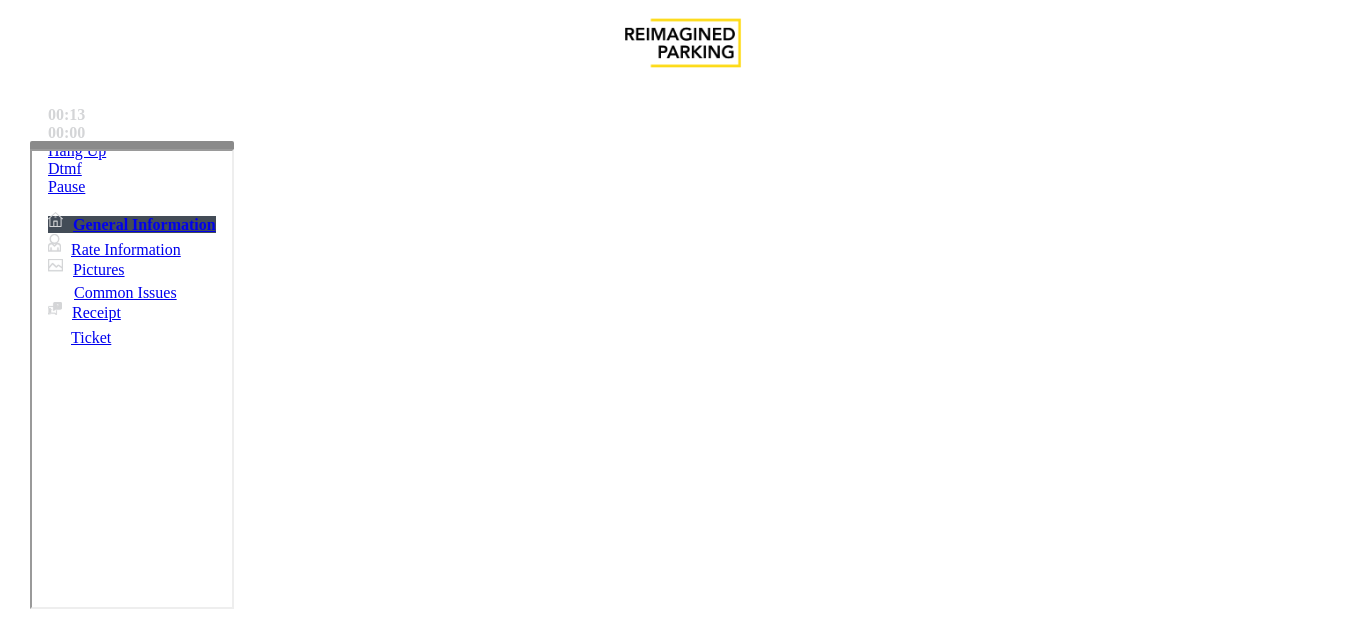 click at bounding box center [96, 1308] 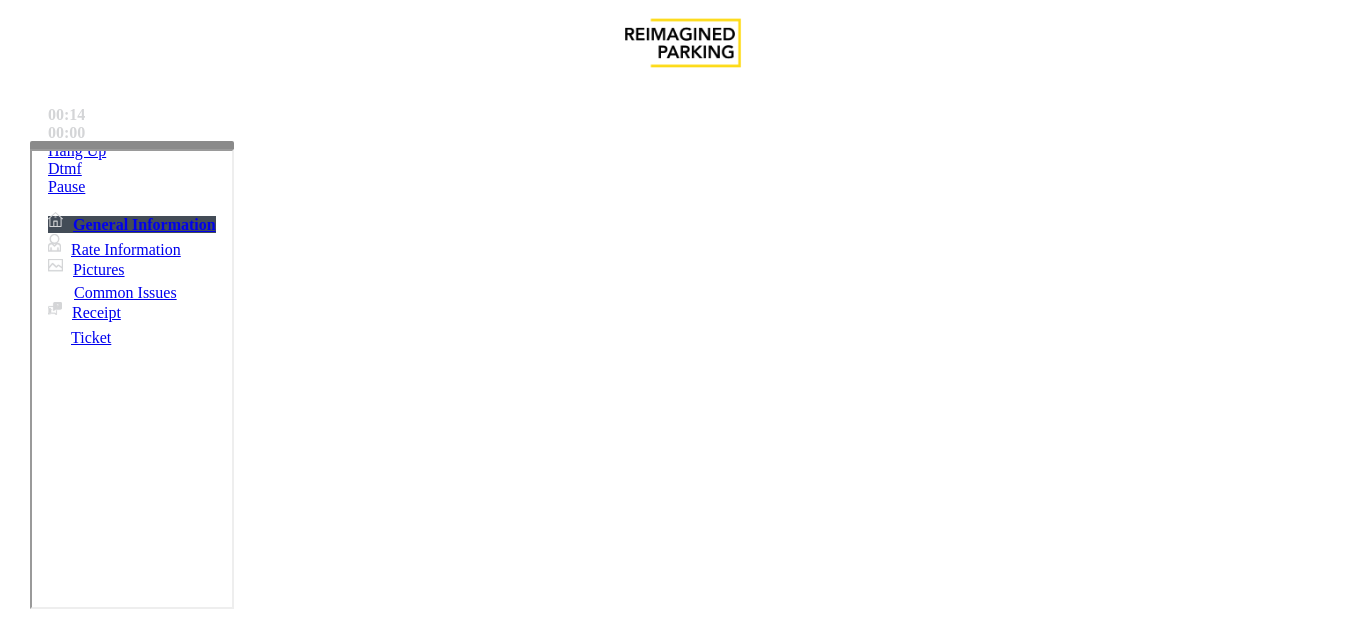 click at bounding box center [96, 1308] 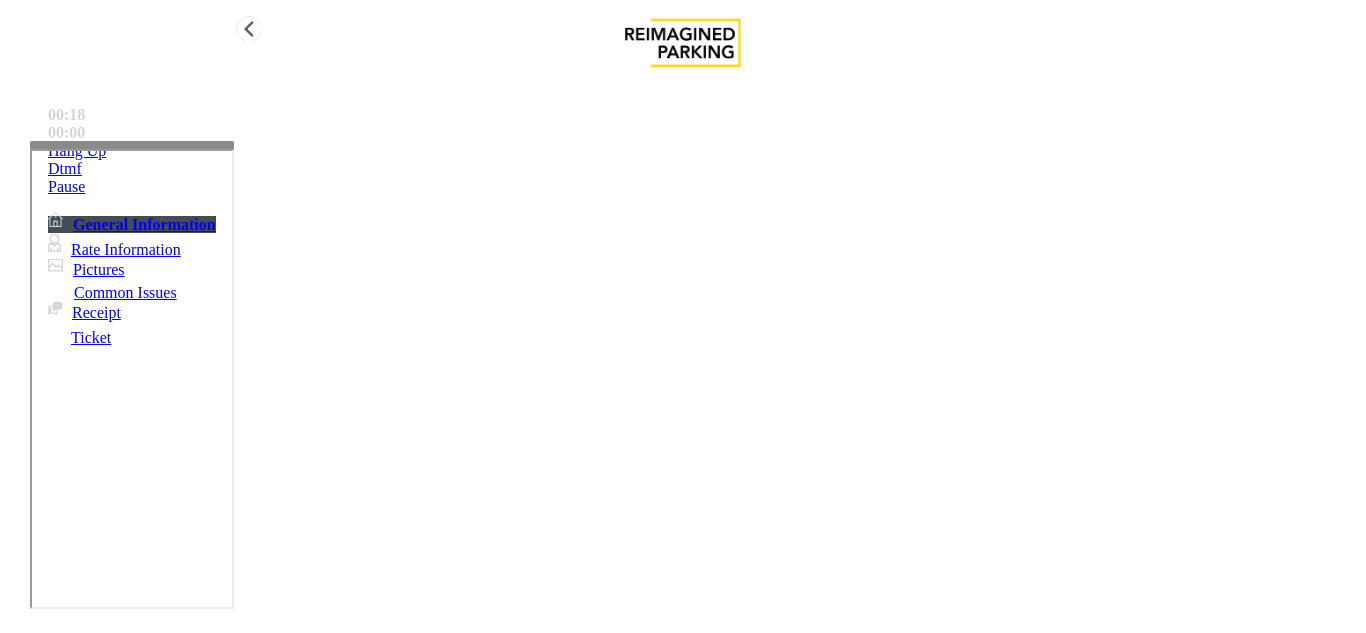 click on "Hotel Customer" at bounding box center [682, 1271] 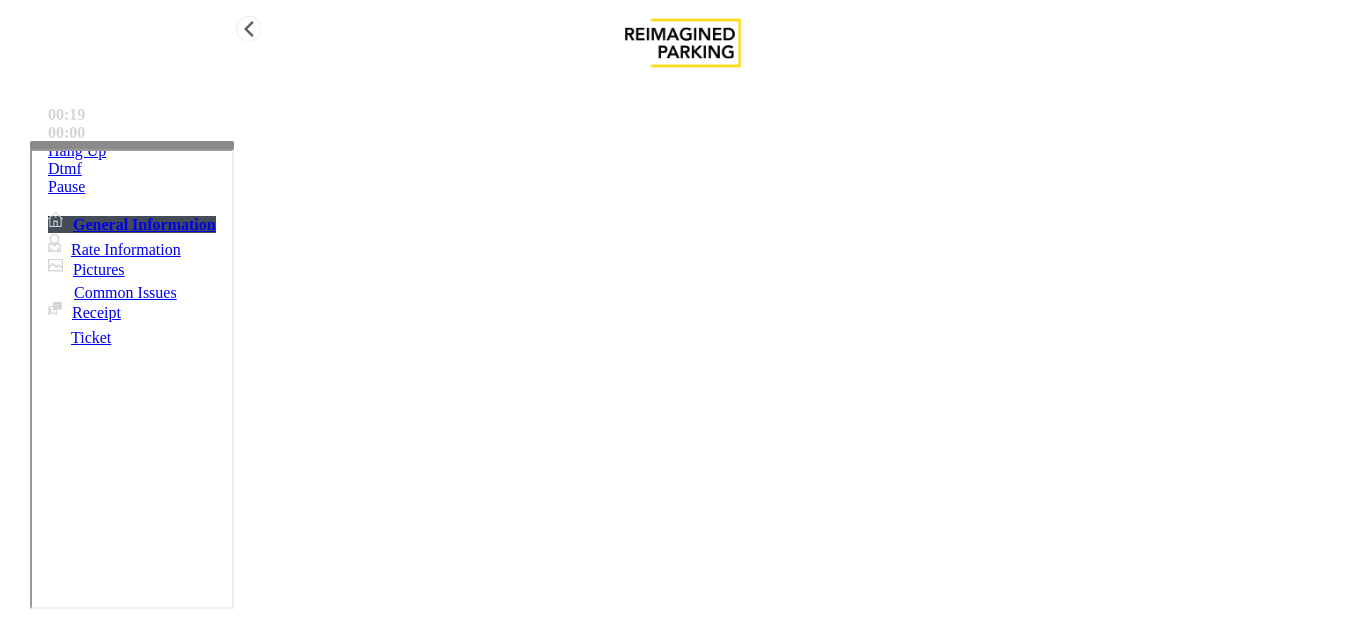 copy on "Hotel Customer" 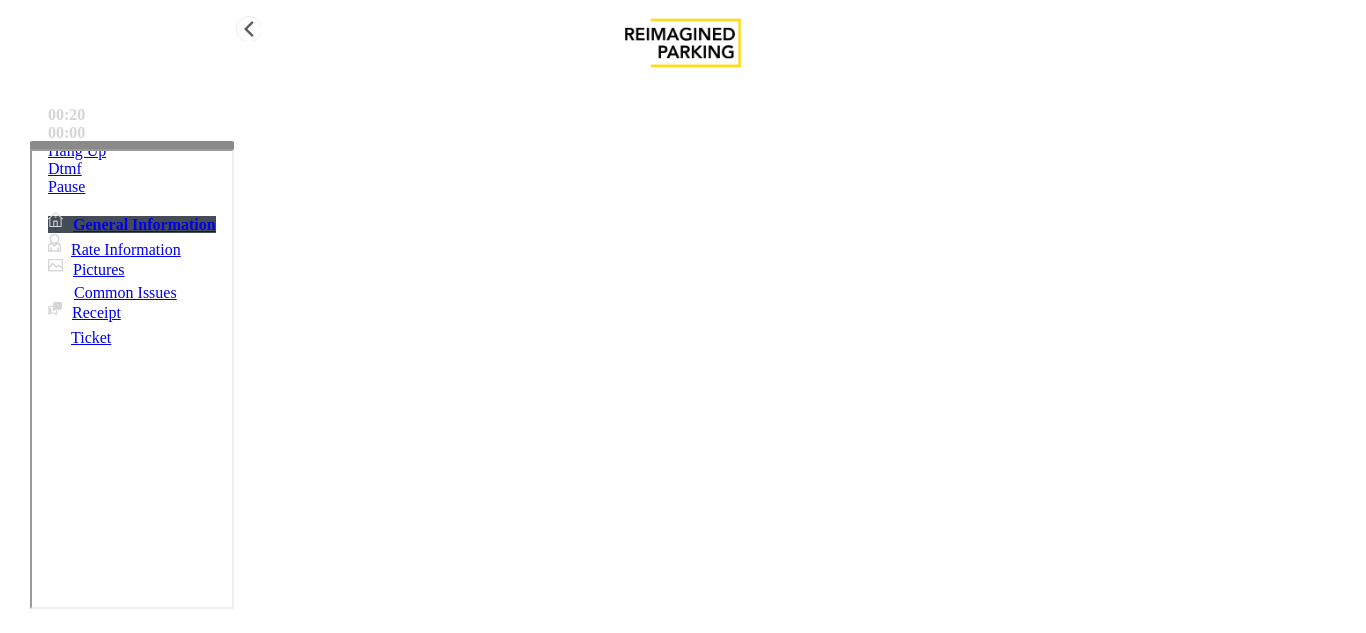 scroll, scrollTop: 100, scrollLeft: 0, axis: vertical 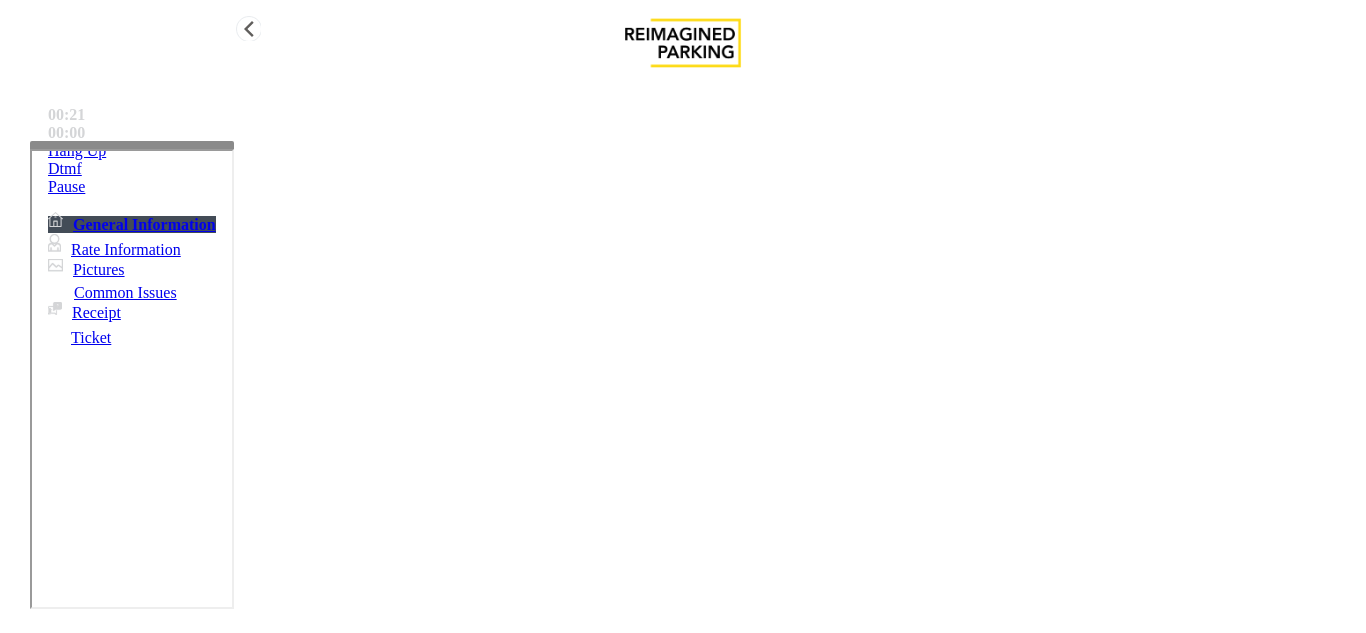 paste on "**********" 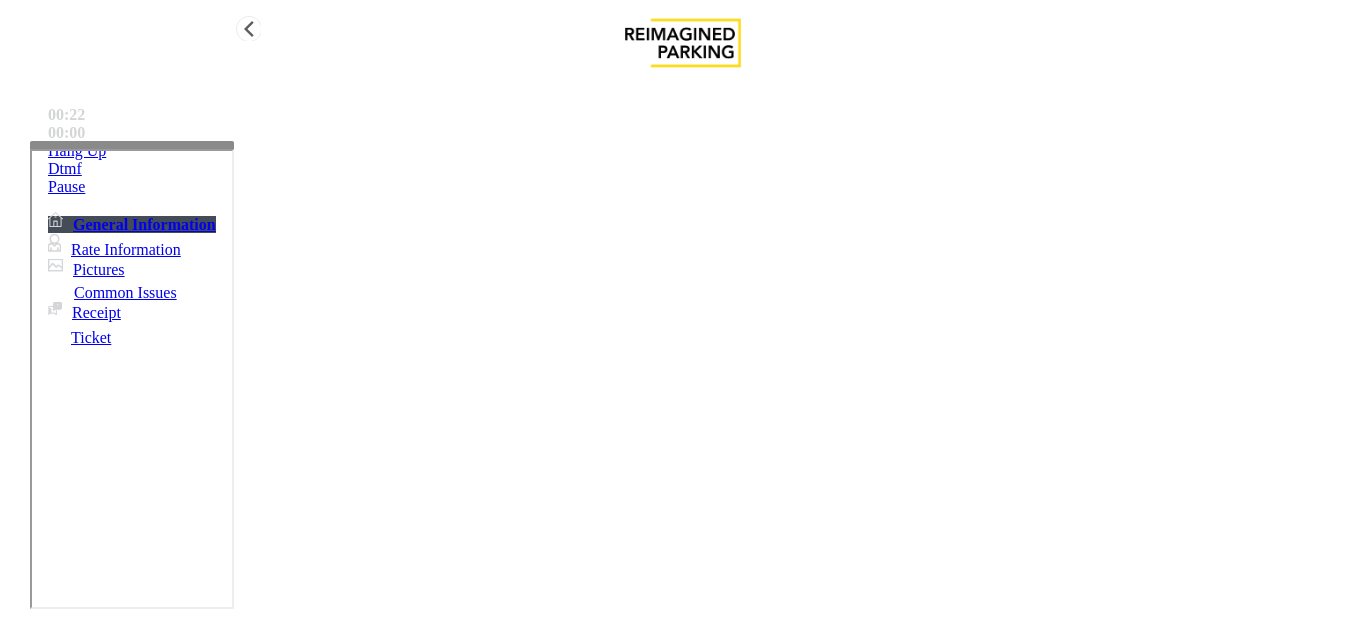 click at bounding box center (96, 1362) 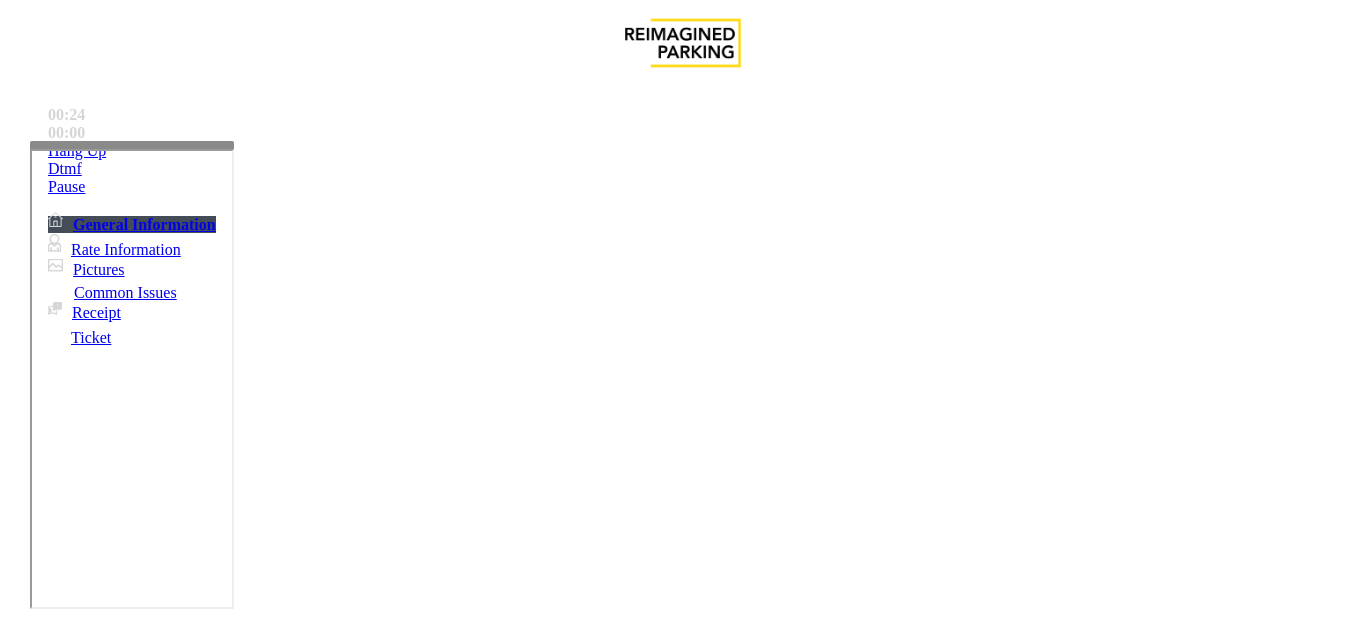 type on "****" 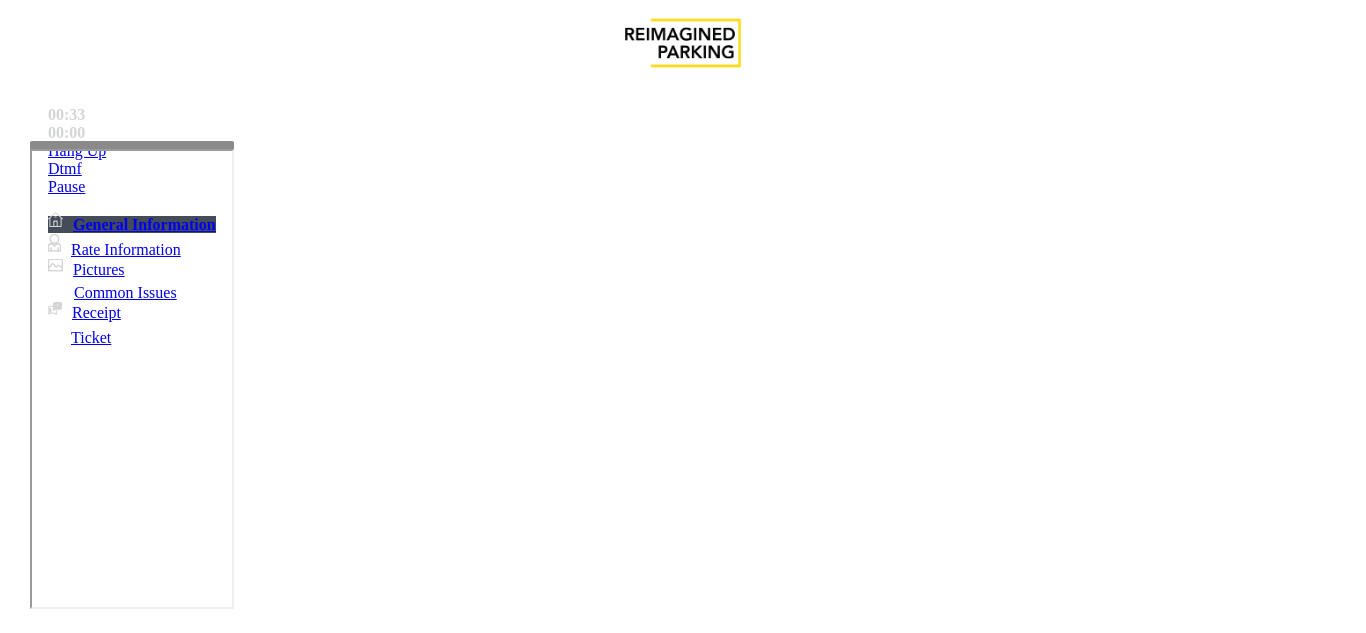 paste on "**********" 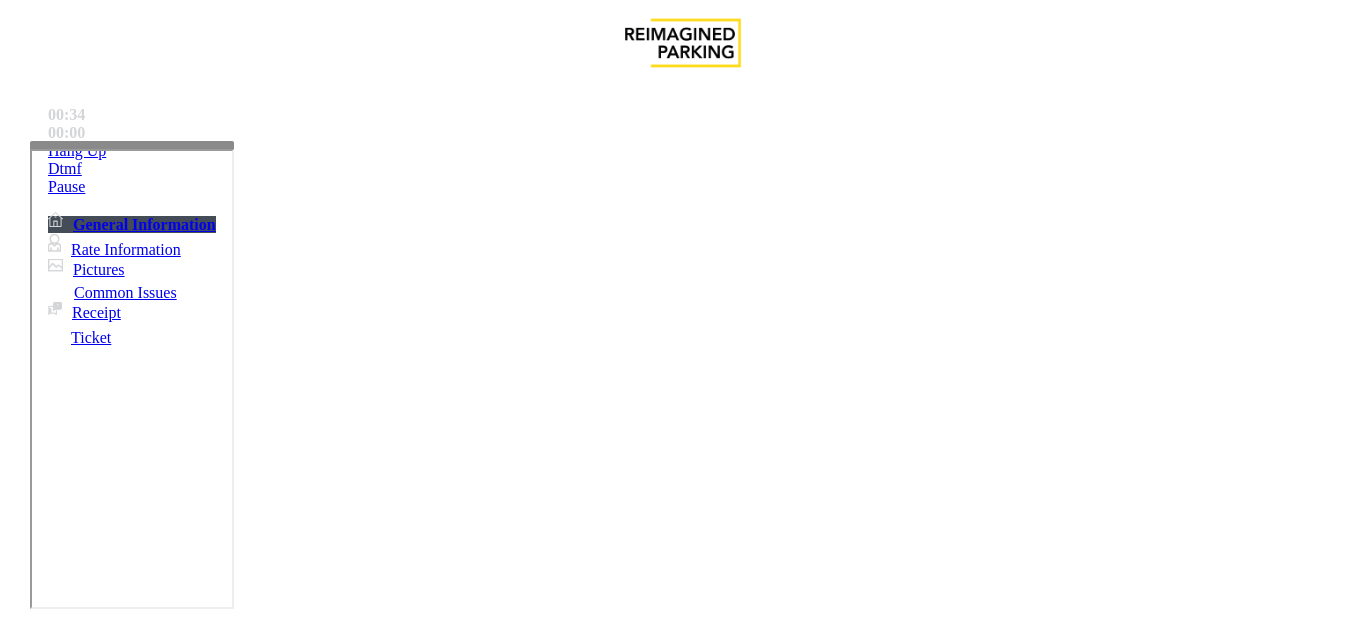 click at bounding box center [96, 1308] 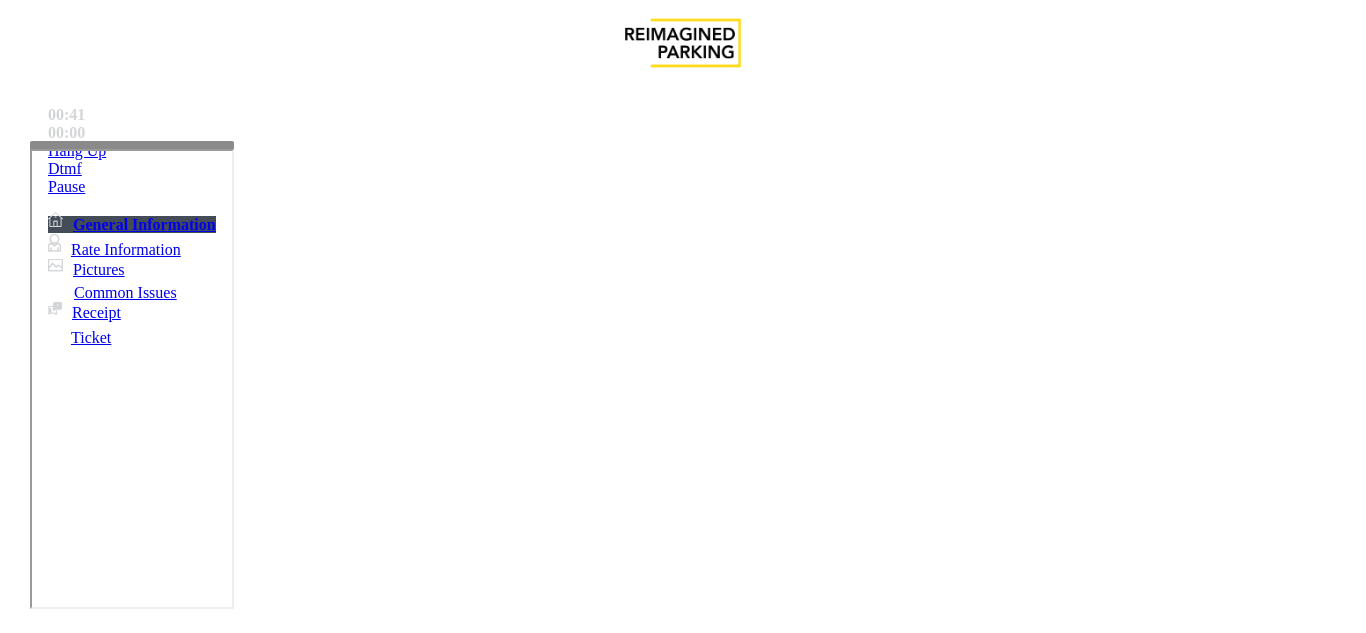 scroll, scrollTop: 100, scrollLeft: 0, axis: vertical 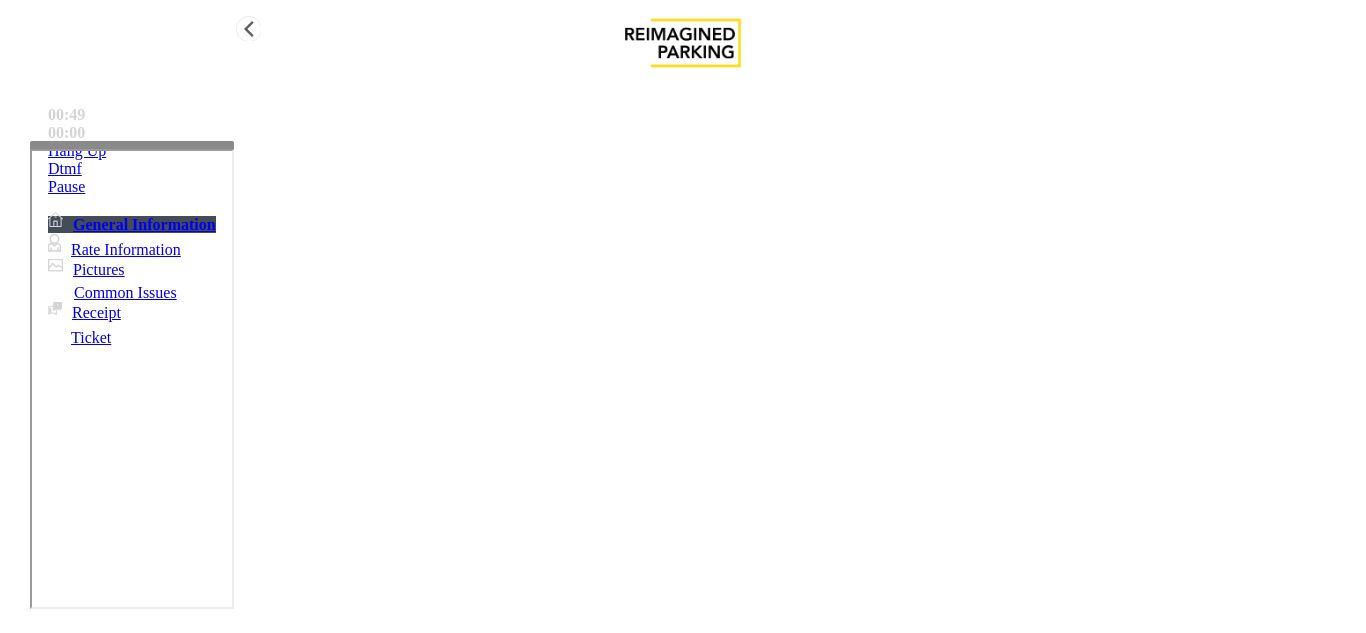 click on "00:00" at bounding box center (703, 115) 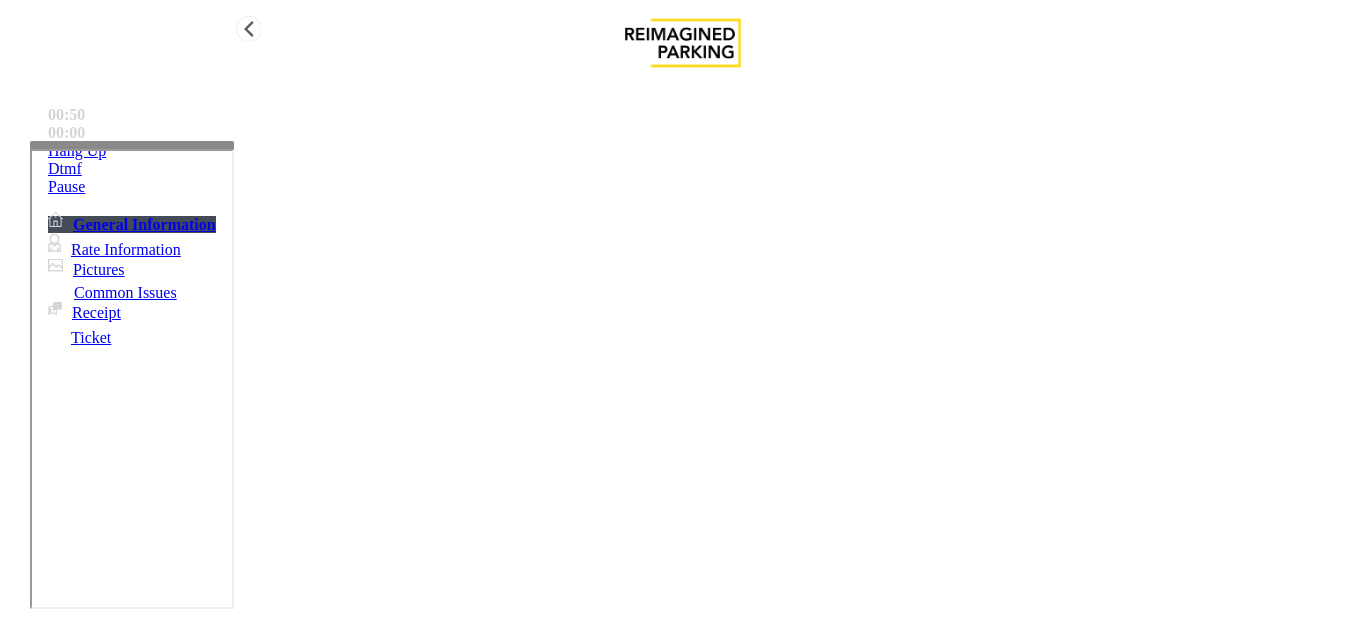 click on "Hang Up" at bounding box center [703, 151] 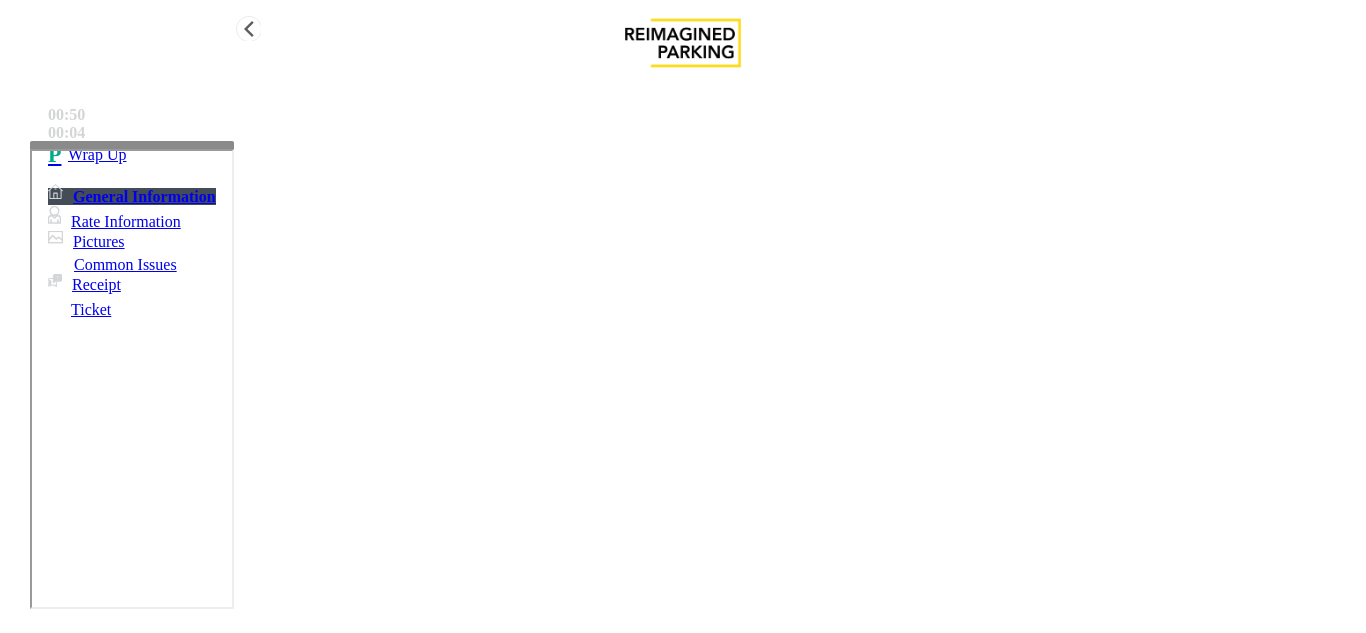 click on "Wrap Up" at bounding box center (703, 155) 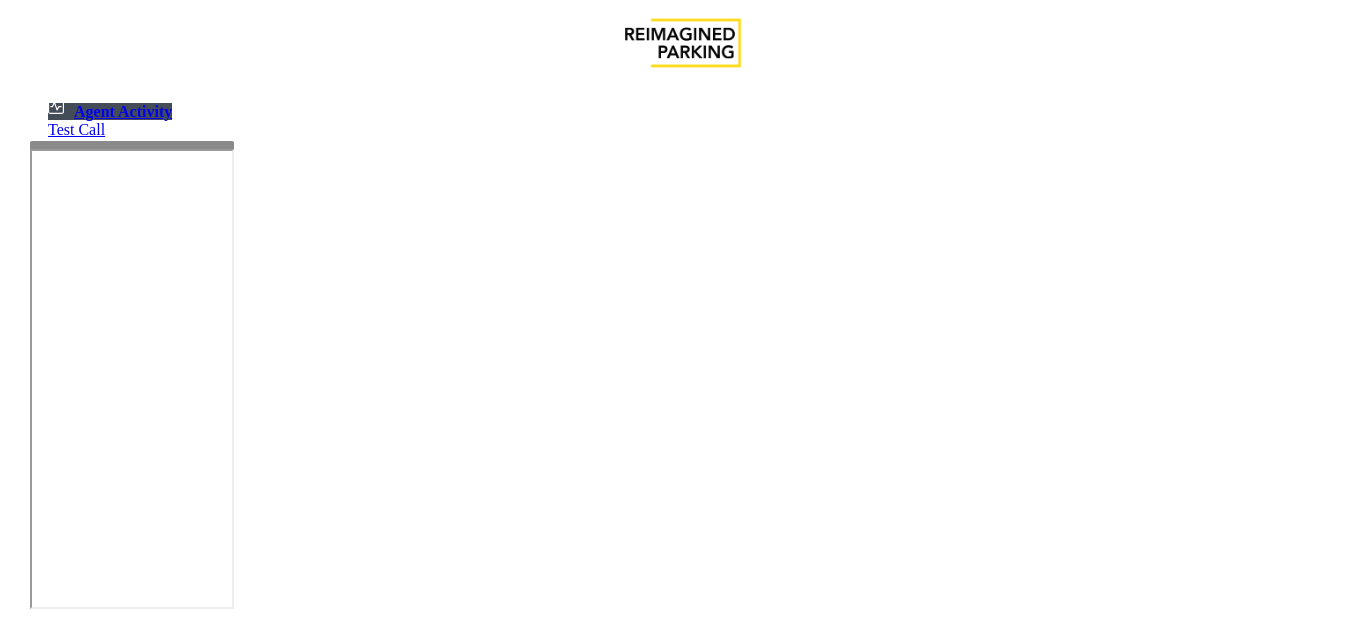 scroll, scrollTop: 0, scrollLeft: 0, axis: both 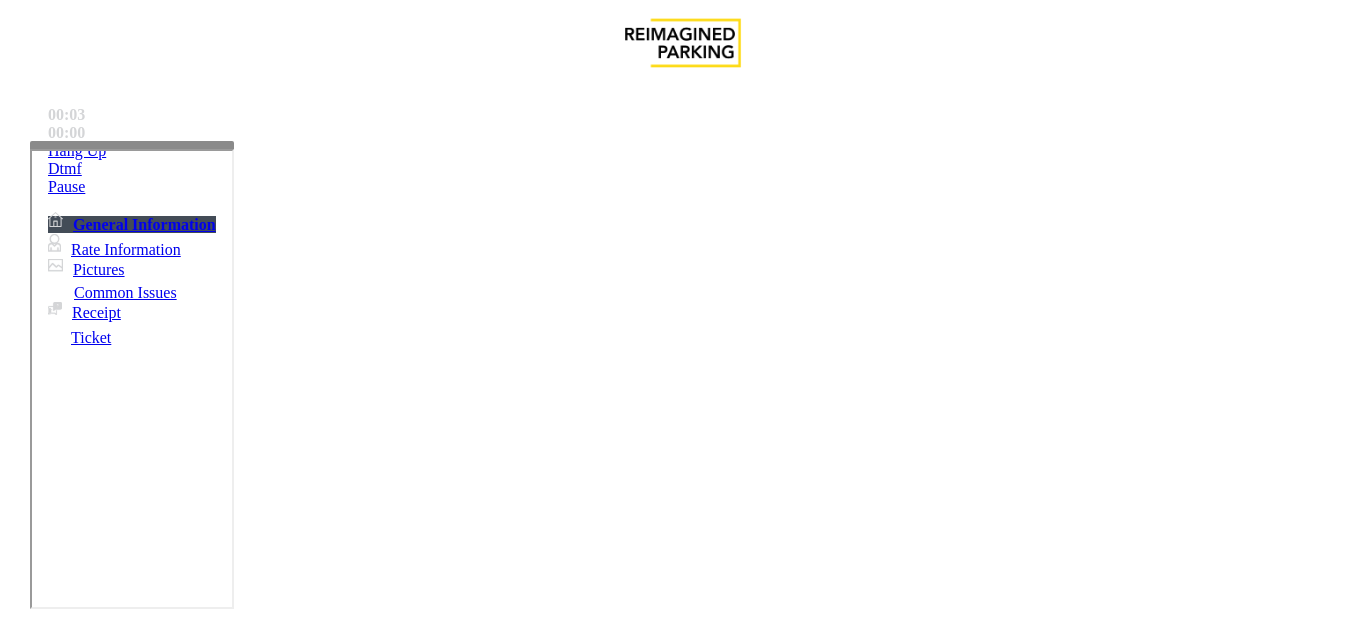 click on "← Move left → Move right ↑ Move up ↓ Move down + Zoom in - Zoom out Home Jump left by 75% End Jump right by 75% Page Up Jump up by 75% Page Down Jump down by 75% To navigate, press the arrow keys. Map Terrain Satellite Labels Keyboard shortcuts Map Data Map data ©2025 Google Map data ©2025 Google 20 km  Click to toggle between metric and imperial units Terms Report a map error Video is not available for this lane. Previous Next  Map   CAM" at bounding box center (682, 1724) 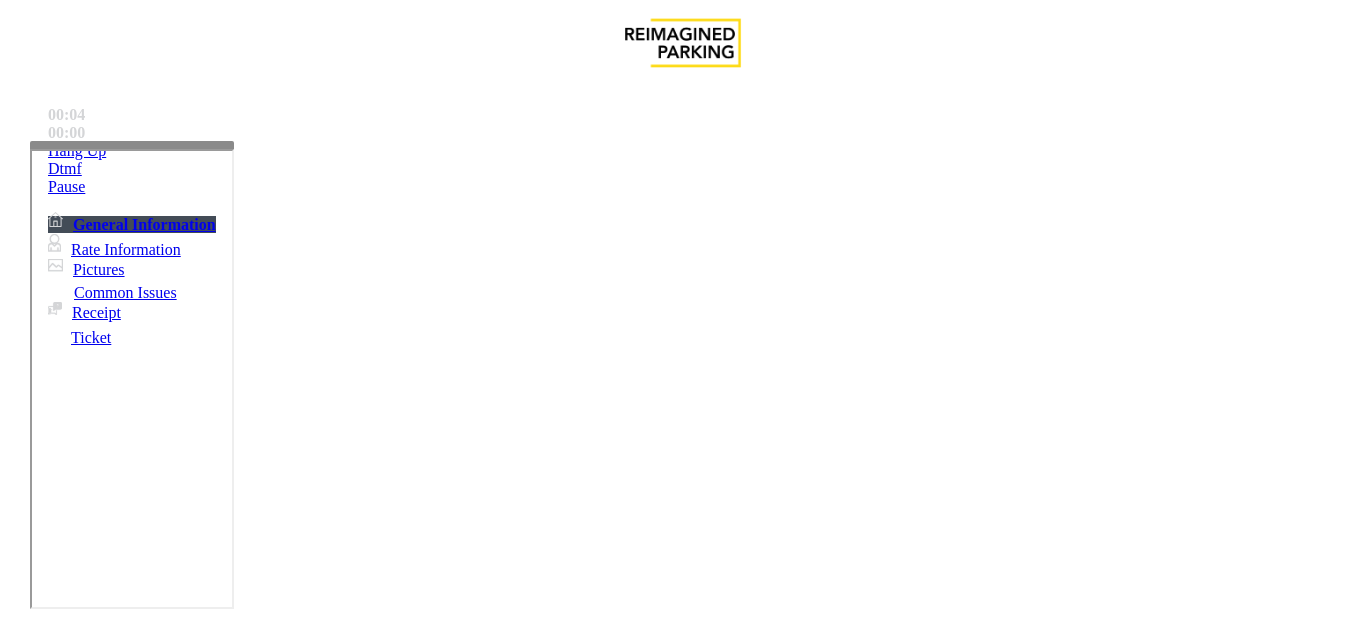 drag, startPoint x: 772, startPoint y: 479, endPoint x: 985, endPoint y: 617, distance: 253.79716 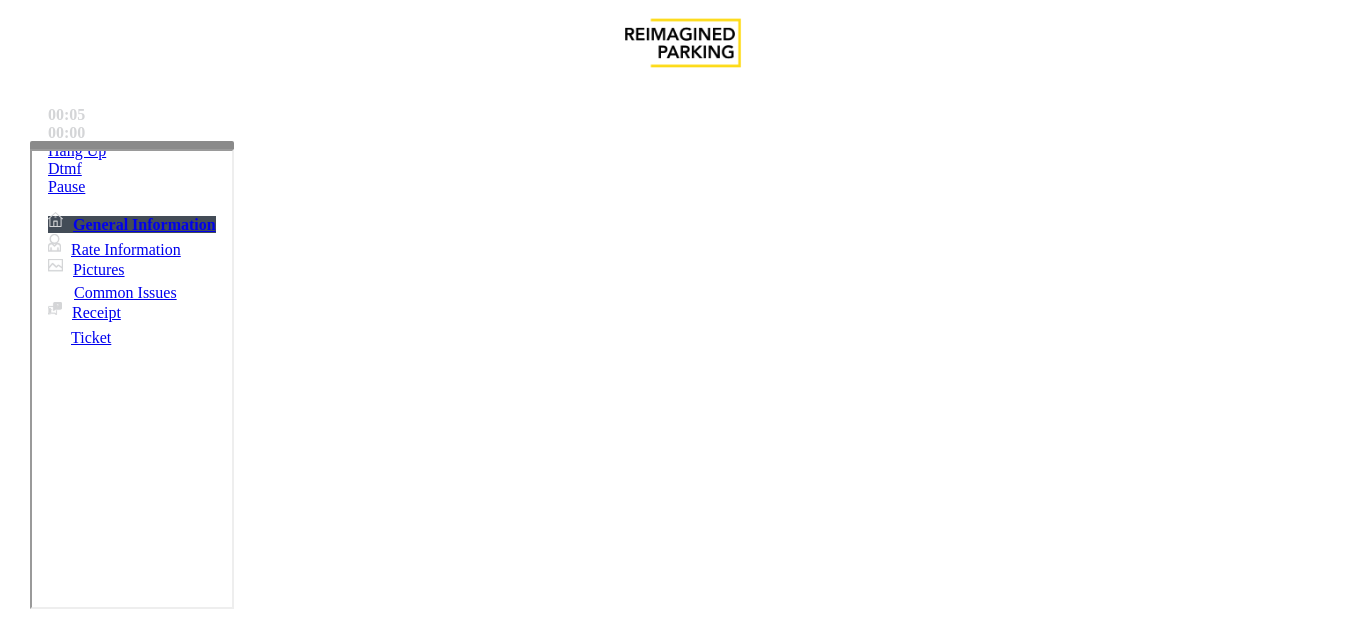 click on "ADDRESS" at bounding box center [682, 2195] 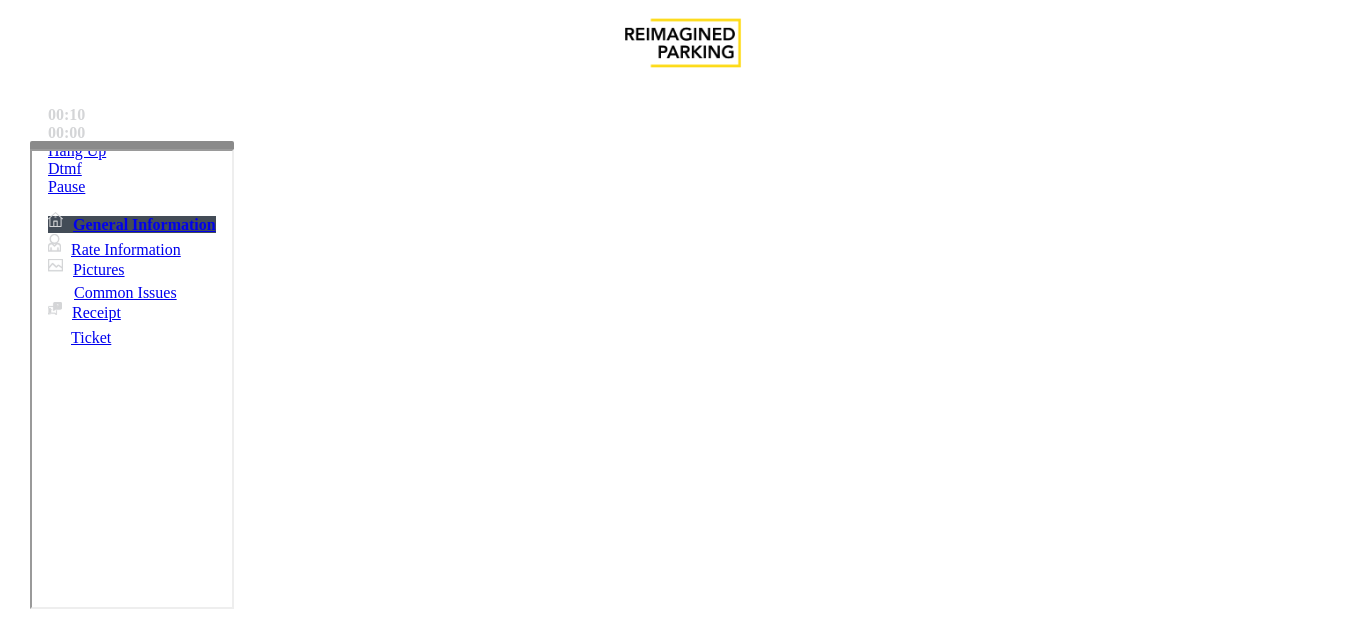 click on "Intercom Issue/No Response" at bounding box center [929, 1286] 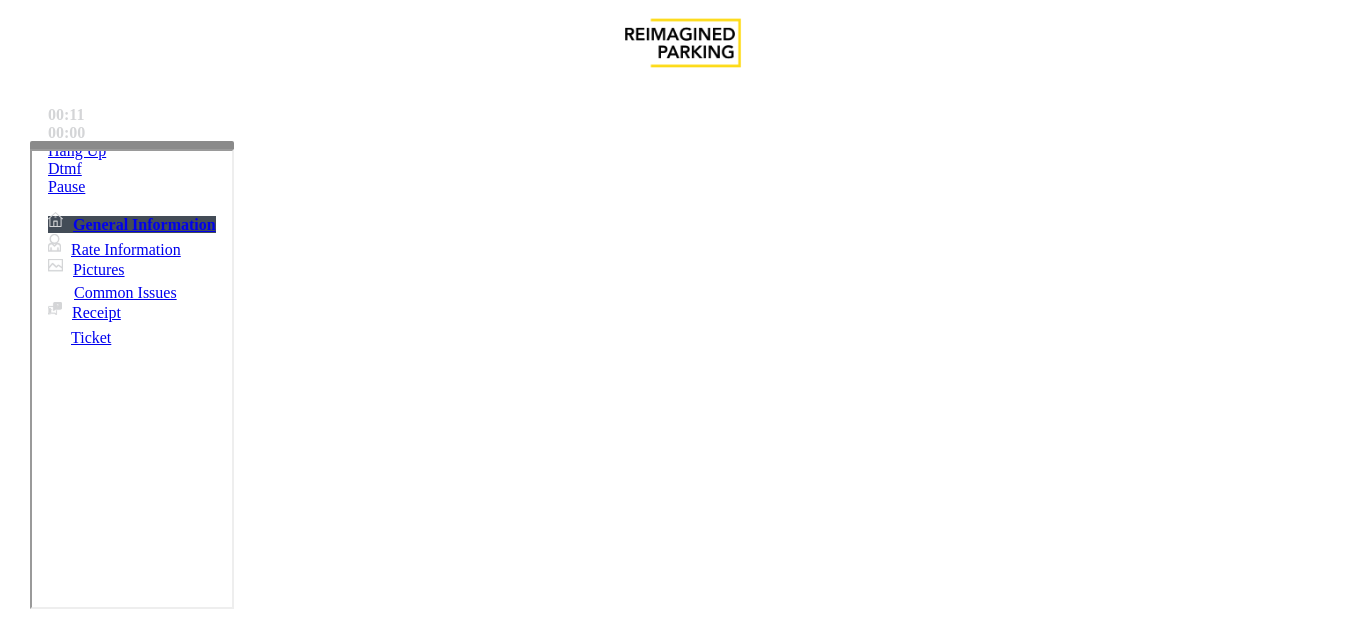 click on "No Response/Unable to hear parker" at bounding box center (142, 1286) 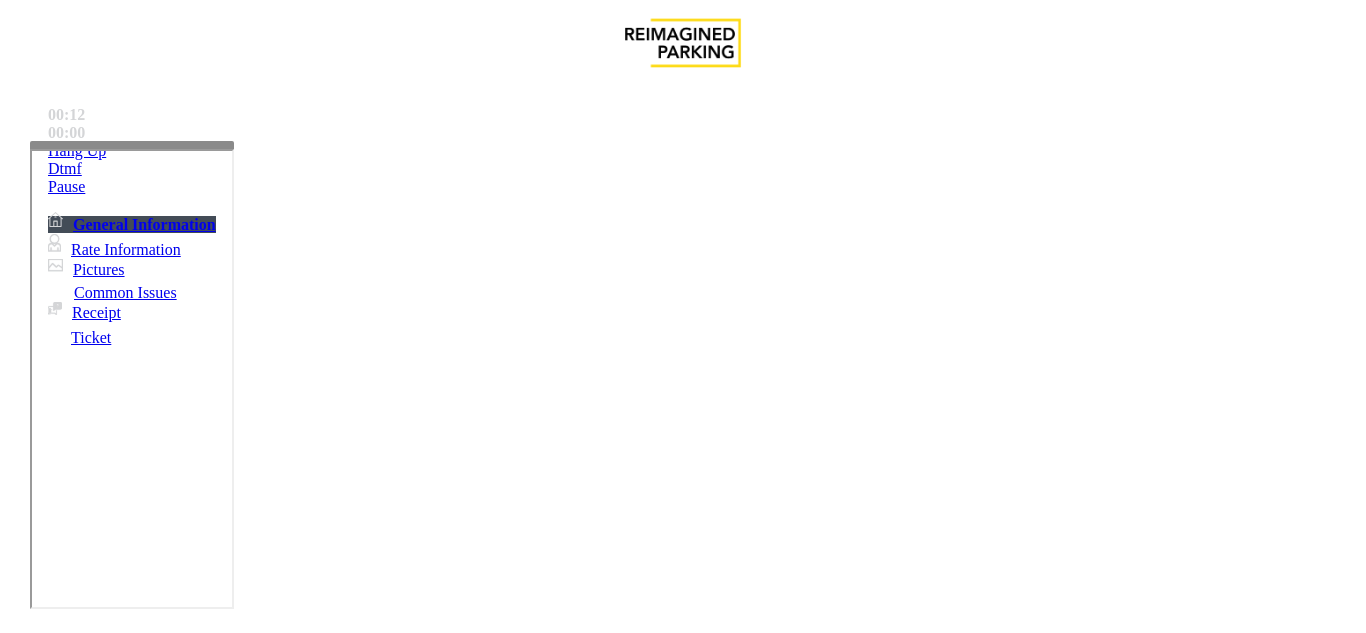 click at bounding box center [229, 1334] 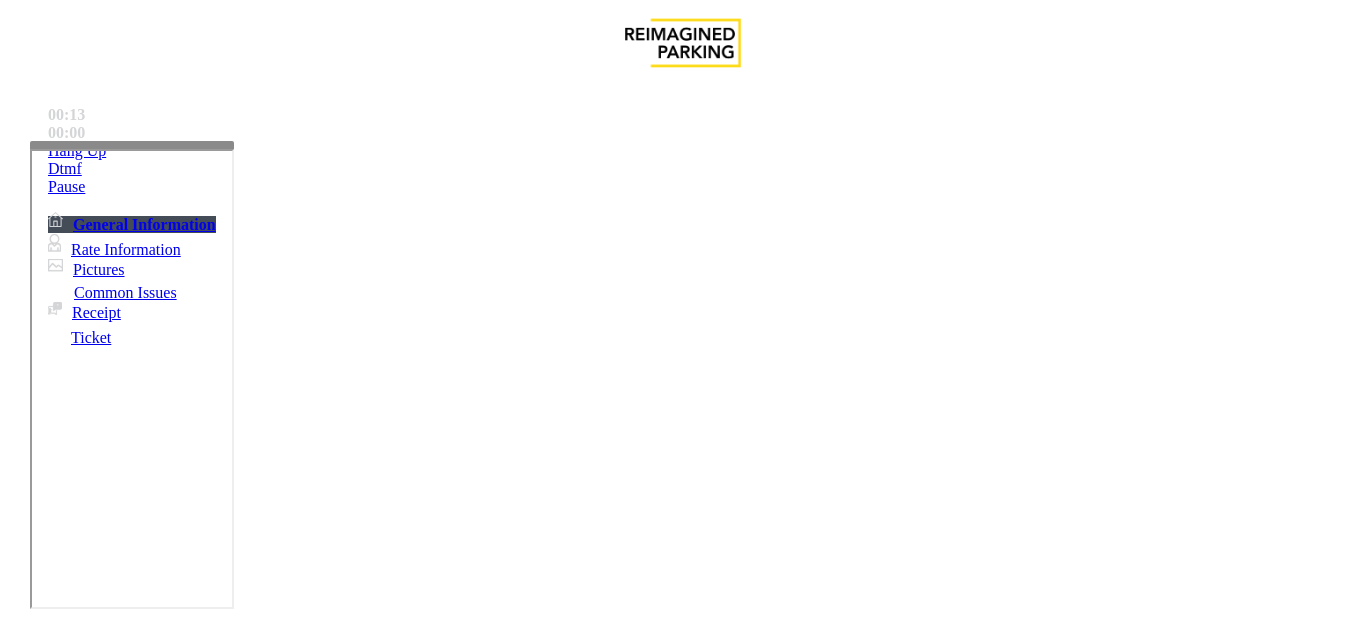 click at bounding box center (229, 1334) 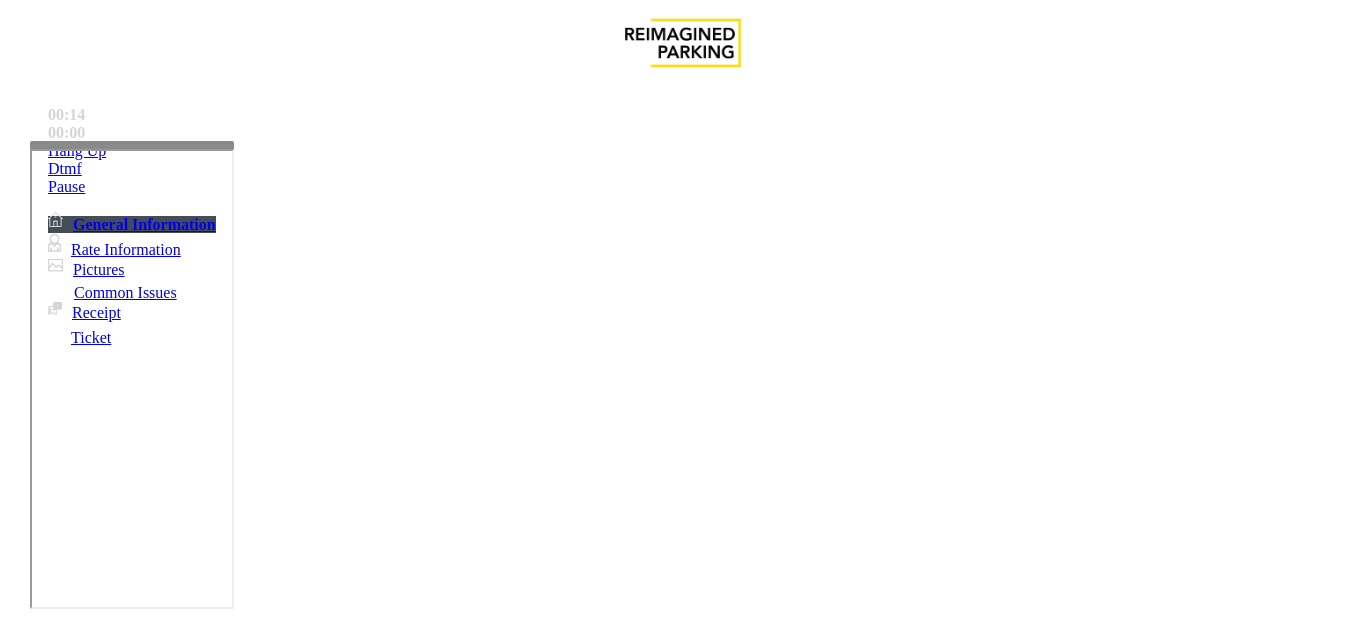 click at bounding box center [229, 1334] 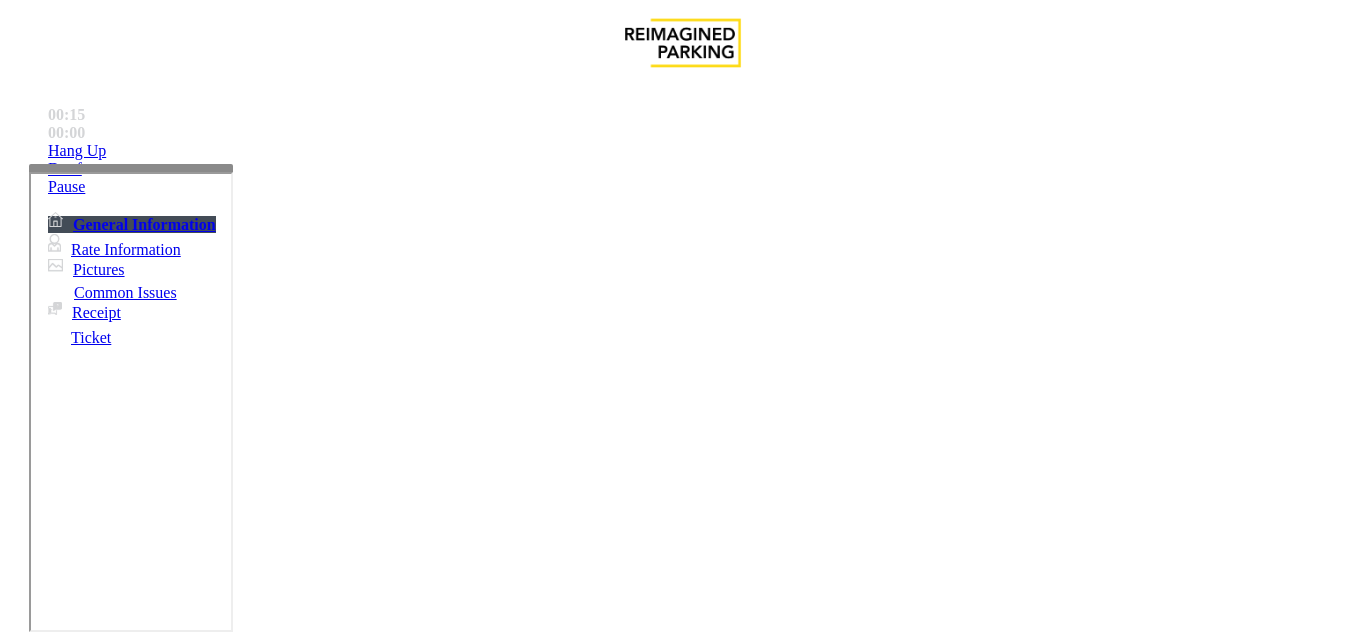 click at bounding box center [131, 400] 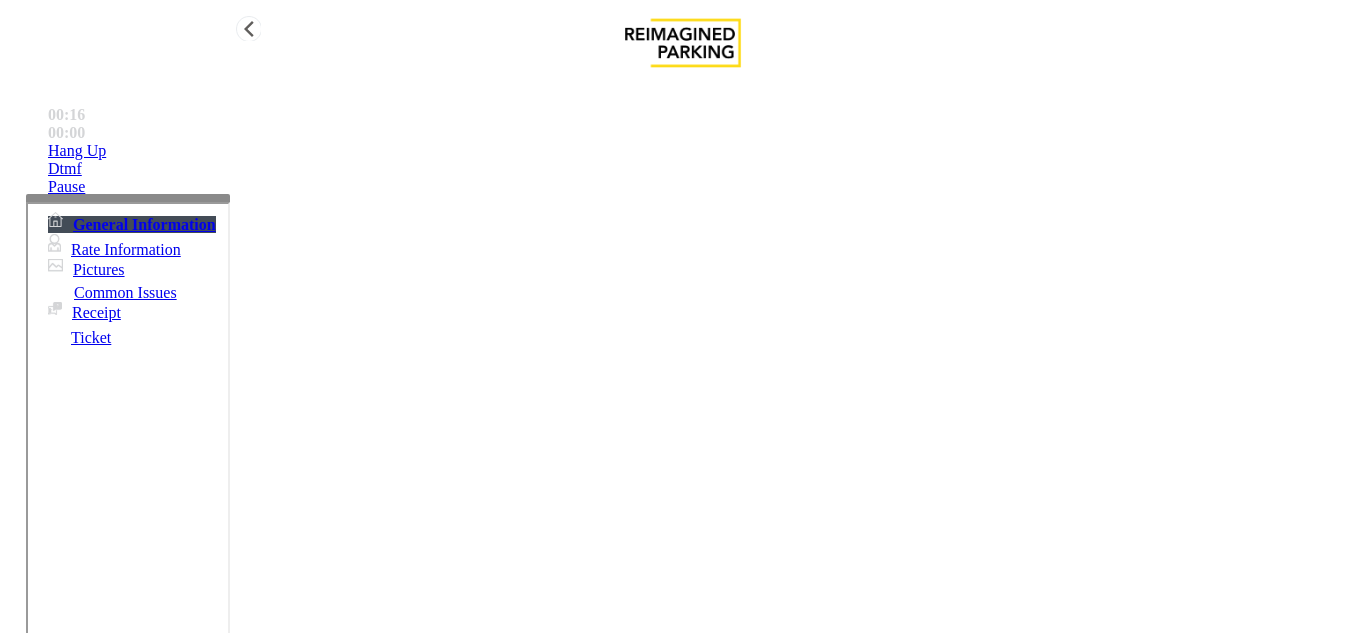 type on "**********" 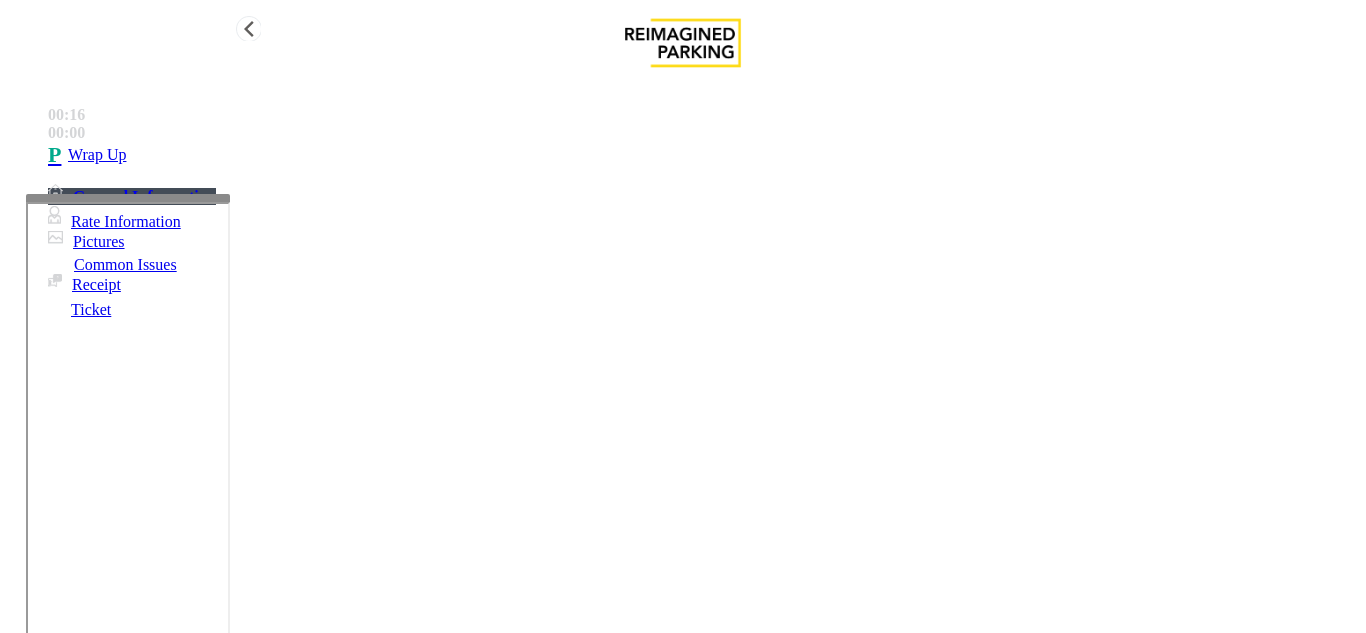 click on "Wrap Up" at bounding box center (703, 155) 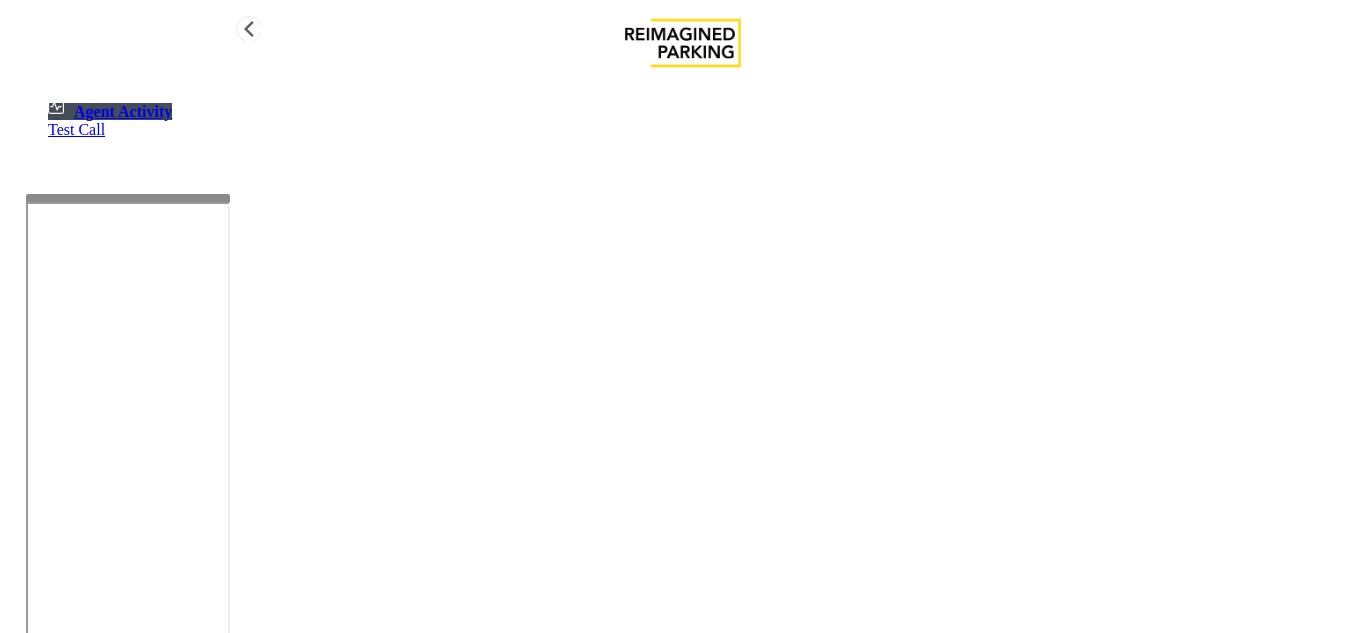 click on "Test Call" at bounding box center [703, 130] 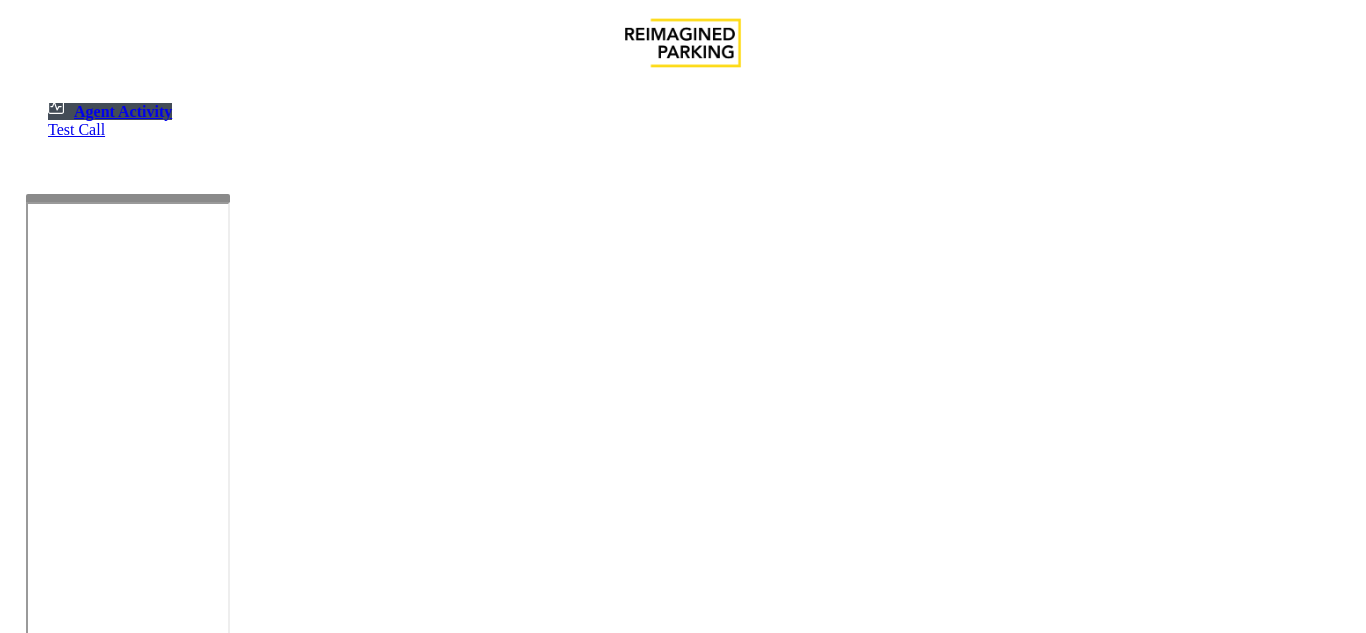 click on "Select location ×" at bounding box center (683, 1224) 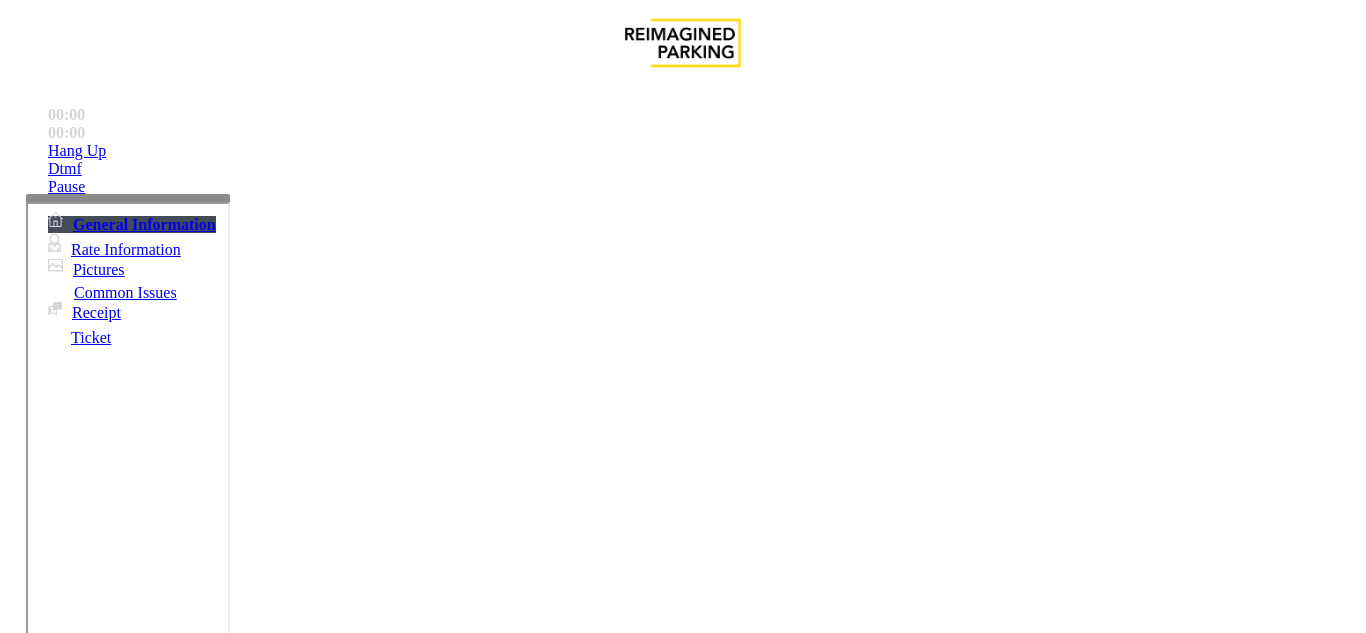 click on "Cancel" at bounding box center [1216, 7074] 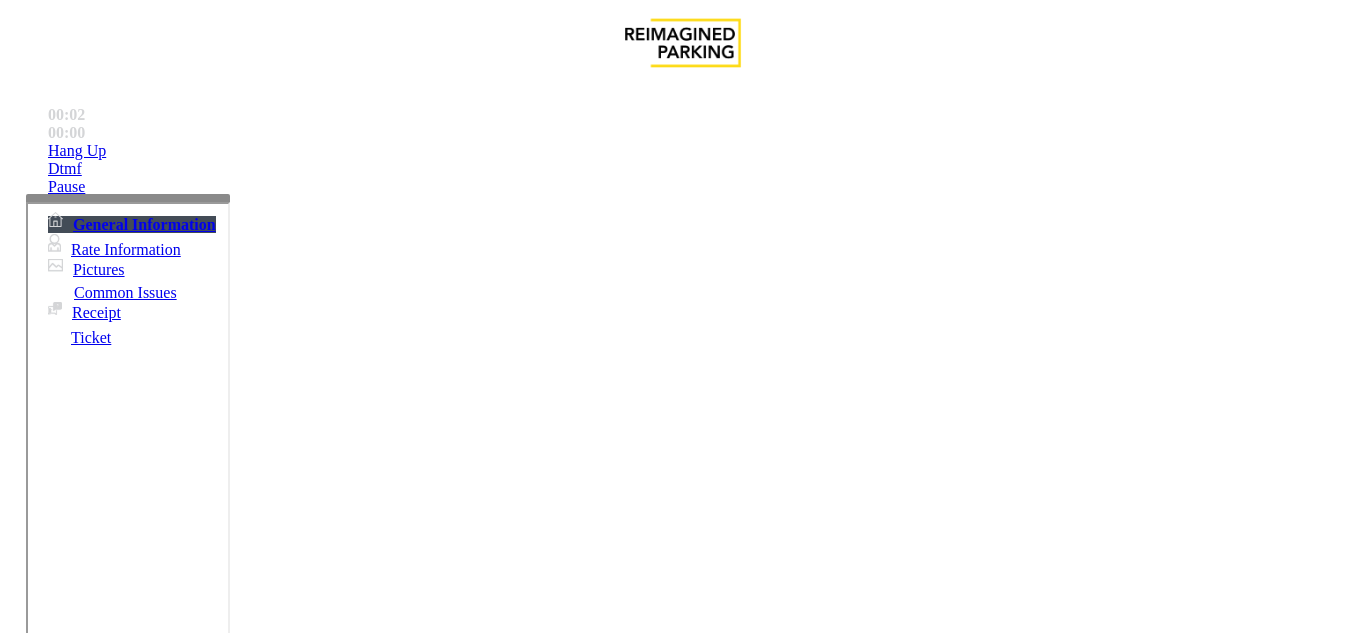 scroll, scrollTop: 600, scrollLeft: 0, axis: vertical 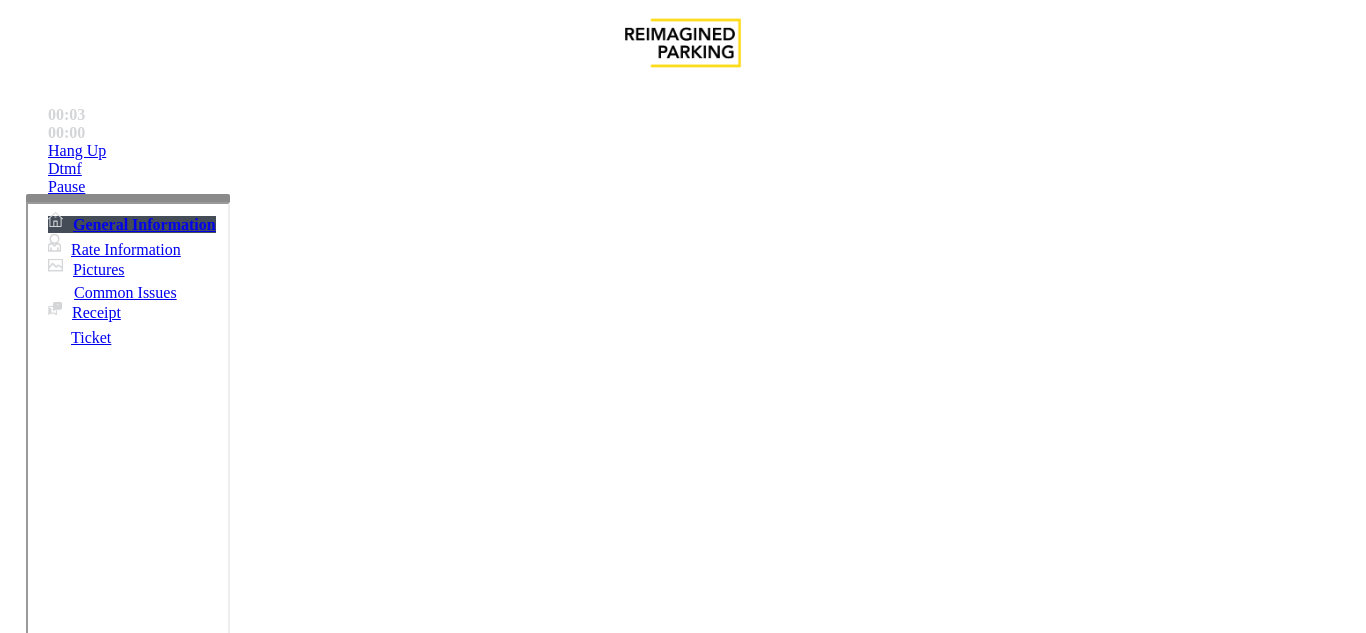 drag, startPoint x: 729, startPoint y: 116, endPoint x: 735, endPoint y: 105, distance: 12.529964 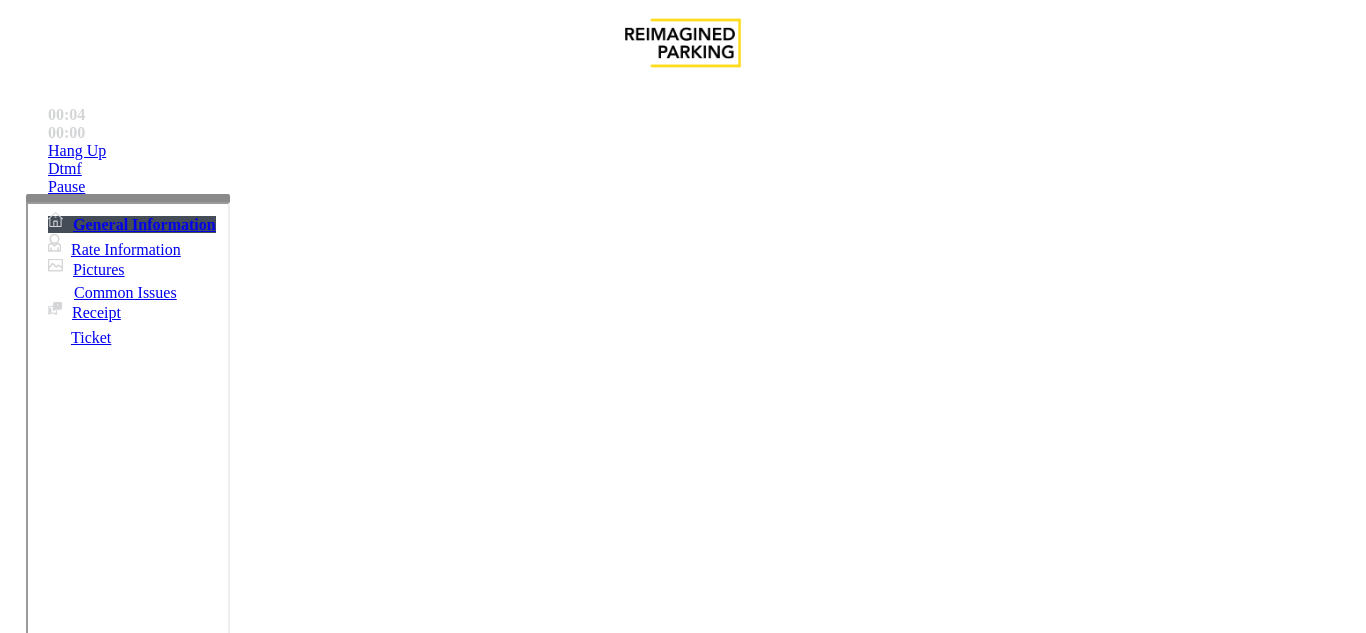 click on "Intercom Issue/No Response" at bounding box center (752, 1286) 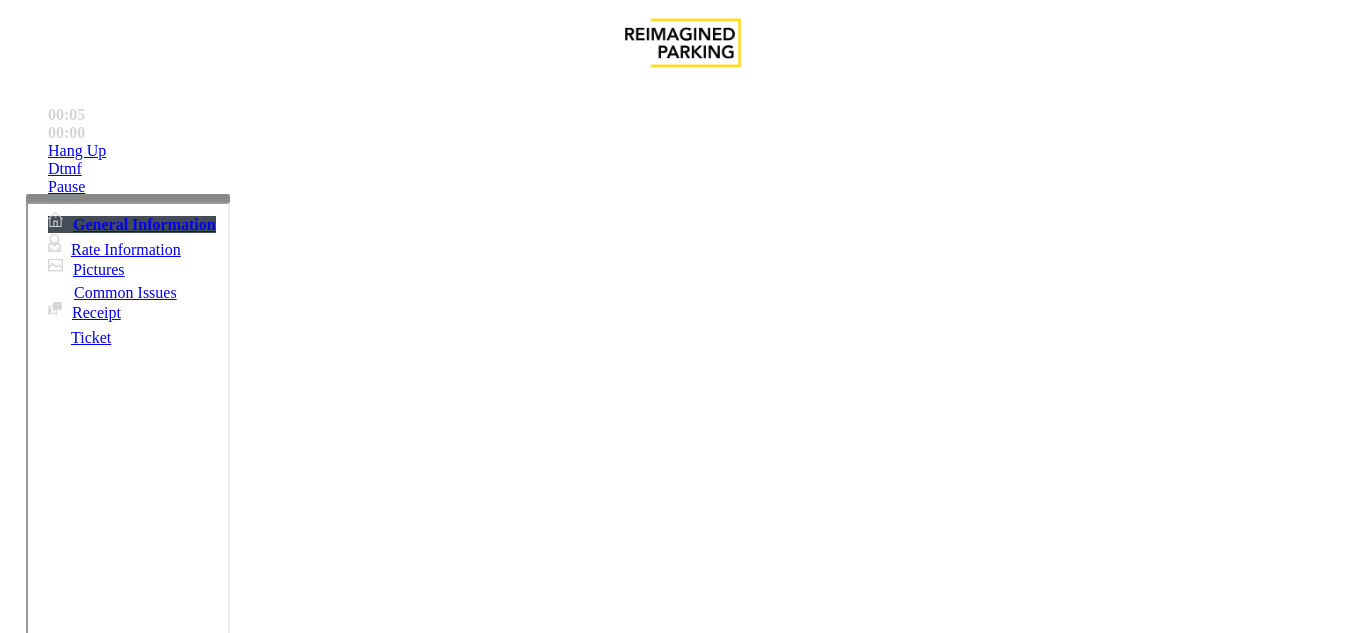 click on "No Response/Unable to hear parker" at bounding box center (142, 1286) 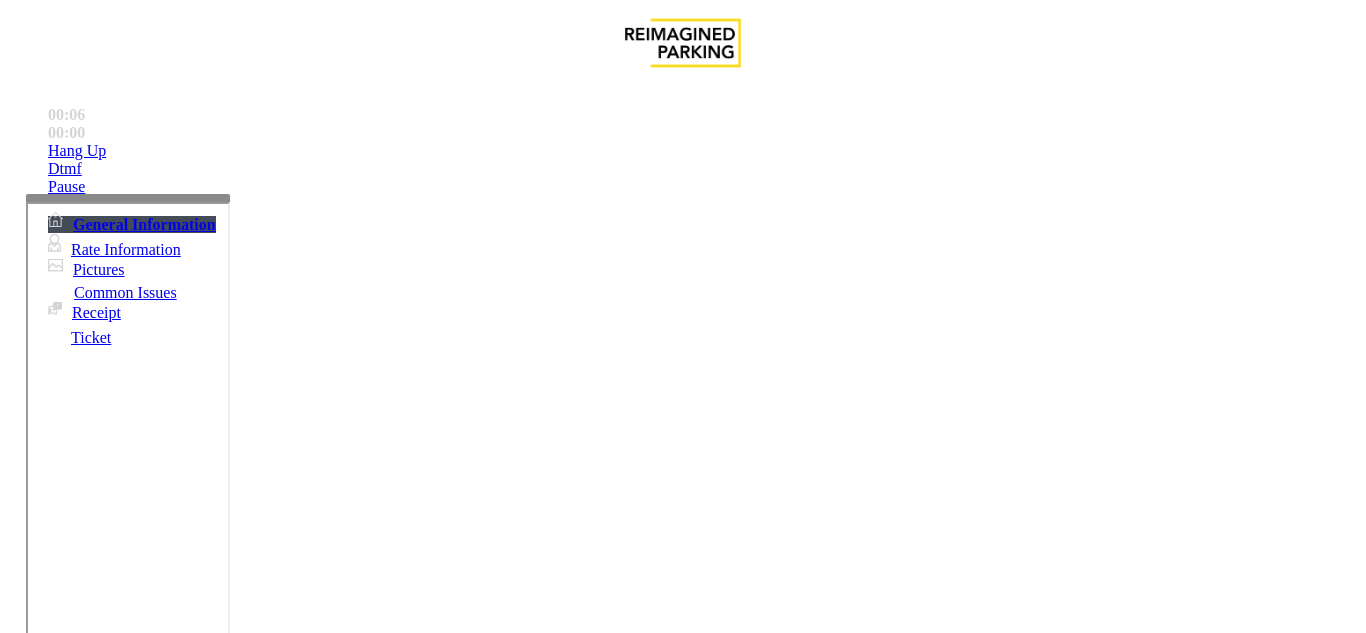 click at bounding box center [229, 1334] 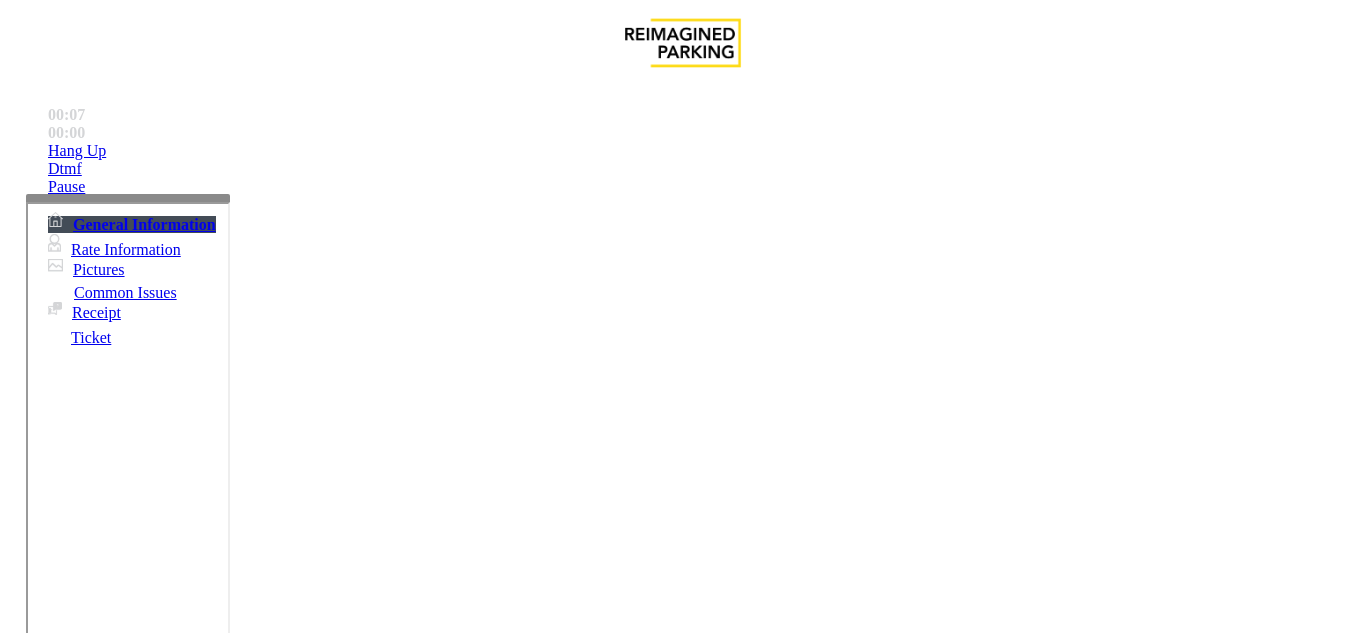 type on "**********" 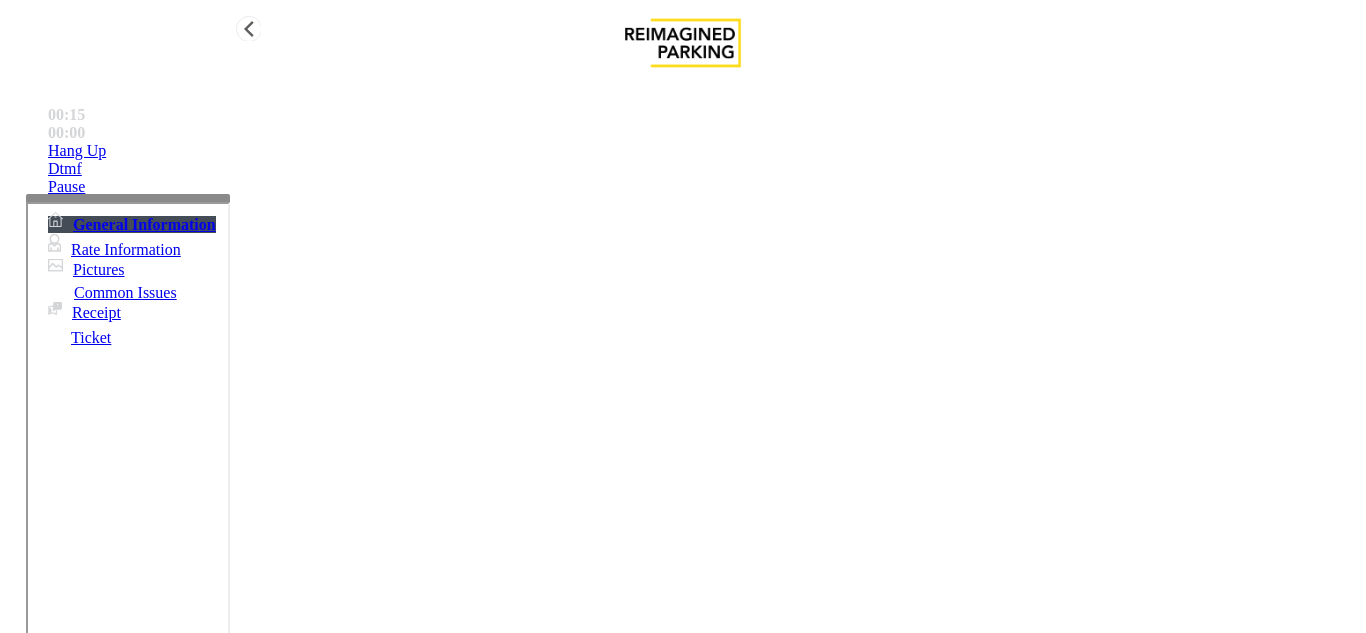 click on "Hang Up" at bounding box center (77, 151) 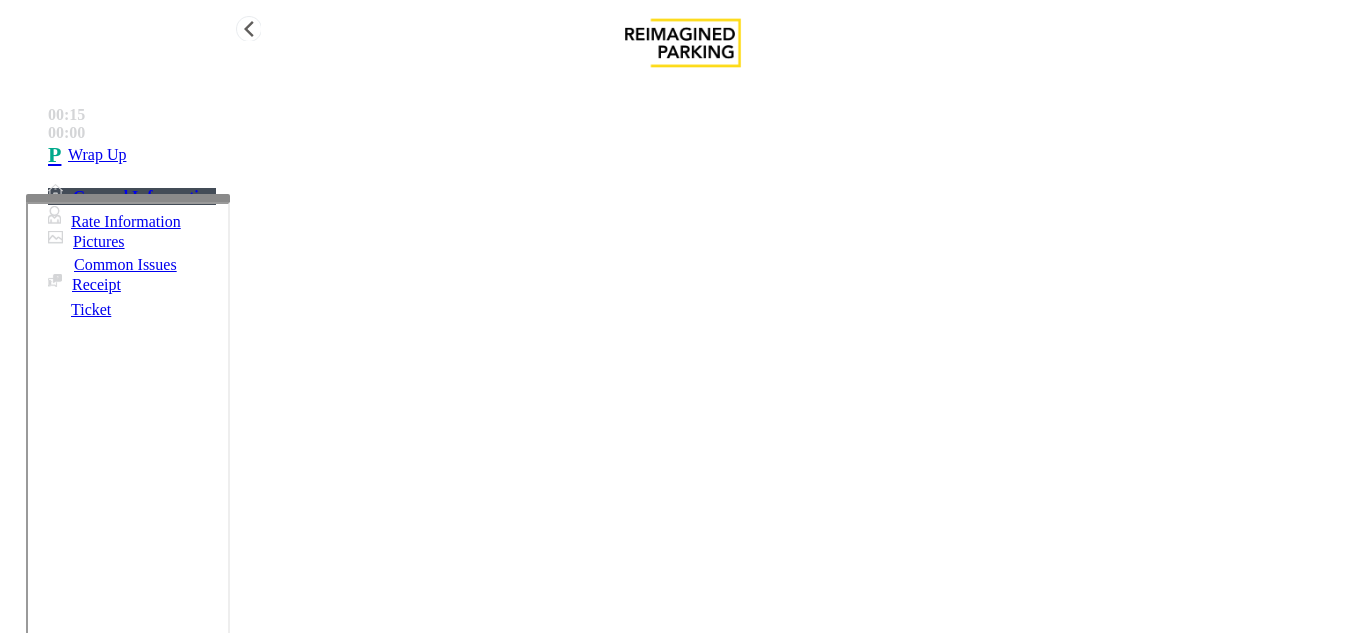 click on "Wrap Up" at bounding box center (97, 155) 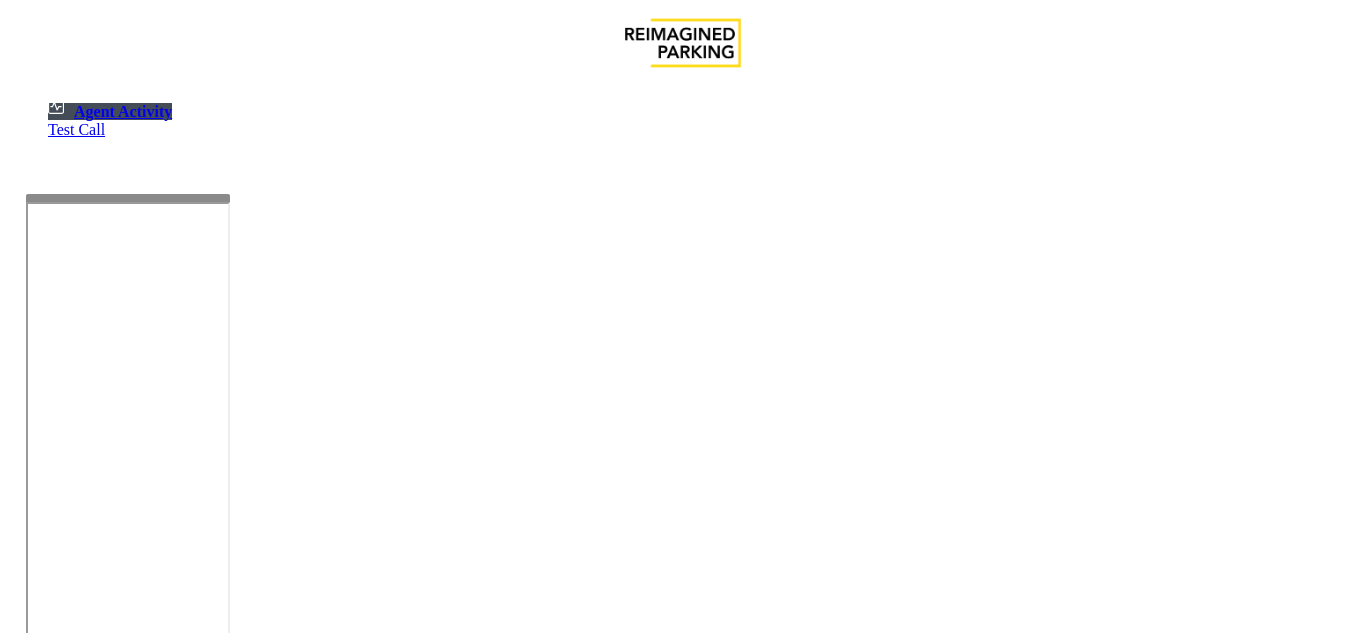 click on "Select Anonymous Call Clear Select Lot Number Location Name Address R86-52 Filmore Garage (R390) [NUMBER] [STREET], [CITY], [STATE] R86-23 BCC Garage (Also known as ANB Garage) (R390)  [NUMBER] [STREET], [CITY], [STATE] R84-1 University Park Airport (R390) [NUMBER] [STREET], [CITY], [STATE] R73-1 Montrose Regional Airport (390) [NUMBER] [STREET], [CITY], [STATE] R4-1 Lafayette Regional Airport (R390) [NUMBER] [STREET], [CITY], [STATE] R31-35 Sunset Corporate Campus (R390) [NUMBER] [STREET], [CITY], [STATE] R31-3 Bell Street Garage (R390) [NUMBER] [STREET], [CITY], [STATE] R31-3 Bellevue Technology Center (R390) [NUMBER] [STREET], [CITY], [STATE] R31-1 Meydenbauer Center (MBC)(R390) [NUMBER] [STREET], [CITY], [STATE] R30-259 Cherry Hill (R390) [NUMBER] [STREET], [CITY], [STATE] R30-259 First (1st) Hill Medical Pavilion (R390) [NUMBER] [STREET], [CITY], [STATE] R30-216 G2 Garage (R390) [NUMBER] [STREET], [CITY], [STATE] R30-204 Pacific Tower West Garage (R390) [NUMBER] [STREET], [CITY], [STATE] R30-20" at bounding box center (683, 2815) 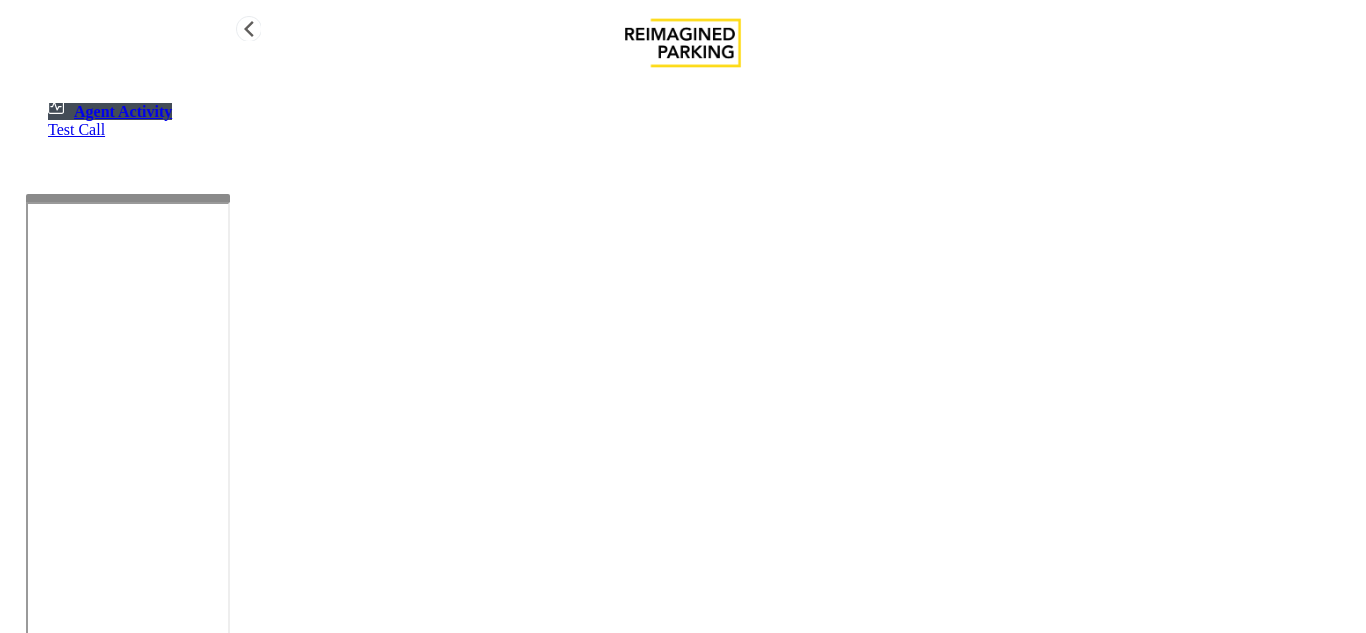 click on "Agent Activity" at bounding box center [110, 111] 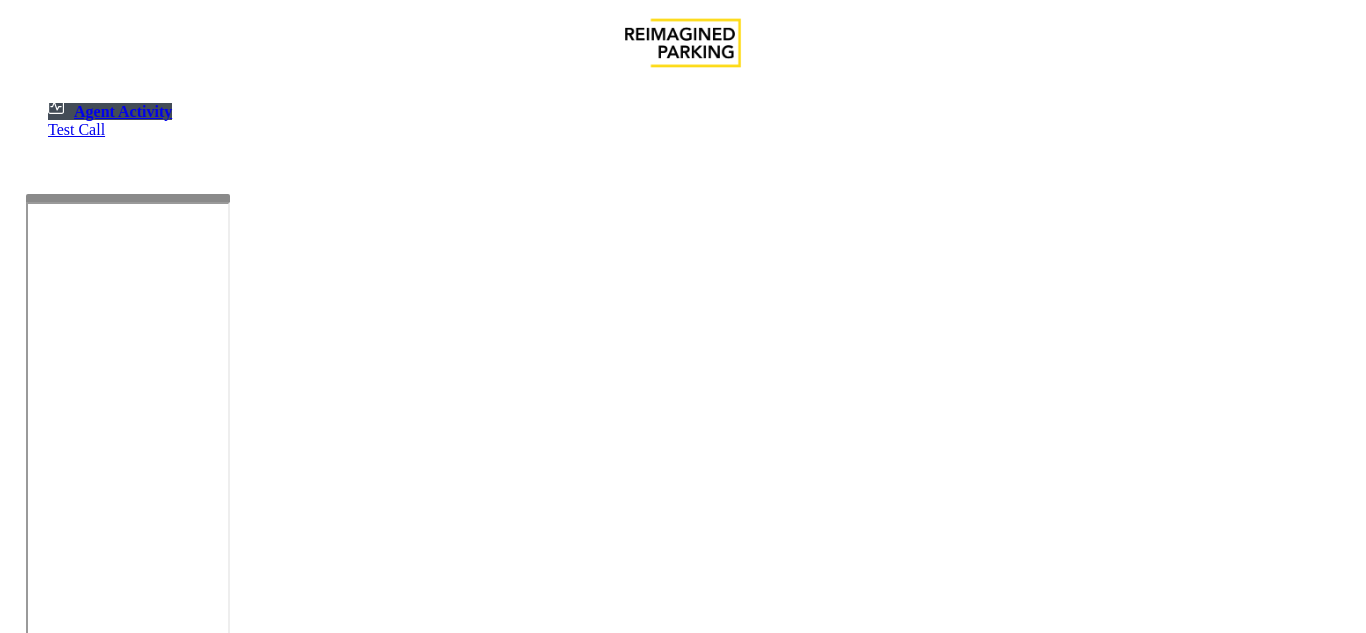 click at bounding box center (186, 1147) 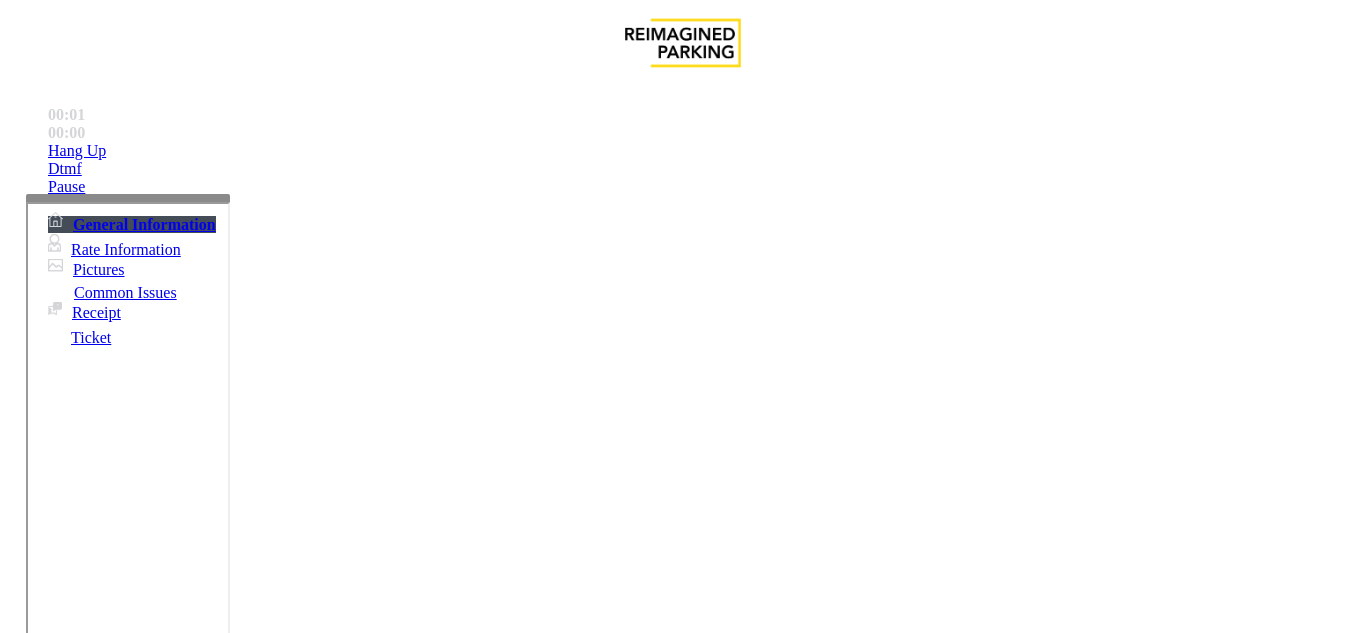 scroll, scrollTop: 2666, scrollLeft: 0, axis: vertical 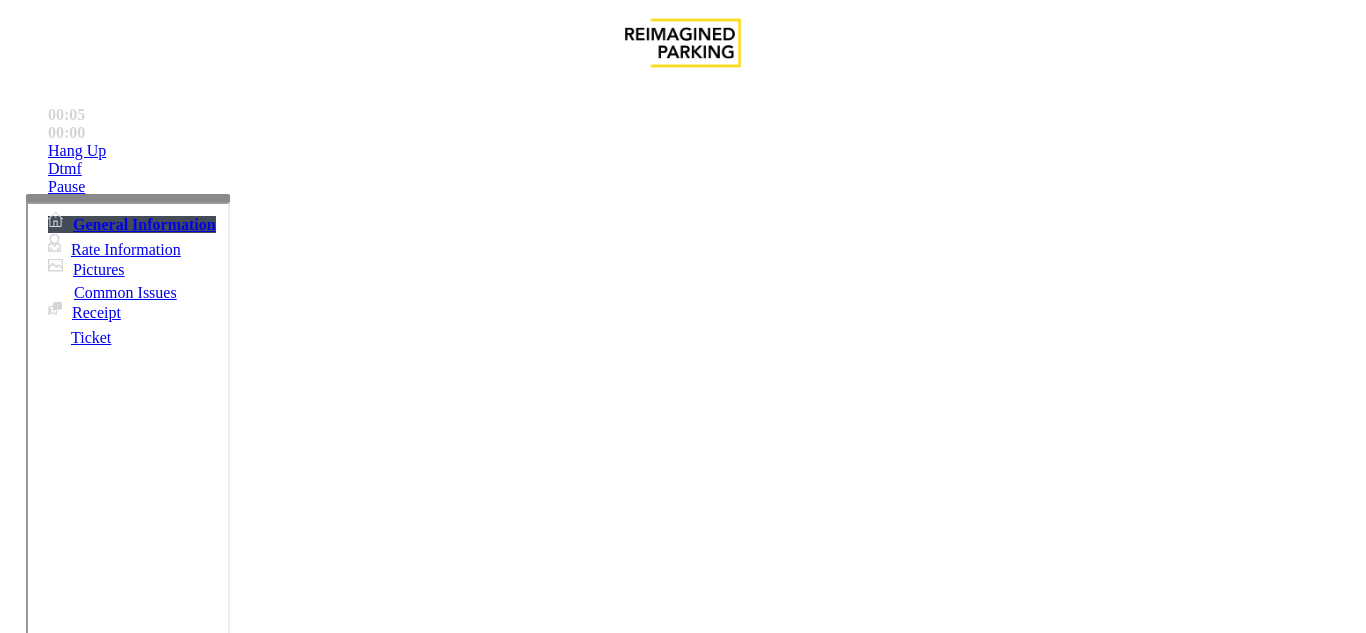 drag, startPoint x: 991, startPoint y: 493, endPoint x: 889, endPoint y: 491, distance: 102.01961 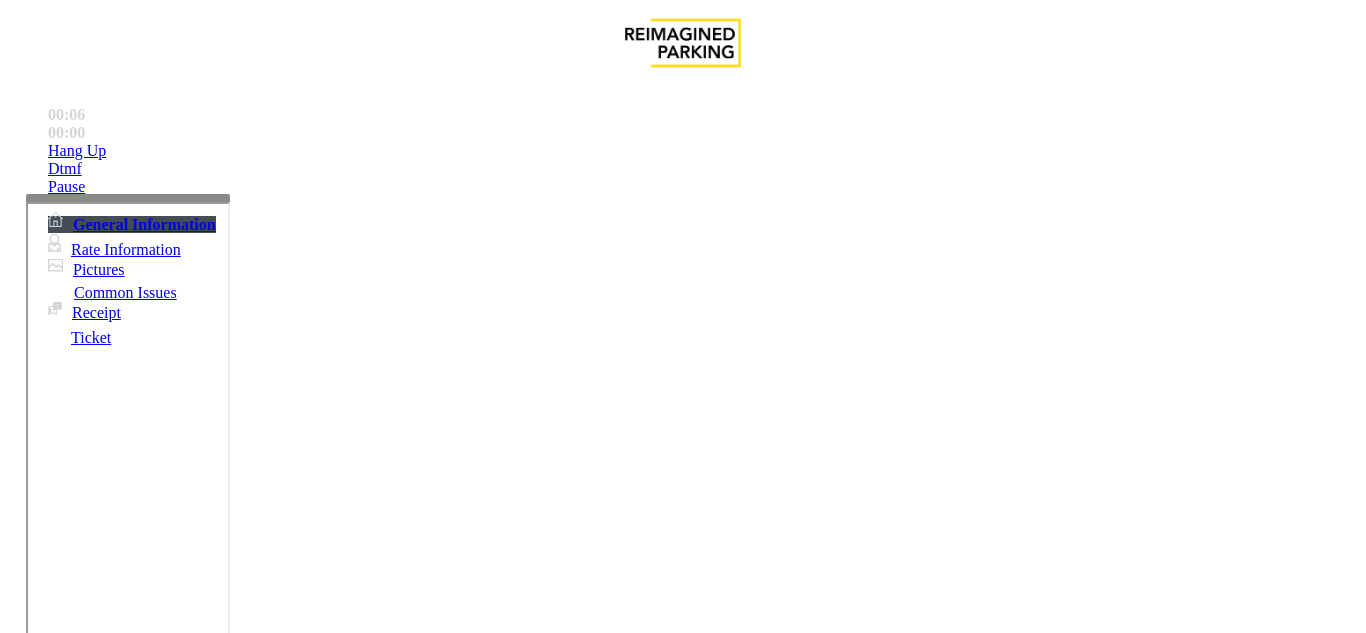 copy on "[PHONE]" 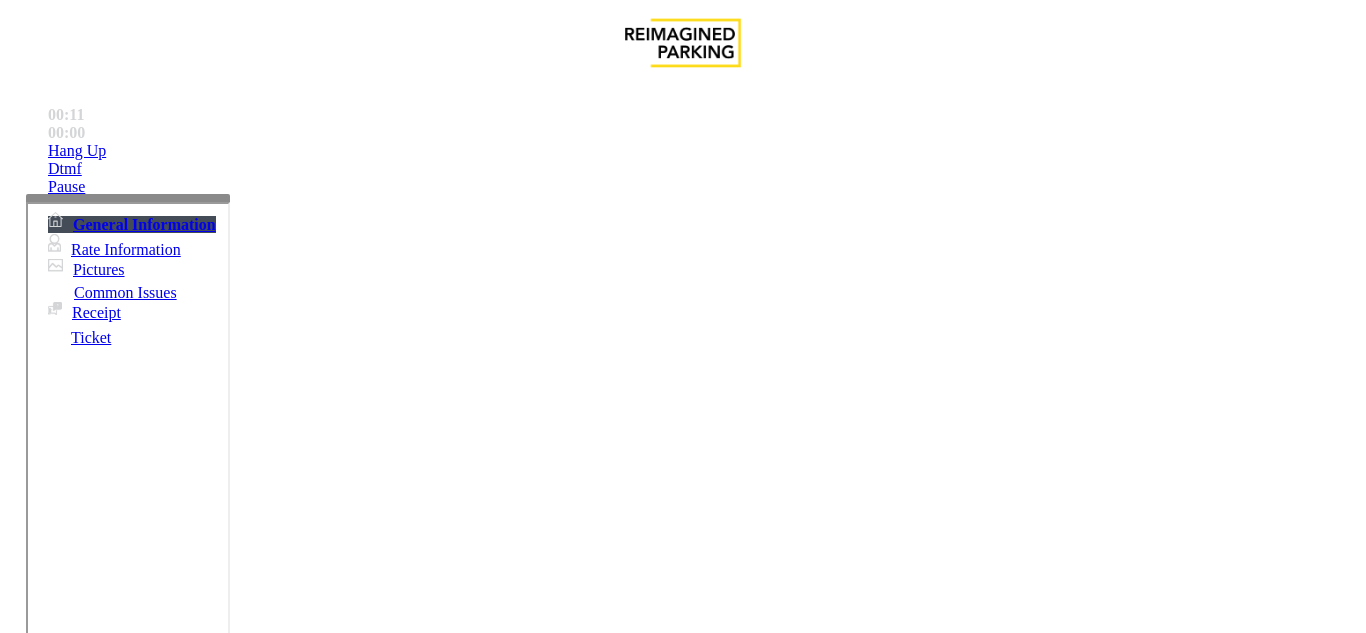 scroll, scrollTop: 266, scrollLeft: 0, axis: vertical 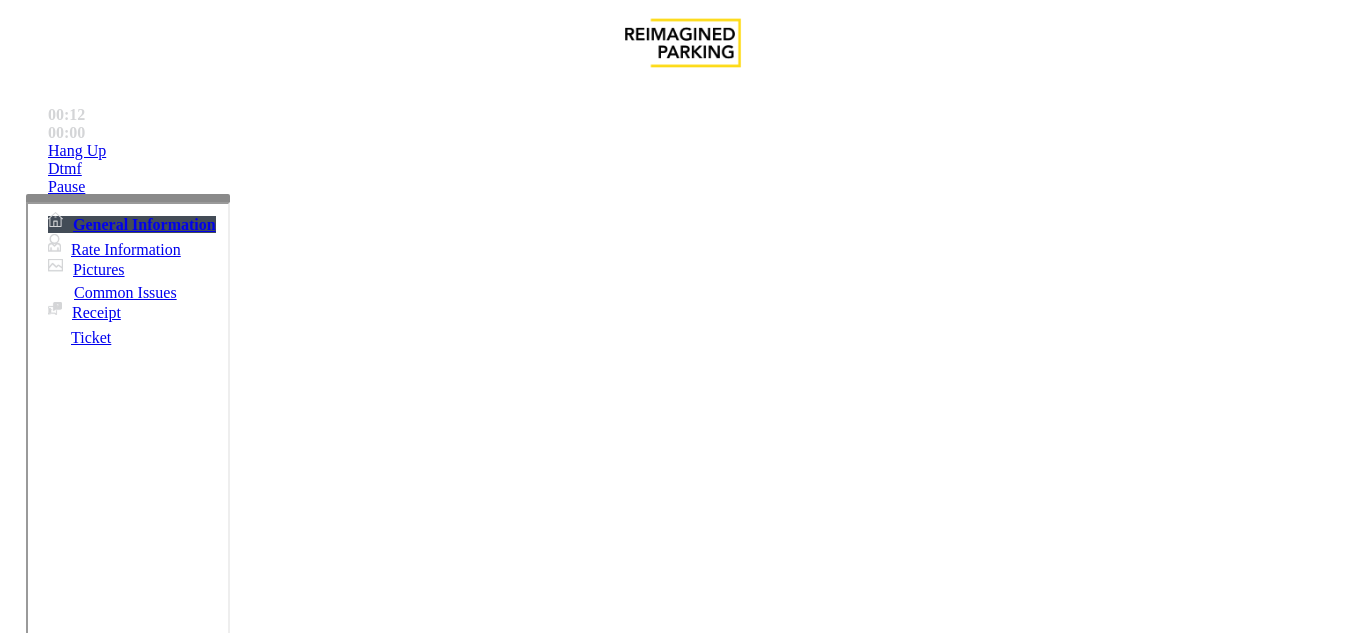 drag, startPoint x: 465, startPoint y: 325, endPoint x: 471, endPoint y: 266, distance: 59.3043 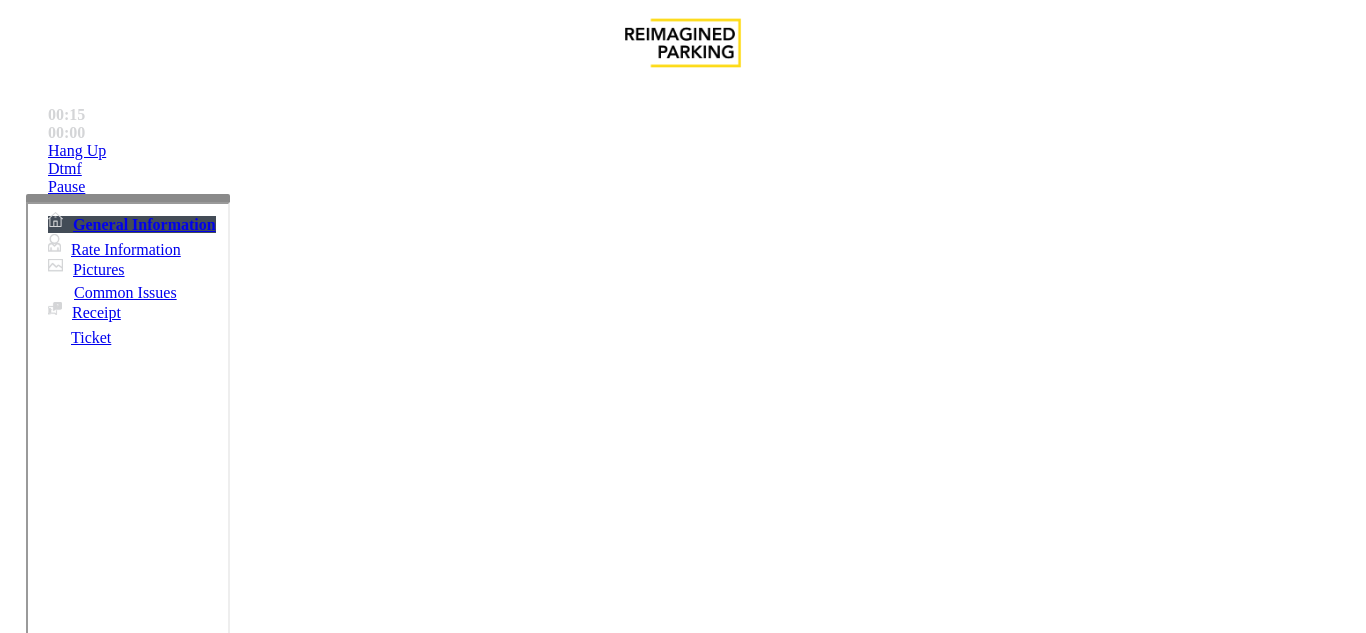 click on "Disabled Card" at bounding box center (78, 1286) 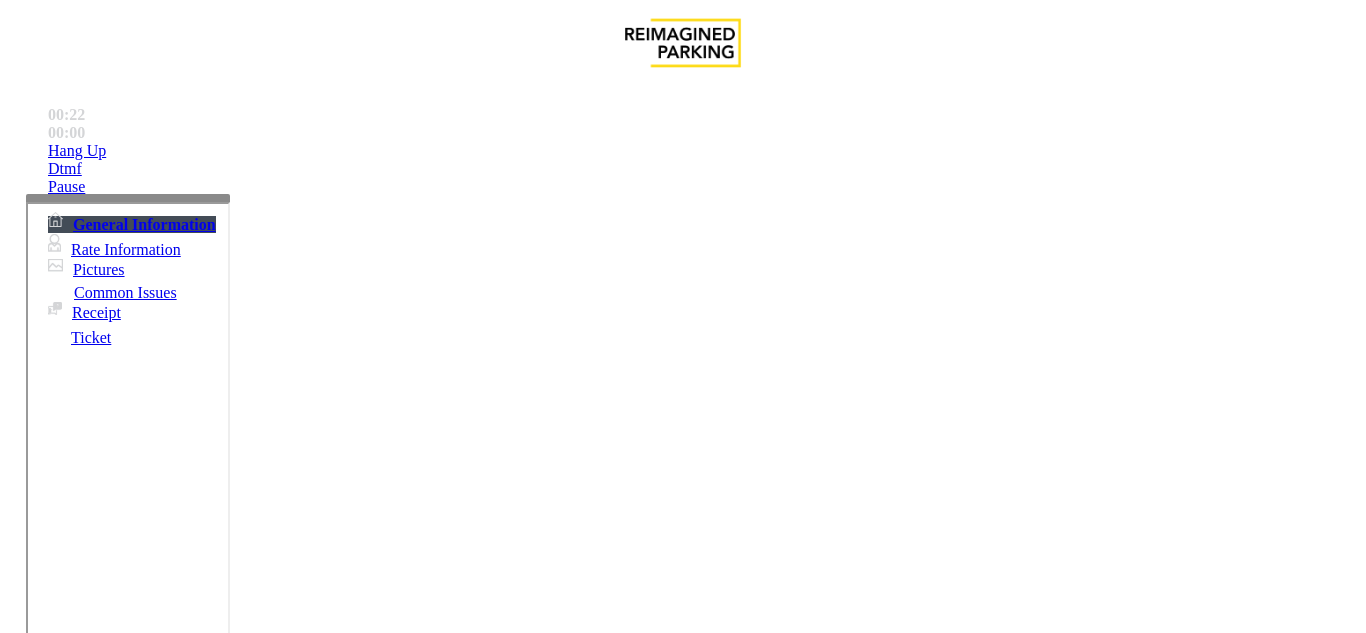 click at bounding box center (96, 1308) 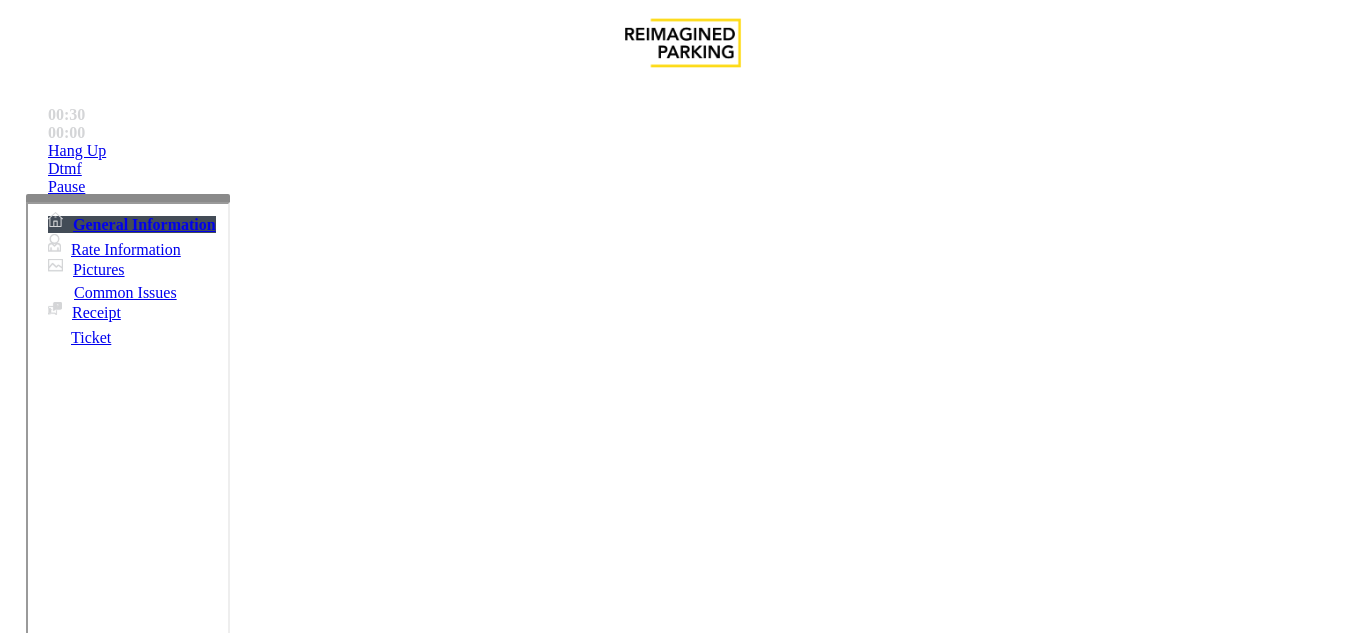 click on "**" at bounding box center [96, 1362] 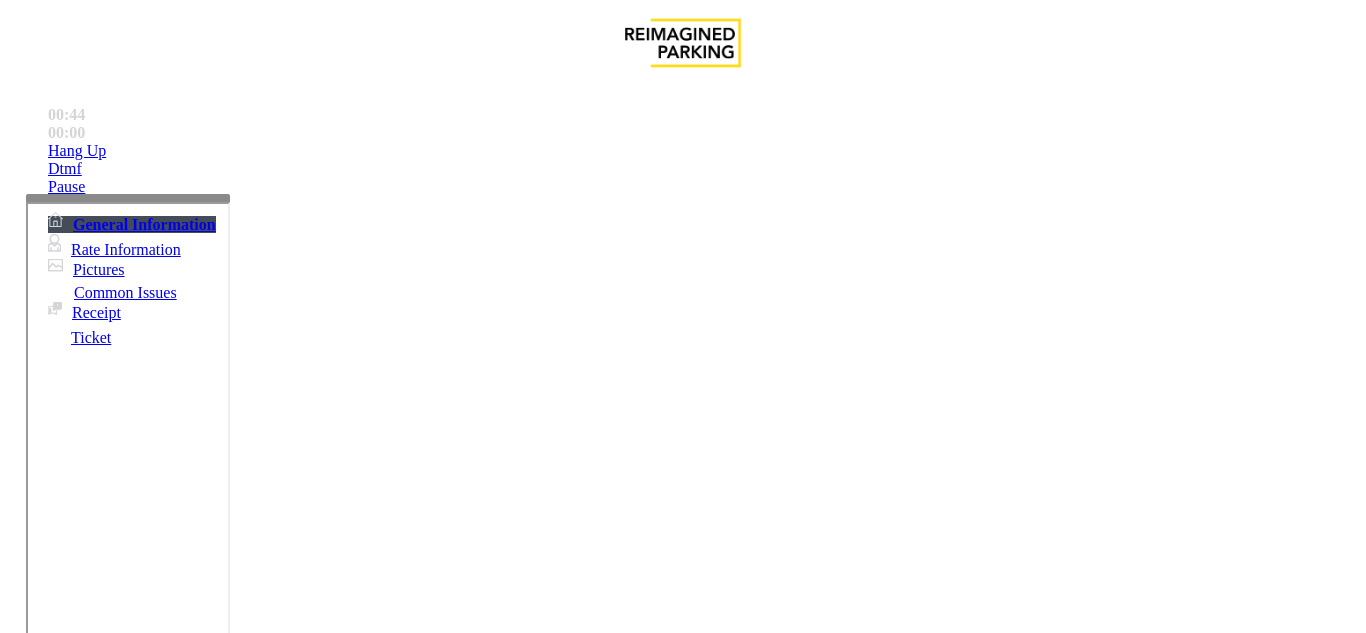 type on "**********" 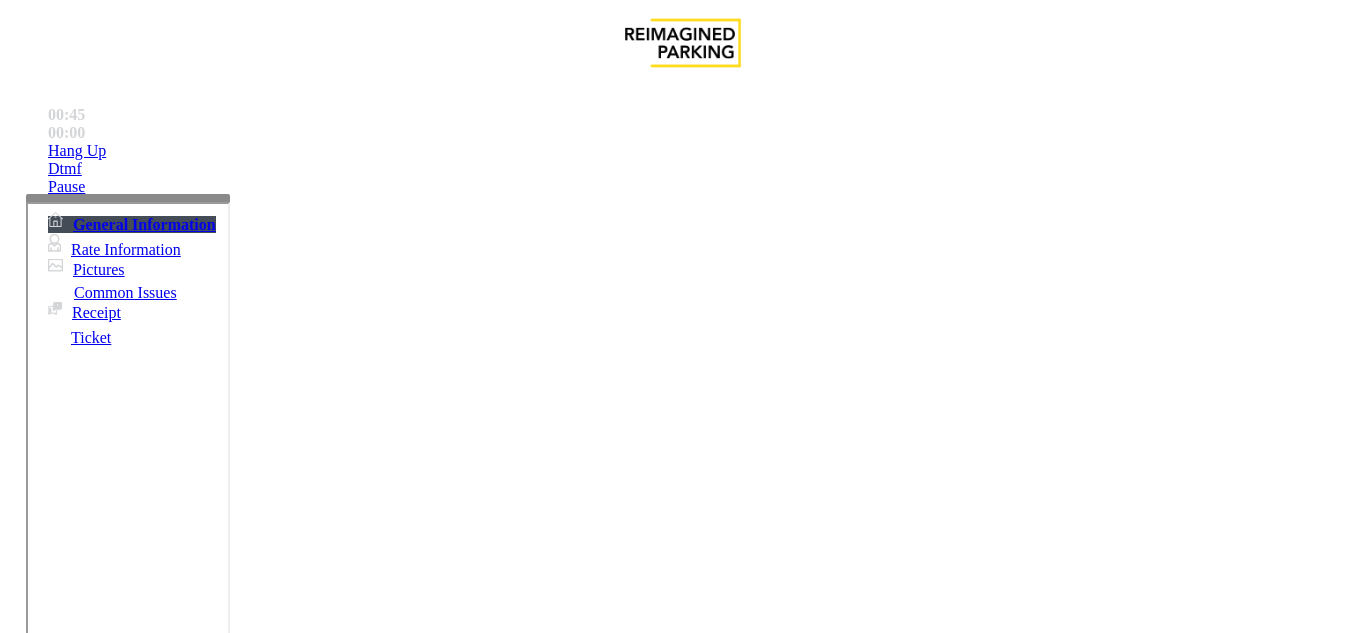 copy on "Disabled Card" 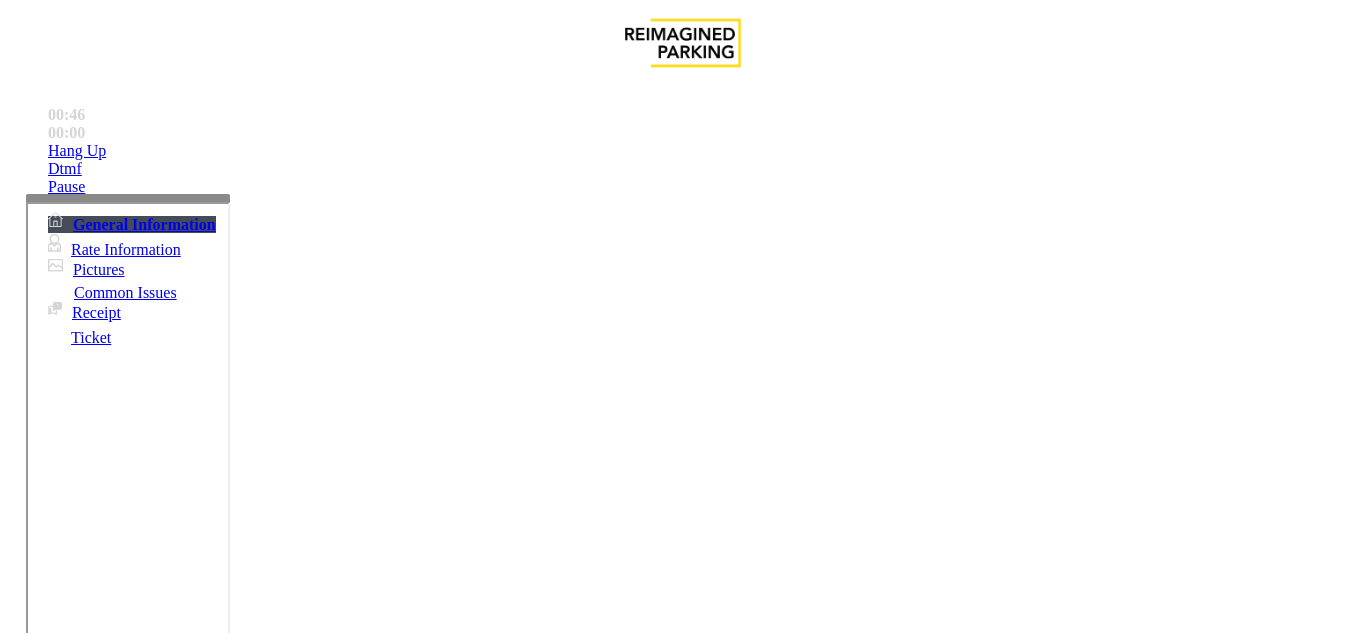 scroll, scrollTop: 200, scrollLeft: 0, axis: vertical 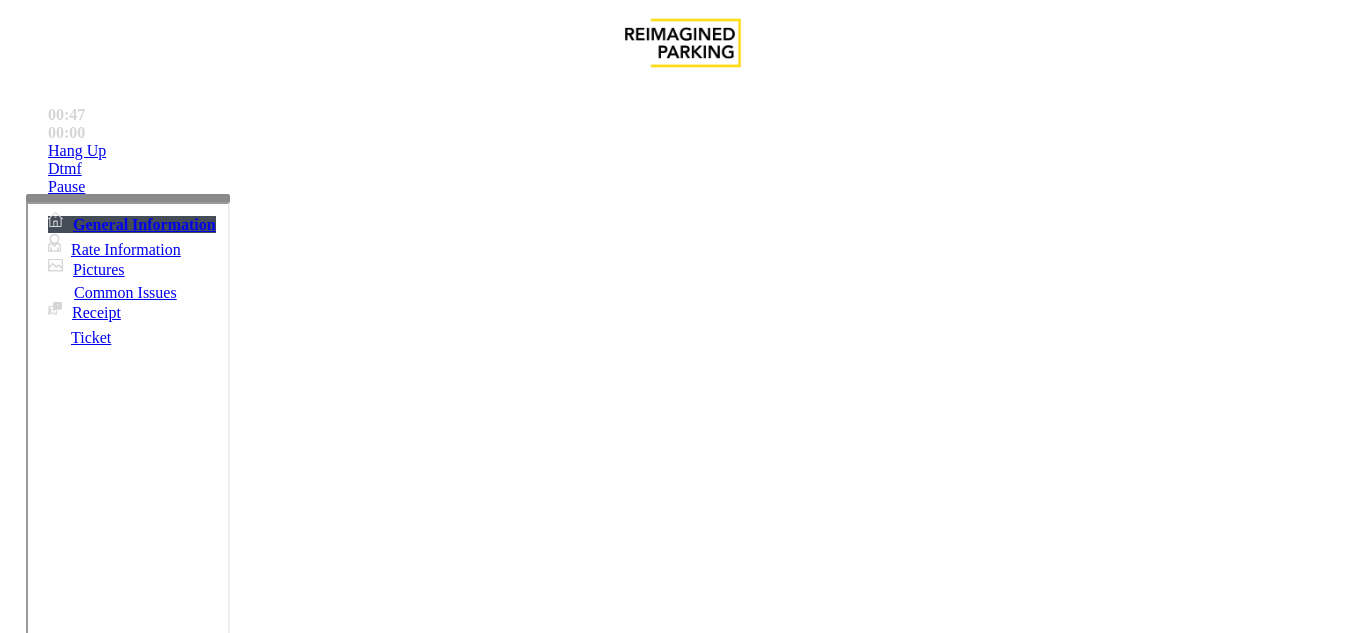 paste on "**********" 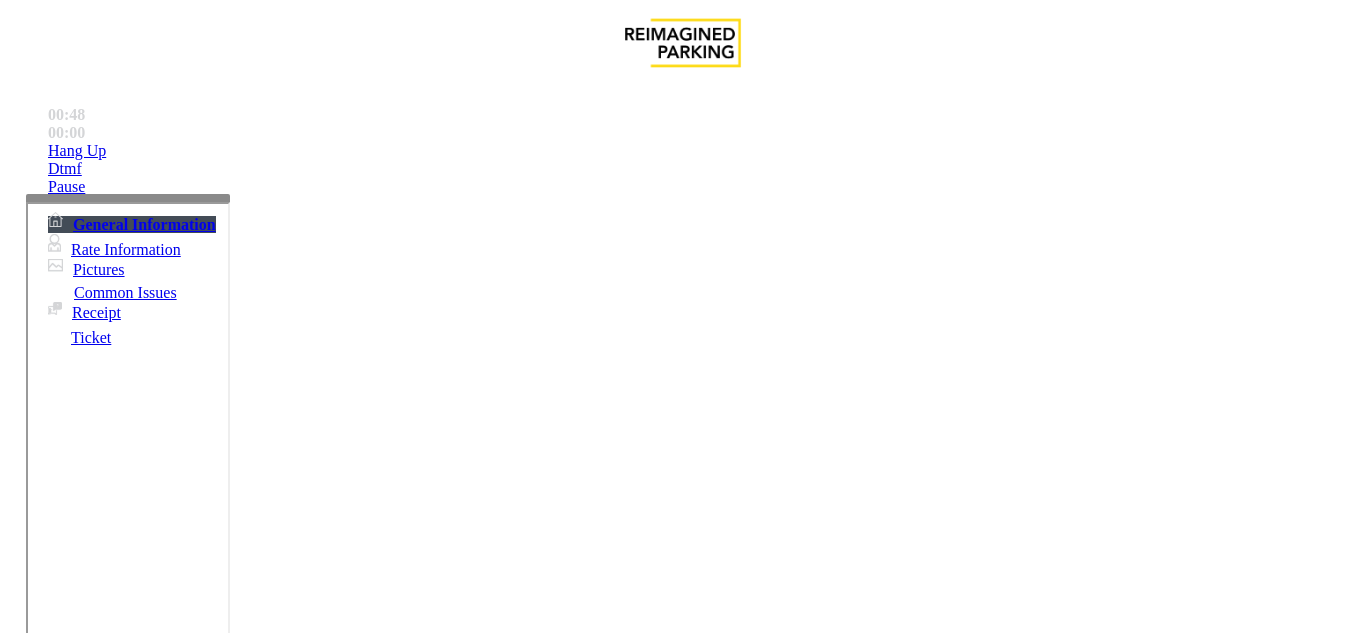 scroll, scrollTop: 0, scrollLeft: 0, axis: both 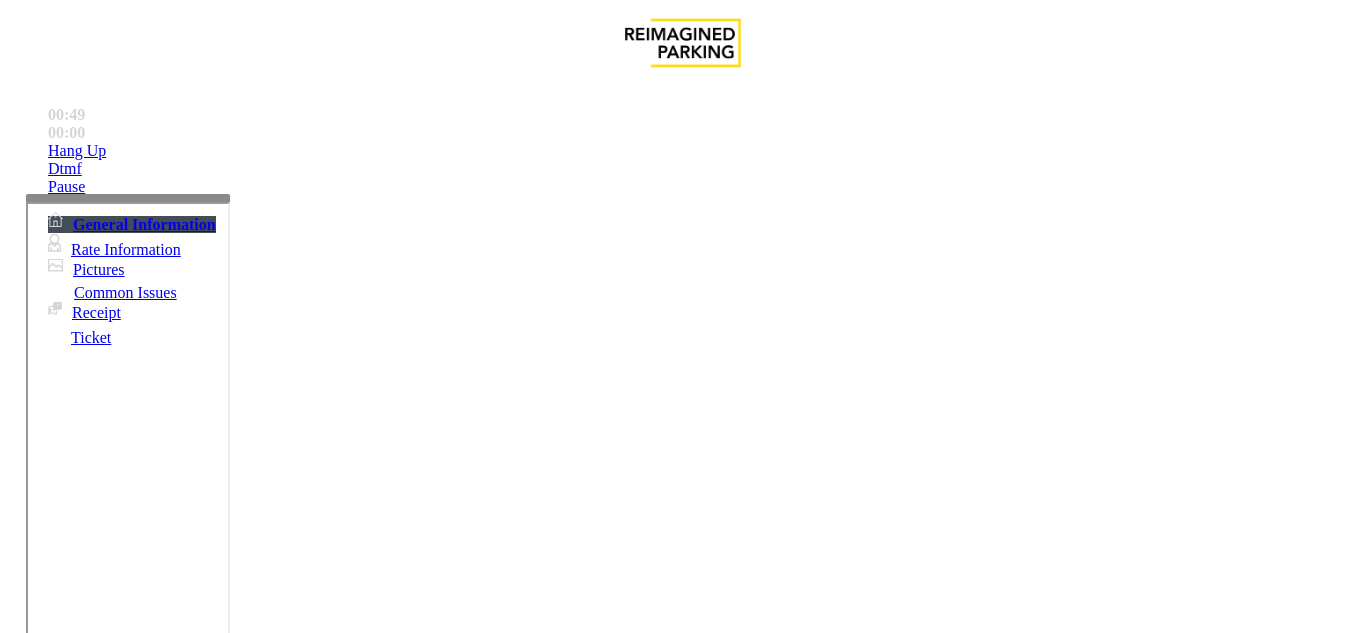 click at bounding box center [96, 1308] 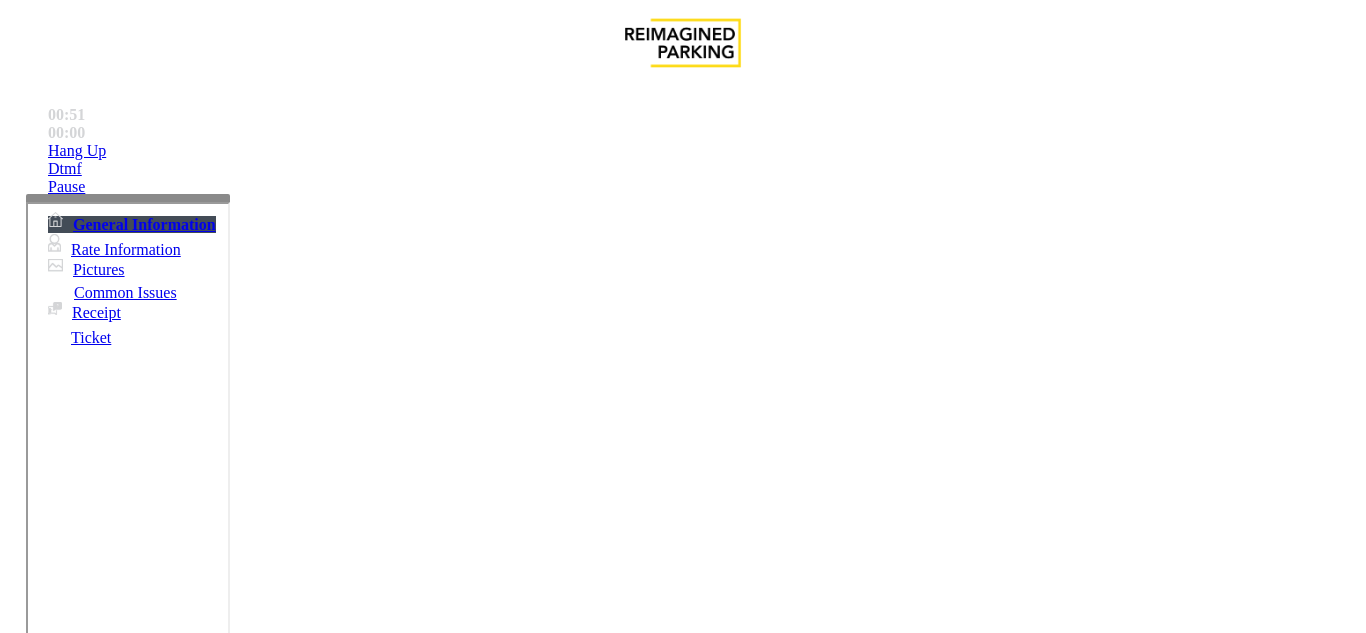 click on "**********" at bounding box center (682, 1645) 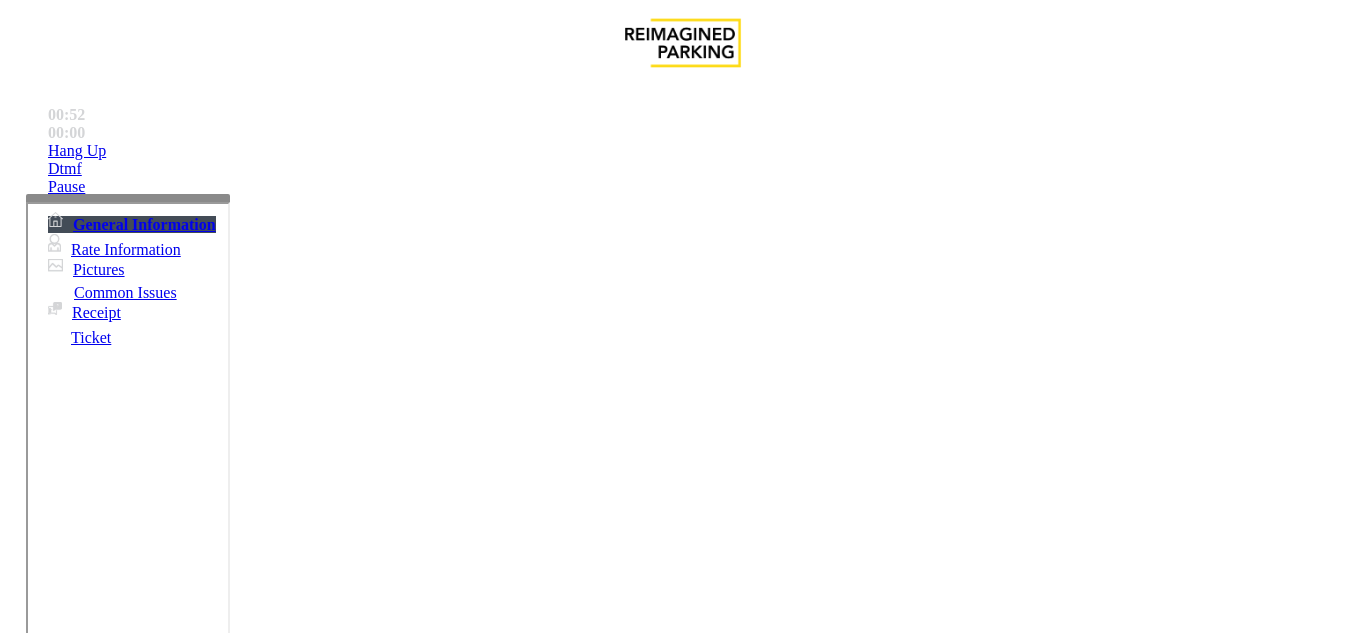 click at bounding box center (221, 1588) 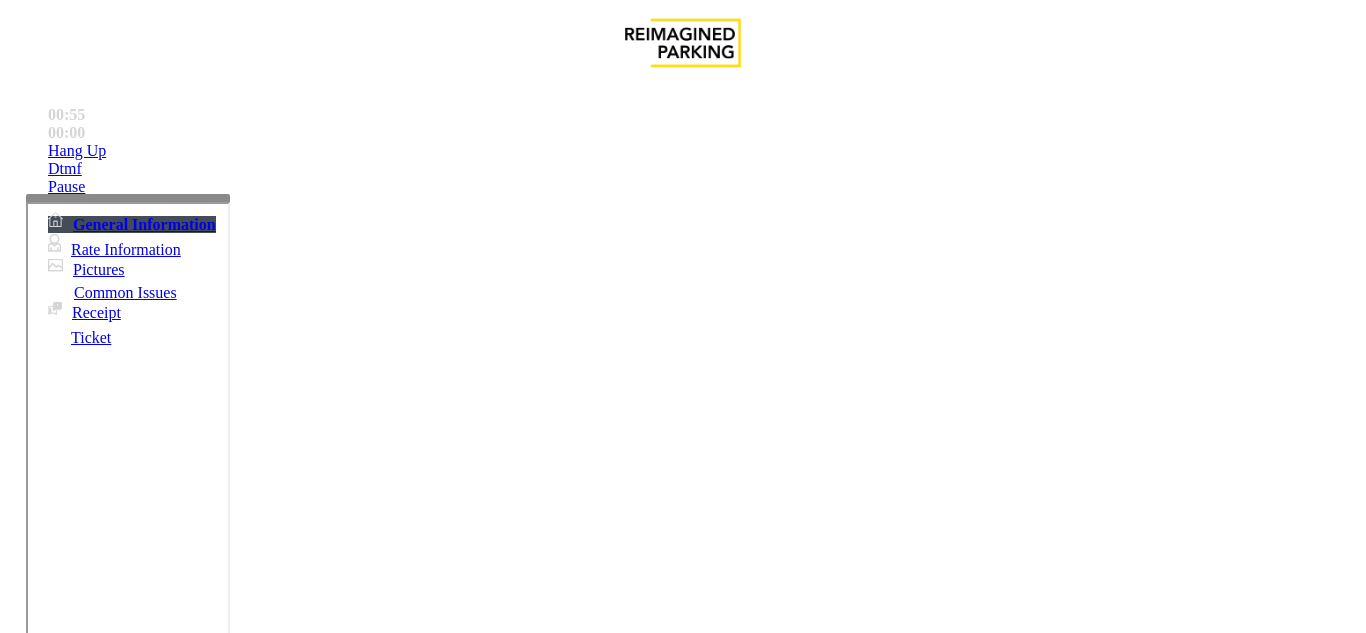 type on "**********" 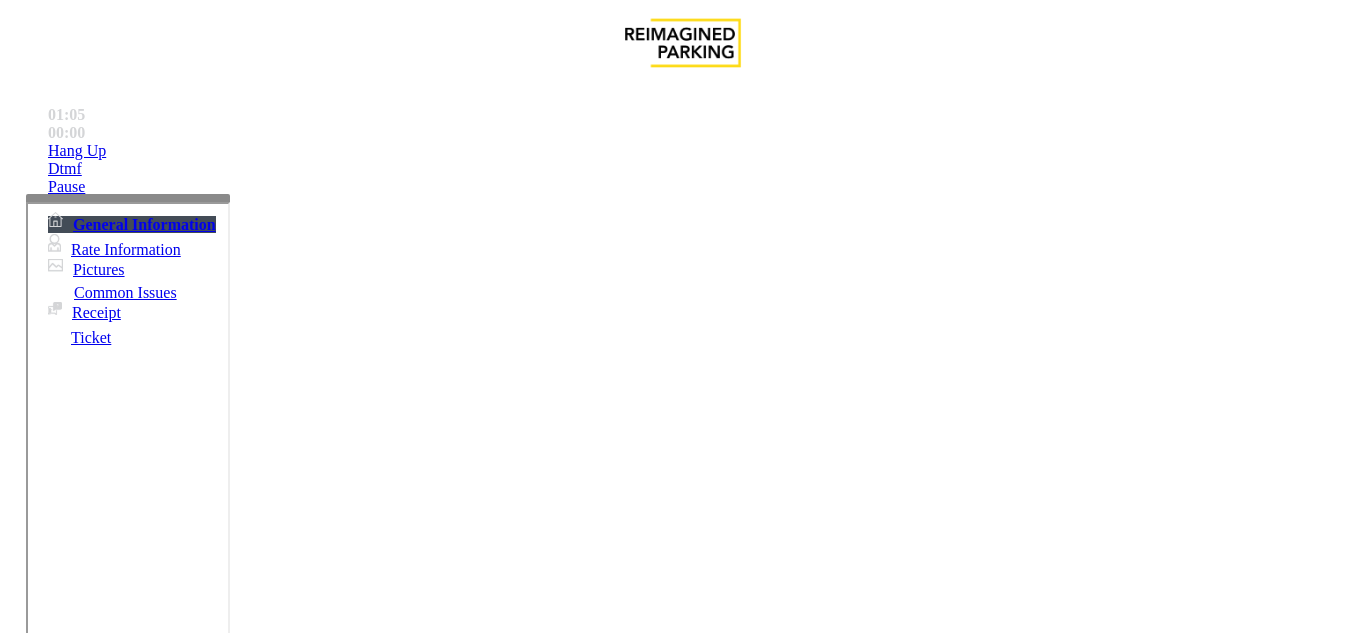 click on "******" at bounding box center [96, 1308] 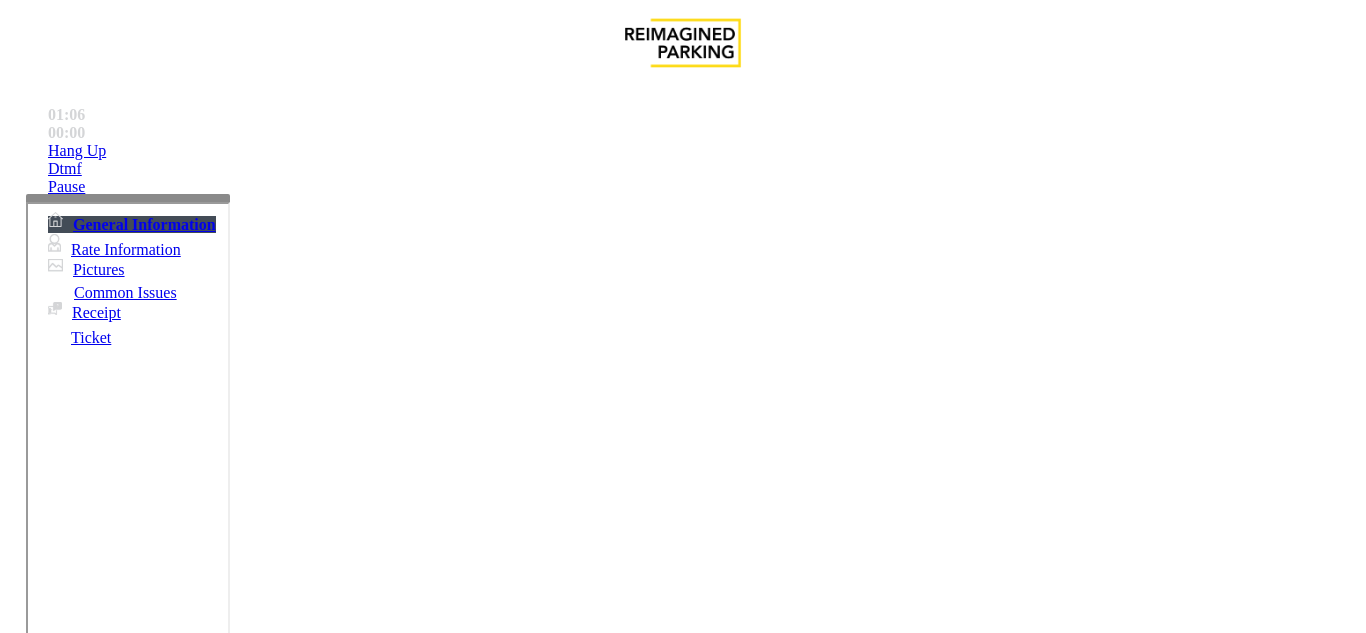 click on "******" at bounding box center (96, 1308) 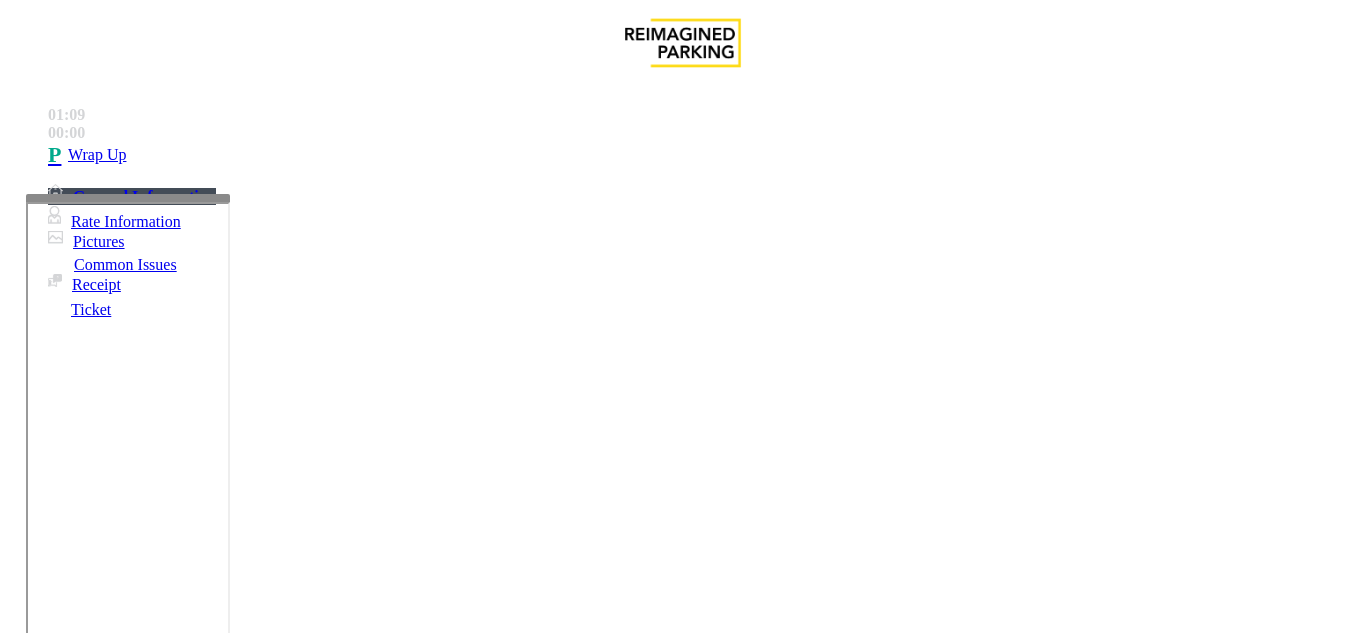 type on "******" 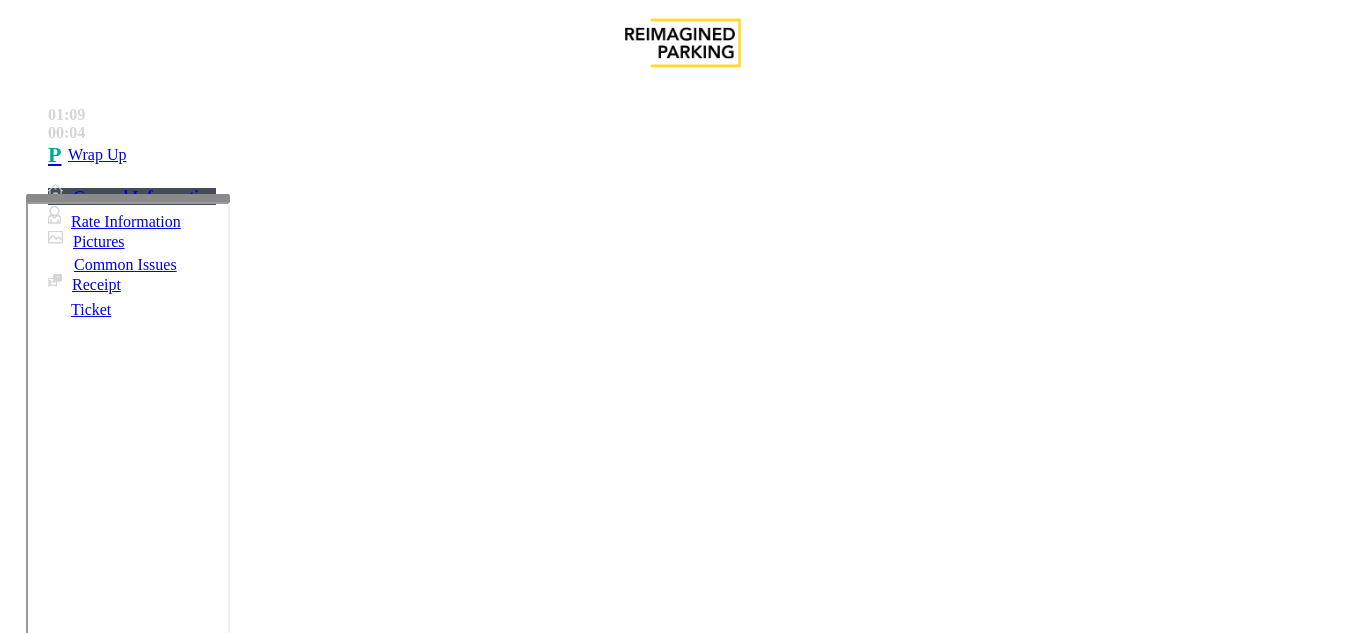 click at bounding box center (221, 1588) 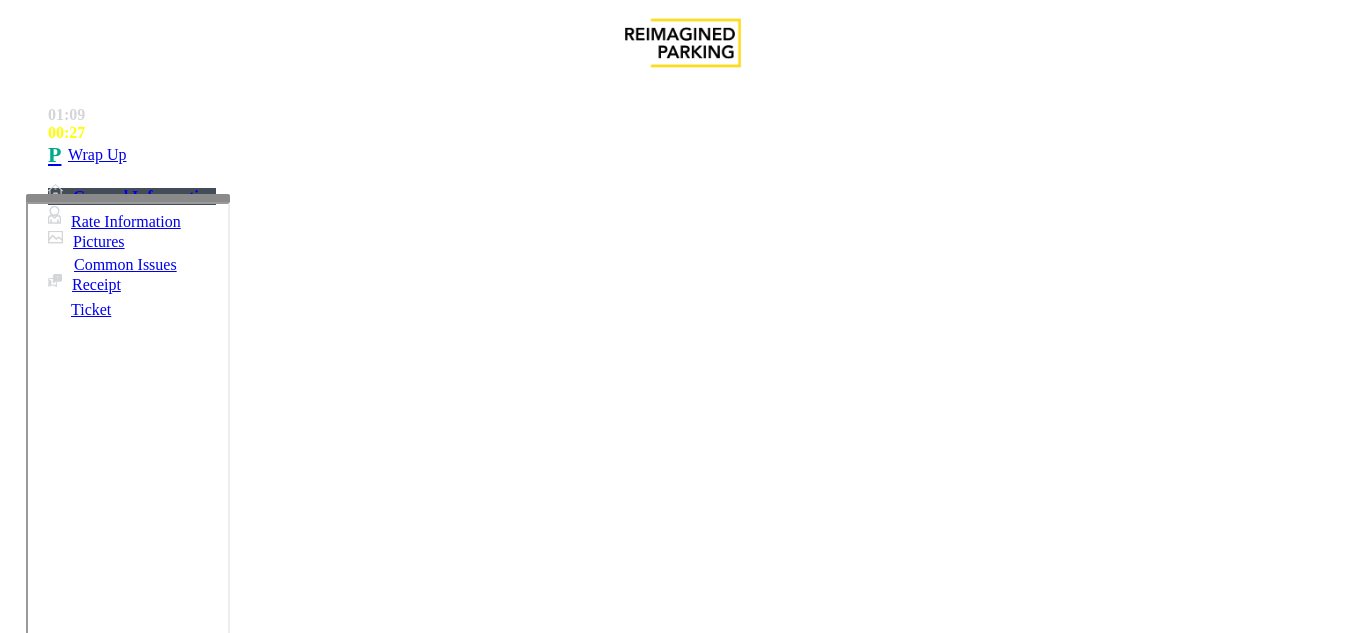 scroll, scrollTop: 100, scrollLeft: 0, axis: vertical 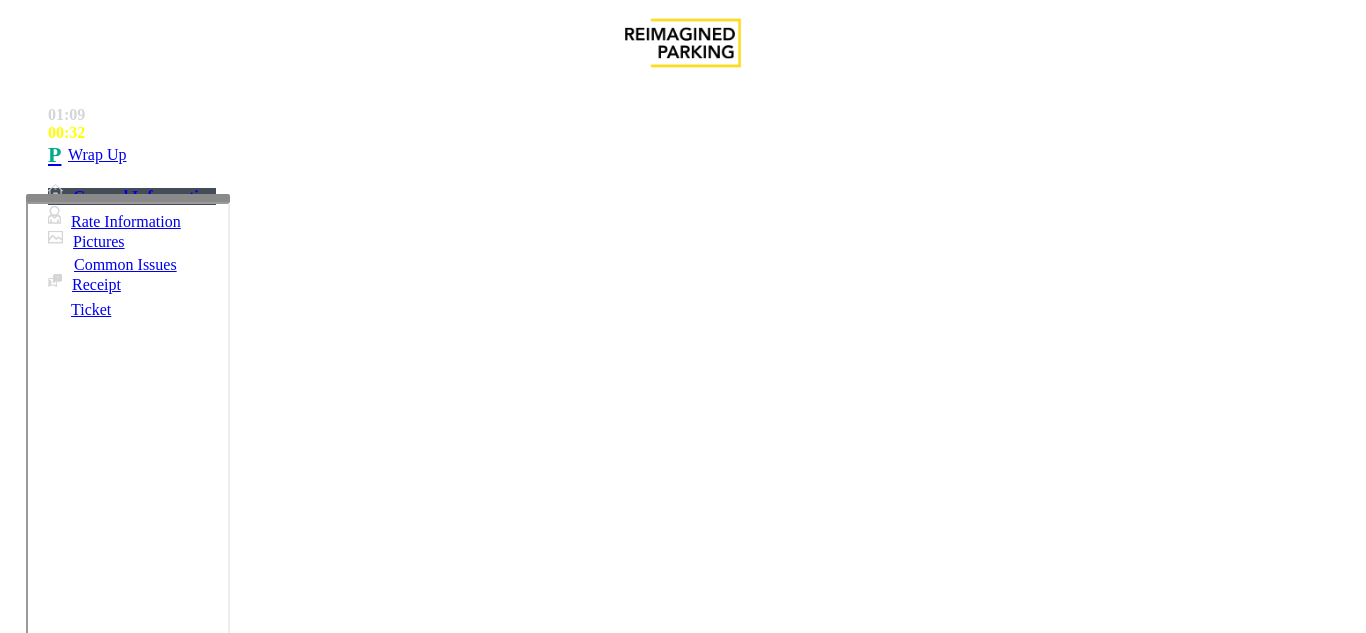 click at bounding box center [221, 1588] 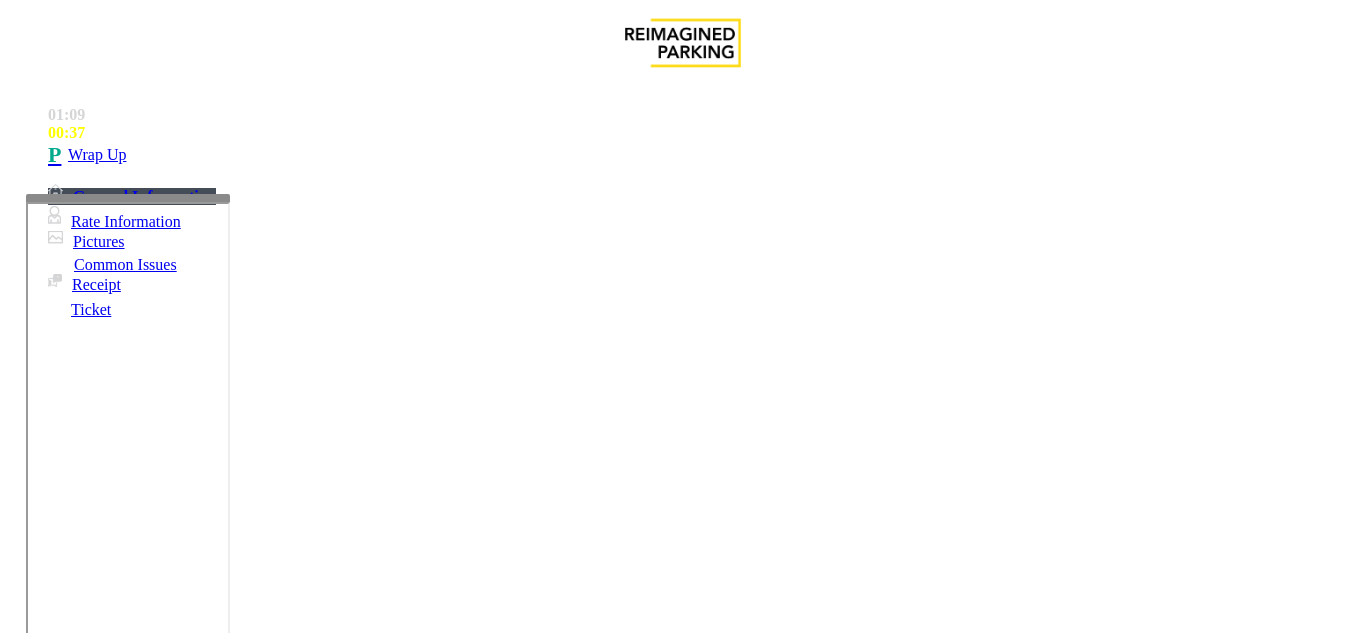 scroll, scrollTop: 15, scrollLeft: 0, axis: vertical 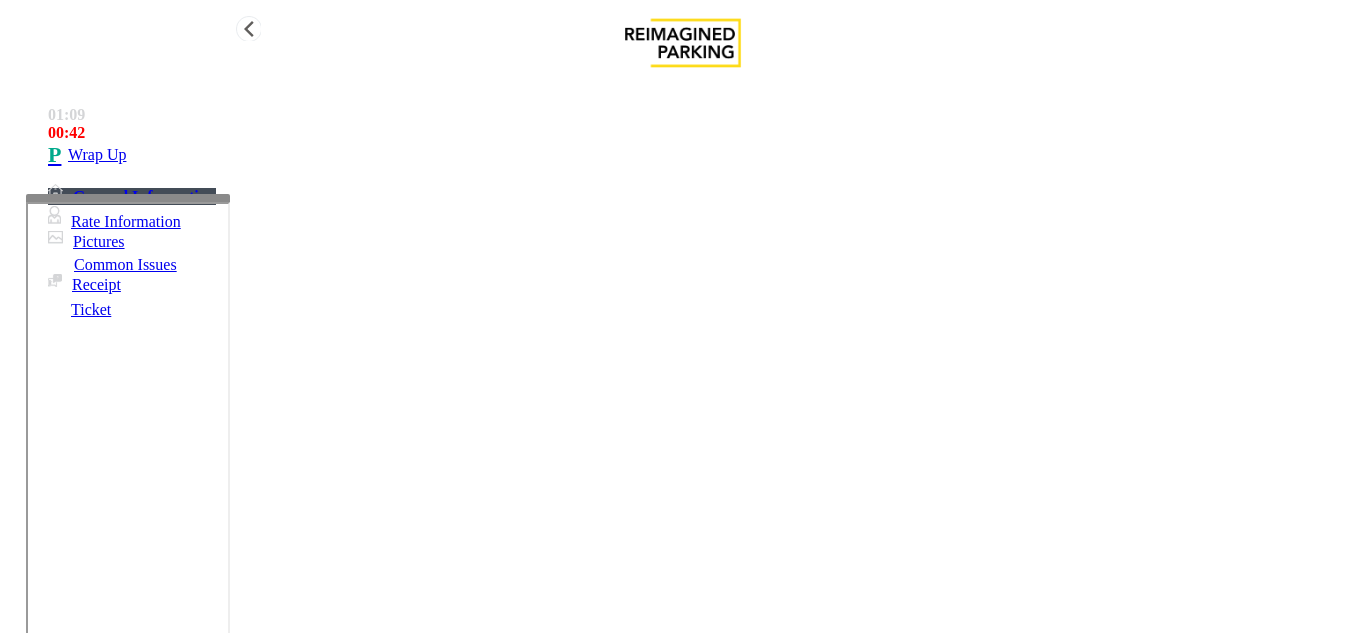 type on "**********" 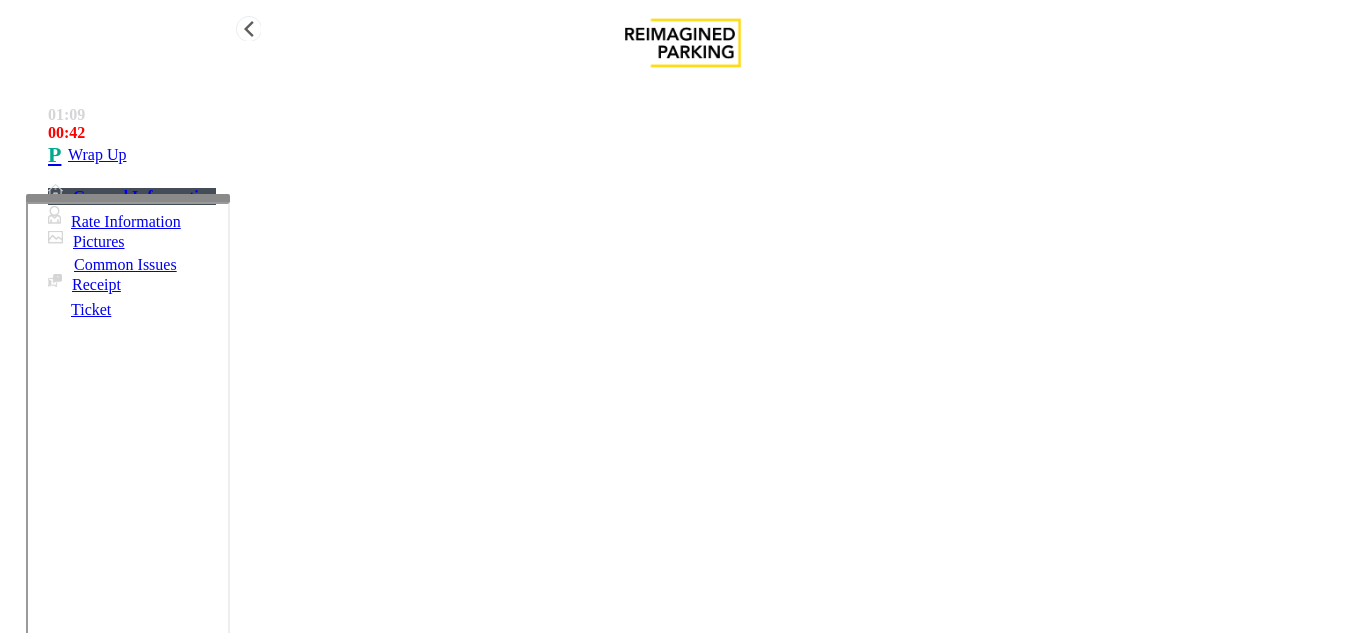 click on "Wrap Up" at bounding box center [703, 155] 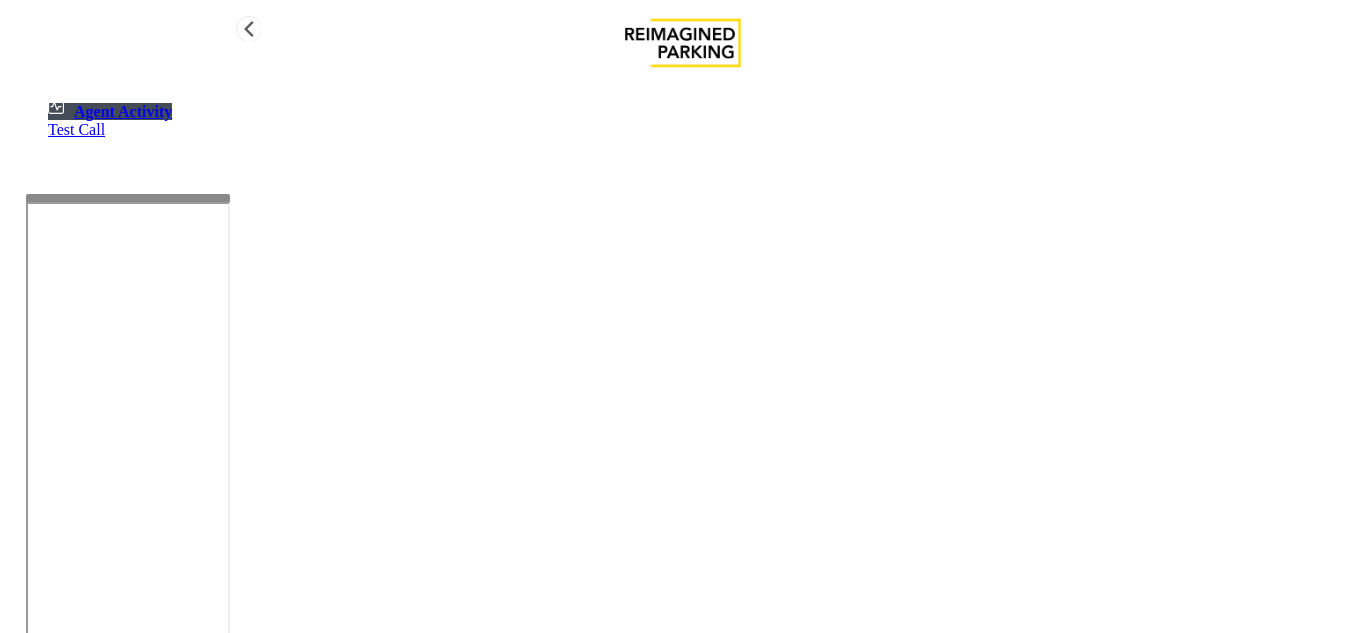 click on "issue-Disabled Card
resolution-tried to assist as parker health is not good so while contacting the mod parker disconnect the call ; Customer : [FIRST] ; Monthly Card : [CARD]" at bounding box center [685, 1542] 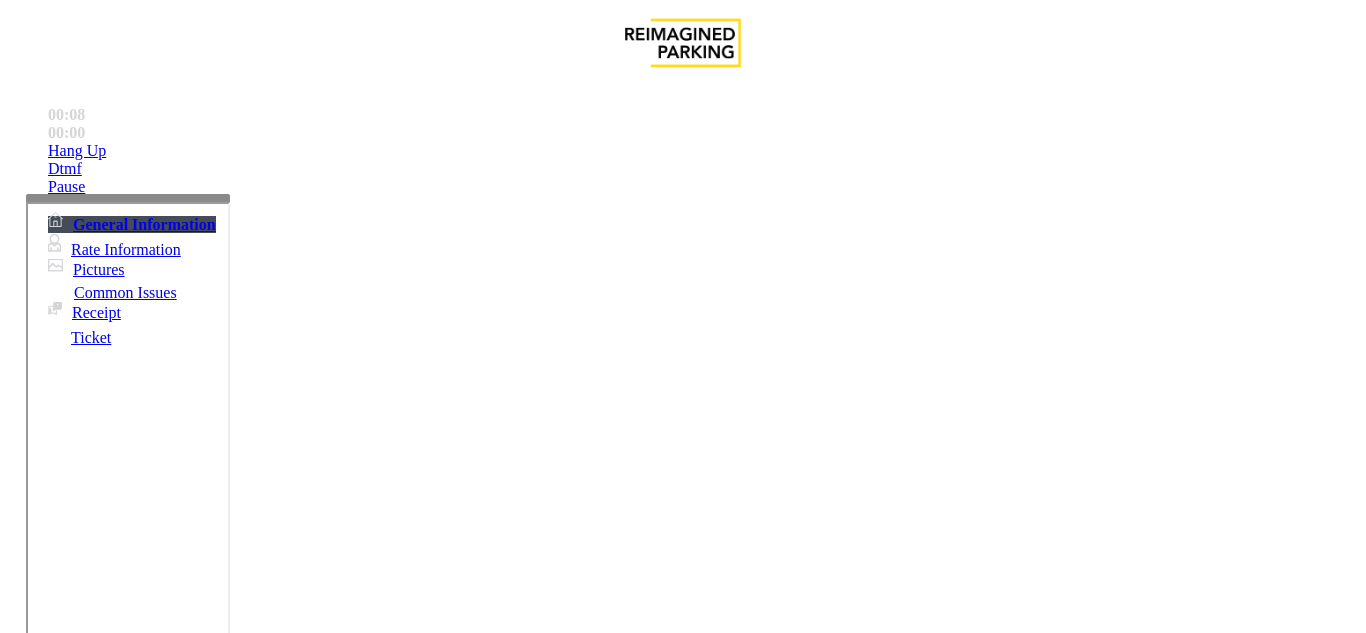 scroll, scrollTop: 400, scrollLeft: 0, axis: vertical 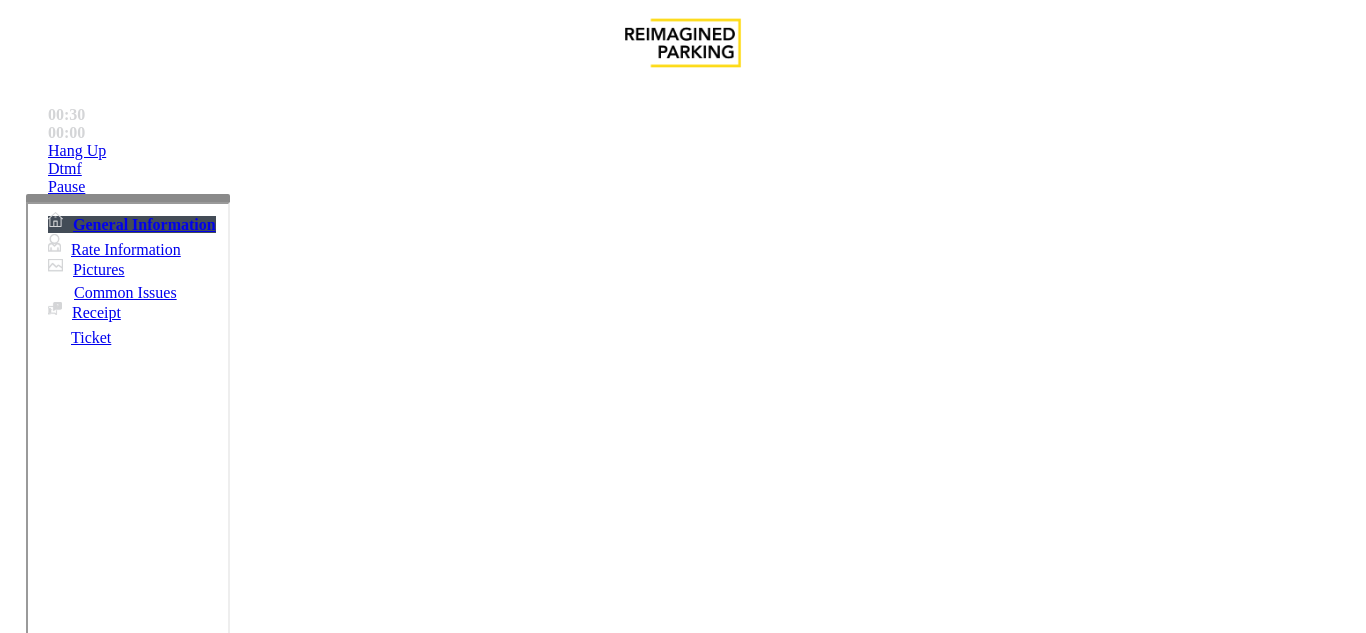 click on "Equipment Issue" at bounding box center (483, 1286) 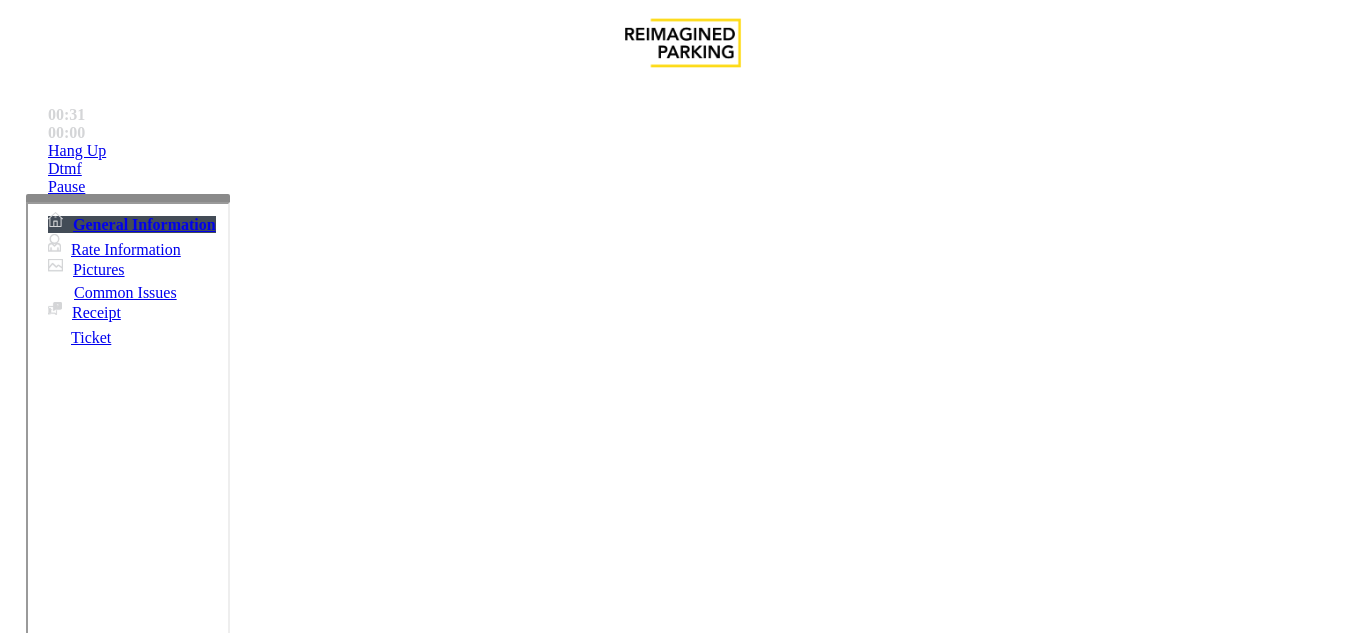 click on "Gate / Door Won't Open" at bounding box center [682, 1271] 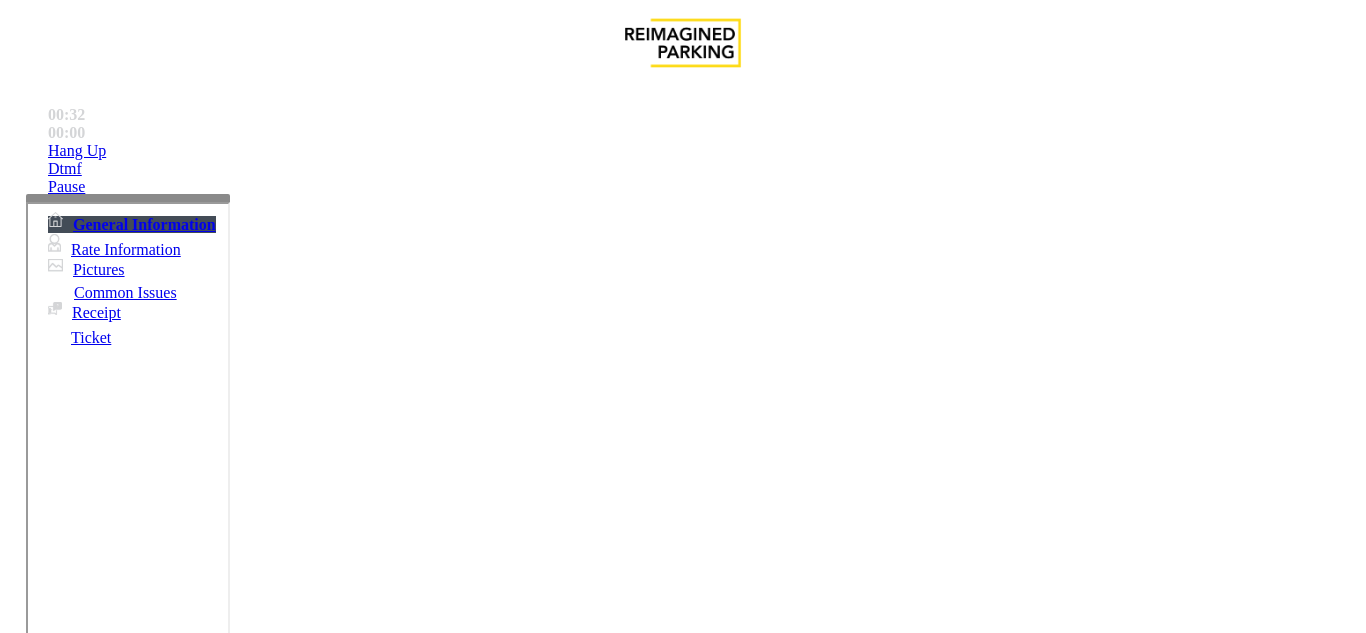 drag, startPoint x: 327, startPoint y: 180, endPoint x: 212, endPoint y: 150, distance: 118.84864 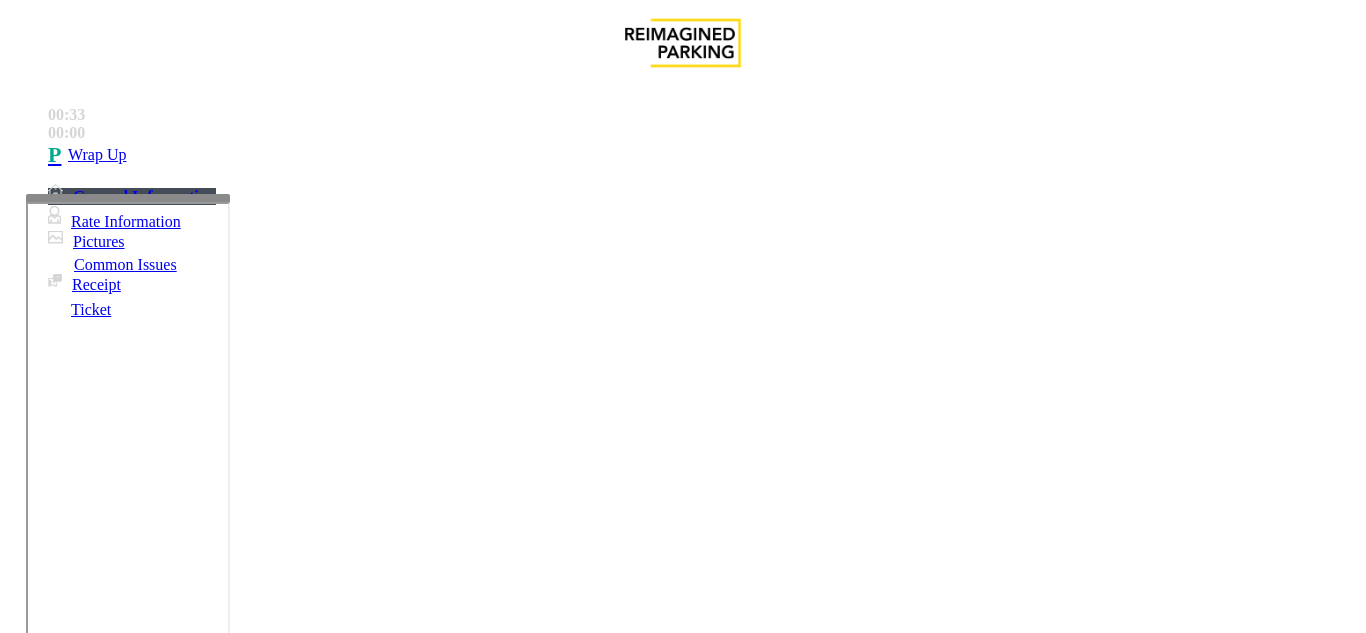click on "Equipment Issue" at bounding box center [108, 1253] 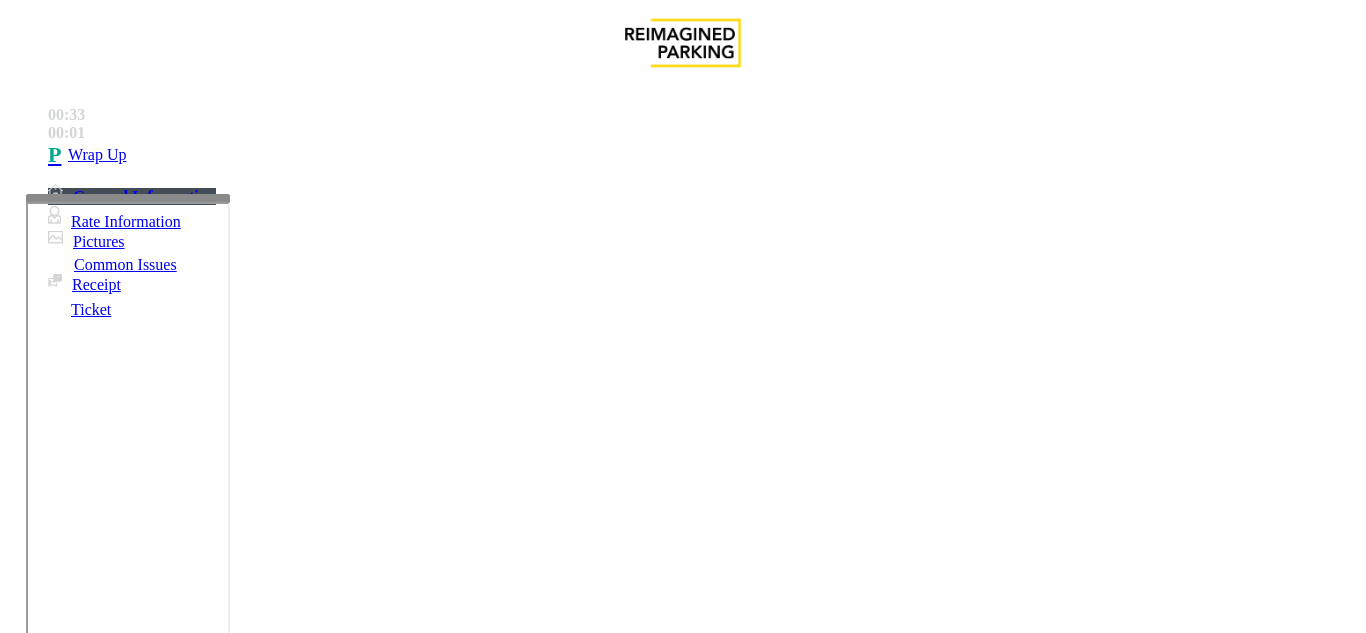click on "Issue" at bounding box center (42, 1253) 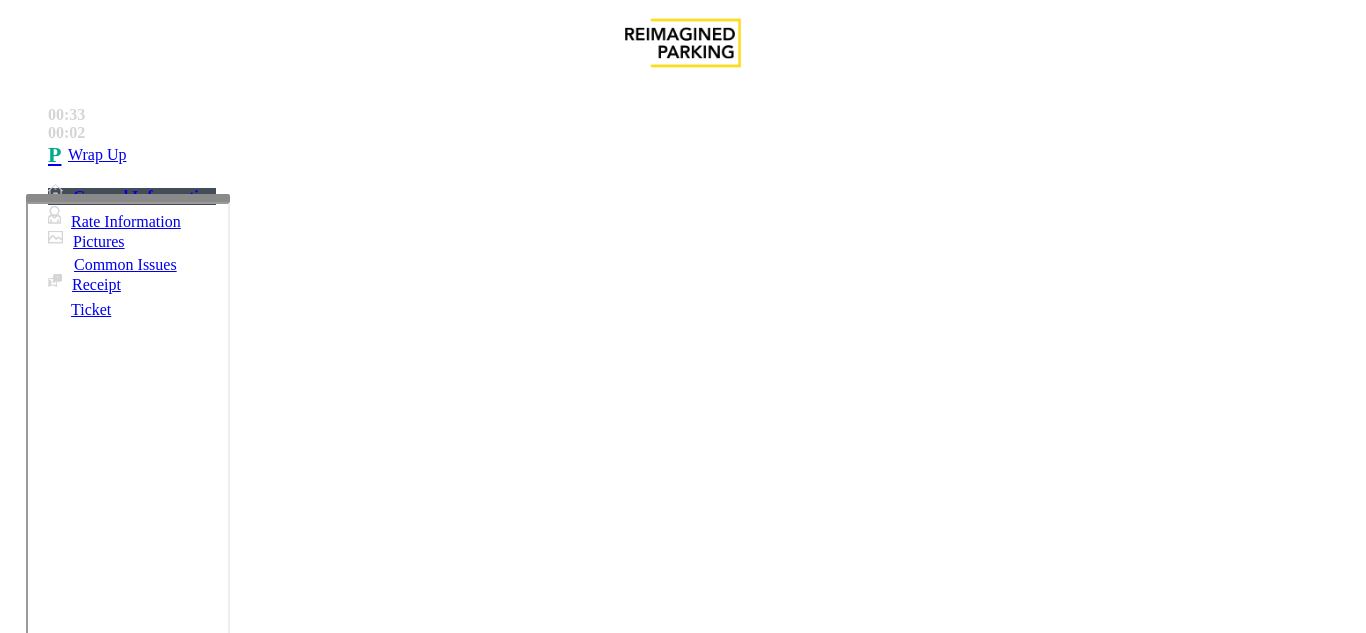 click on "Ticket Unreadable" at bounding box center (300, 1286) 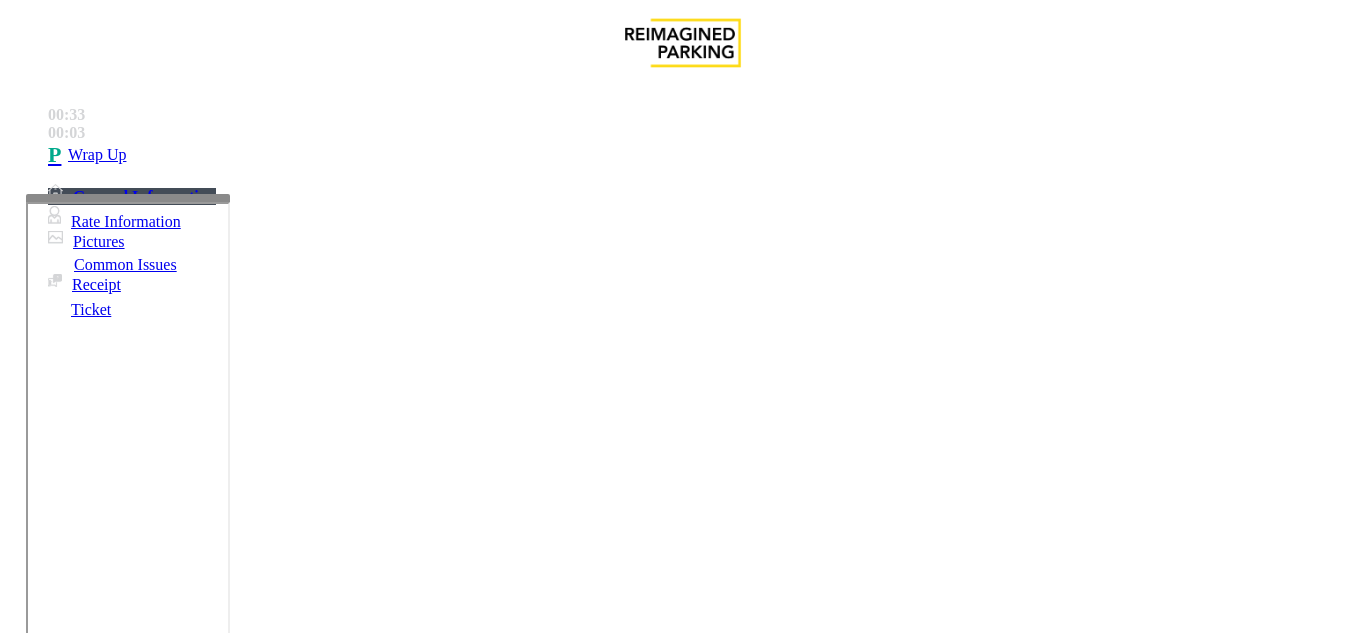 click on "Ticket Unreadable" at bounding box center [682, 1271] 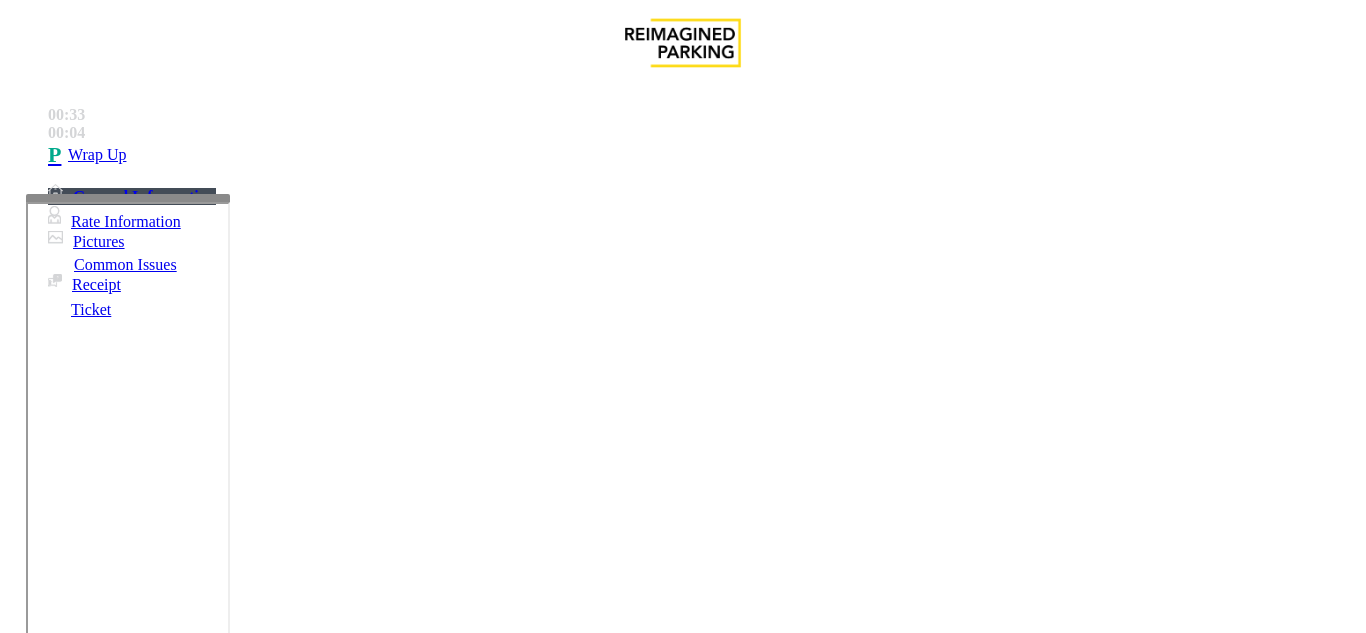 drag, startPoint x: 404, startPoint y: 306, endPoint x: 441, endPoint y: 286, distance: 42.059483 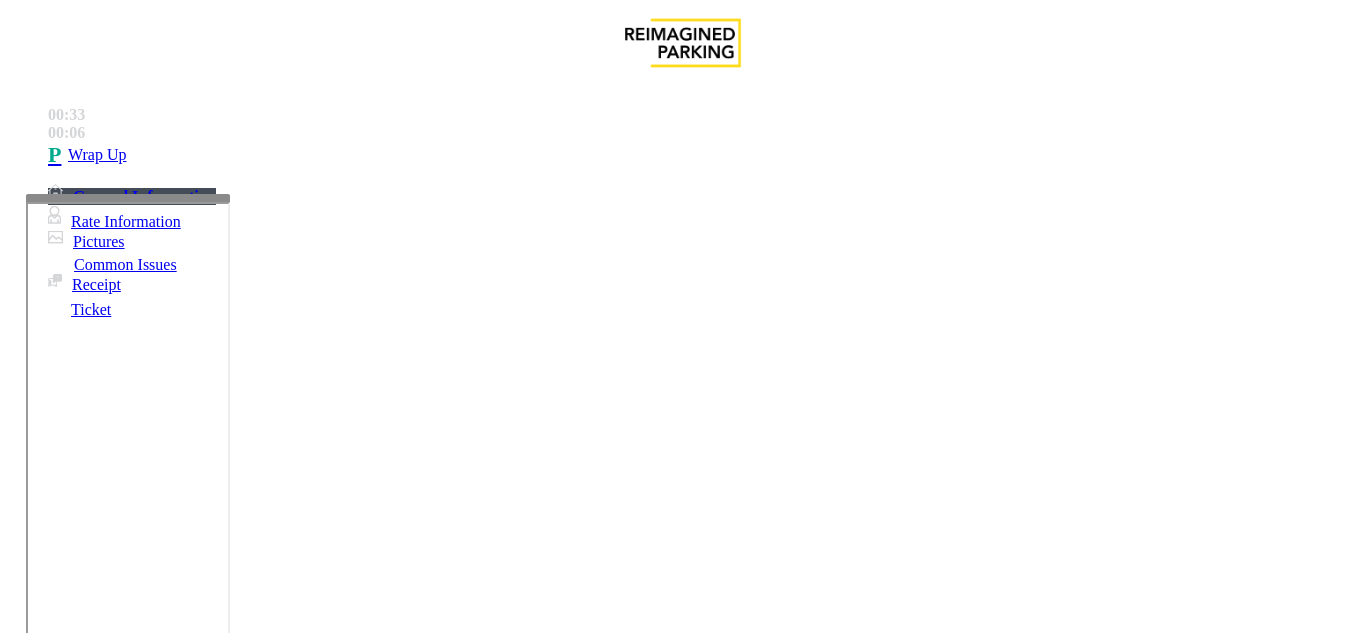 scroll, scrollTop: 300, scrollLeft: 0, axis: vertical 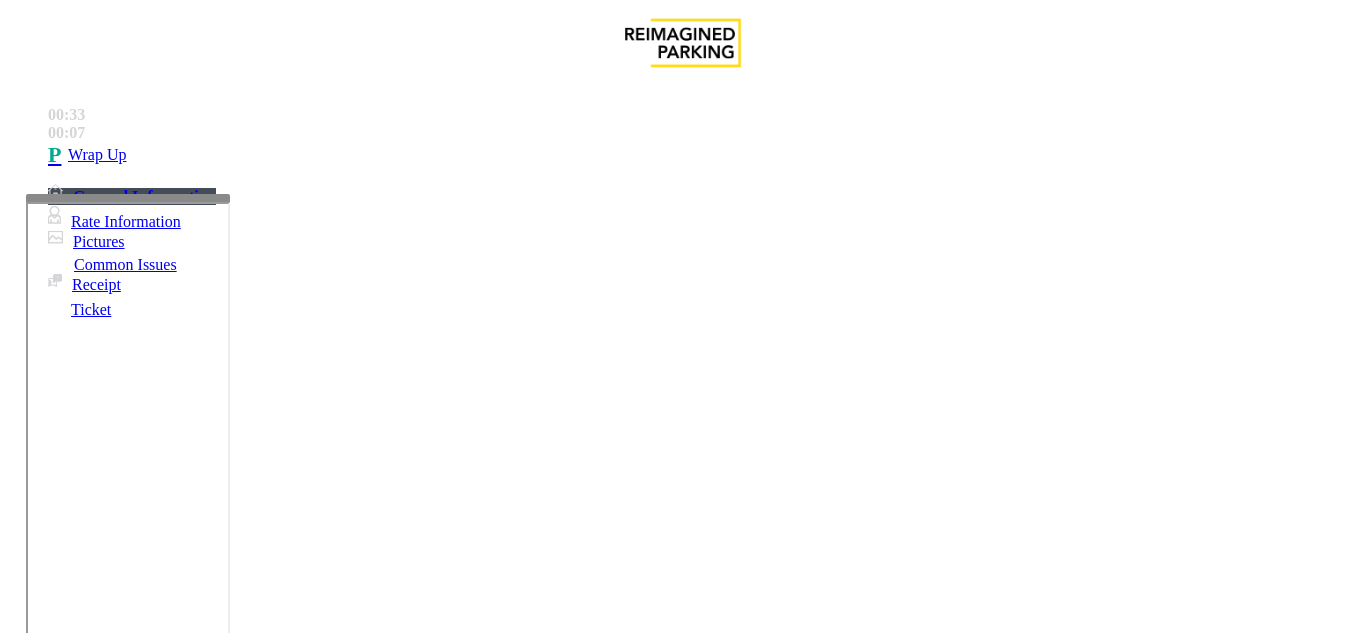 paste on "**********" 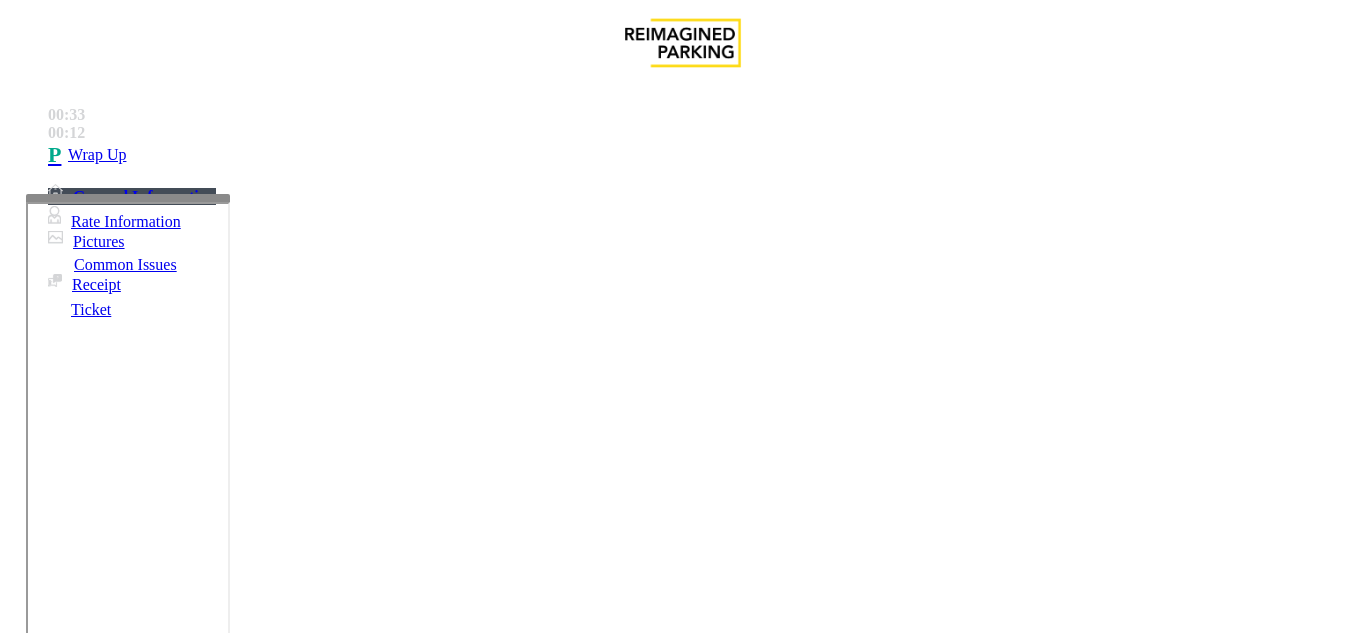 click at bounding box center (221, 1626) 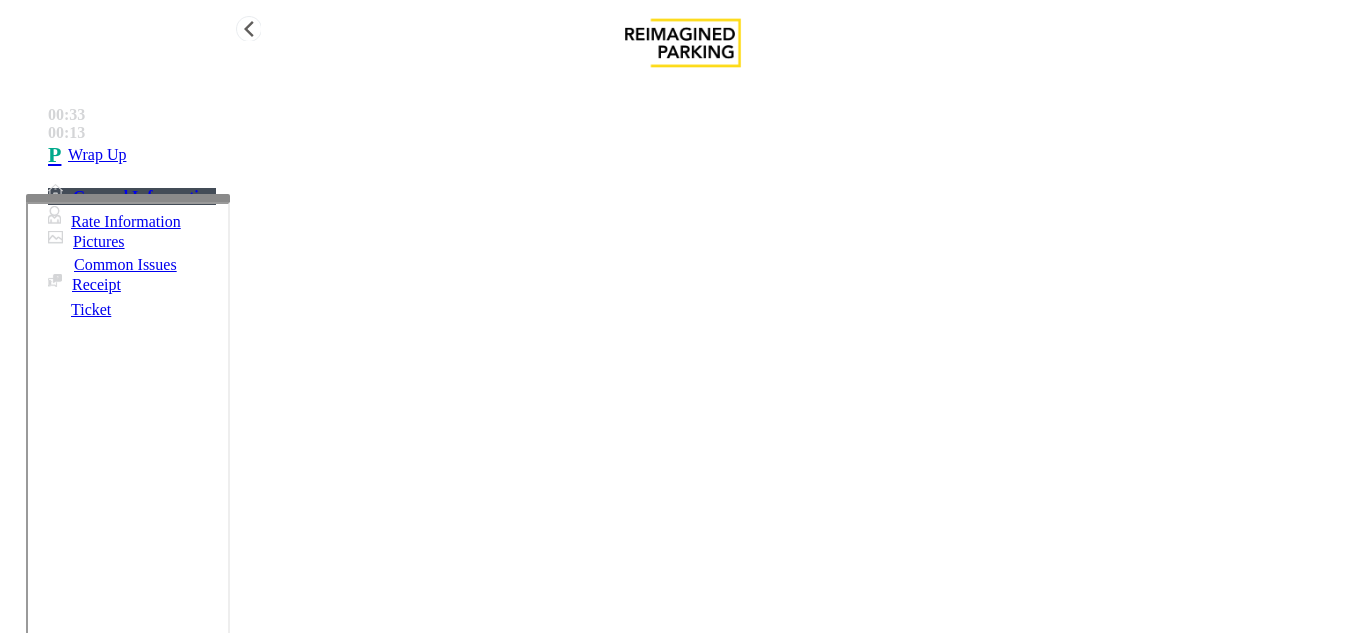 click on "Wrap Up" at bounding box center [703, 155] 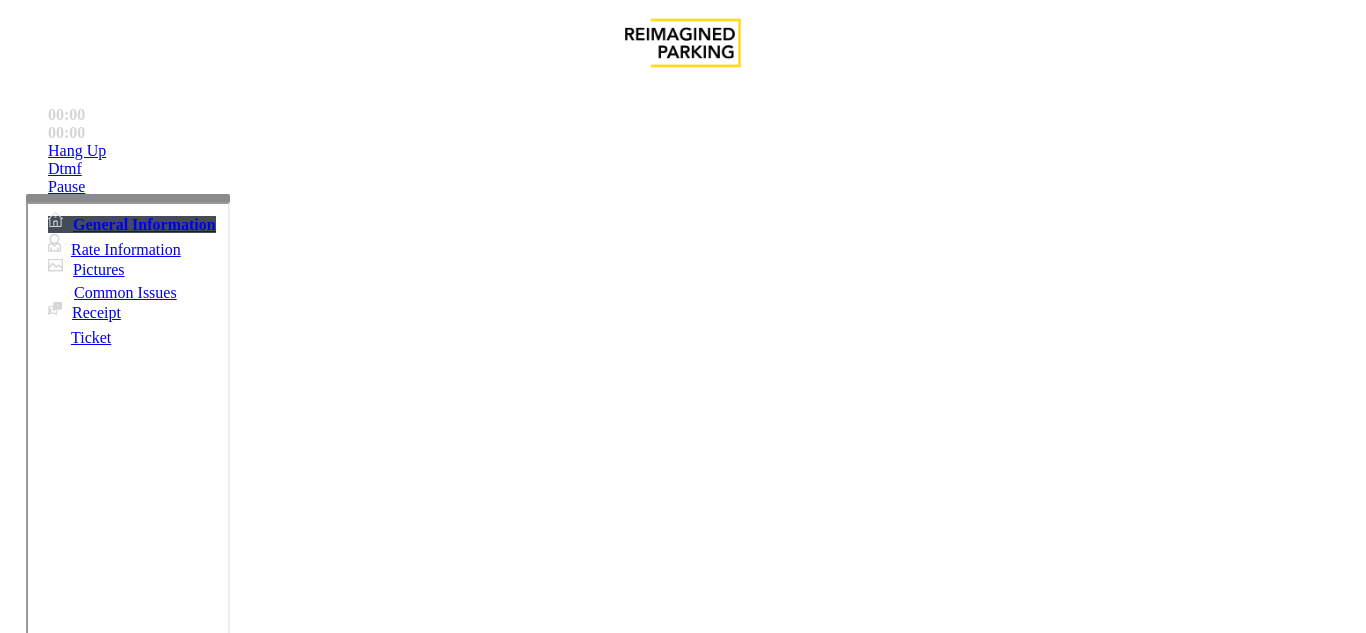 click on "Cancel" at bounding box center (1216, 8000) 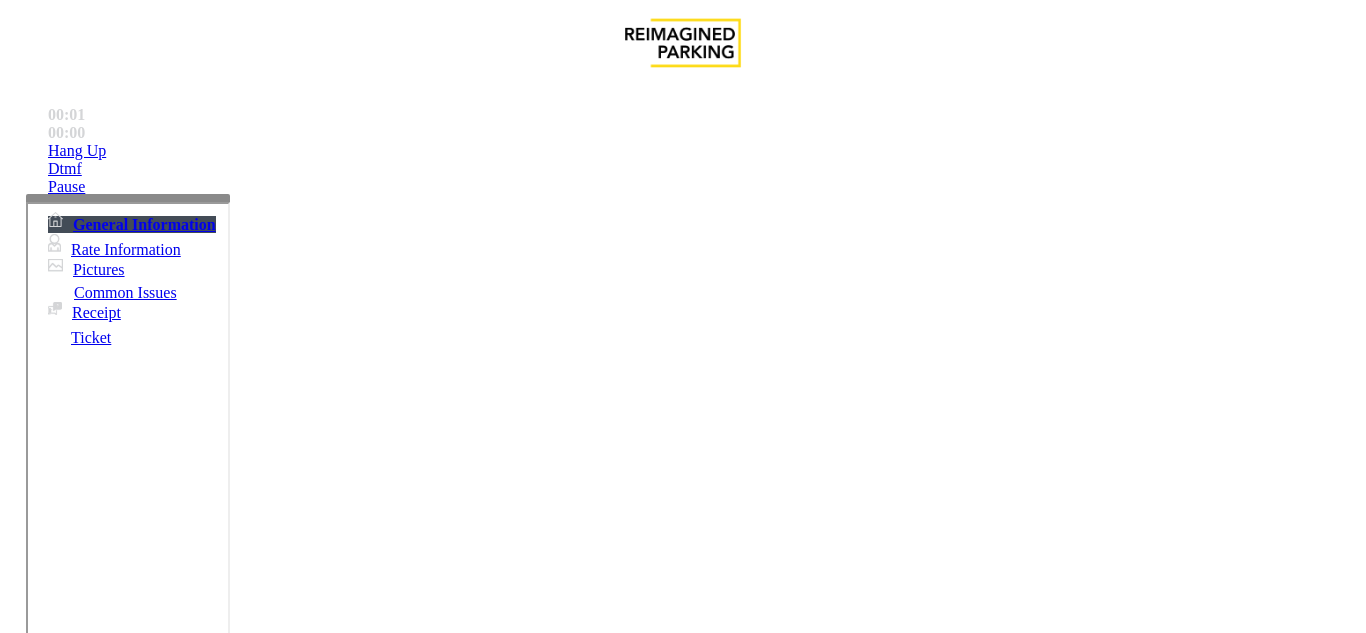 scroll, scrollTop: 600, scrollLeft: 0, axis: vertical 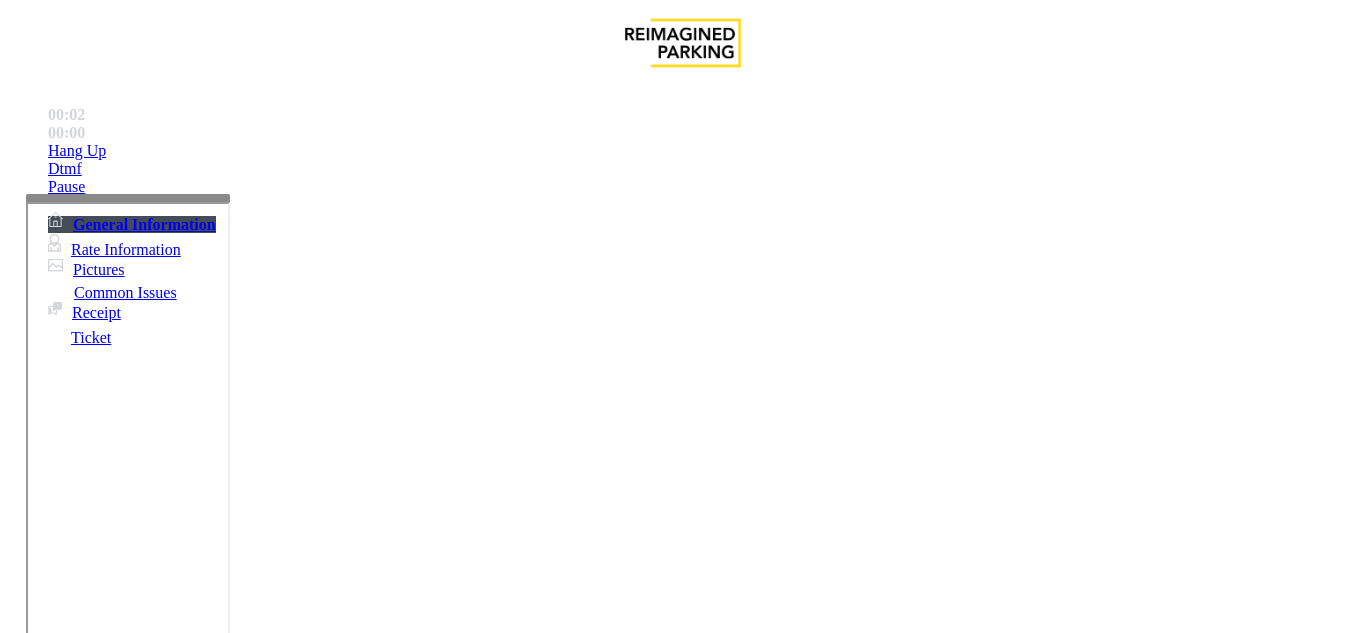 click on "For monthly parkers, if it shows that the account has been blocked or expired, ask the parker to pull the ticket and pay for the parking, or else tell the parker to contact at ([PHONE])" at bounding box center (682, 2343) 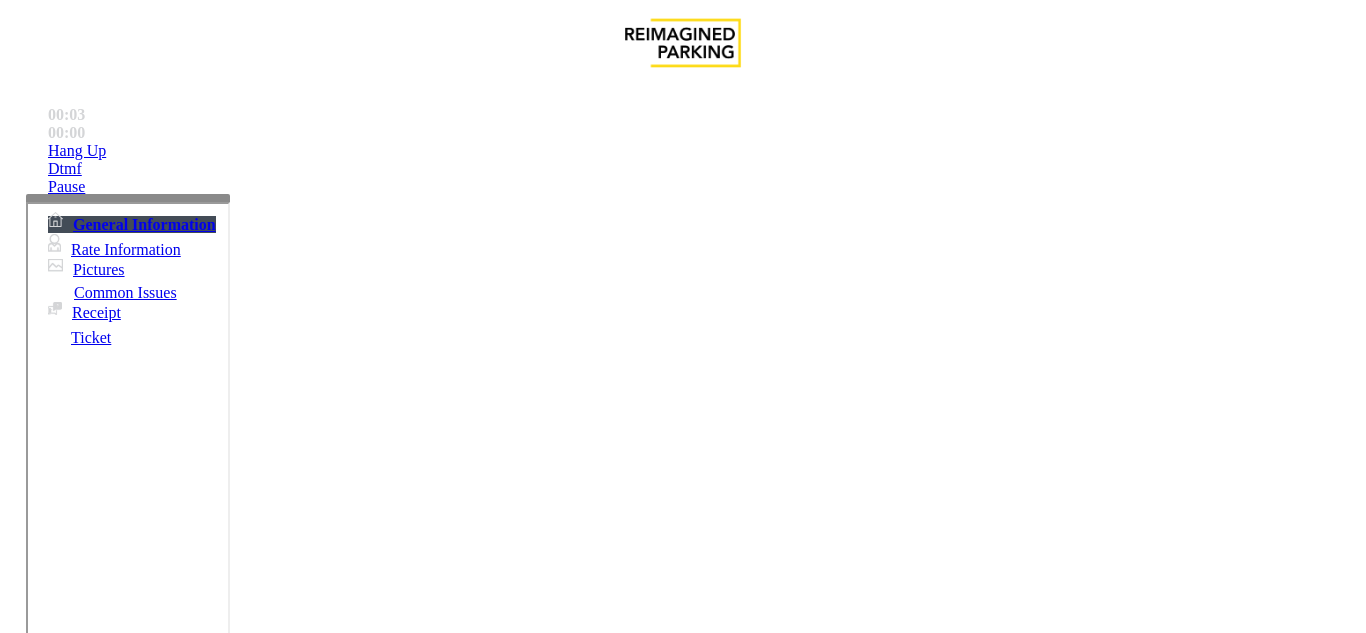 click on "For monthly parkers, if it shows that the account has been blocked or expired, ask the parker to pull the ticket and pay for the parking, or else tell the parker to contact at ([PHONE])" at bounding box center (685, 2342) 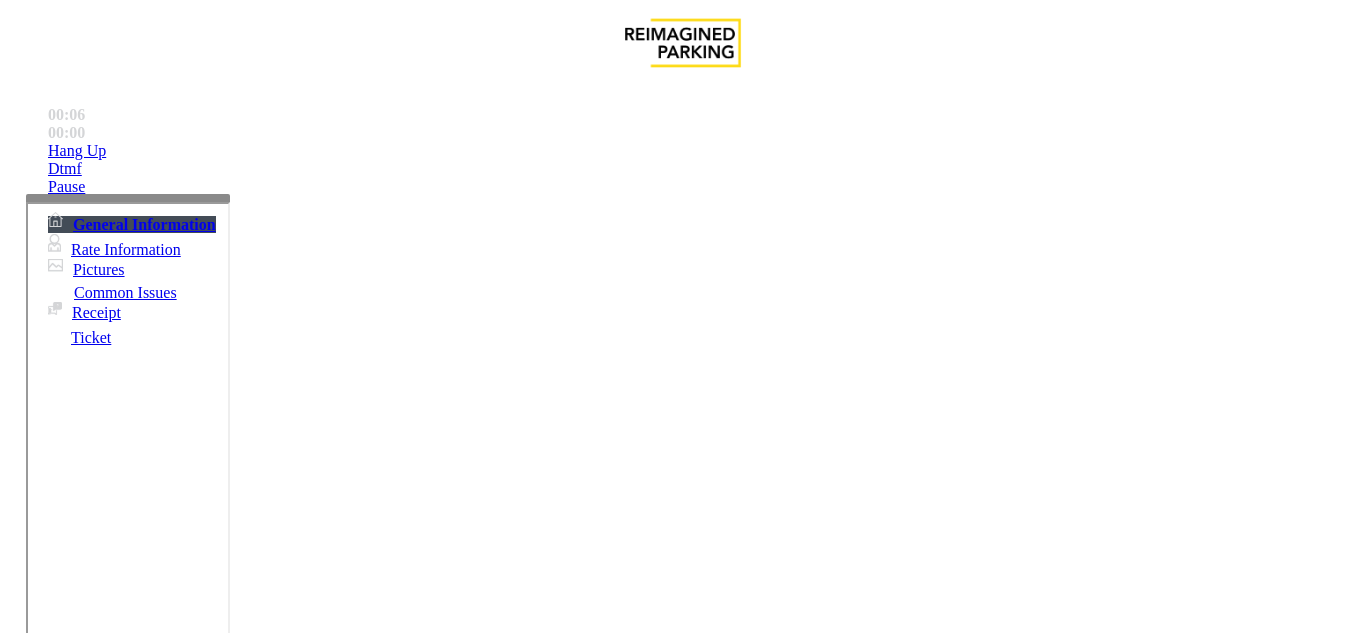 click on "For monthly parkers, if it shows that the account has been blocked or expired, ask the parker to pull the ticket and pay for the parking, or else tell the parker to contact at ([PHONE])" at bounding box center (682, 2343) 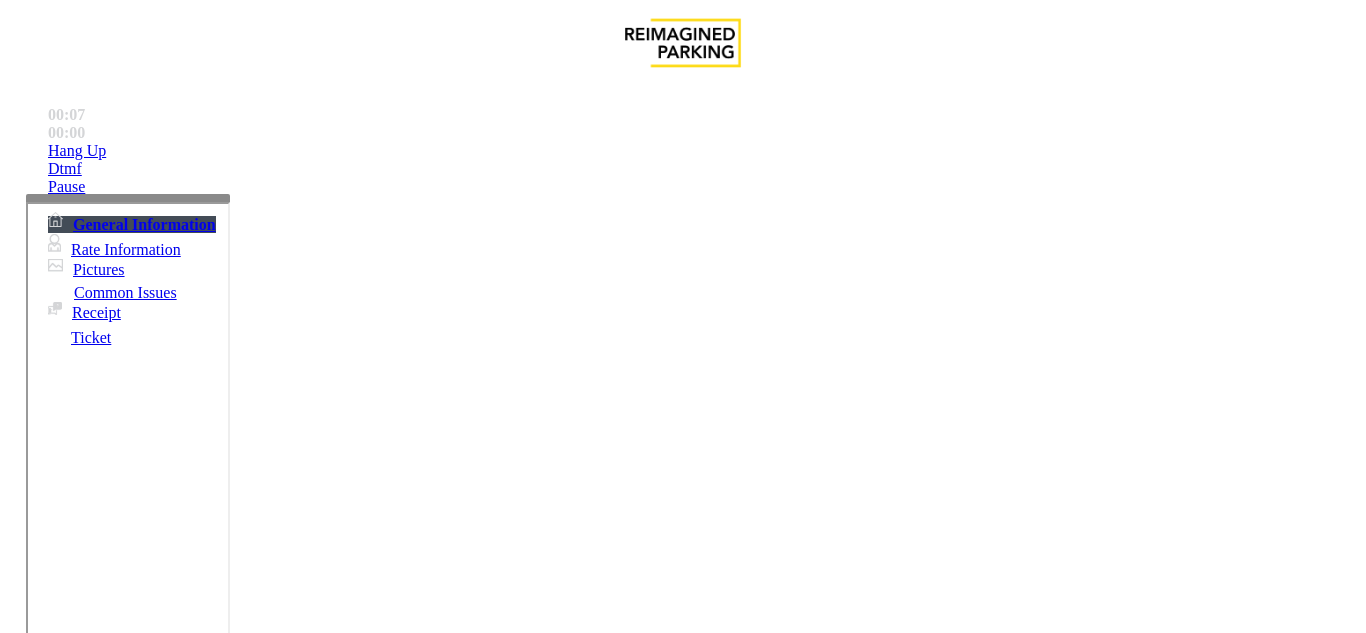 drag, startPoint x: 636, startPoint y: 93, endPoint x: 971, endPoint y: 200, distance: 351.67316 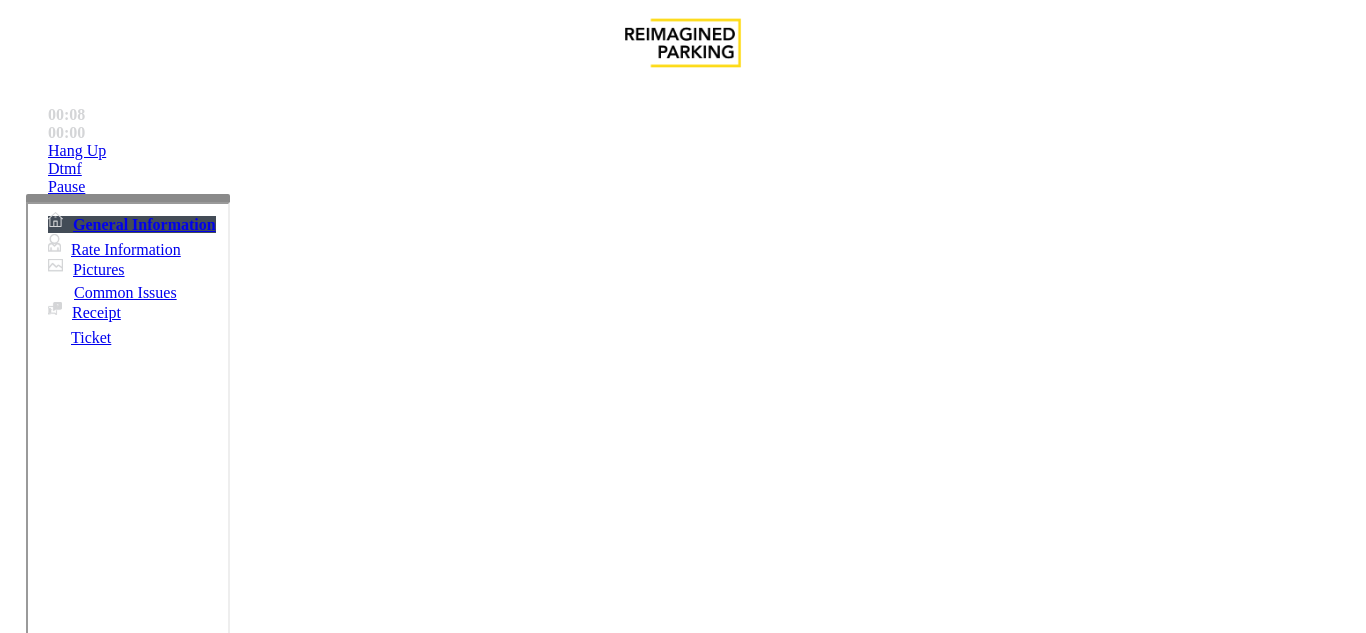 click on "At Shrader Entrance ( Tenant/Staff) Employee or transient would not have the ability to press for a ticket. If you receive call just collect employee name , badge number and vend the gate." at bounding box center (685, 2440) 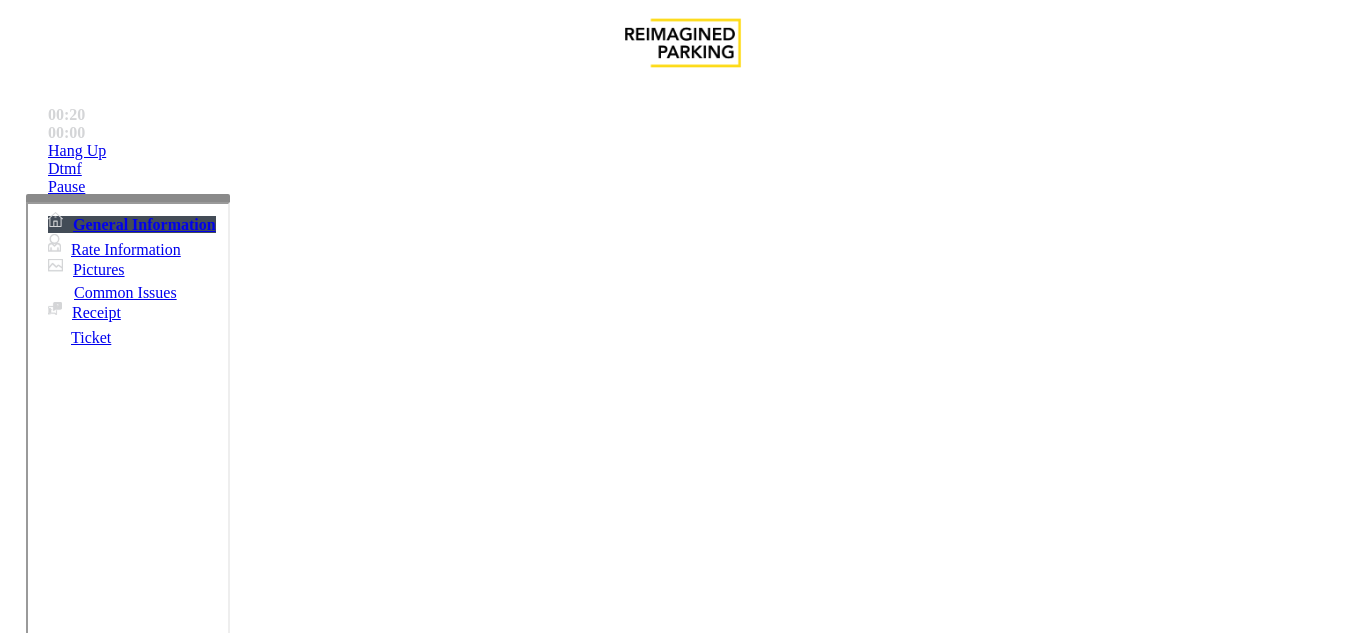 click on "At Shrader Entrance ( Tenant/Staff) Employee or transient would not have the ability to press for a ticket. If you receive call just collect employee name , badge number and vend the gate." at bounding box center (682, 2441) 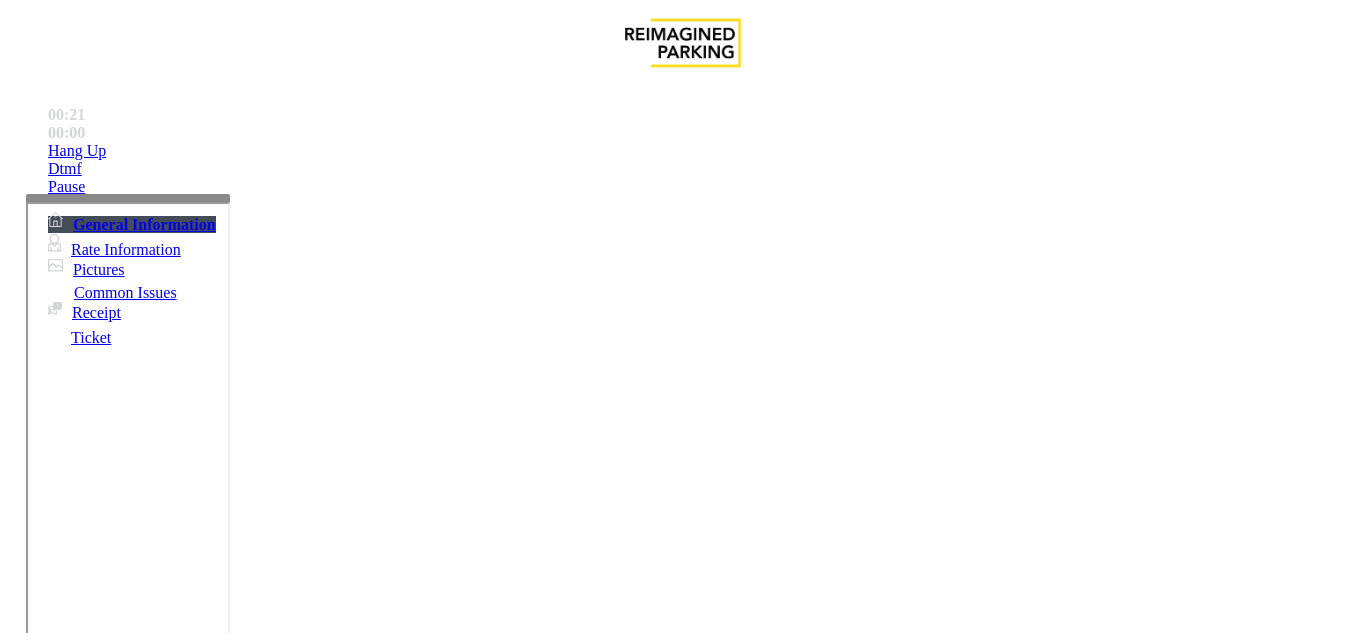click on "At Shrader Entrance ( Tenant/Staff) Employee or transient would not have the ability to press for a ticket. If you receive call just collect employee name , badge number and vend the gate." at bounding box center [682, 2441] 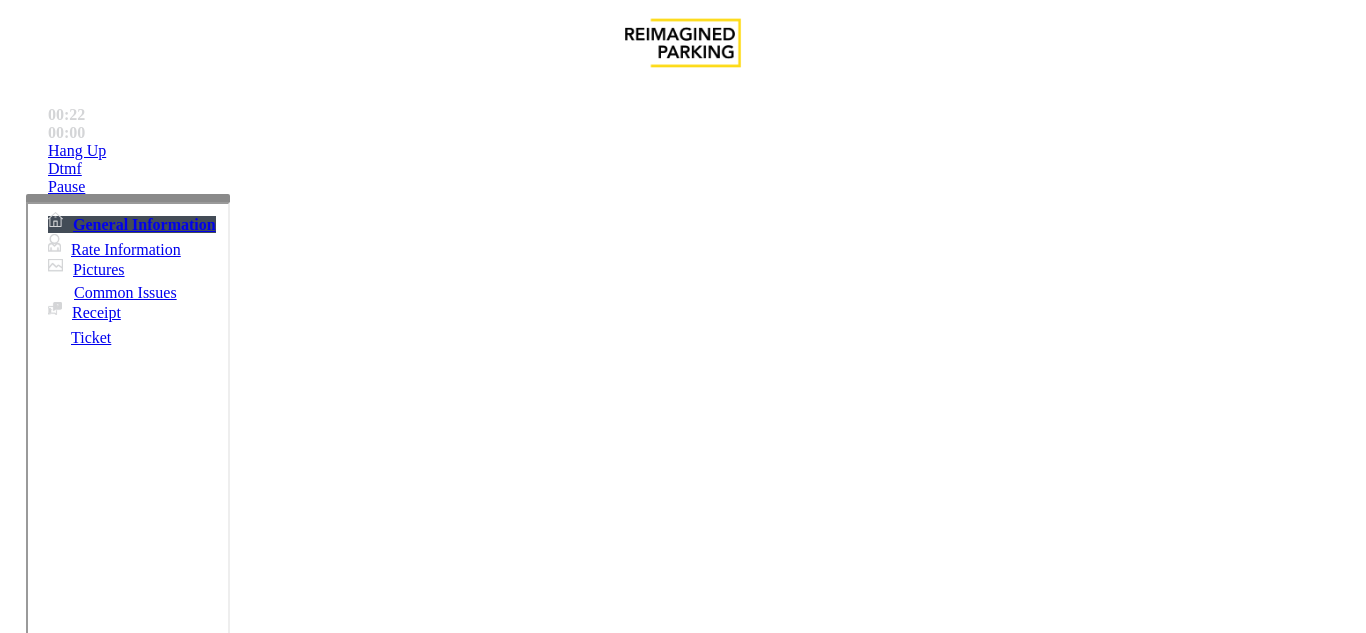 drag, startPoint x: 815, startPoint y: 247, endPoint x: 1231, endPoint y: 342, distance: 426.7095 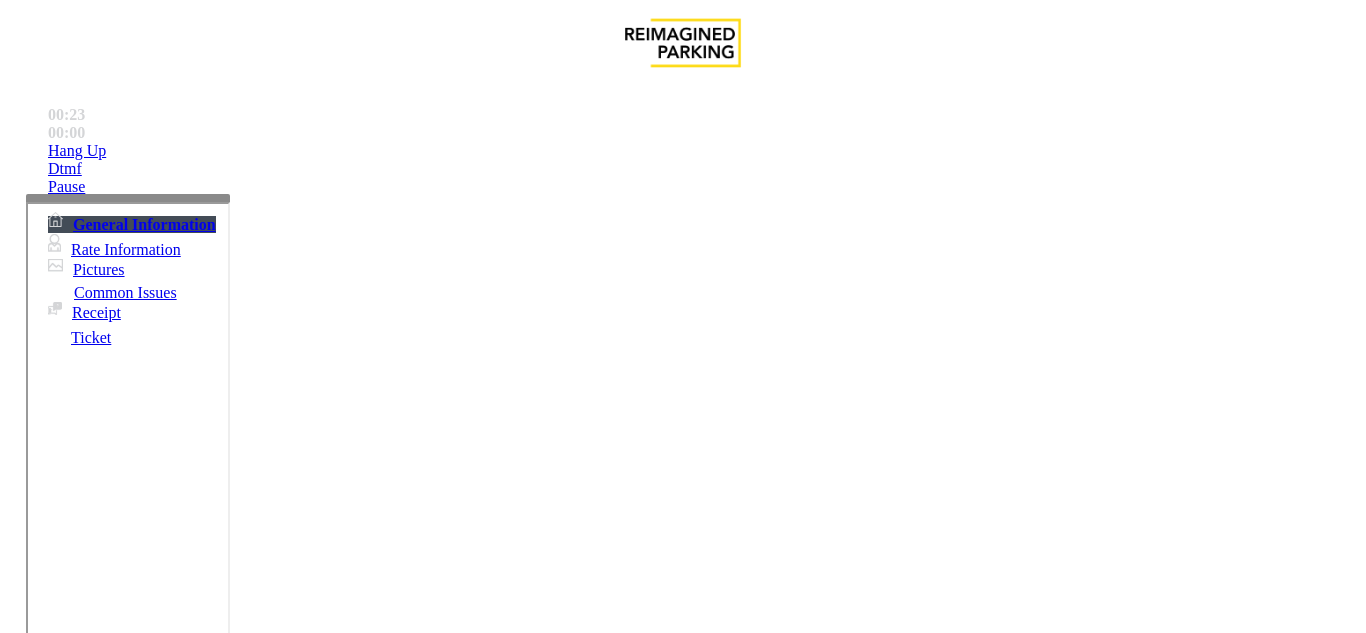 drag, startPoint x: 1231, startPoint y: 342, endPoint x: 692, endPoint y: 106, distance: 588.4021 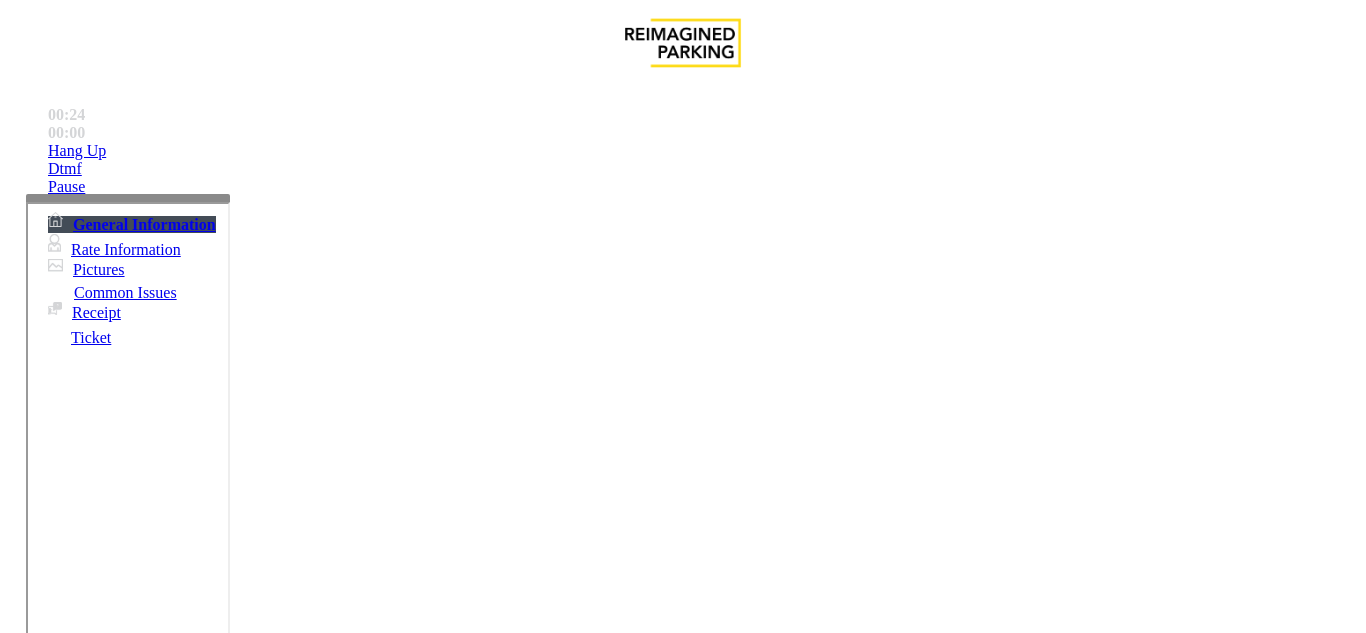 click on "For monthly parkers, if it shows that the account has been blocked or expired, ask the parker to pull the ticket and pay for the parking, or else tell the parker to contact at ([PHONE])" at bounding box center [685, 2342] 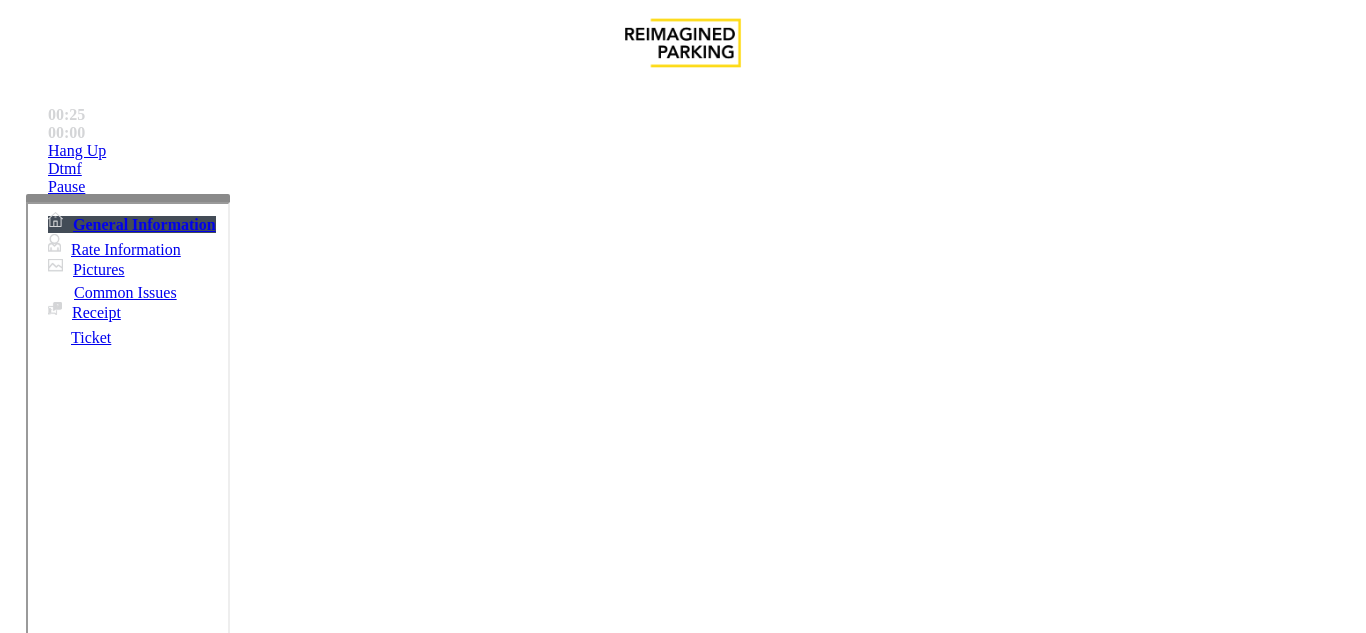 click on "Monthly Issue" at bounding box center [268, 1286] 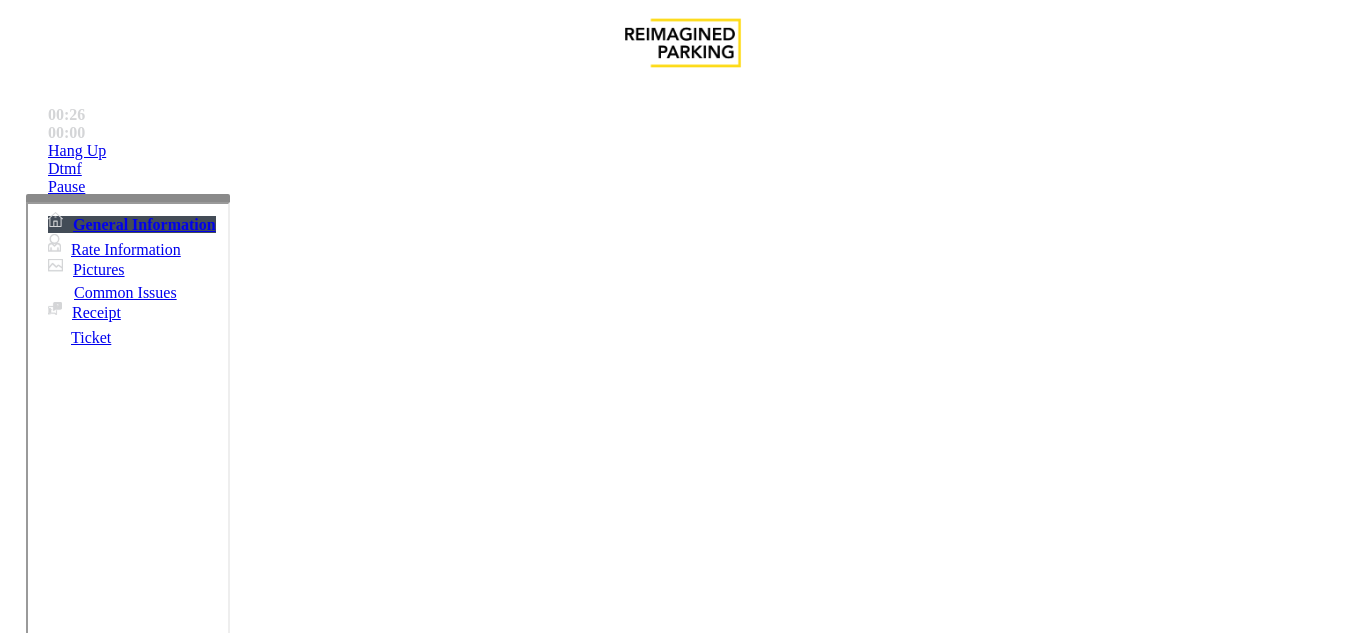 click on "Forgot Card / Transponder / KeyFob" at bounding box center [317, 1286] 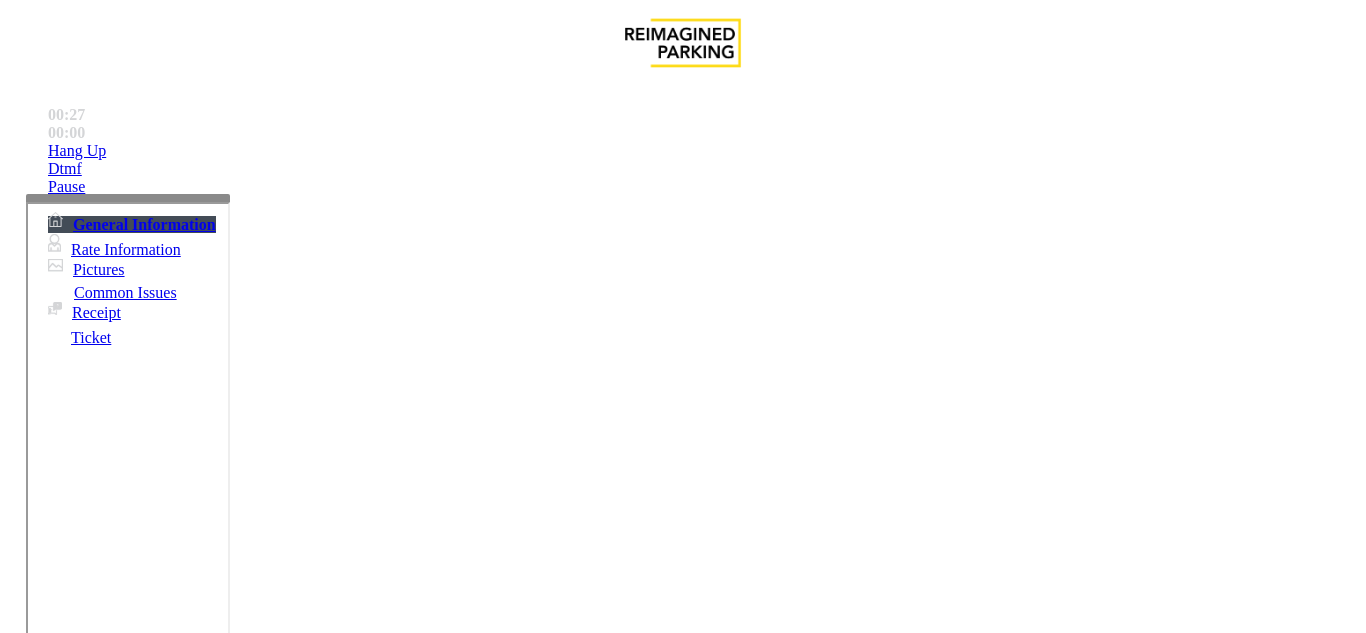 click on "Ticket Issue   Payment Issue   Monthly Issue   Validation Issue   Equipment Issue   General   Other   Services   Paystation Issue   Intercom Issue/No Response   No Assistance Needed" at bounding box center [682, 1289] 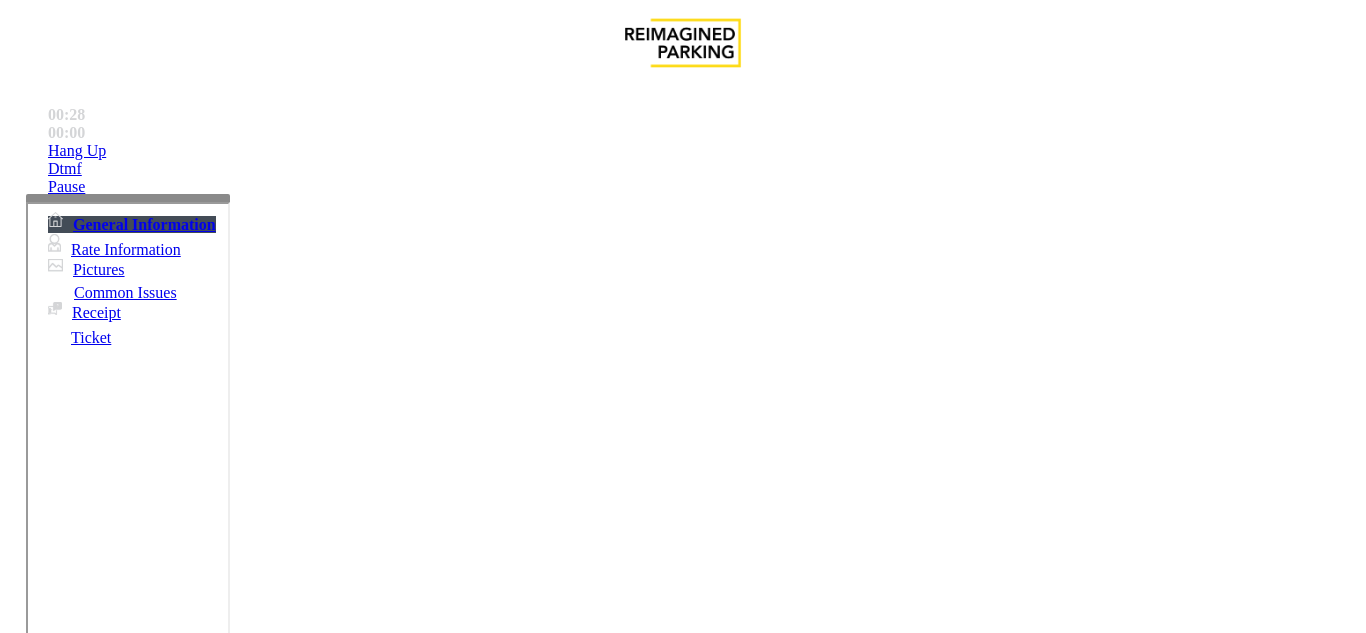 click on "Monthly Issue" at bounding box center (268, 1286) 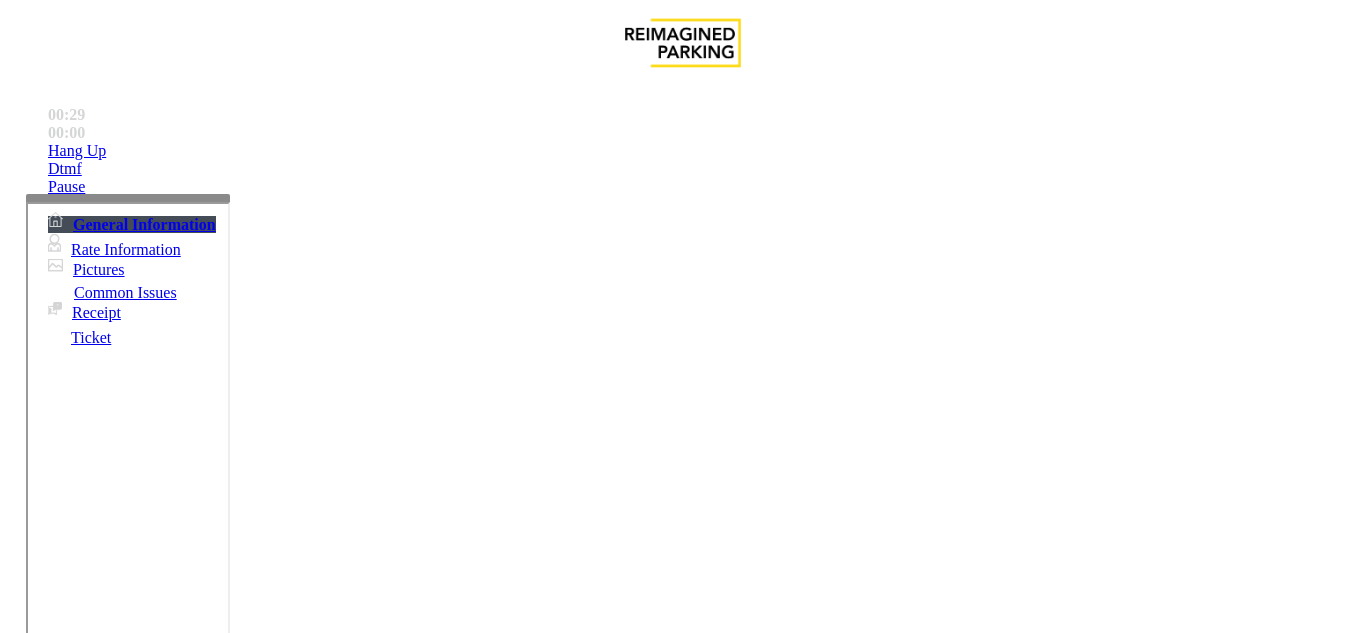 drag, startPoint x: 439, startPoint y: 253, endPoint x: 451, endPoint y: 278, distance: 27.730848 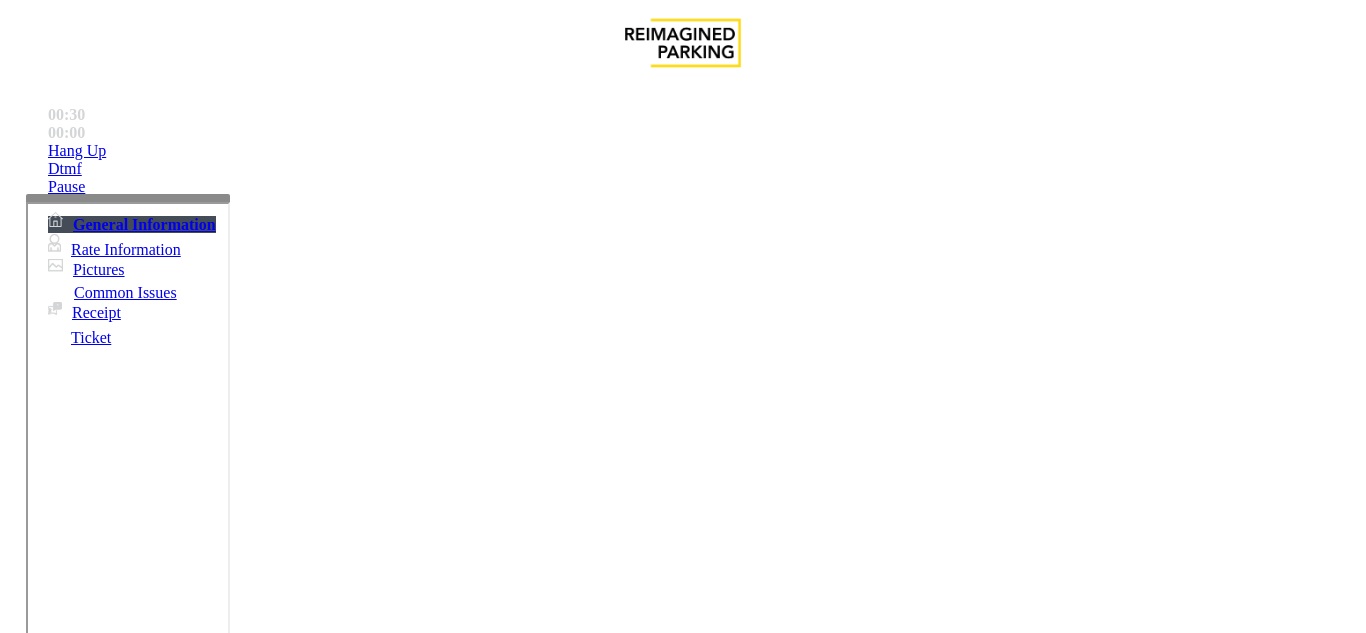 drag, startPoint x: 280, startPoint y: 183, endPoint x: 363, endPoint y: 180, distance: 83.0542 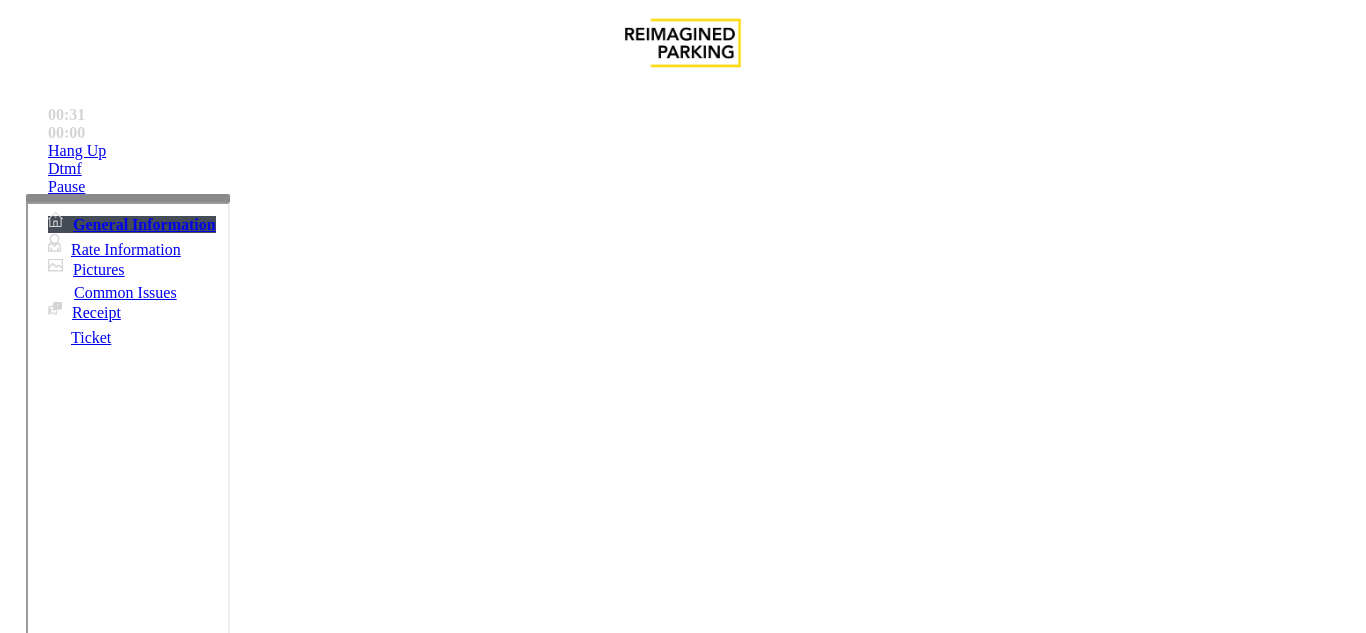 scroll, scrollTop: 300, scrollLeft: 0, axis: vertical 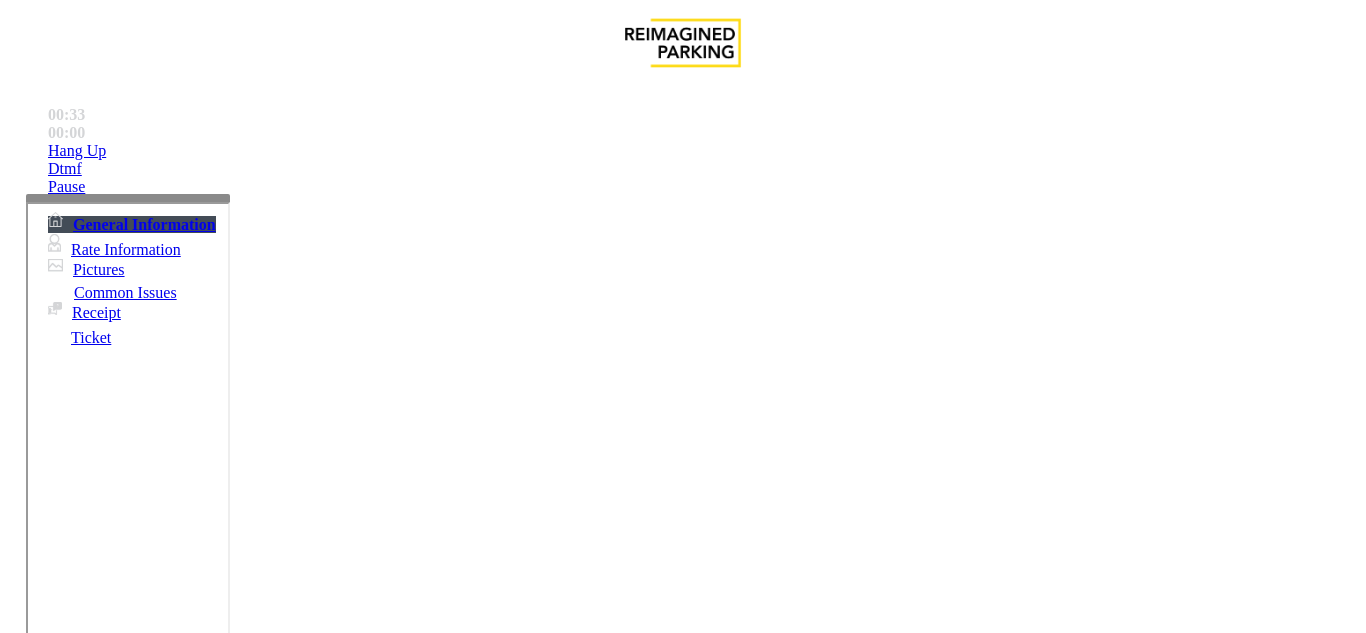 paste on "**********" 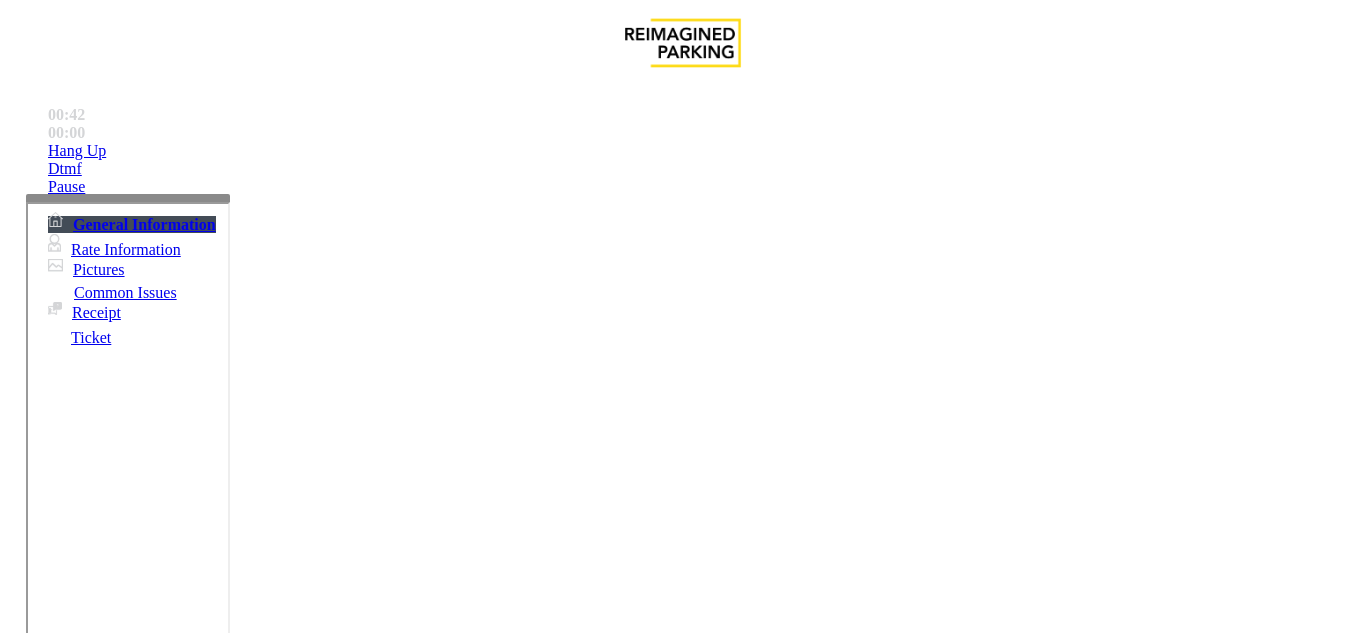 drag, startPoint x: 332, startPoint y: 366, endPoint x: 294, endPoint y: 332, distance: 50.990196 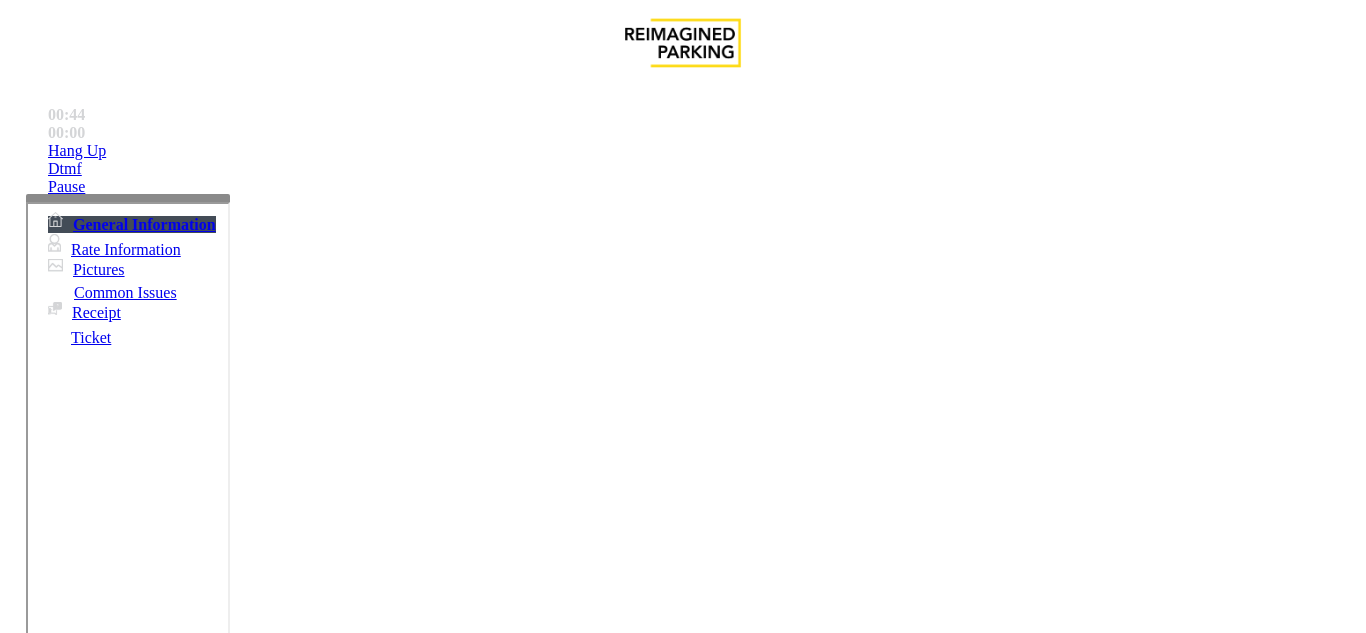 paste on "**********" 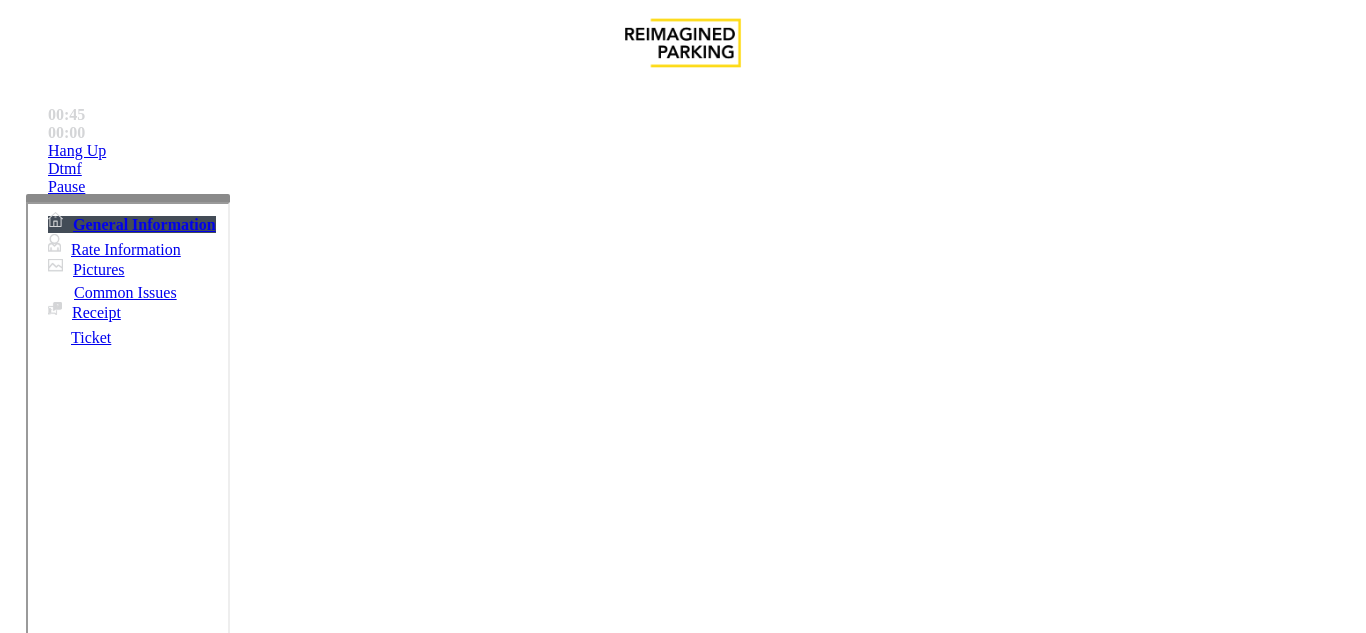 type on "**********" 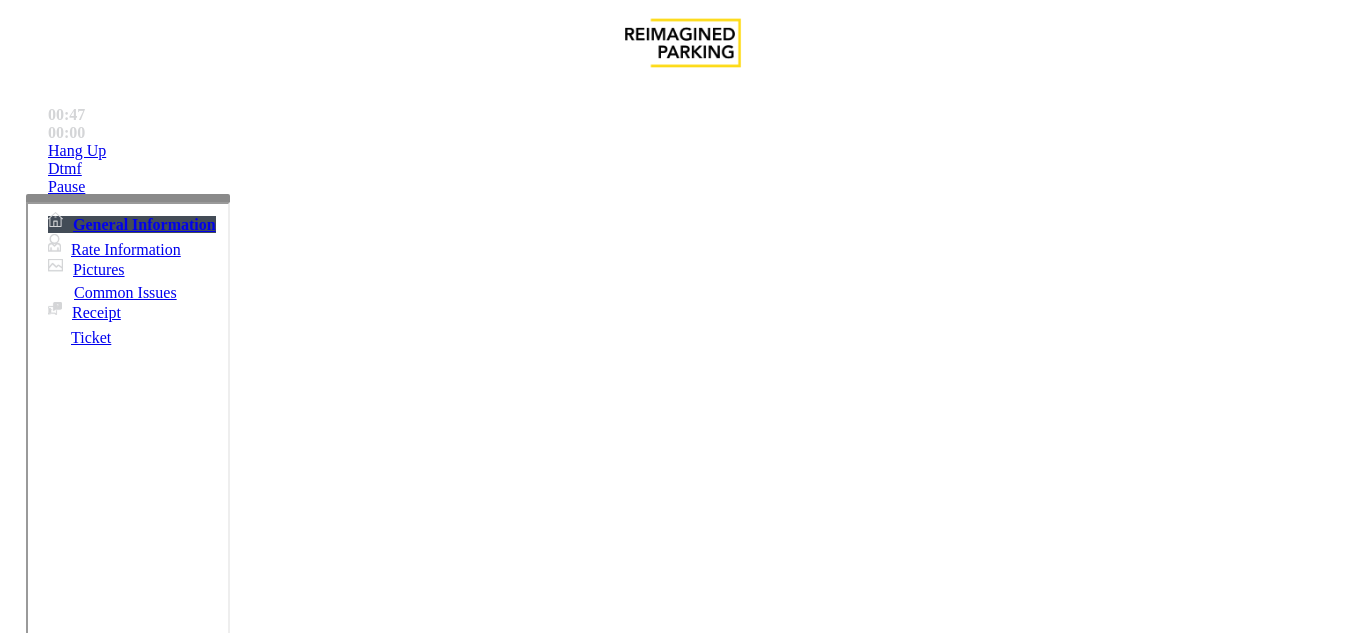 scroll, scrollTop: 685, scrollLeft: 0, axis: vertical 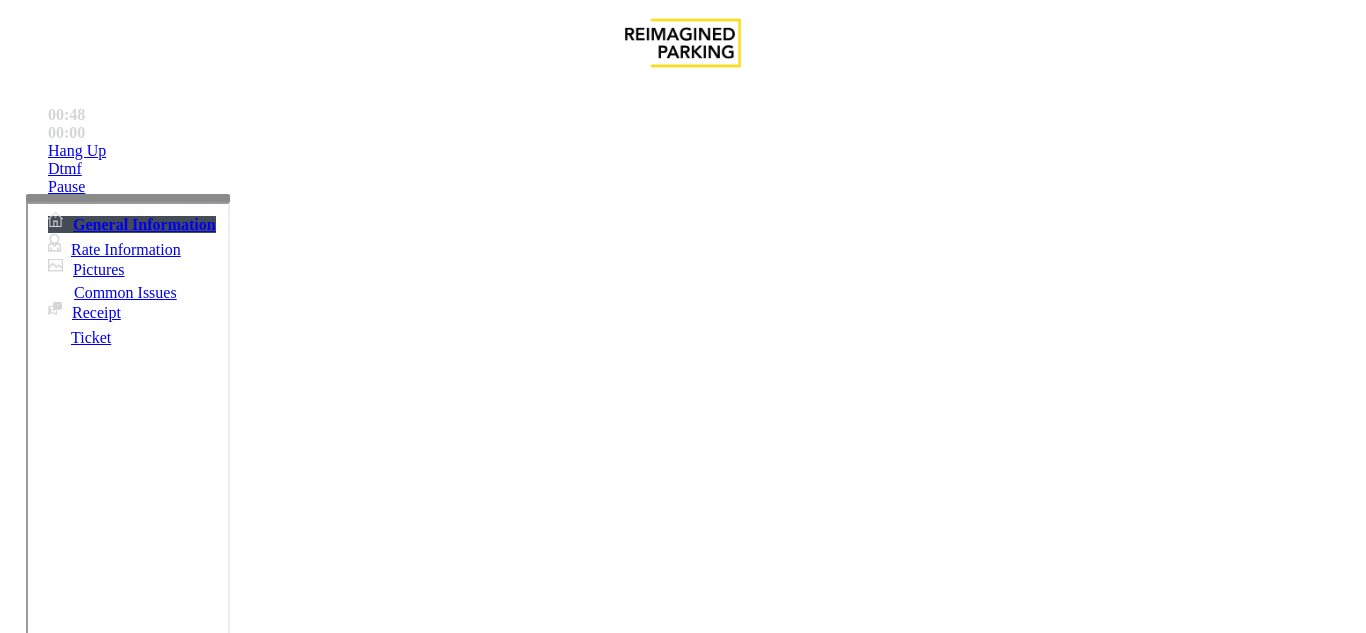click on "At Shrader Exit ( patient/visitor) Everybody must pay for parking unless they have validations. Employee with the discount sticker must scan the validation at the entry in order to receive the discount. If they scan at the exit and in case it did not  work . In order to keep the complaint to a minimum. Take down the employee email, name and contact. Have them pay for the ticket. MOD will reach out to process a refund for the difference. Same for transients if they have validation sticker and its not working. Take down the name , email and contact. Have them pay for the ticket and MOD will reach out to process a refund for the difference." at bounding box center [685, 3404] 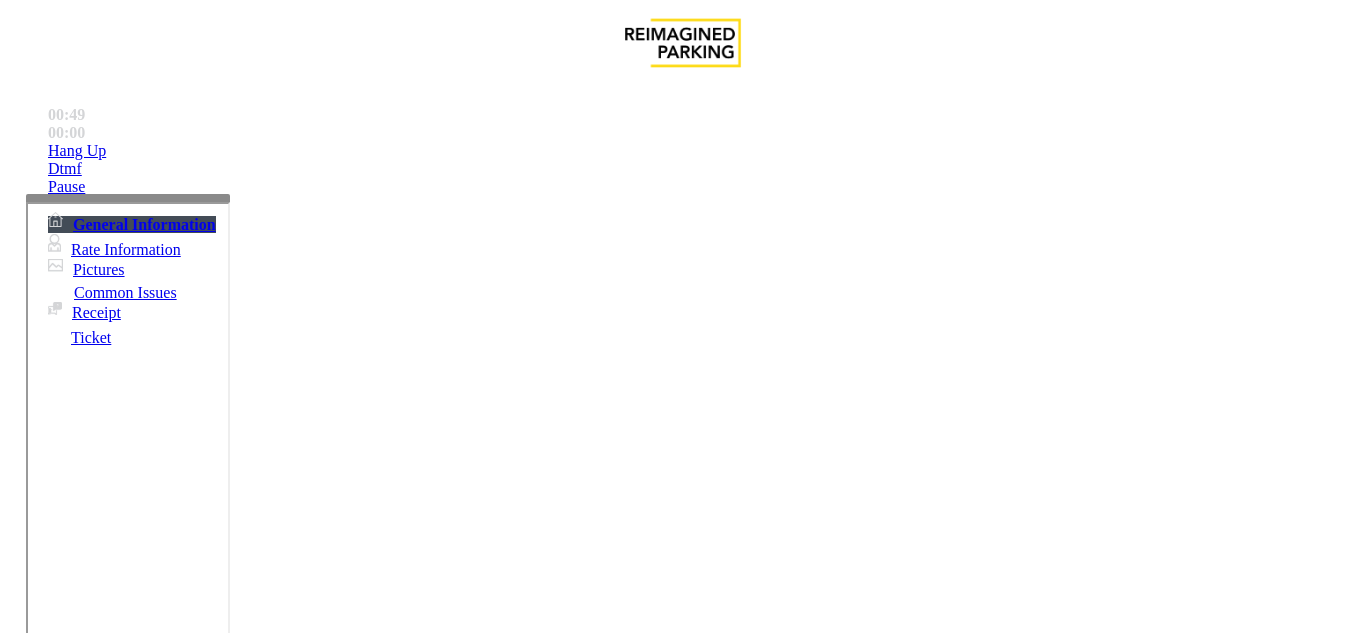 drag, startPoint x: 774, startPoint y: 370, endPoint x: 1161, endPoint y: 519, distance: 414.69266 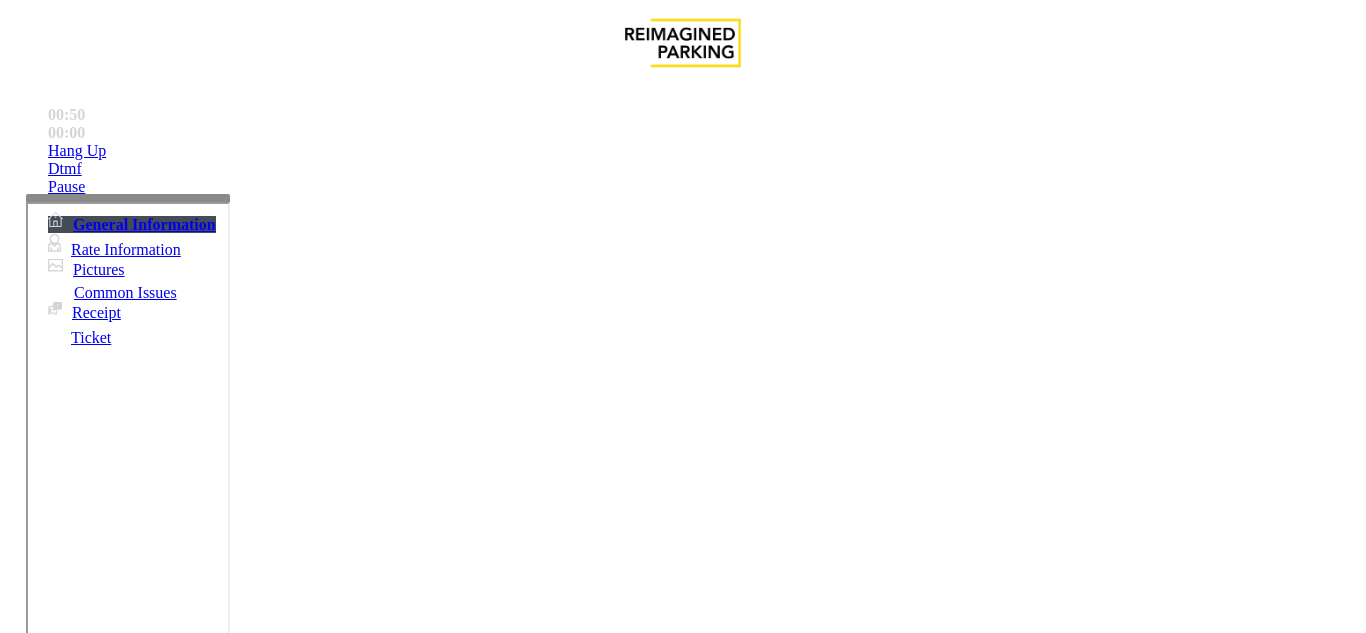 drag, startPoint x: 1161, startPoint y: 519, endPoint x: 778, endPoint y: 371, distance: 410.60077 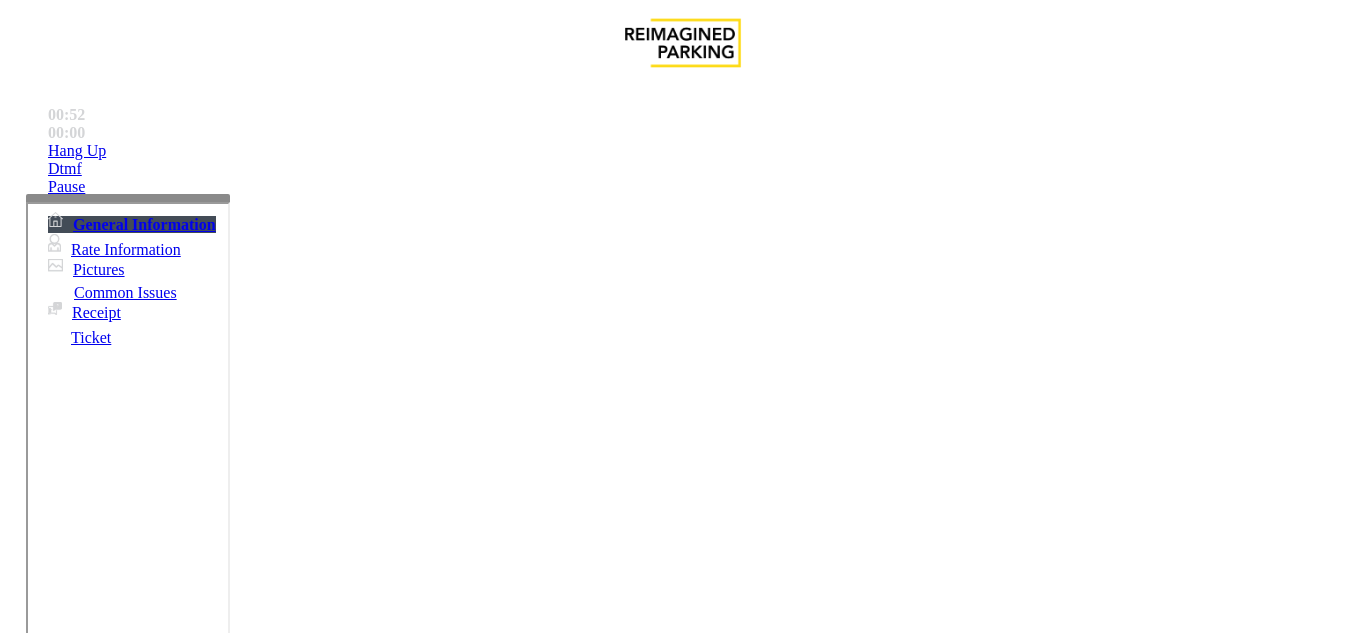 scroll, scrollTop: 785, scrollLeft: 0, axis: vertical 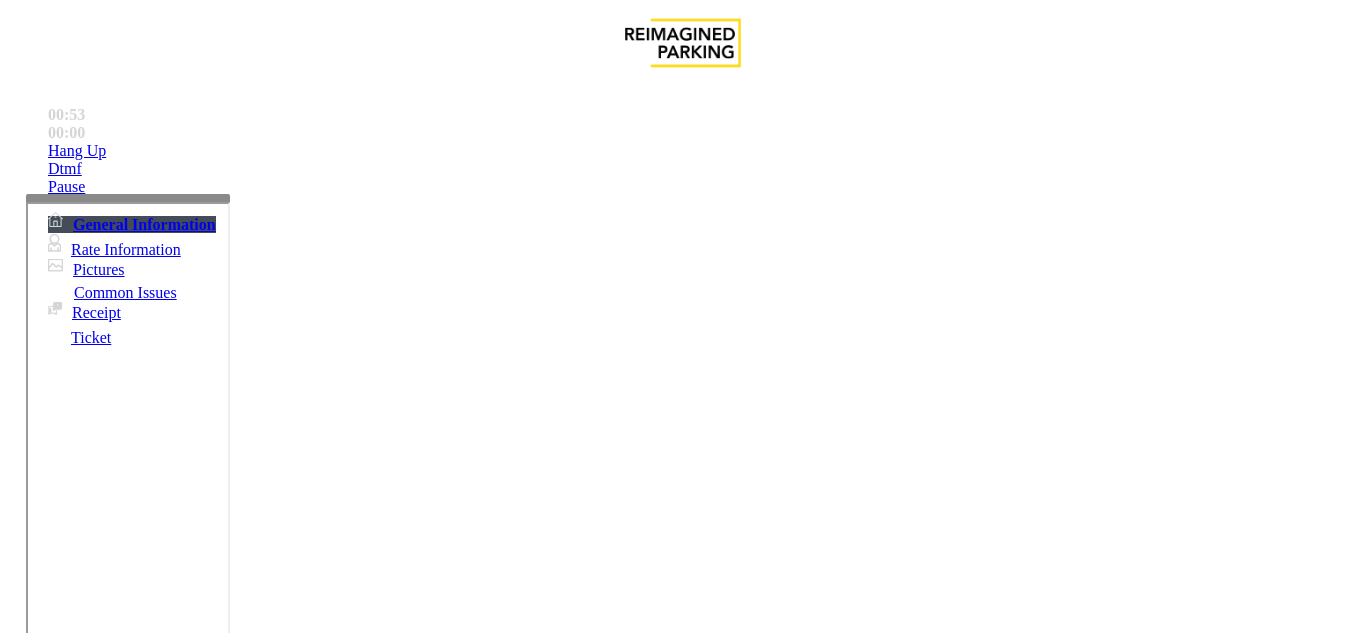 click on "At Shrader Exit ( patient/visitor) Everybody must pay for parking unless they have validations. Employee with the discount sticker must scan the validation at the entry in order to receive the discount. If they scan at the exit and in case it did not  work . In order to keep the complaint to a minimum. Take down the employee email, name and contact. Have them pay for the ticket. MOD will reach out to process a refund for the difference. Same for transients if they have validation sticker and its not working. Take down the name , email and contact. Have them pay for the ticket and MOD will reach out to process a refund for the difference." at bounding box center (682, 2978) 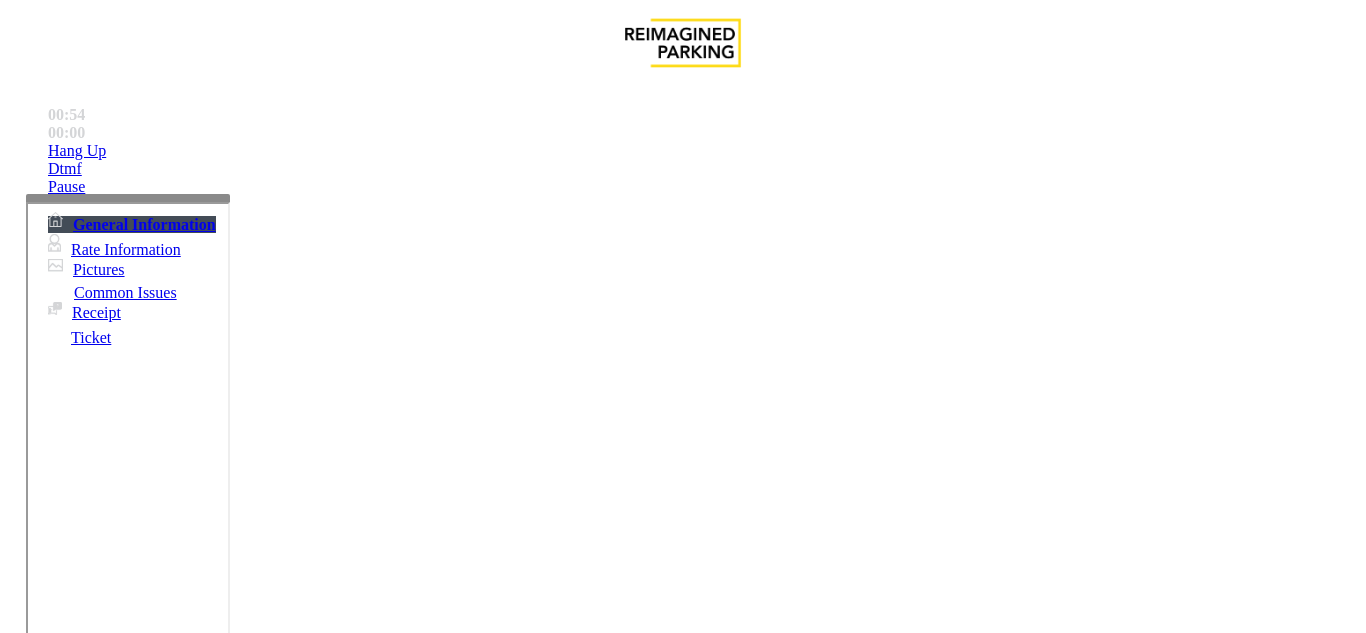 click at bounding box center (682, 2941) 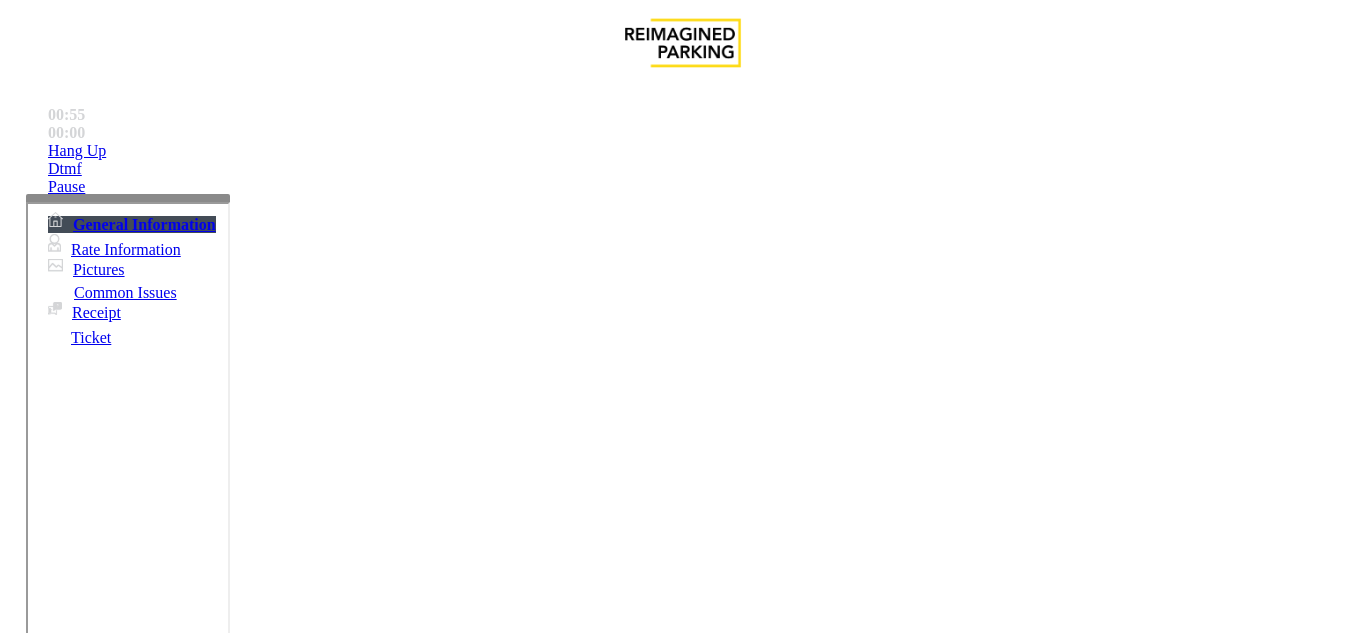 drag, startPoint x: 1182, startPoint y: 361, endPoint x: 1255, endPoint y: 421, distance: 94.493385 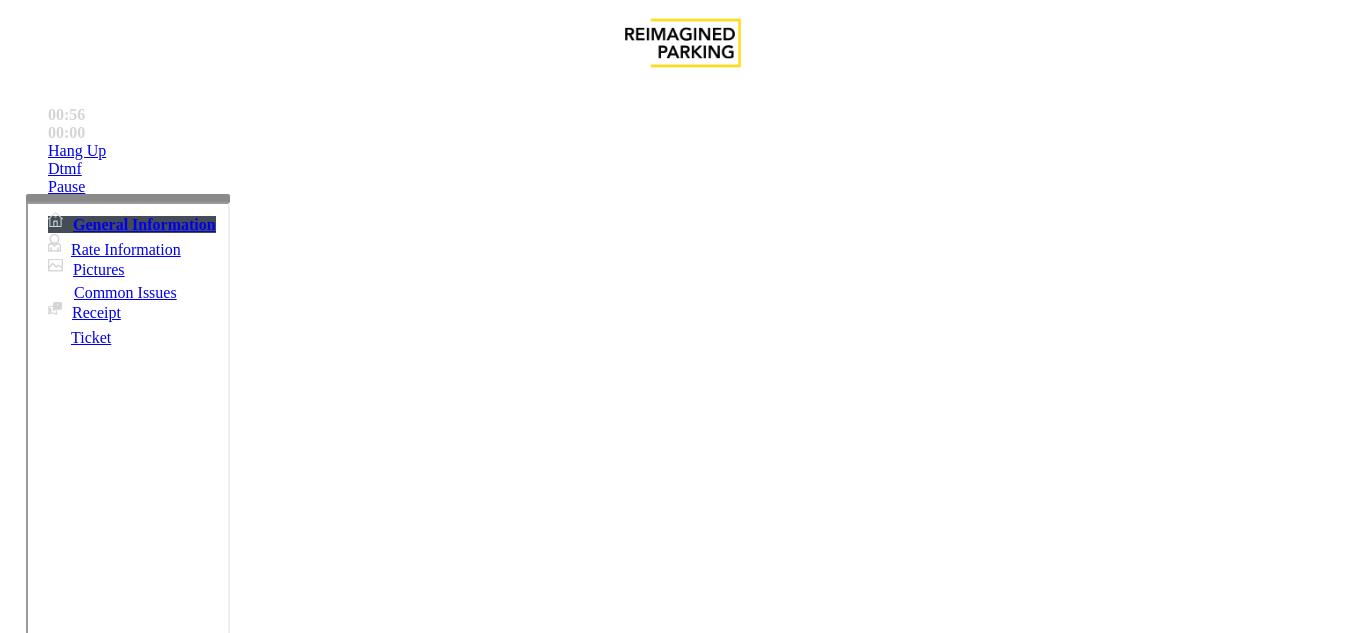 drag, startPoint x: 1255, startPoint y: 421, endPoint x: 725, endPoint y: 224, distance: 565.42816 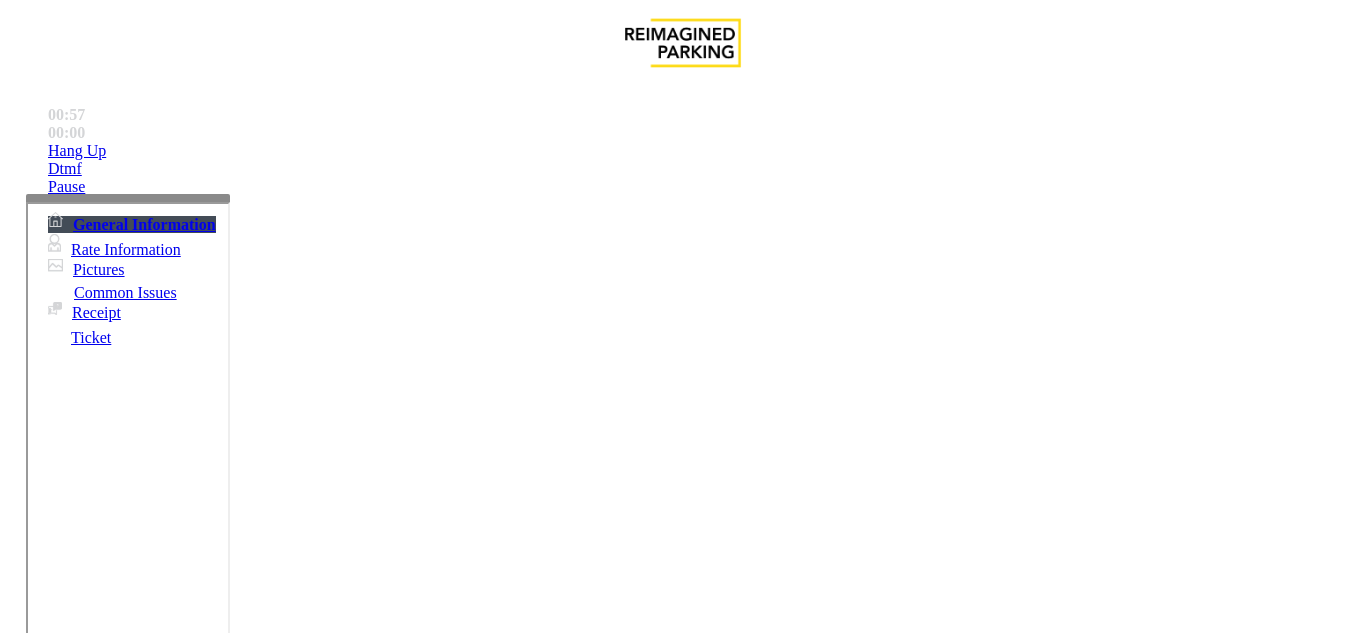 scroll, scrollTop: 0, scrollLeft: 0, axis: both 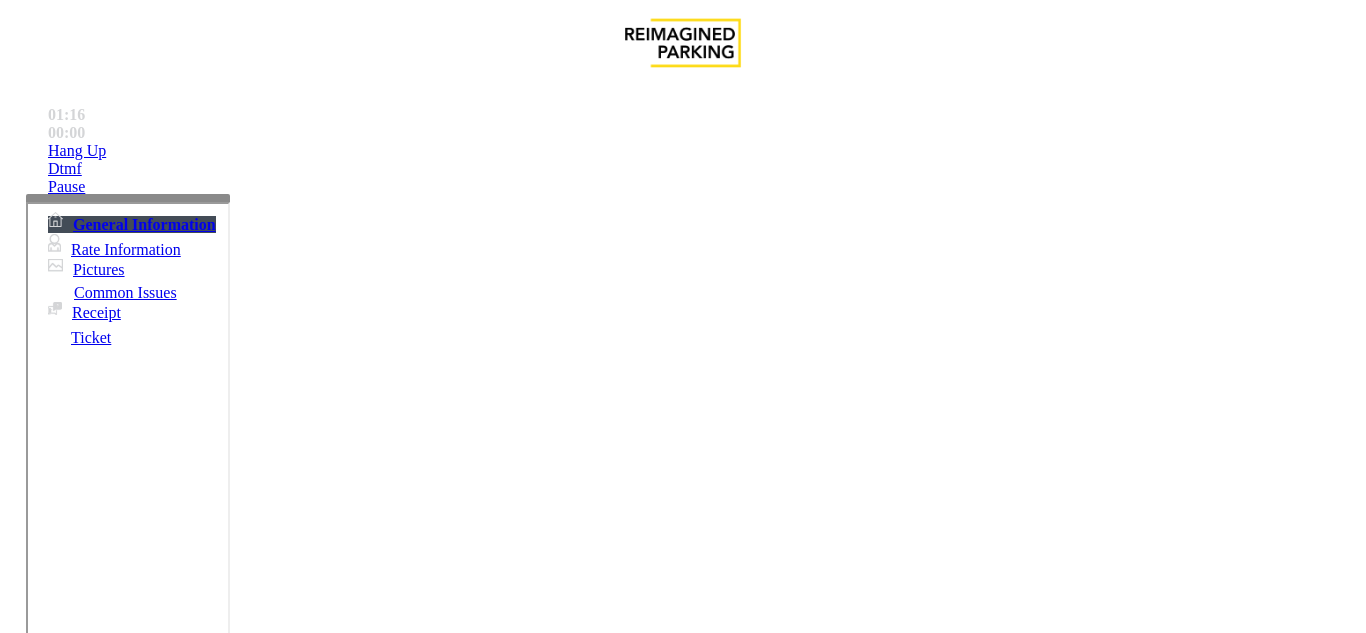 click at bounding box center [96, 1308] 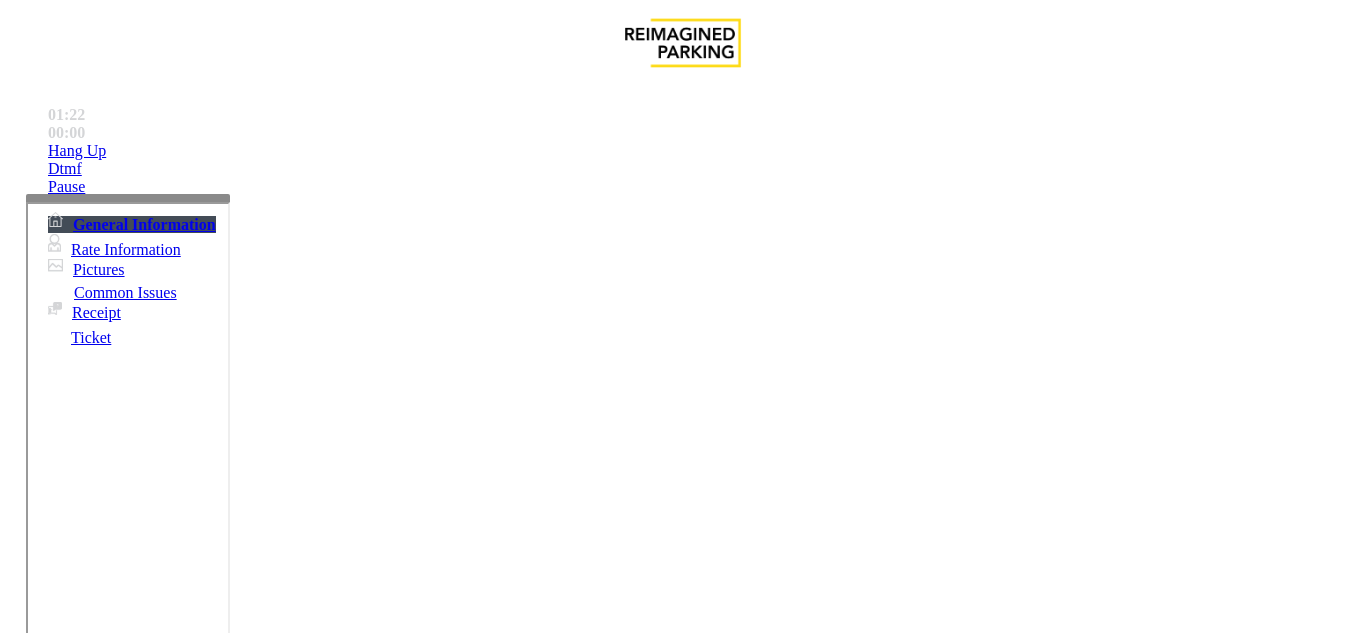 type on "******" 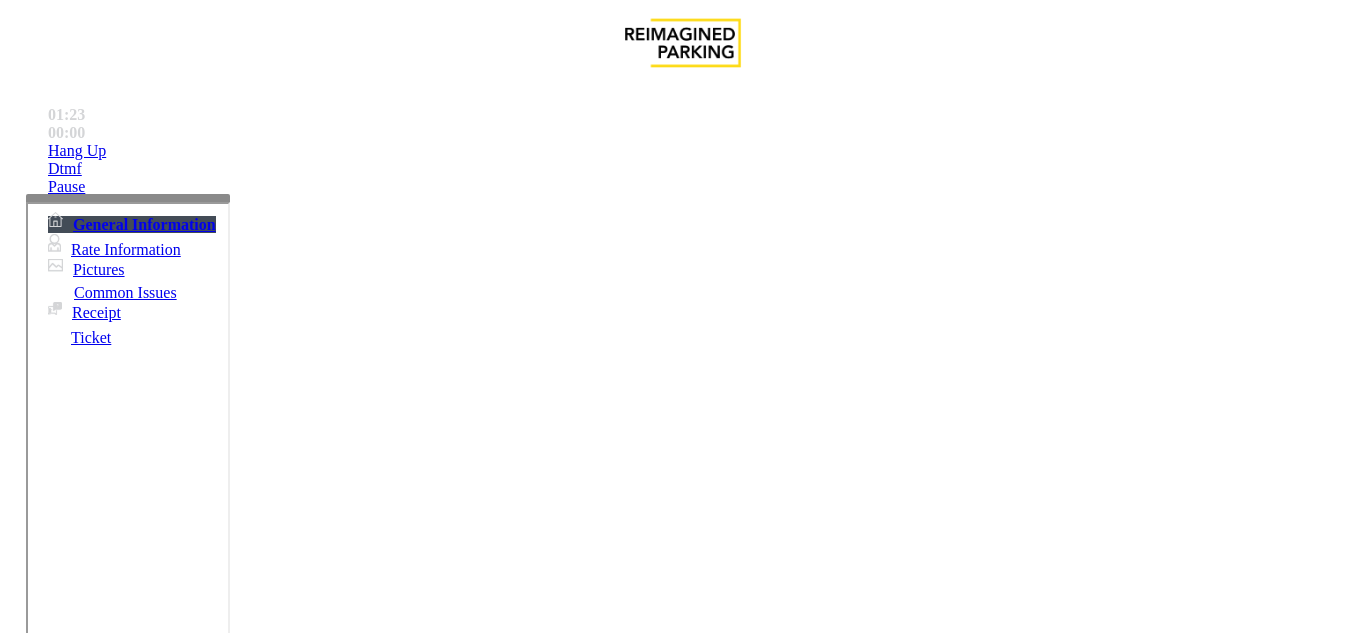 scroll, scrollTop: 2470, scrollLeft: 0, axis: vertical 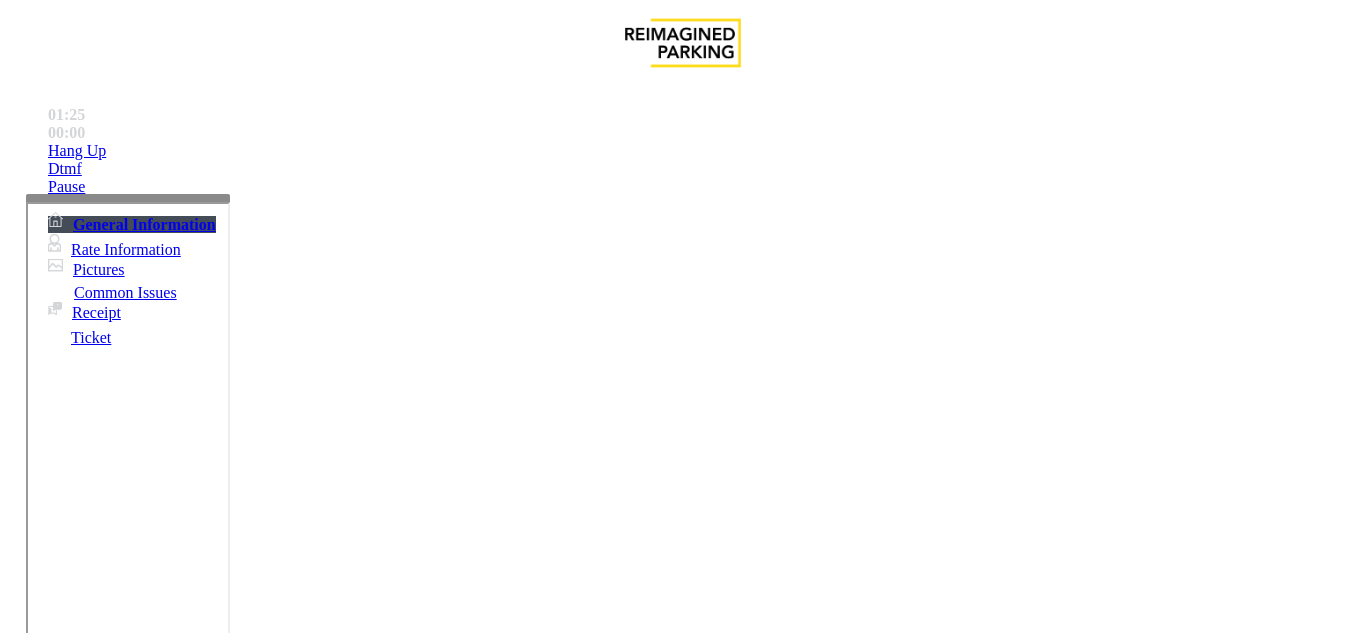 drag, startPoint x: 956, startPoint y: 194, endPoint x: 846, endPoint y: 204, distance: 110.45361 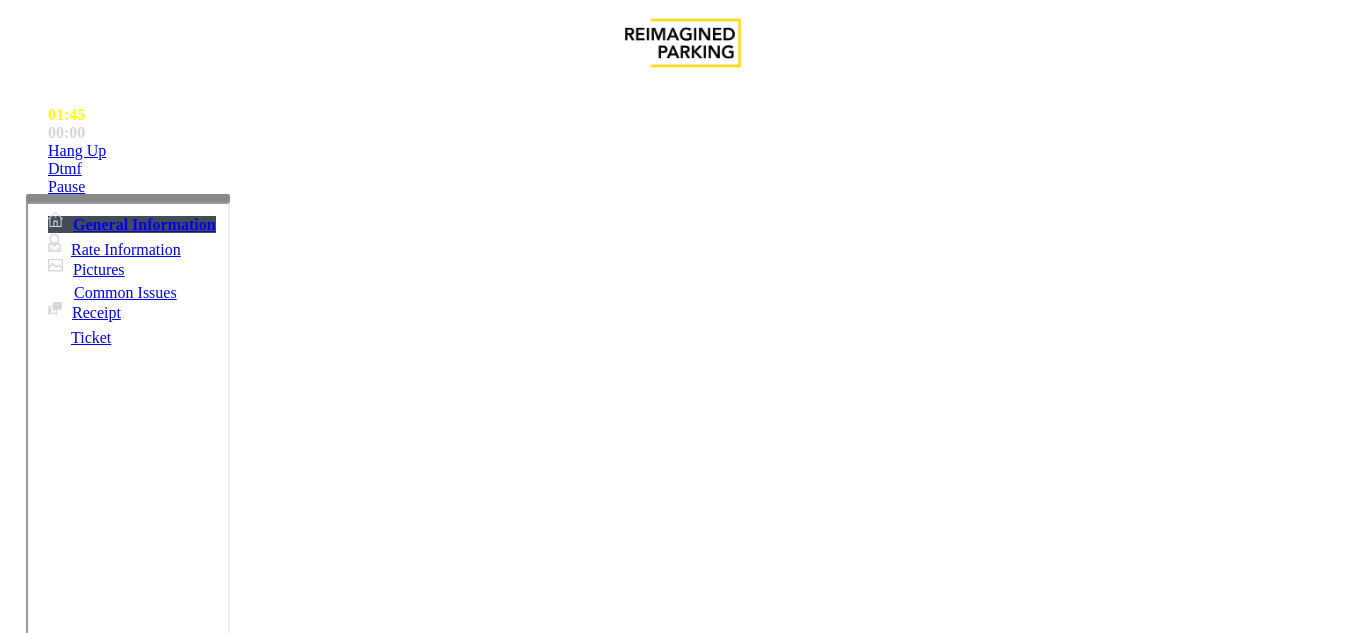scroll, scrollTop: 200, scrollLeft: 0, axis: vertical 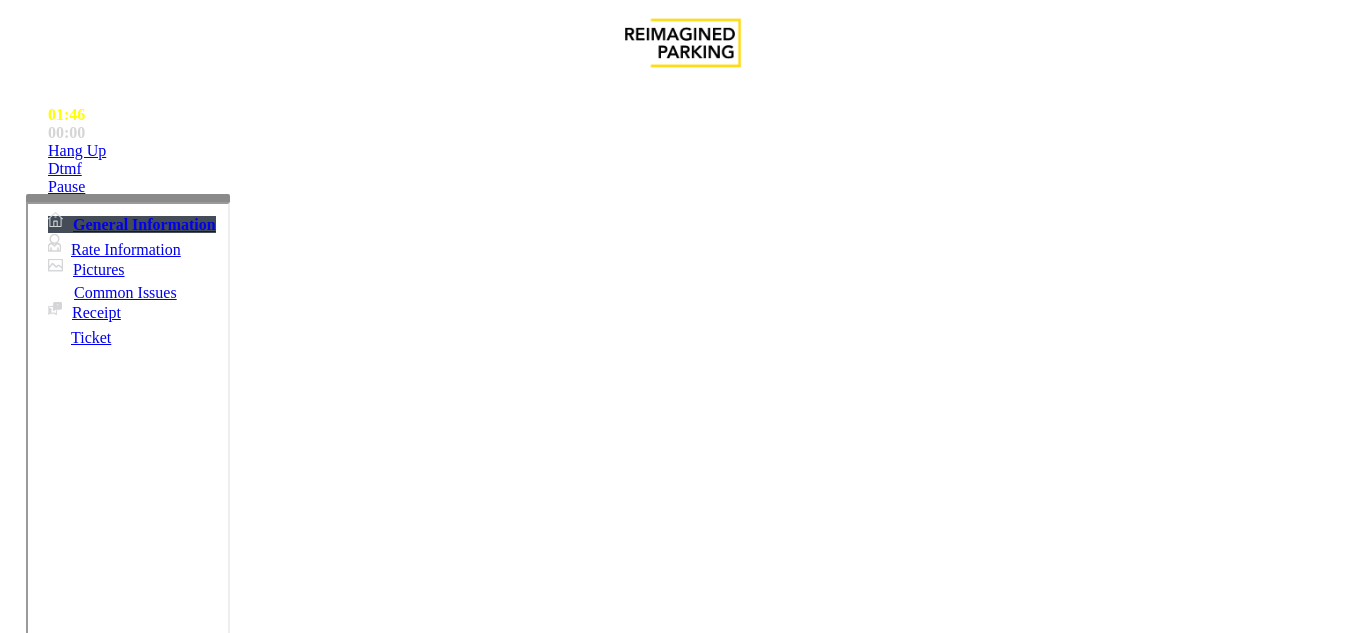 click on "* Vend will be performed using 9# tone" at bounding box center [142, 1728] 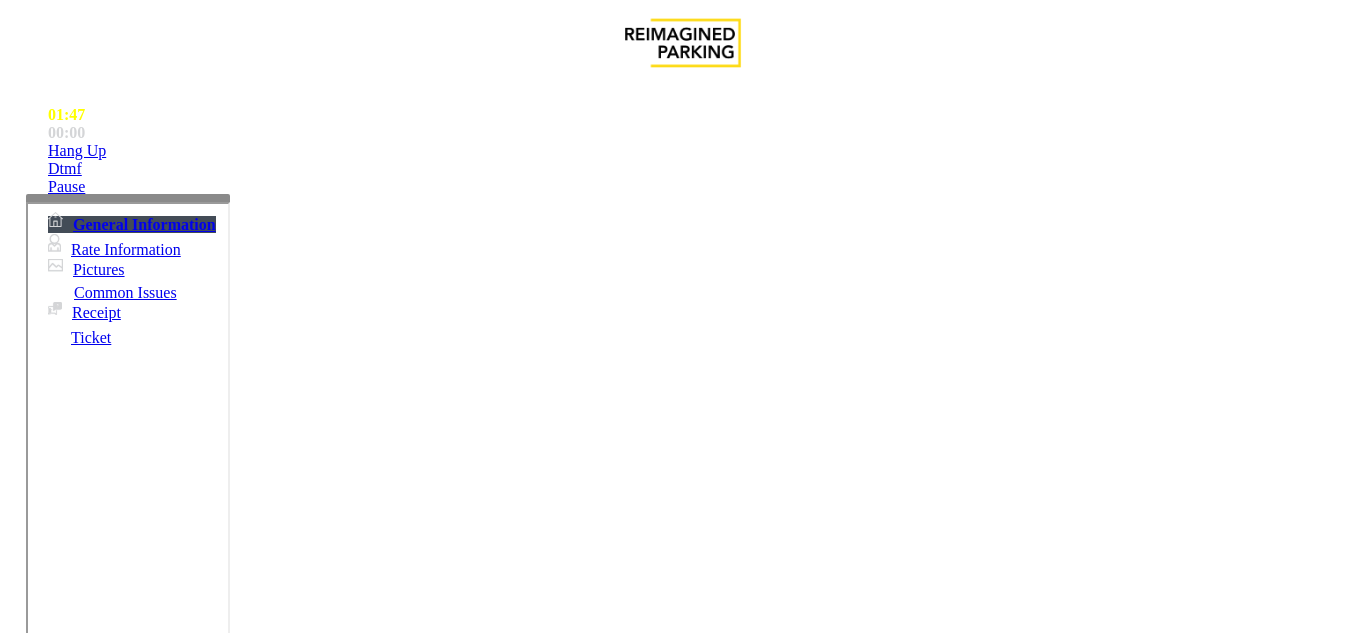drag, startPoint x: 294, startPoint y: 555, endPoint x: 624, endPoint y: 553, distance: 330.00607 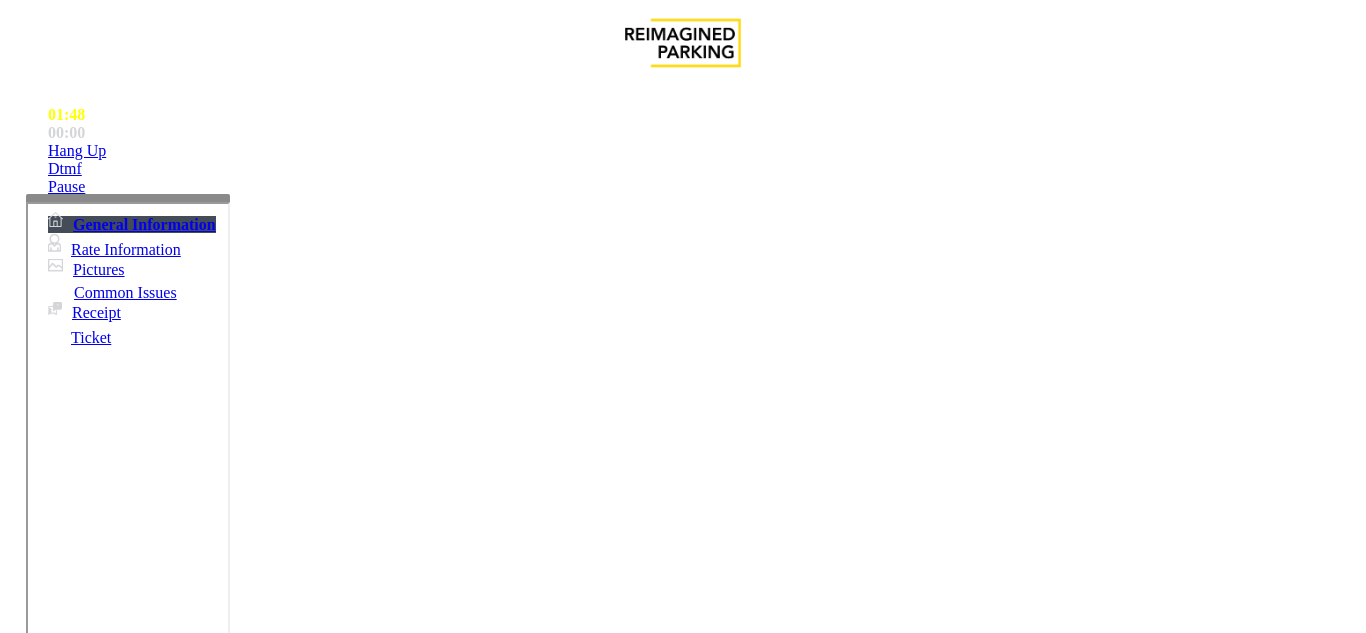 scroll, scrollTop: 0, scrollLeft: 0, axis: both 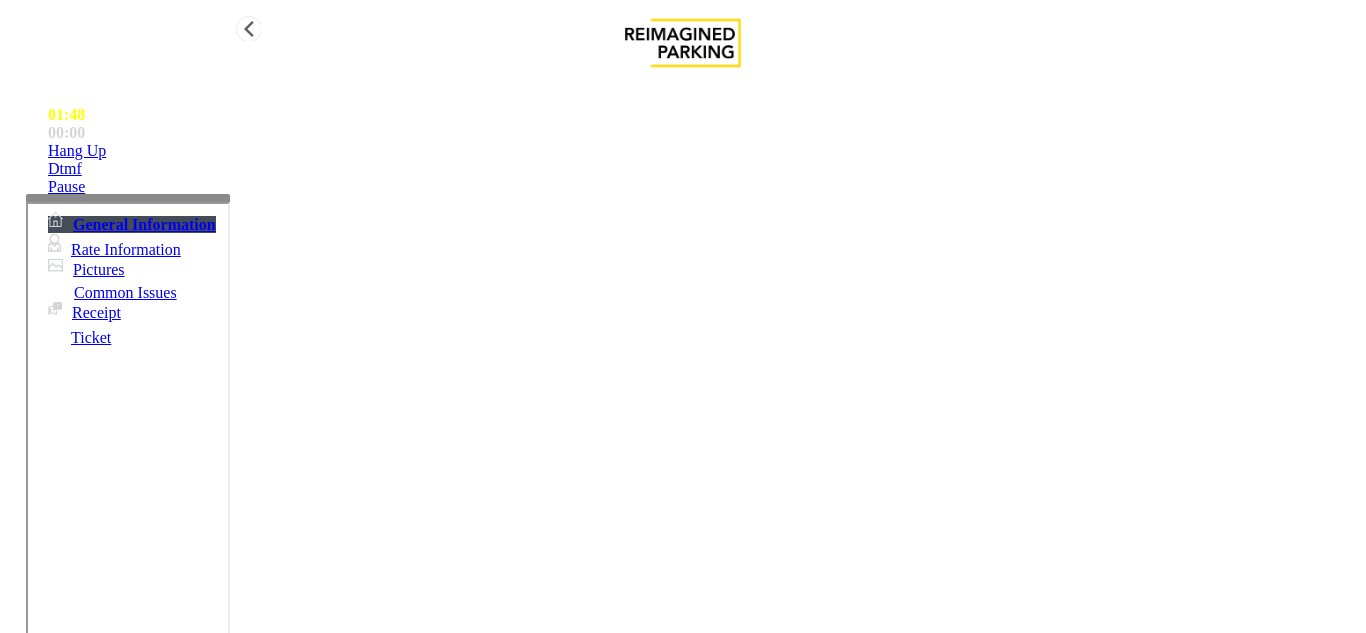 click on "Hang Up" at bounding box center (703, 151) 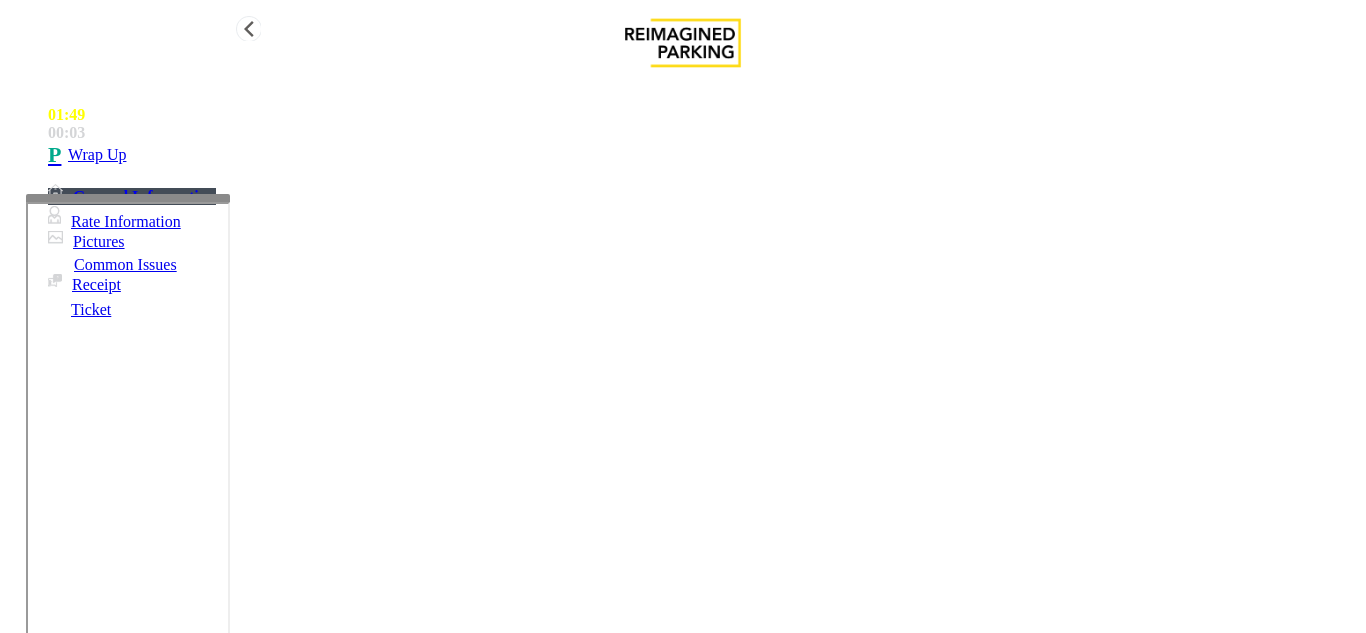 scroll, scrollTop: 200, scrollLeft: 0, axis: vertical 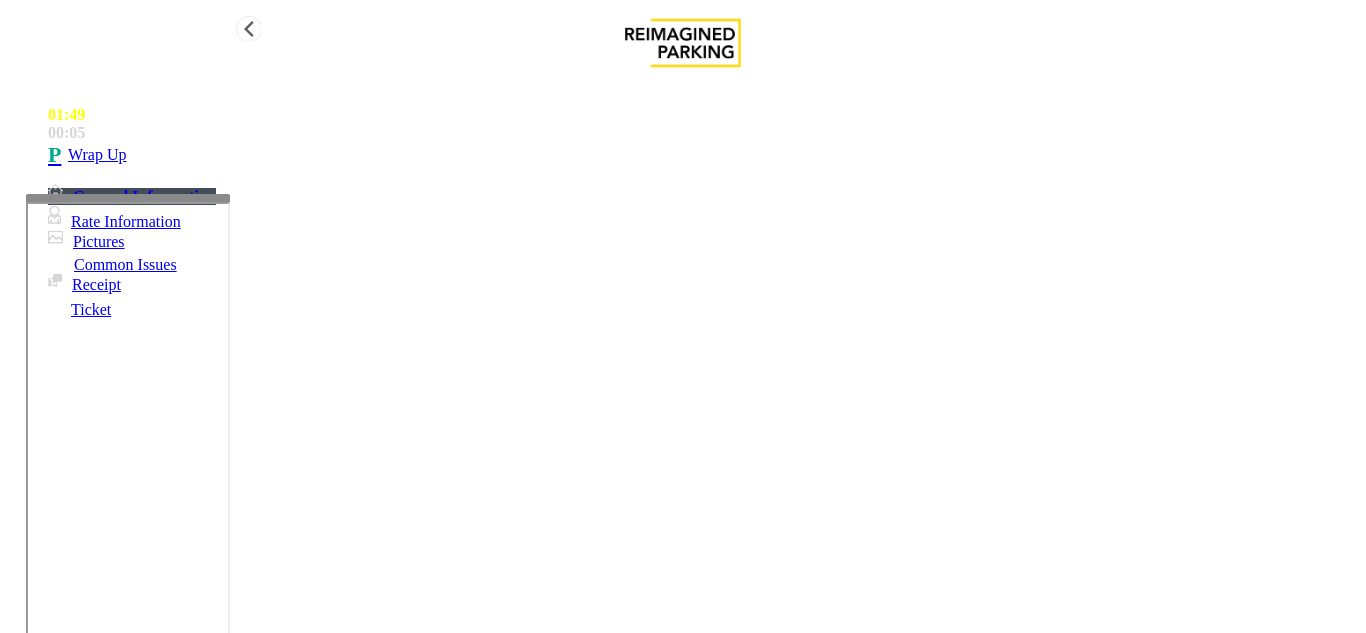 click at bounding box center (221, 1615) 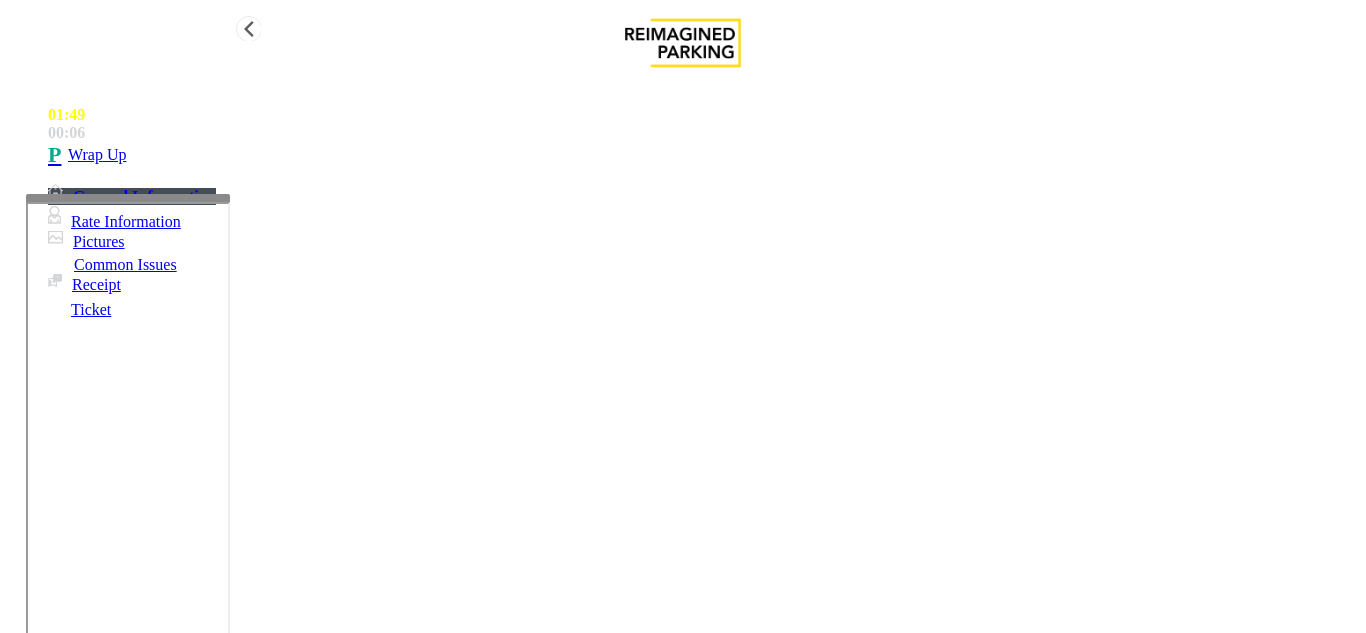 drag, startPoint x: 364, startPoint y: 430, endPoint x: 635, endPoint y: 406, distance: 272.06067 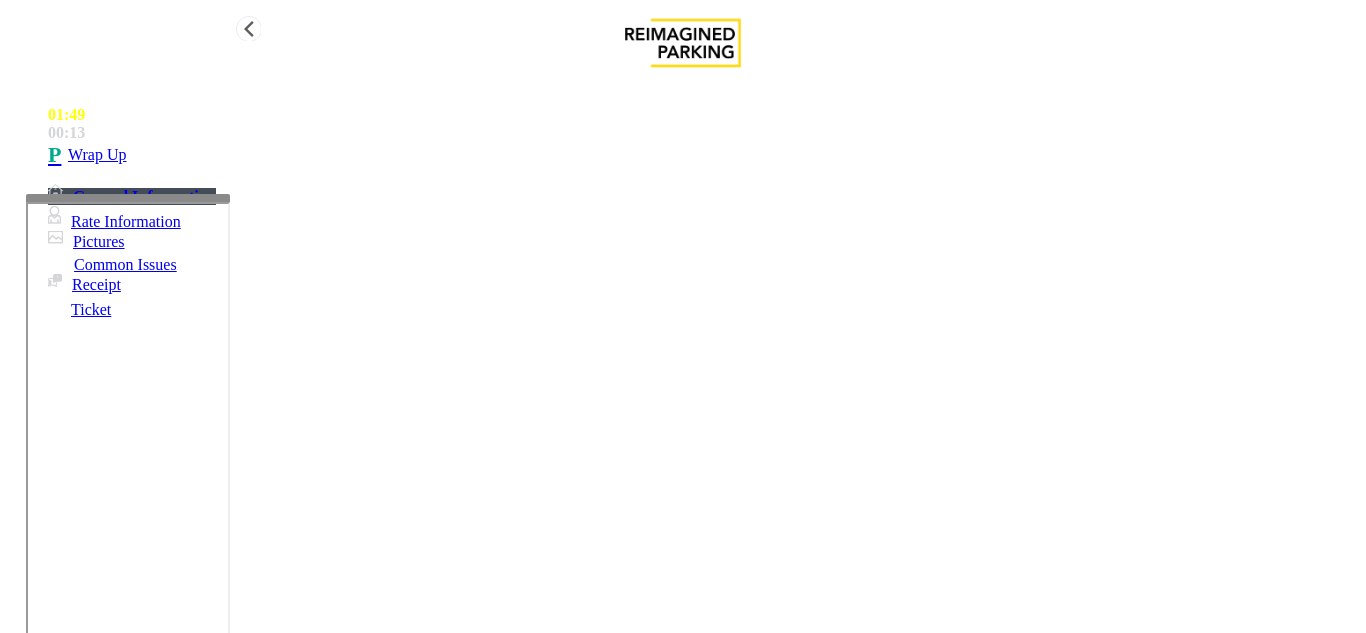 click at bounding box center [221, 1615] 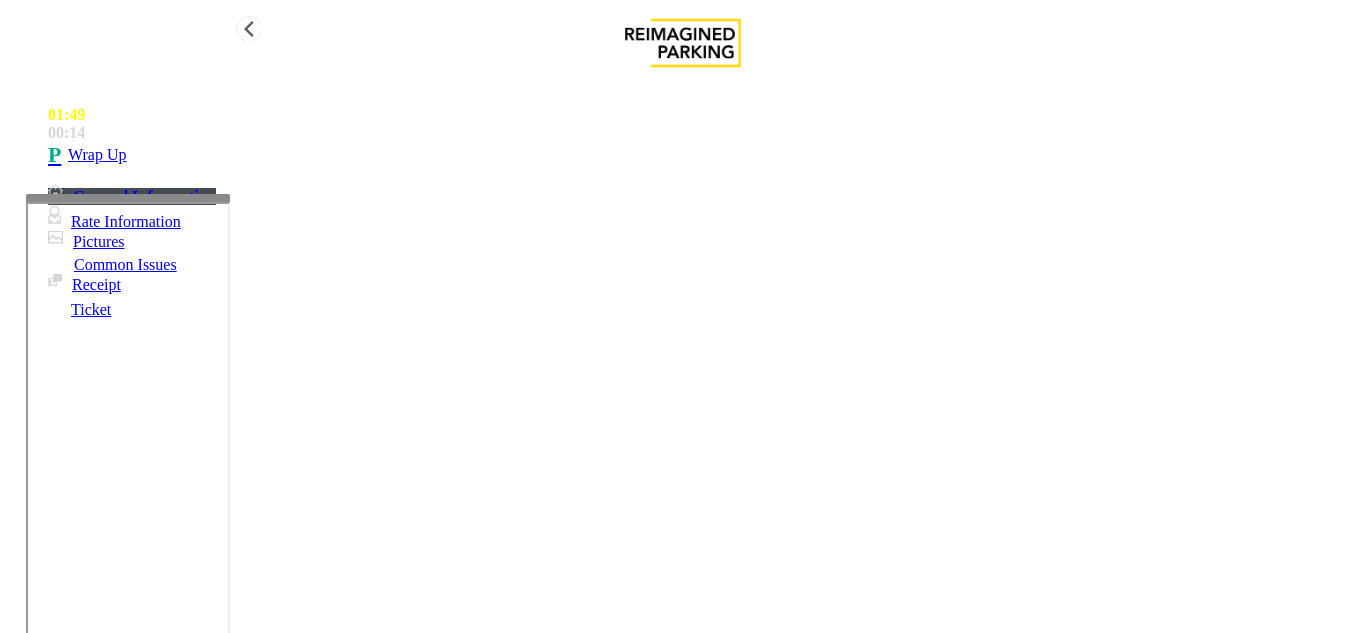 click at bounding box center [221, 1615] 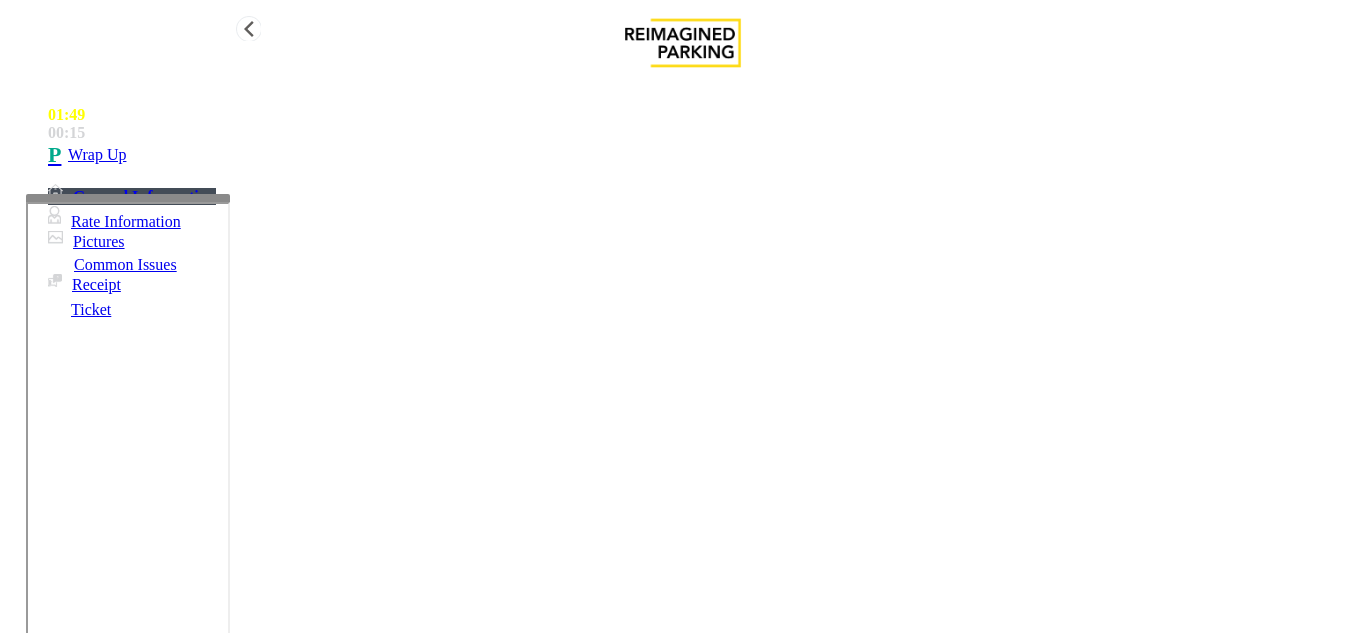 click at bounding box center (221, 1615) 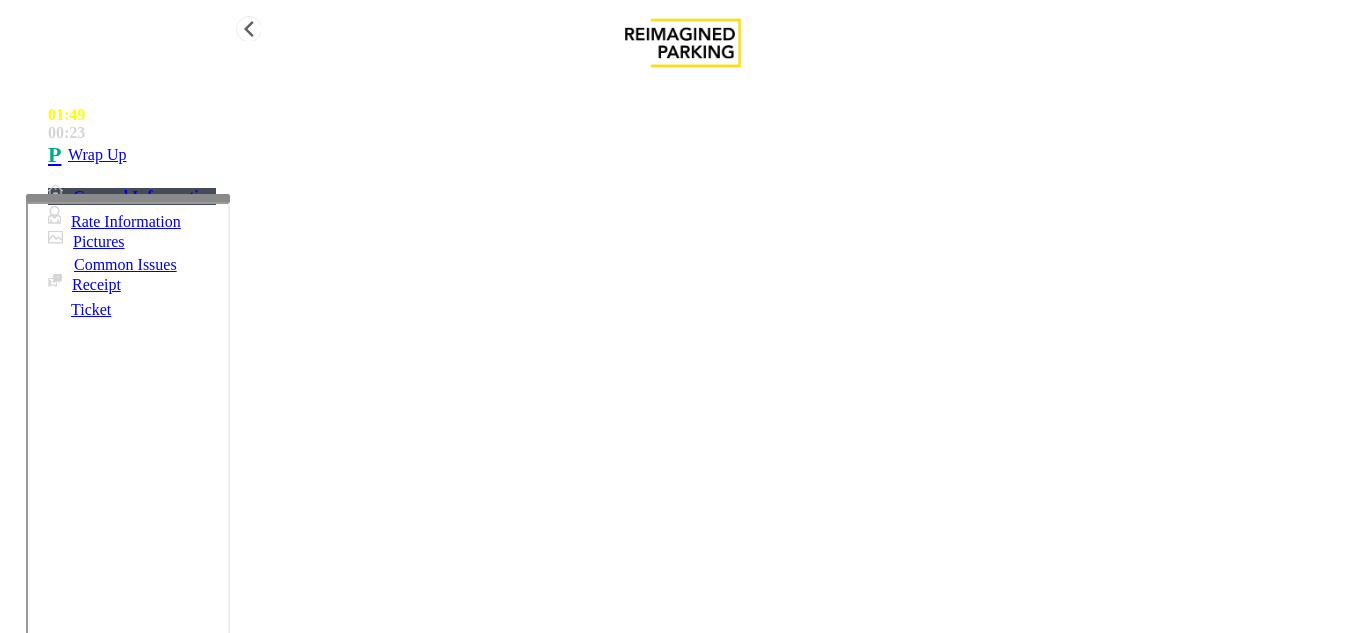 scroll, scrollTop: 0, scrollLeft: 0, axis: both 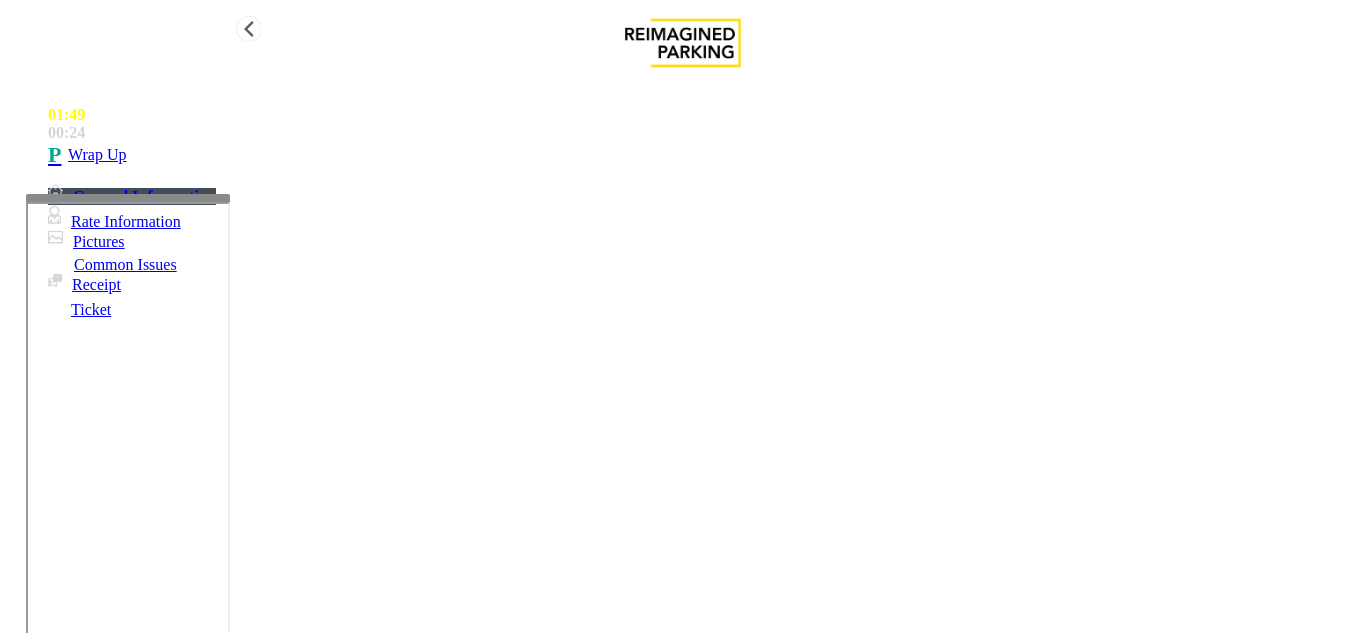 type on "**********" 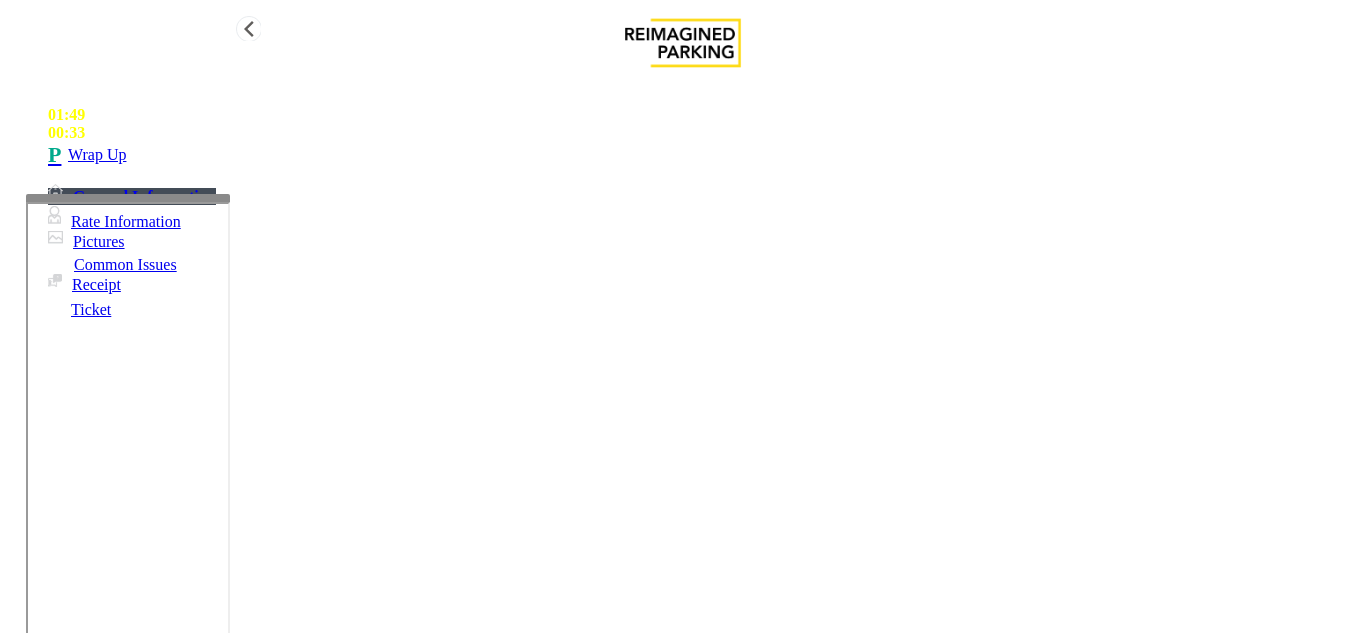paste 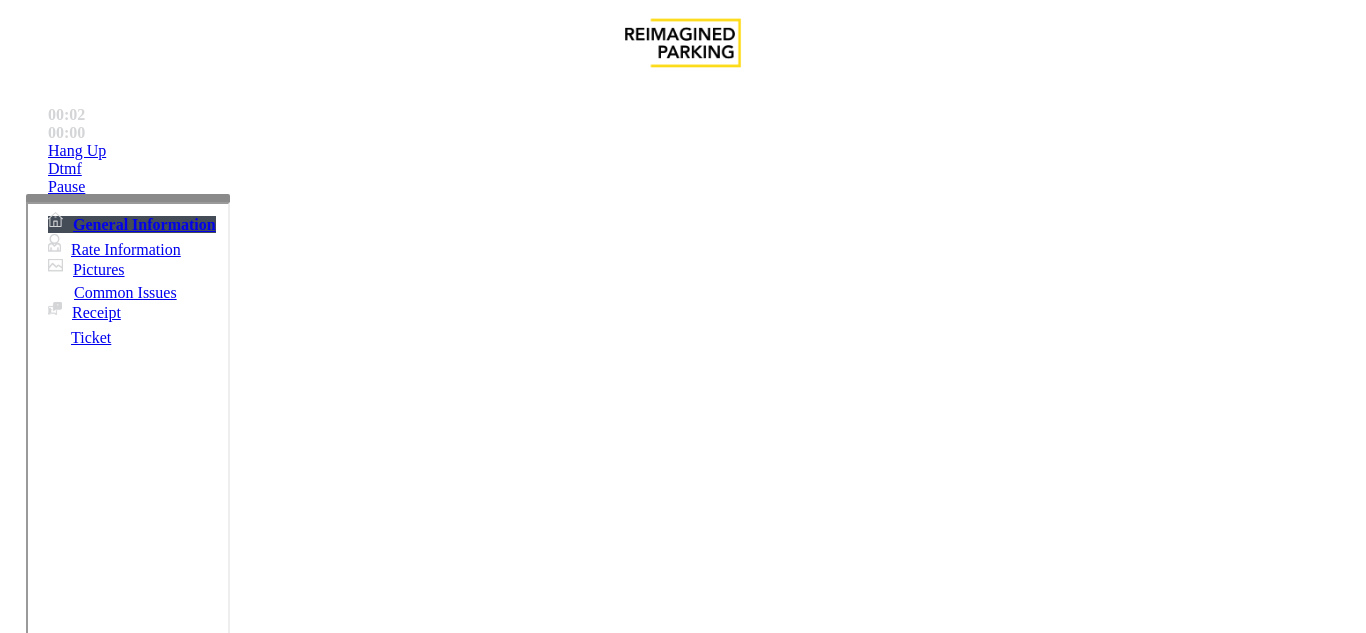 scroll, scrollTop: 1500, scrollLeft: 0, axis: vertical 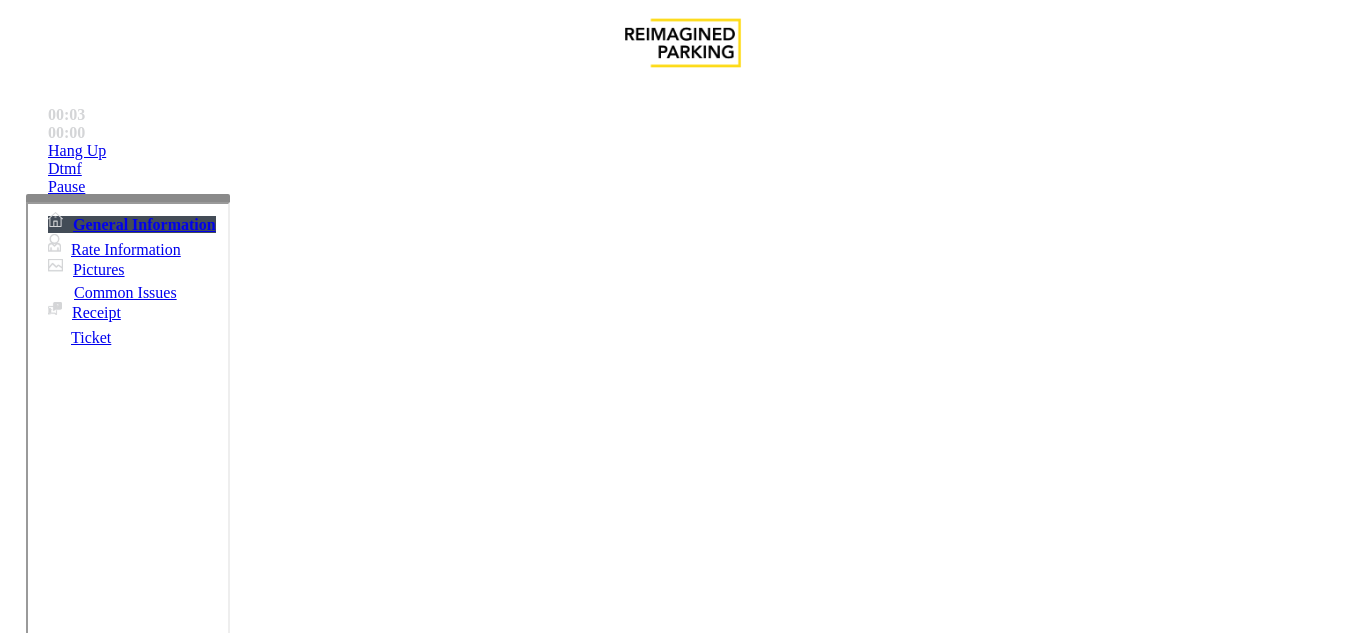 drag, startPoint x: 797, startPoint y: 378, endPoint x: 784, endPoint y: 371, distance: 14.764823 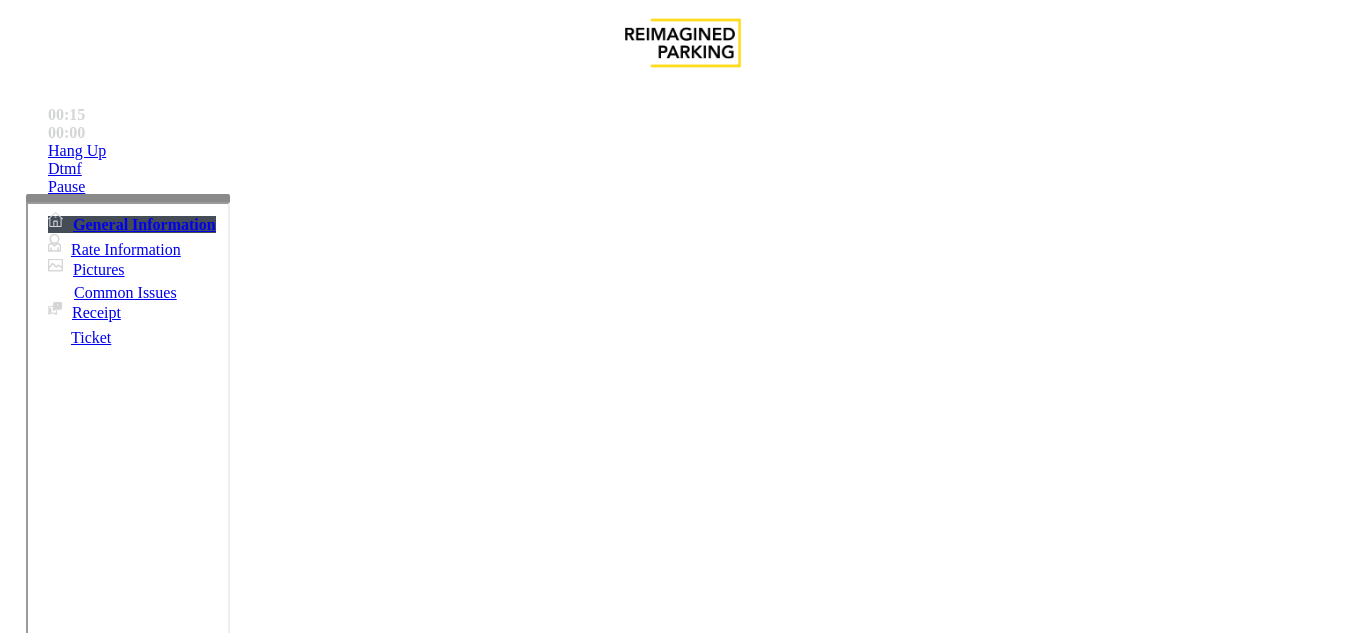 click on "Intercom Issue/No Response" at bounding box center [929, 1286] 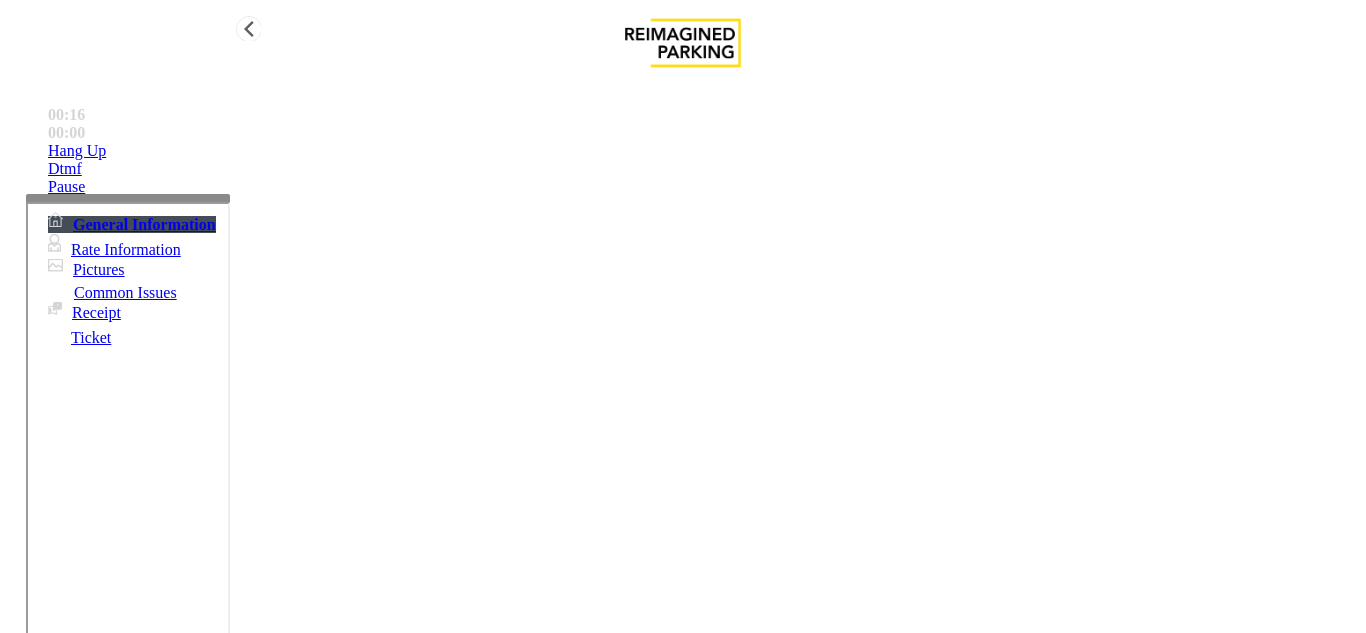 click on "Hang Up" at bounding box center [77, 151] 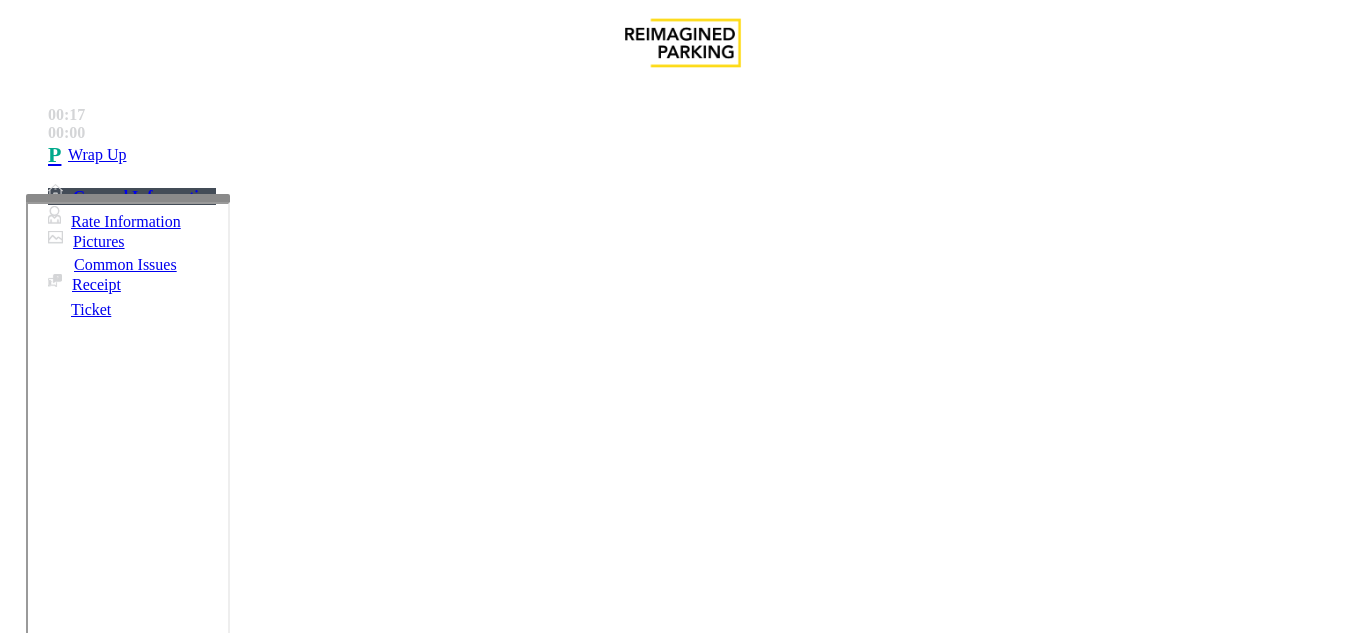 click on "Parker Cannot Hear Call Center Agent" at bounding box center (378, 1286) 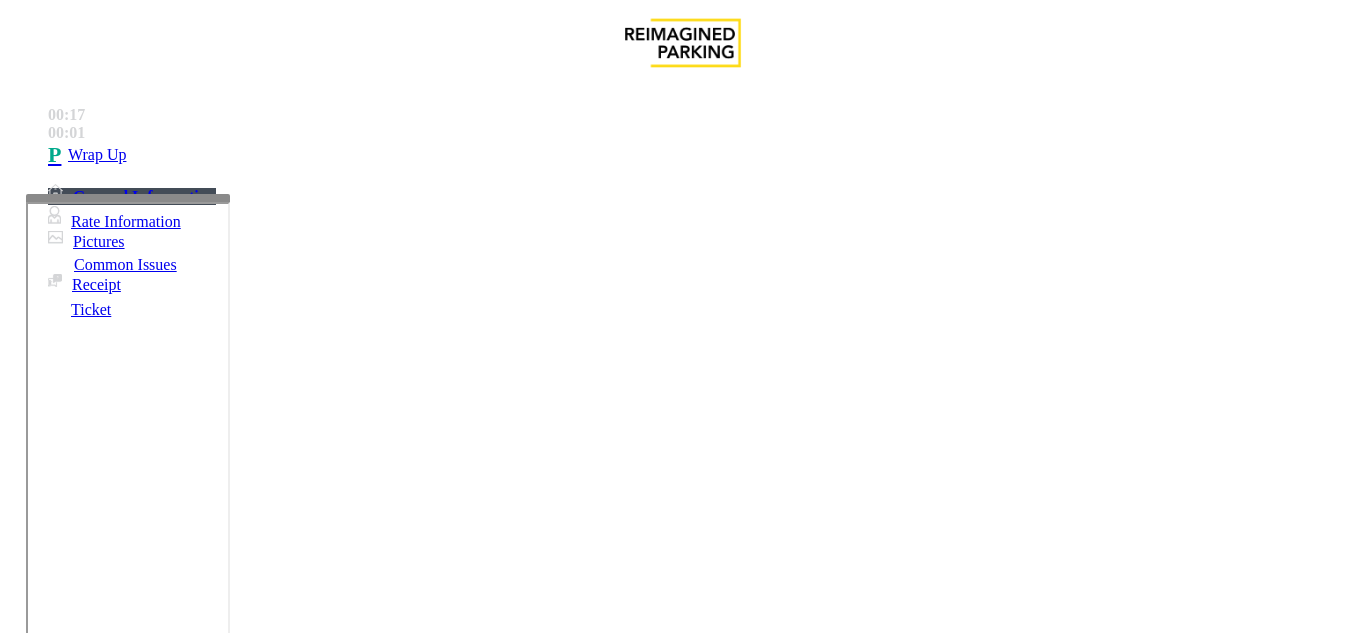 click on "Intercom Issue/No Response" at bounding box center [141, 1253] 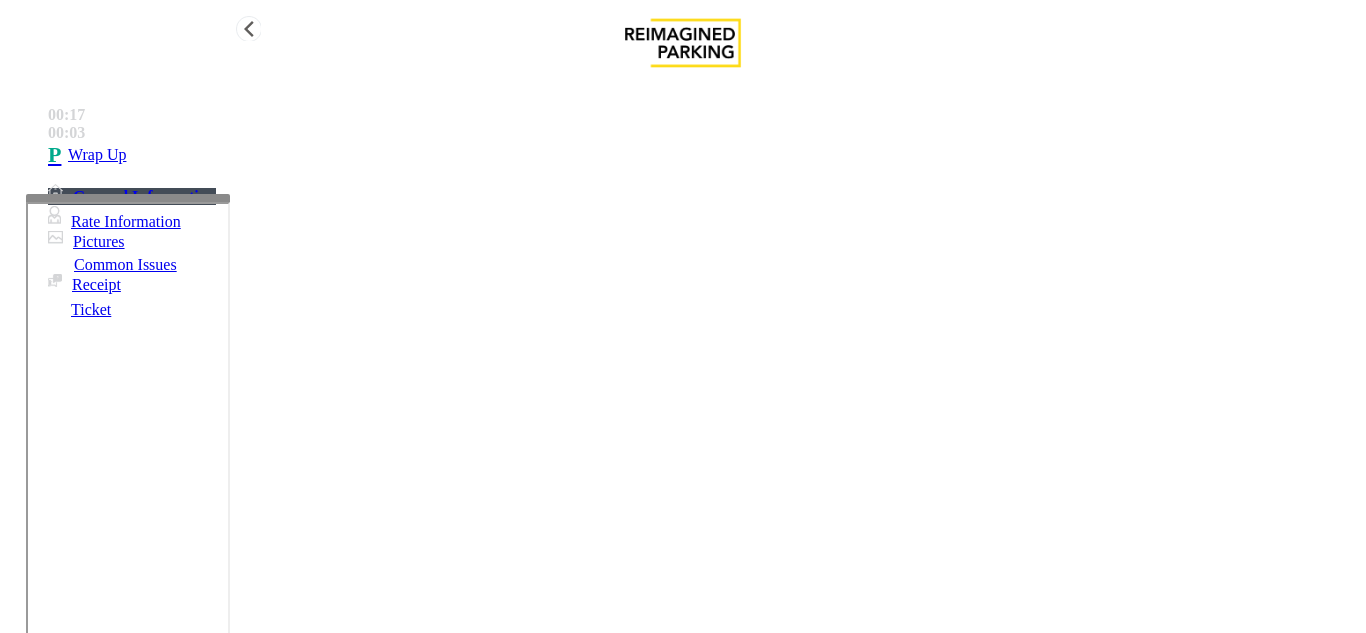 type on "**********" 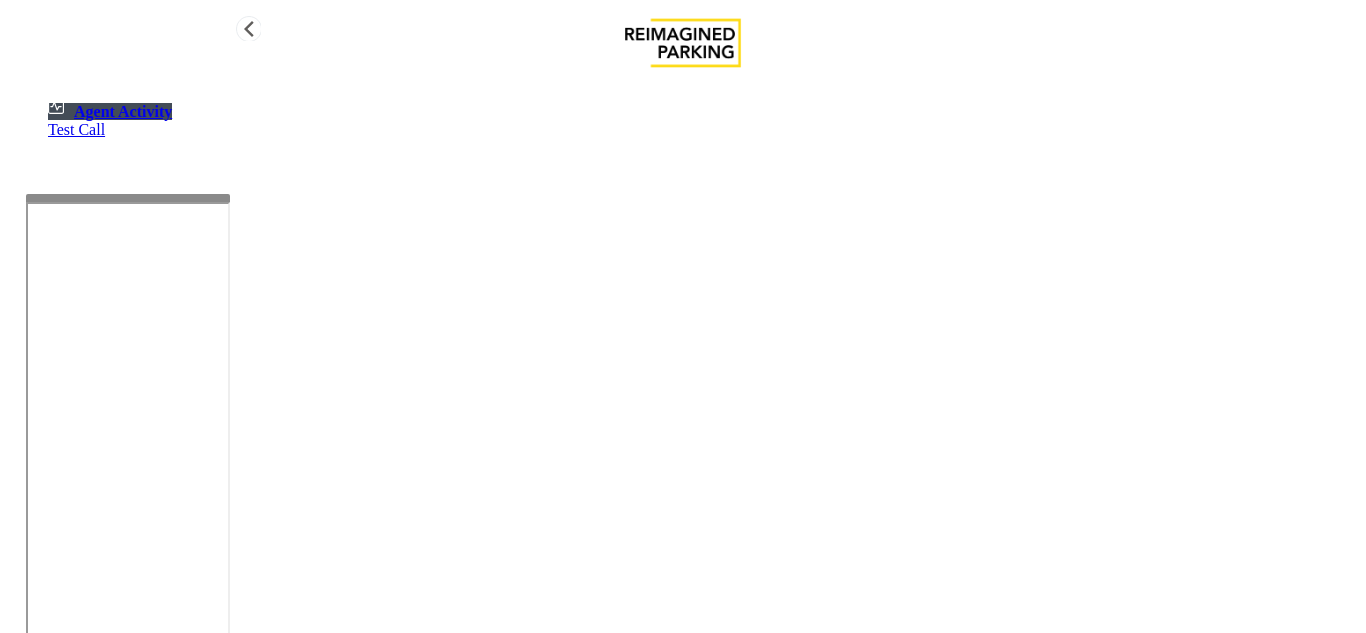 click on "Agent Activity Test Call" at bounding box center [683, 398] 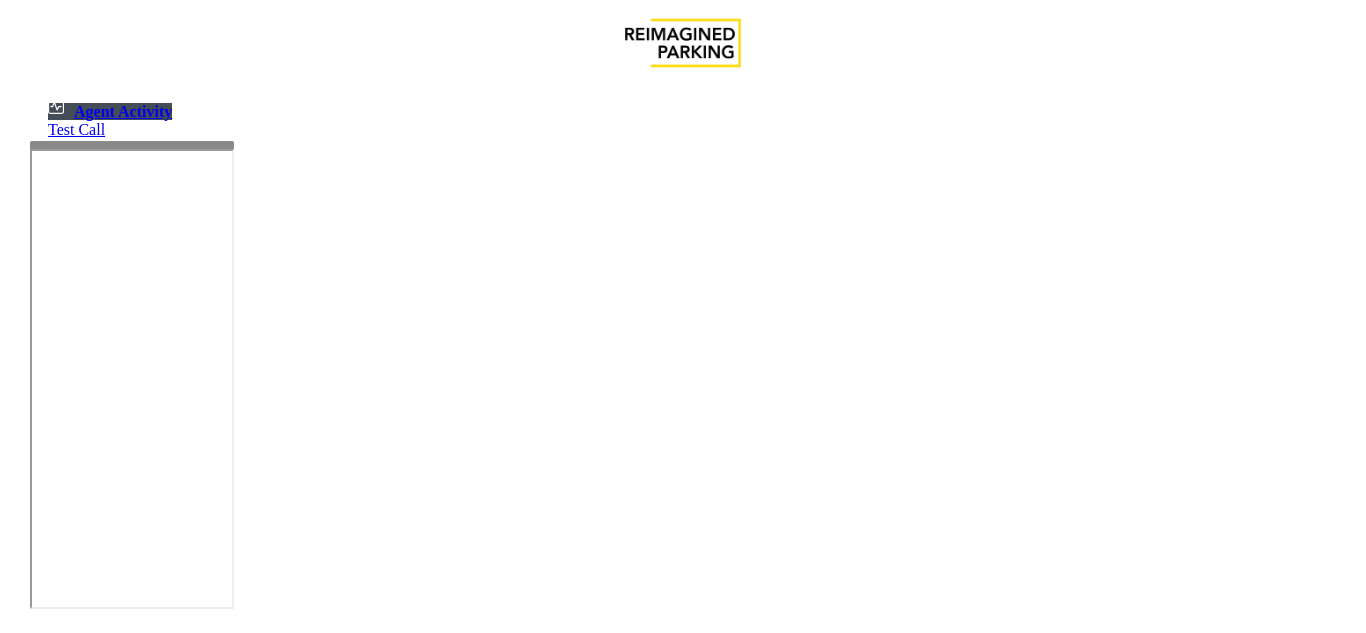 scroll, scrollTop: 0, scrollLeft: 0, axis: both 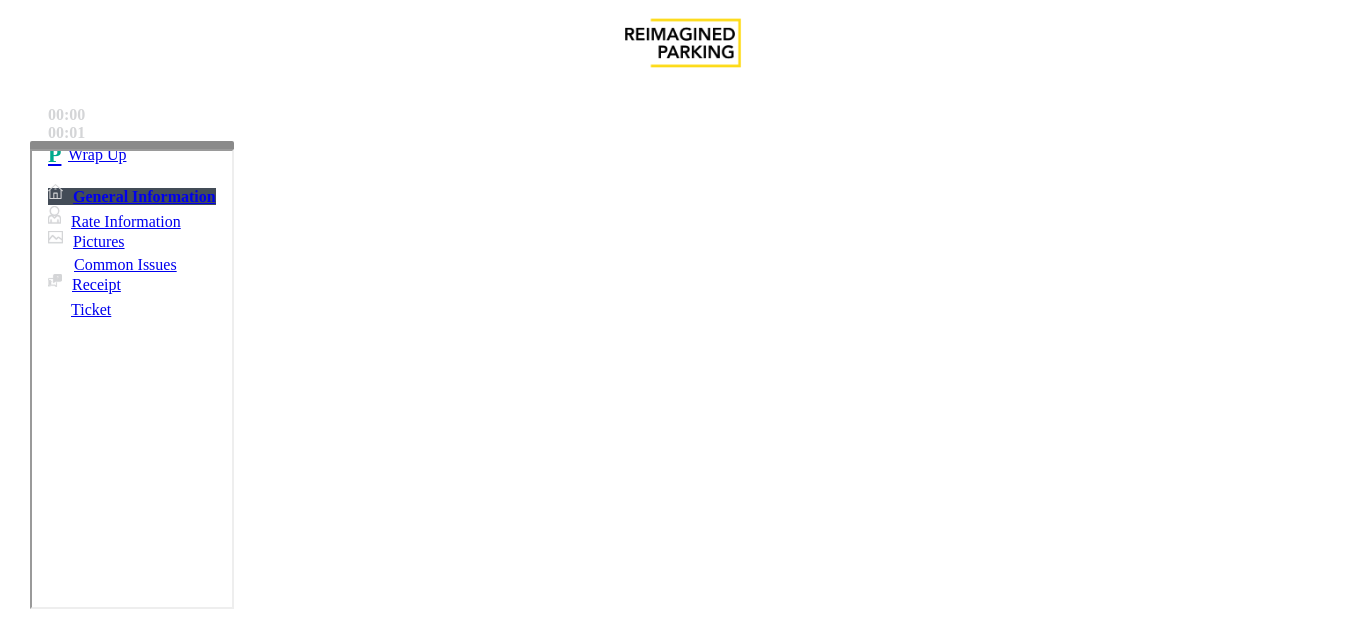 click on "Intercom Issue/No Response" at bounding box center (929, 1286) 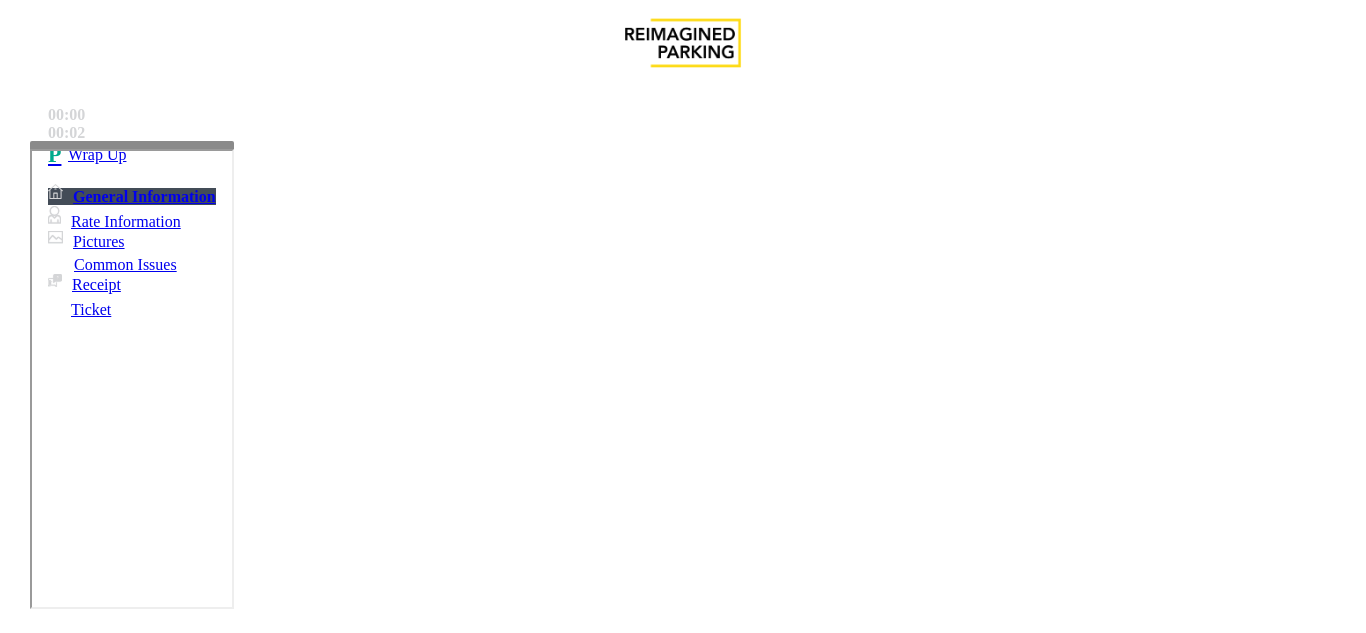 click on "No Response/Unable to hear parker" at bounding box center [142, 1286] 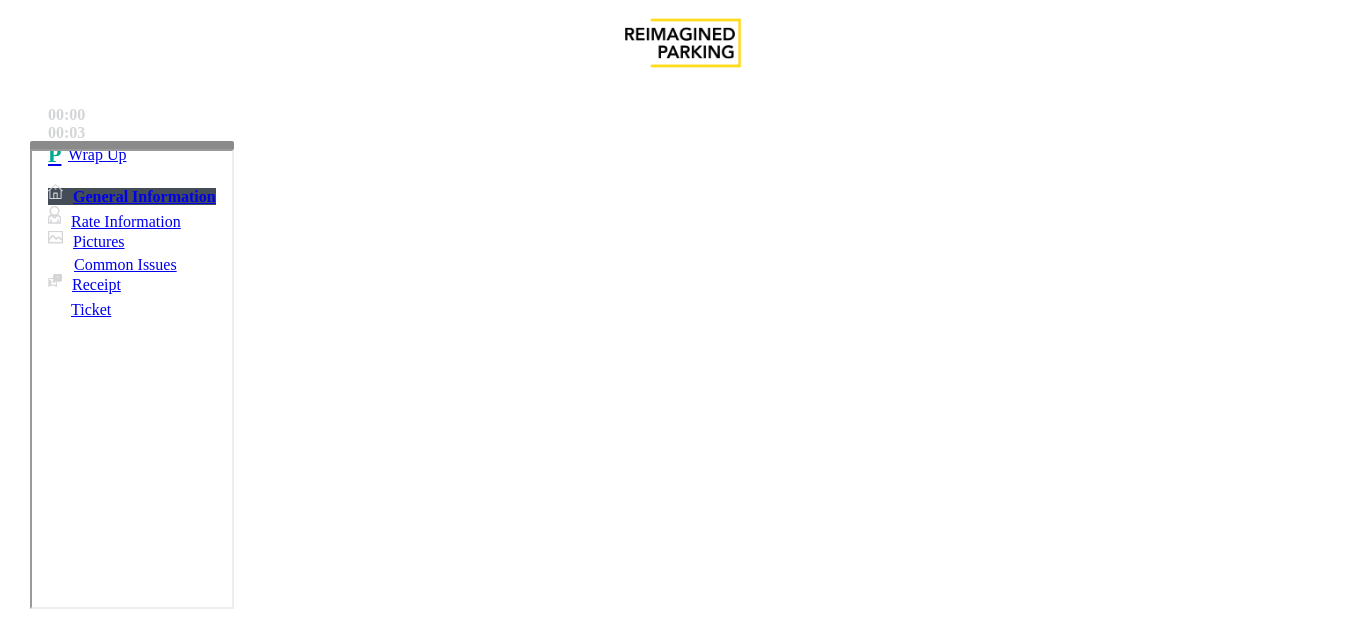 type on "**********" 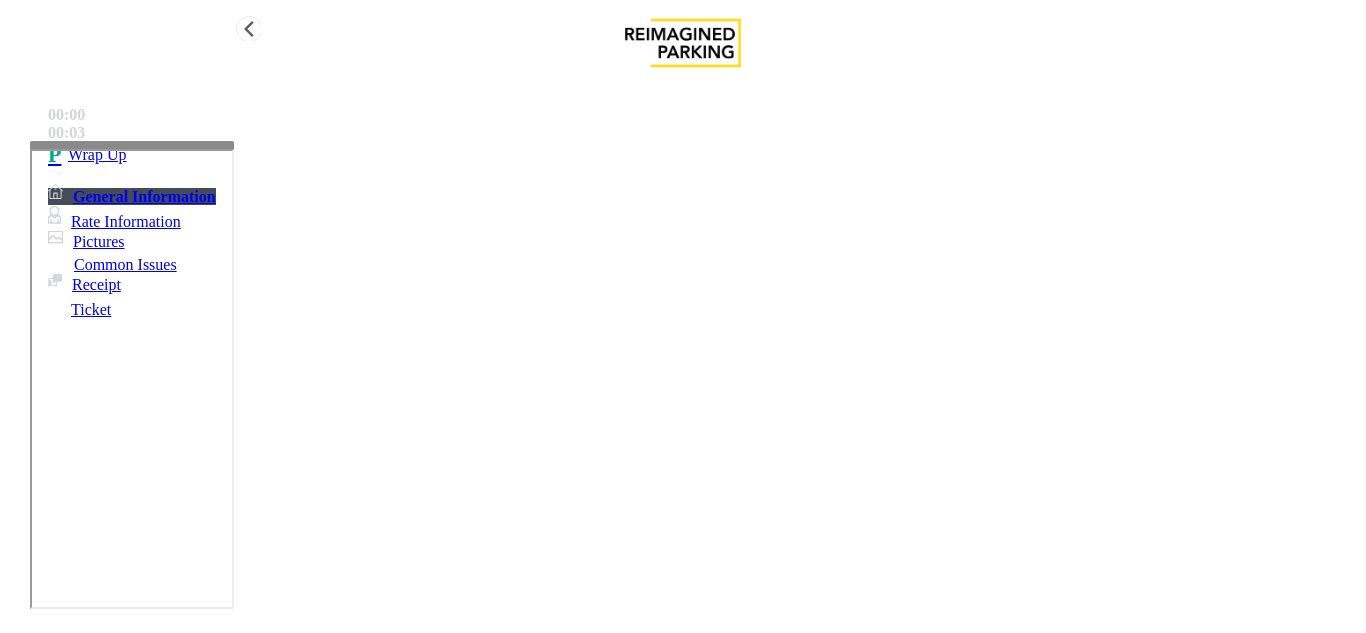 click at bounding box center (58, 155) 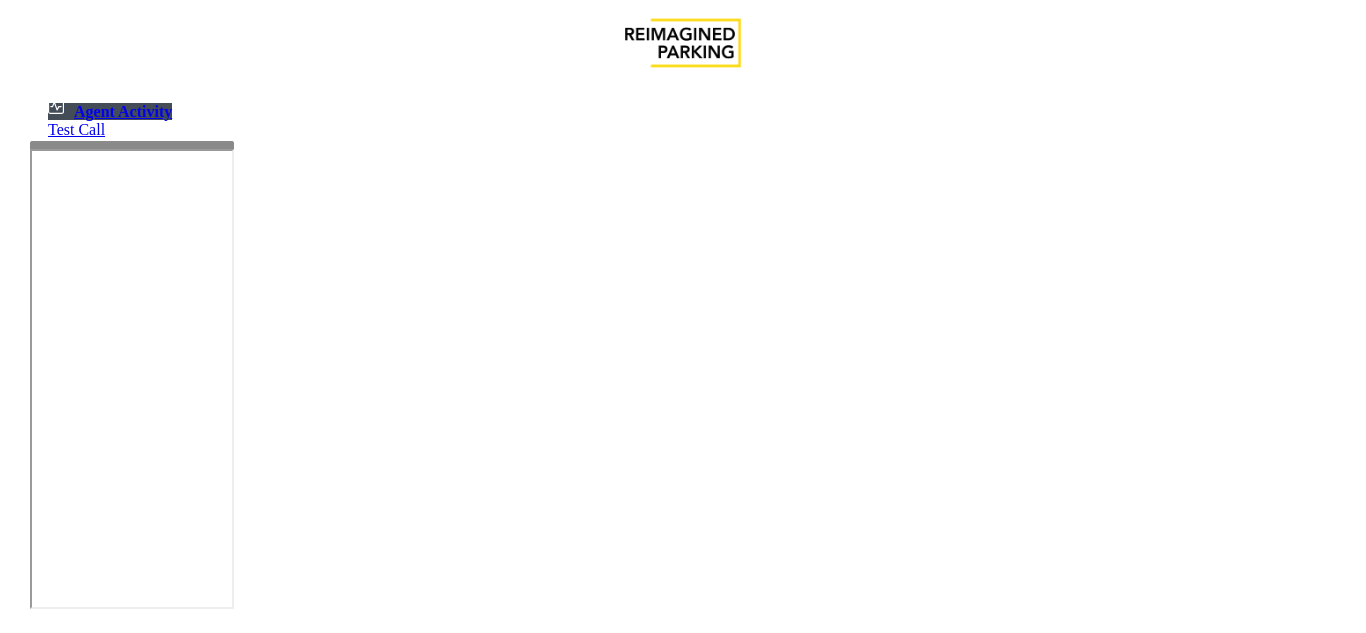 scroll, scrollTop: 2000, scrollLeft: 0, axis: vertical 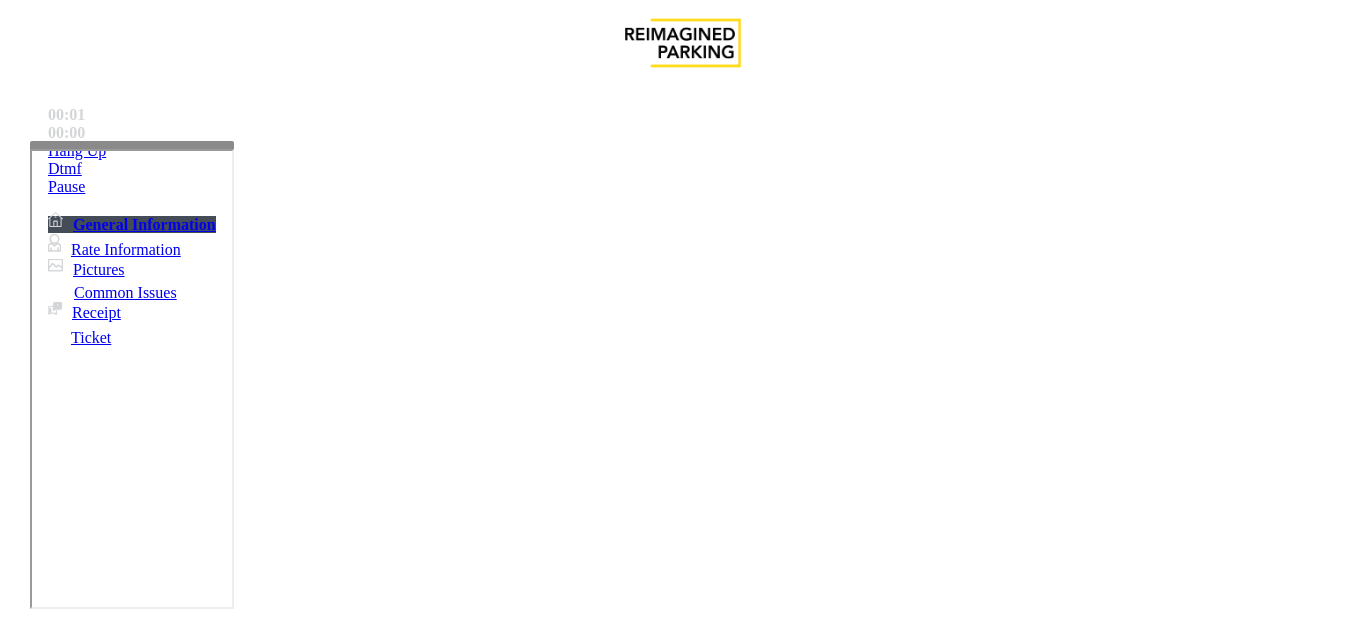 click on "Services" at bounding box center (687, 1286) 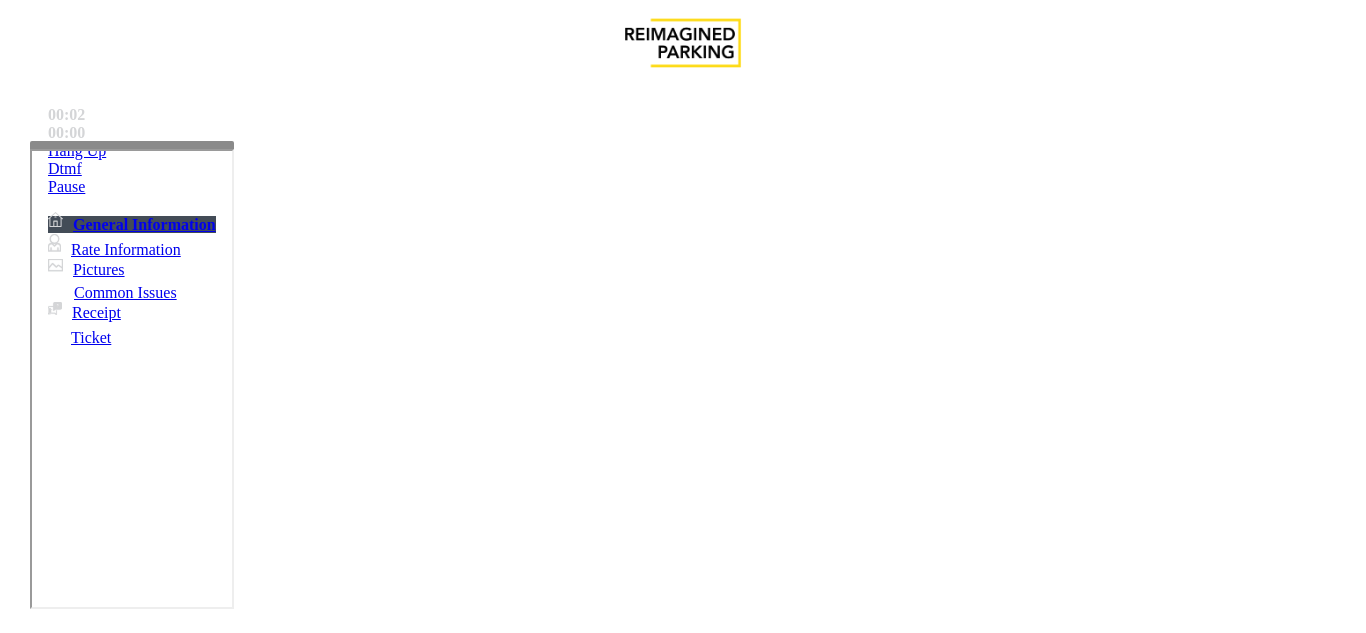 click on "Online Reservations" at bounding box center [528, 1286] 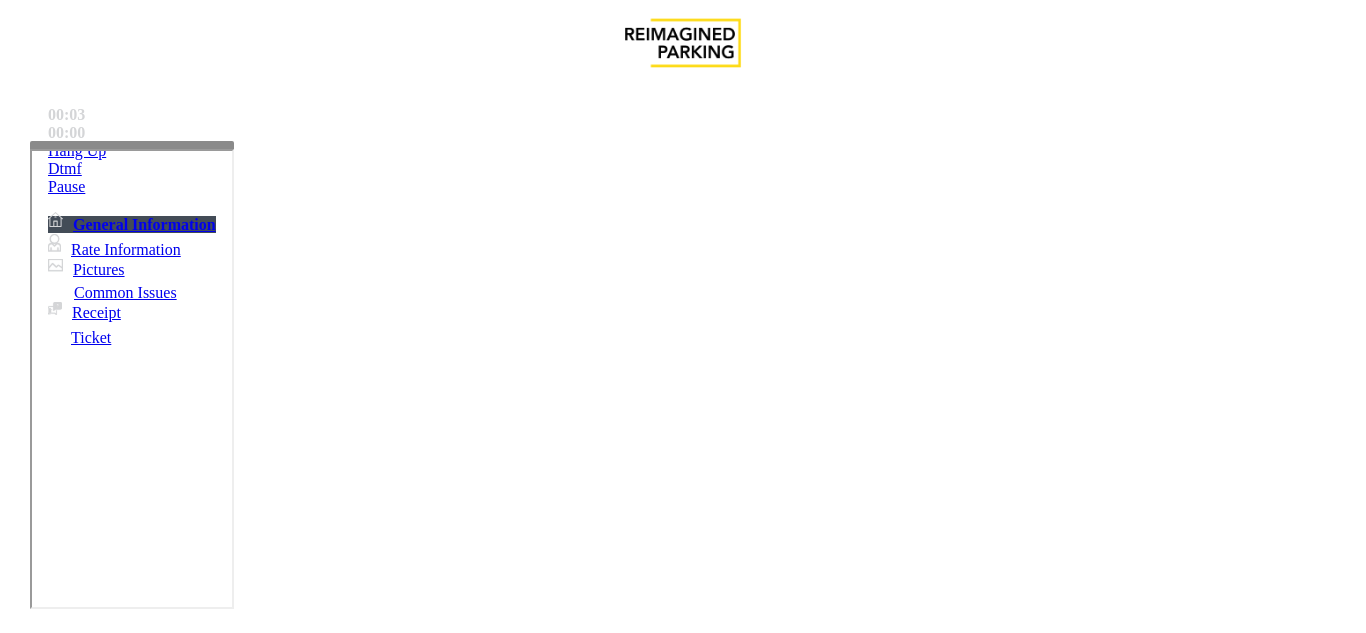 click on "Online Reservations" at bounding box center [682, 1271] 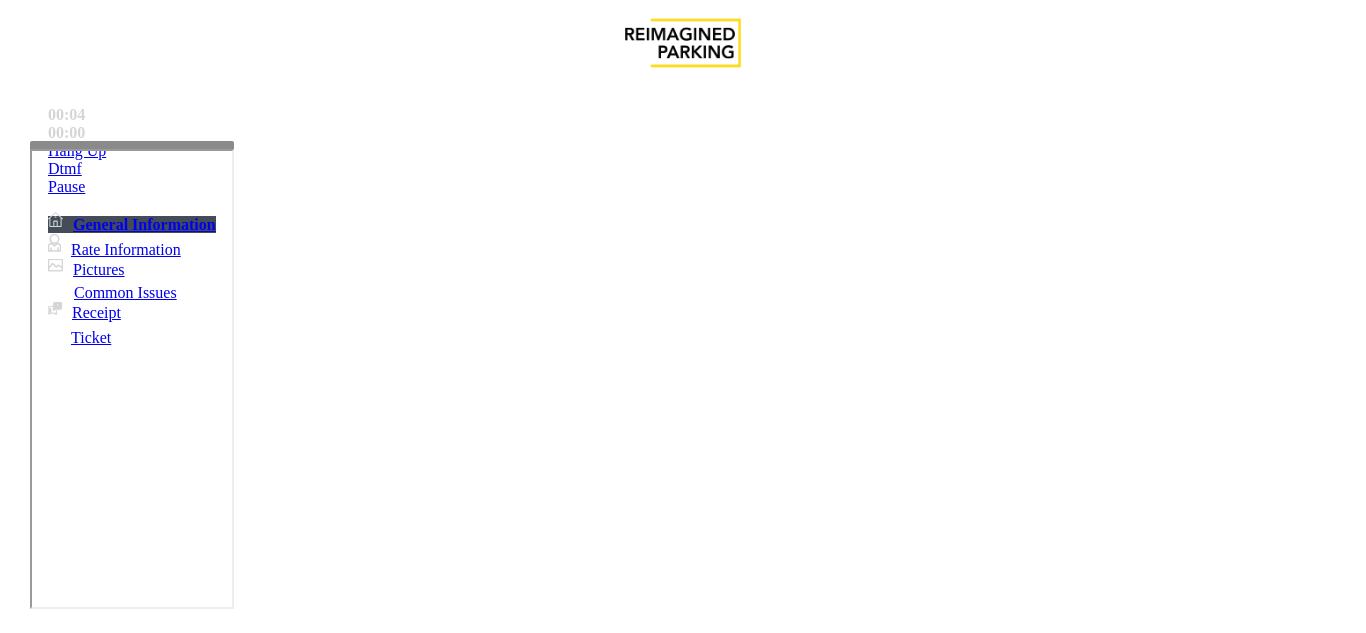 drag, startPoint x: 384, startPoint y: 184, endPoint x: 313, endPoint y: 148, distance: 79.60528 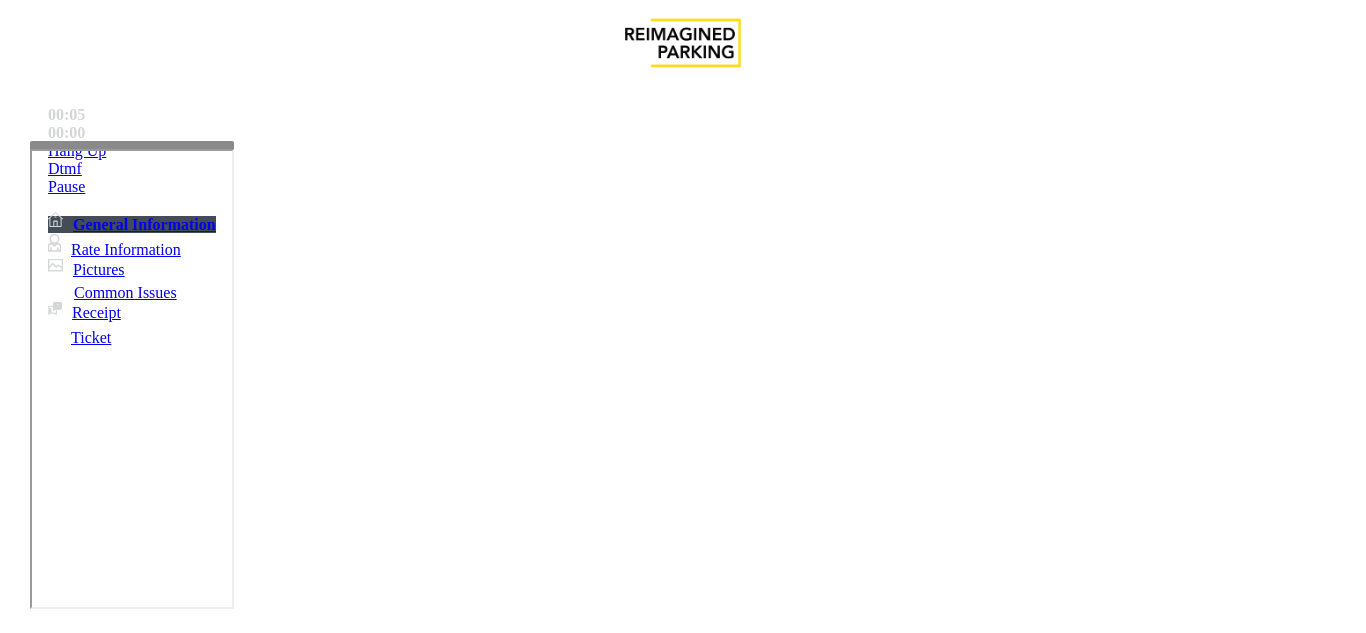 click on "Online Reservations" at bounding box center [682, 1271] 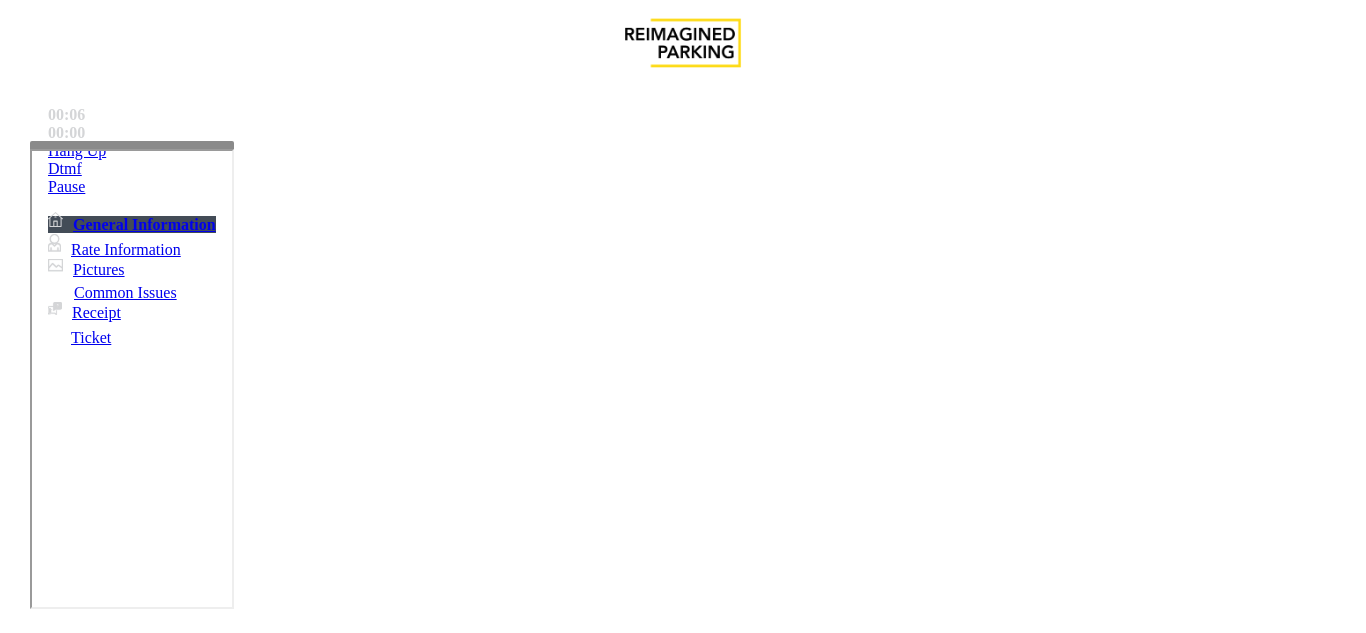 click at bounding box center (96, 1308) 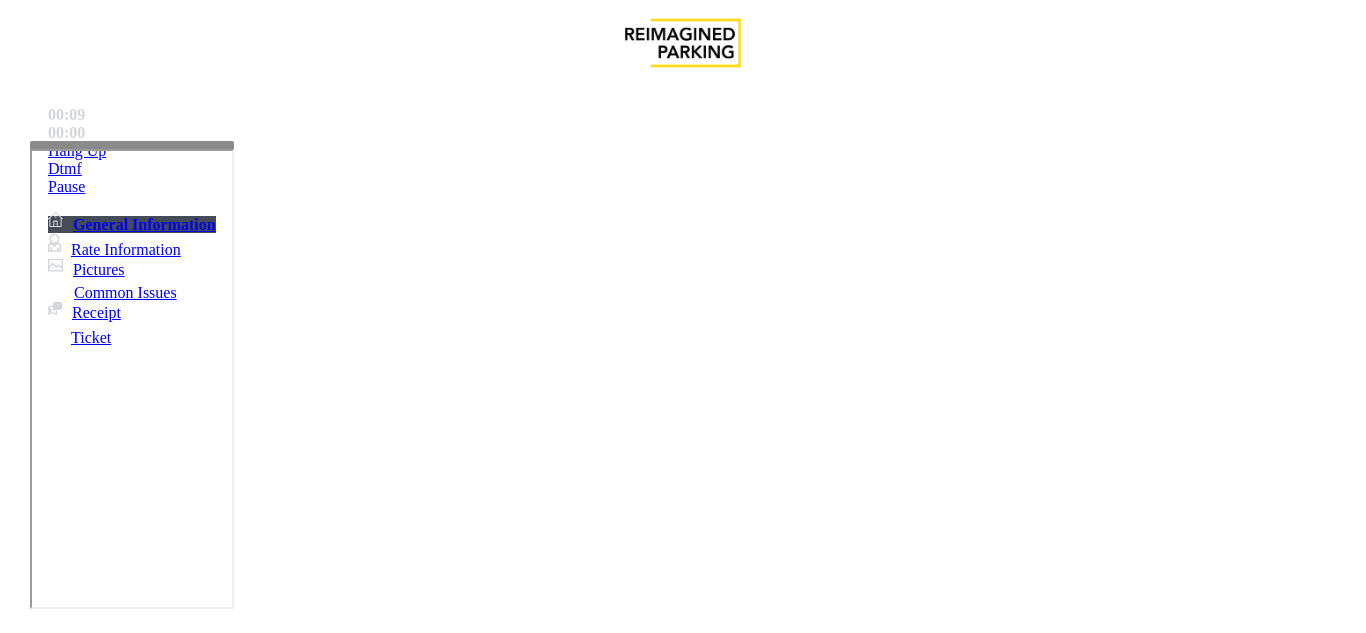 type on "********" 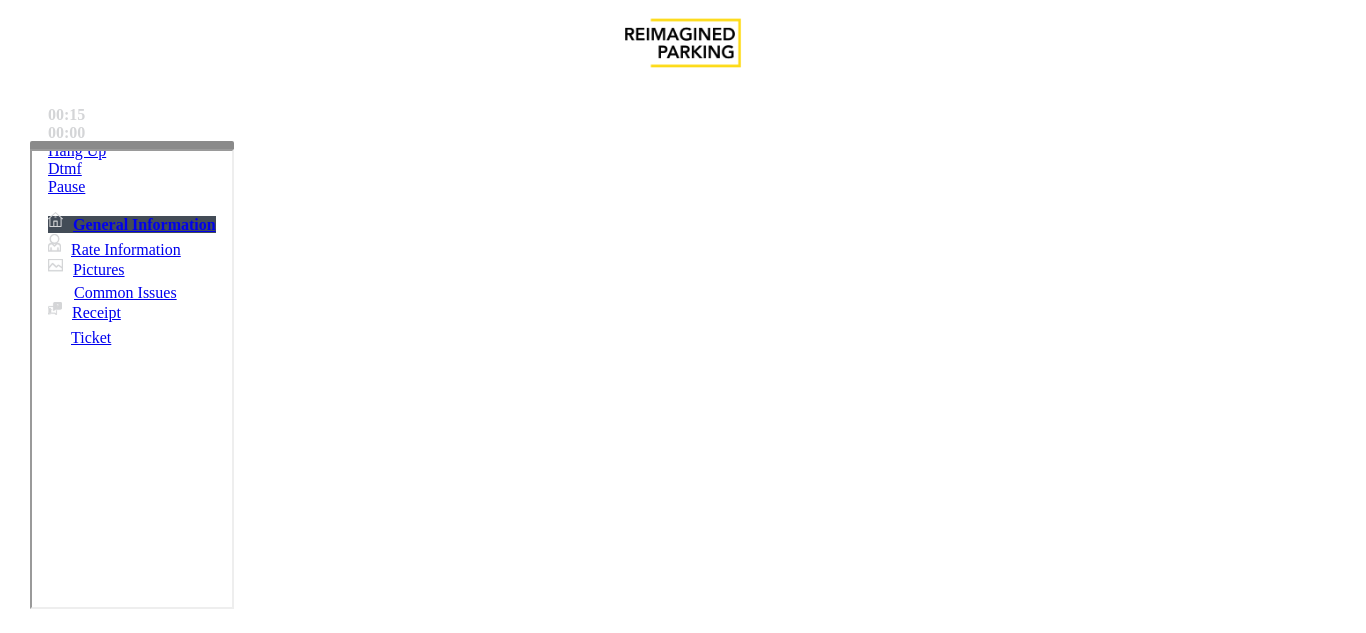 type on "**********" 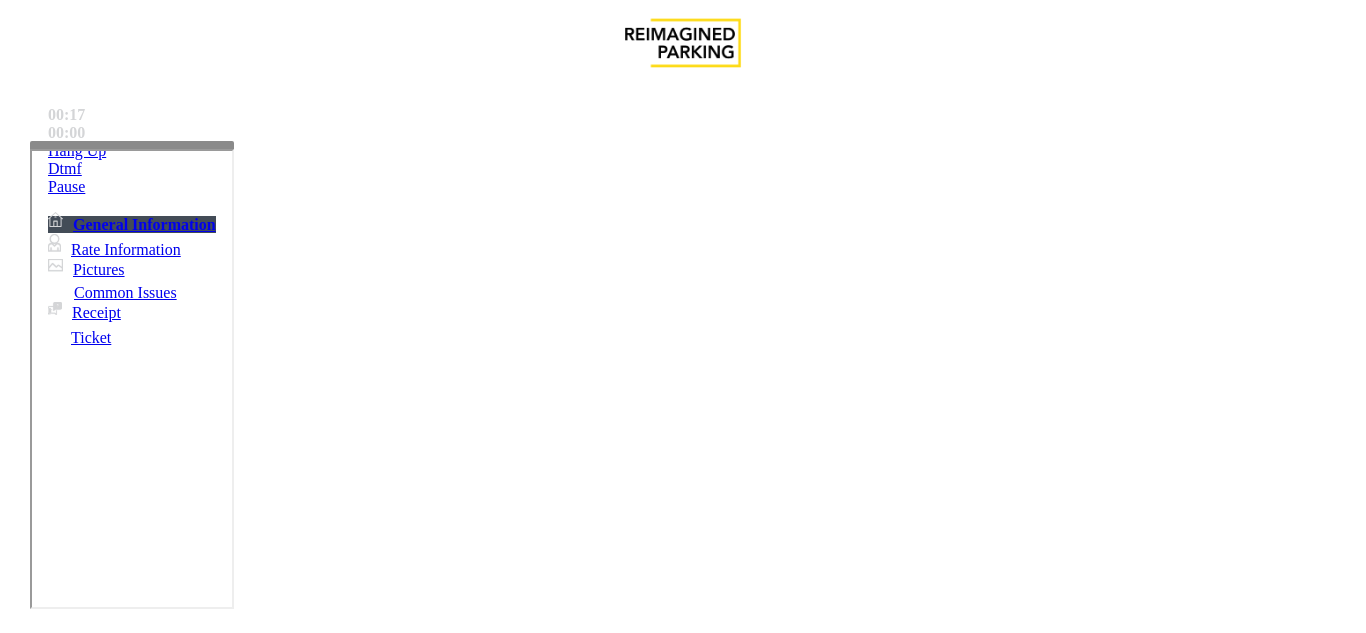 scroll, scrollTop: 300, scrollLeft: 0, axis: vertical 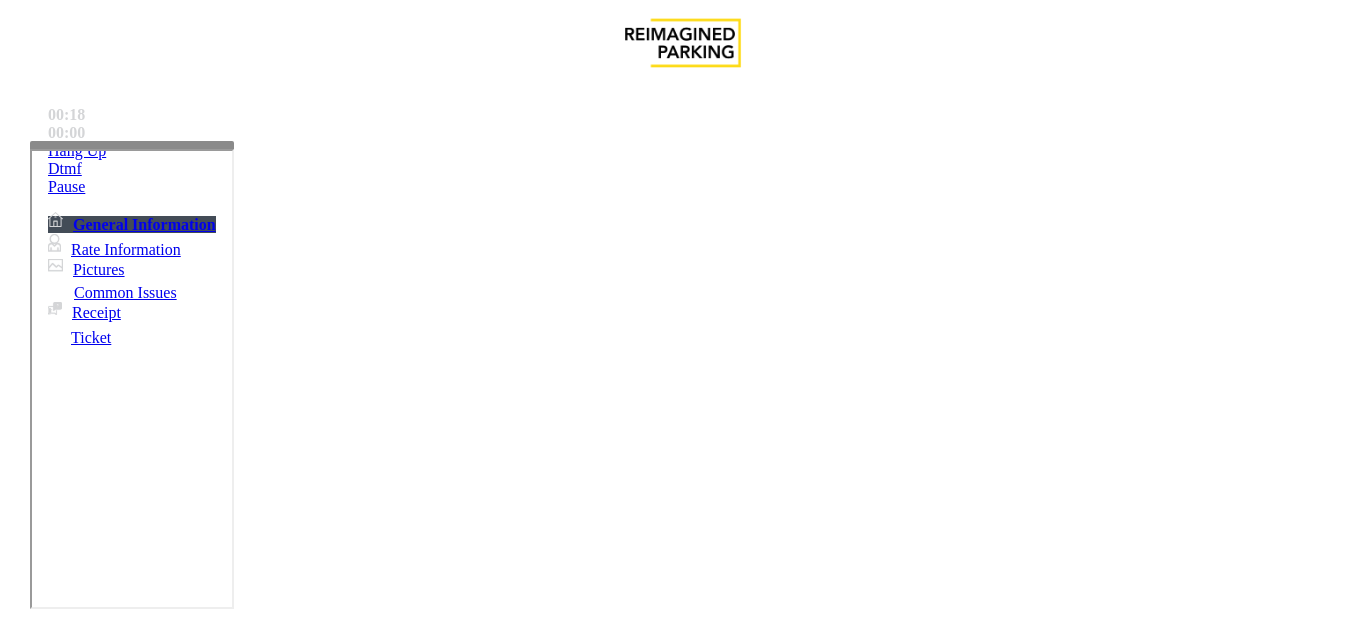 paste on "**********" 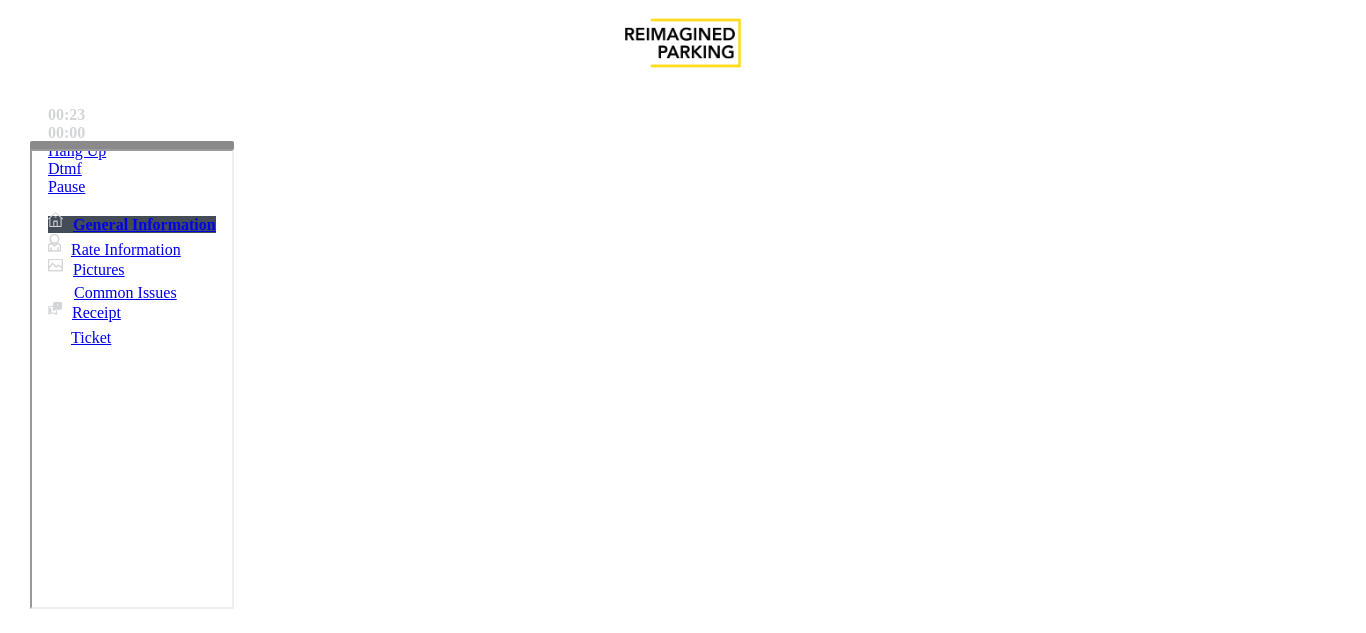 click at bounding box center [221, 1680] 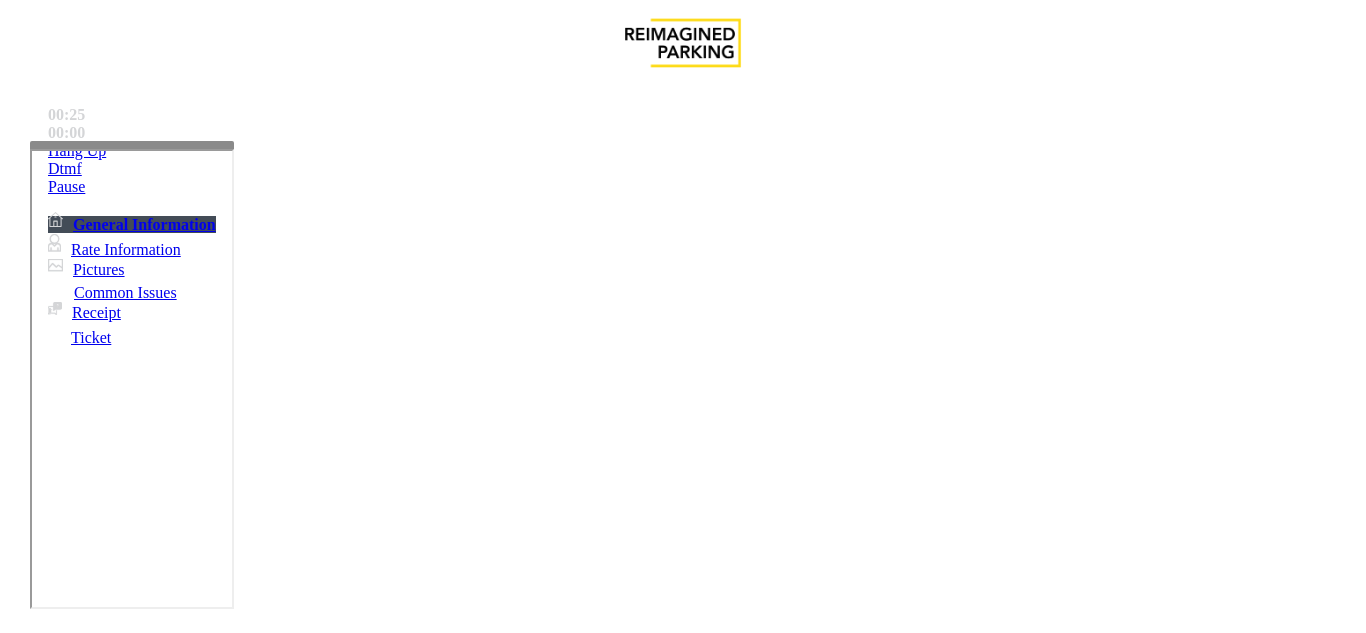 paste on "**********" 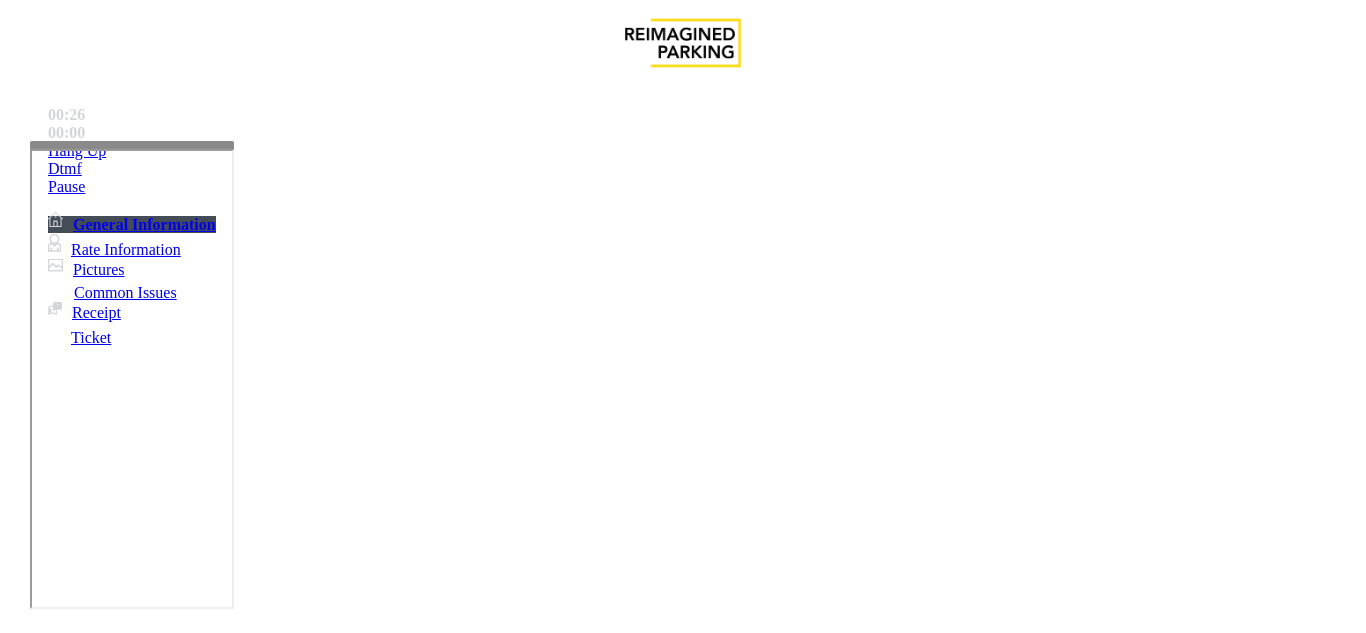 scroll, scrollTop: 200, scrollLeft: 0, axis: vertical 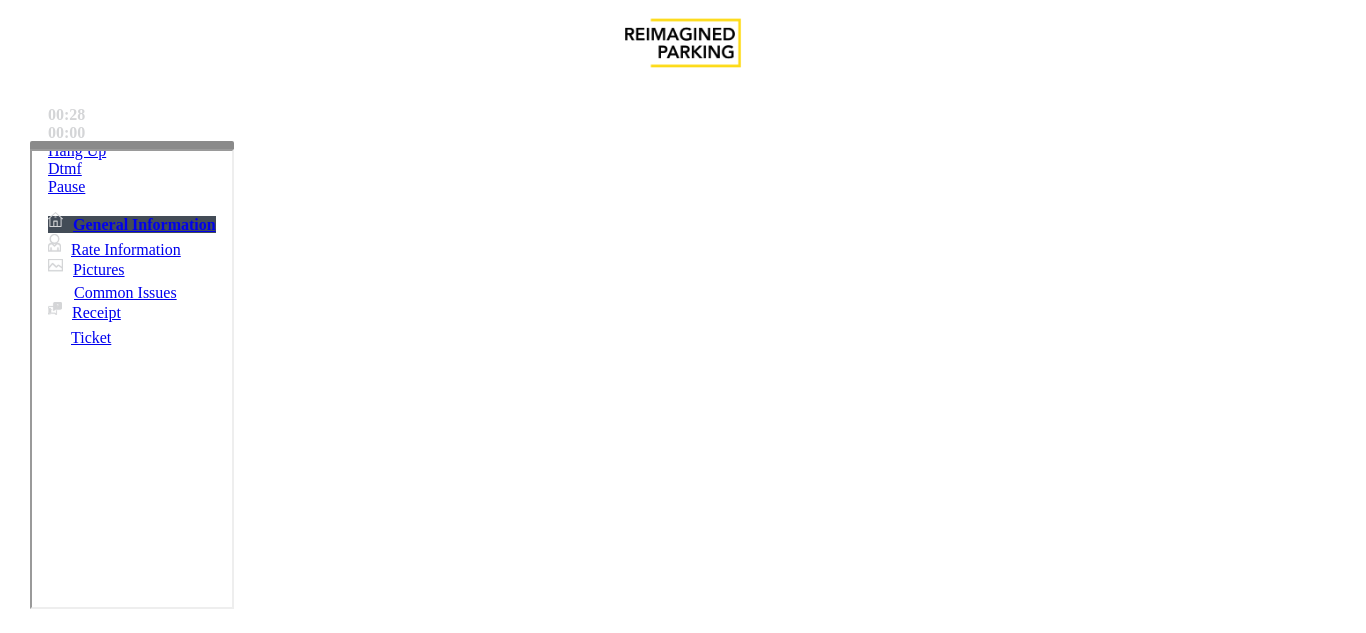 type on "**********" 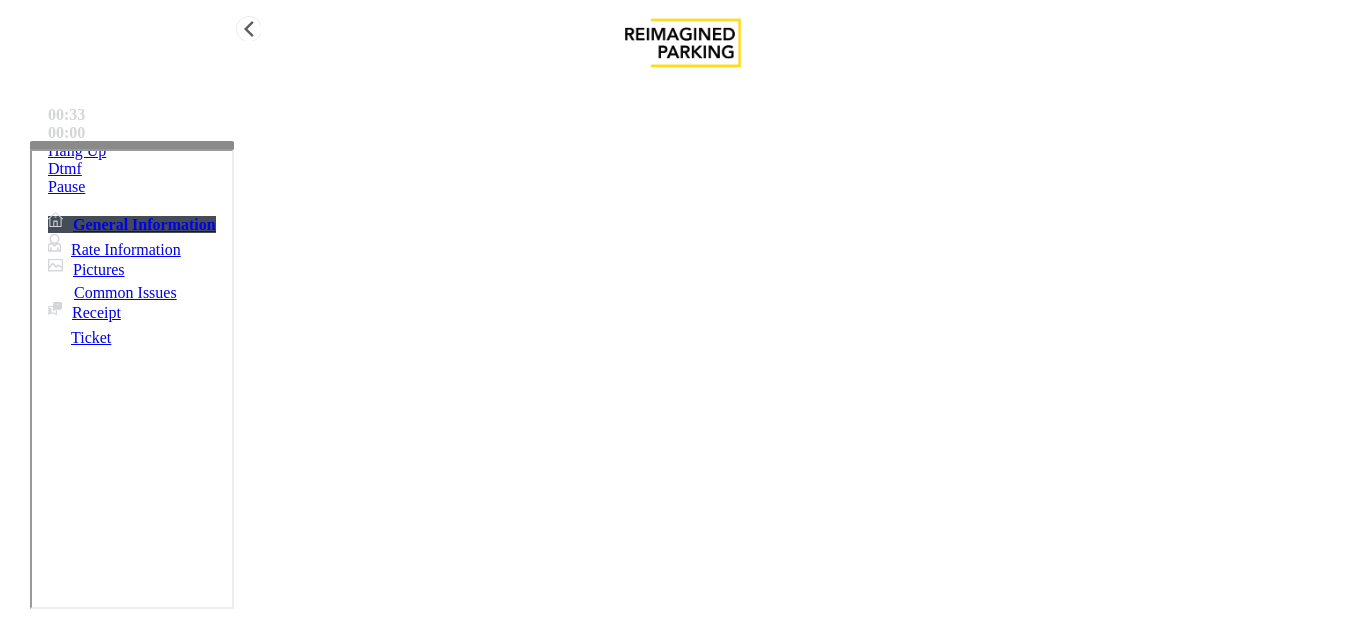 click on "Hang Up" at bounding box center [703, 151] 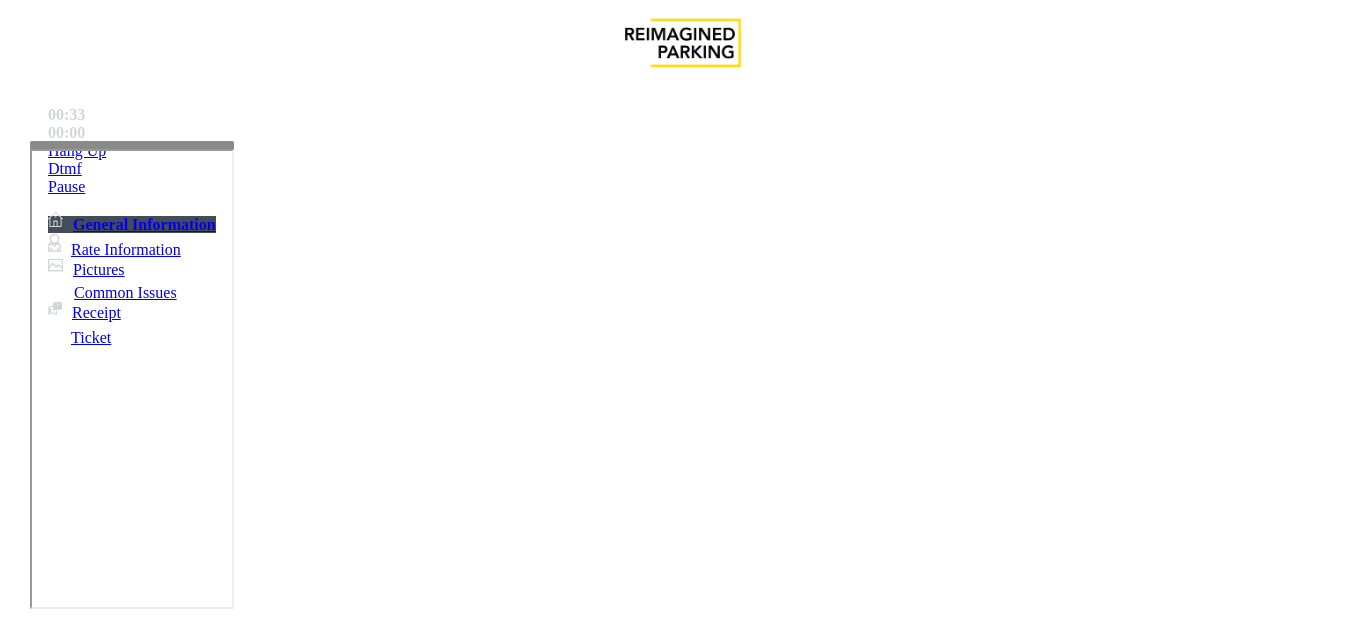 click on "**********" at bounding box center [96, 1335] 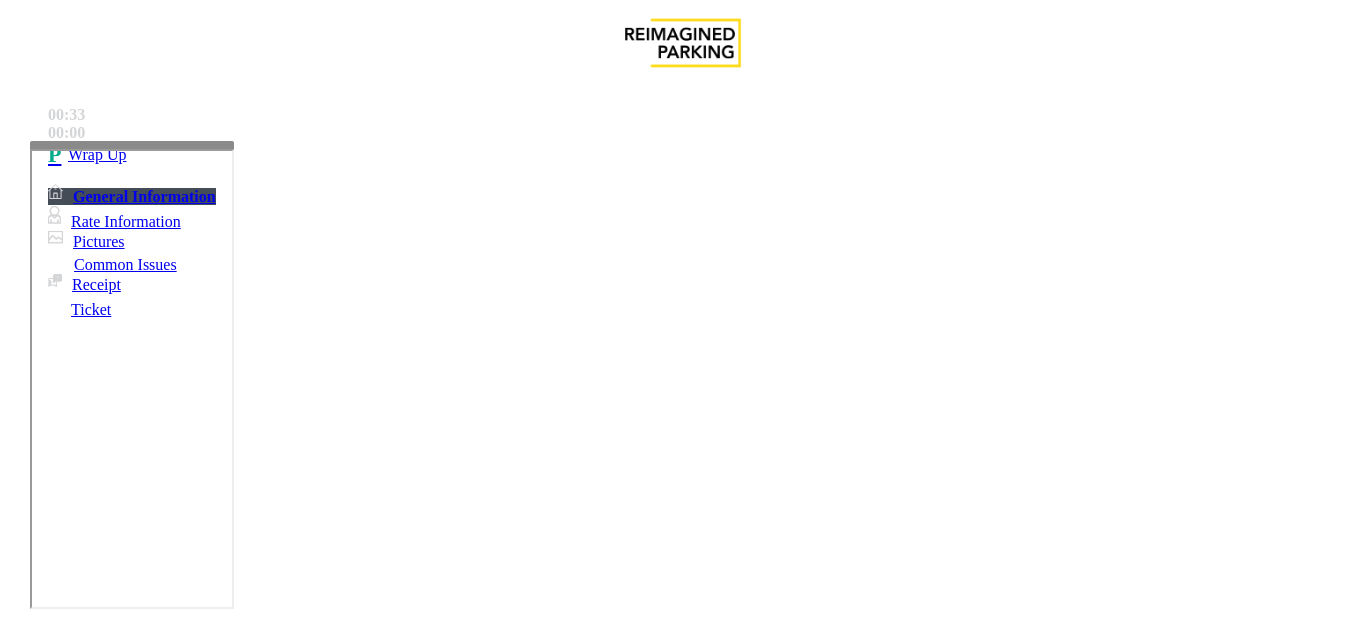 click on "**********" at bounding box center [96, 1335] 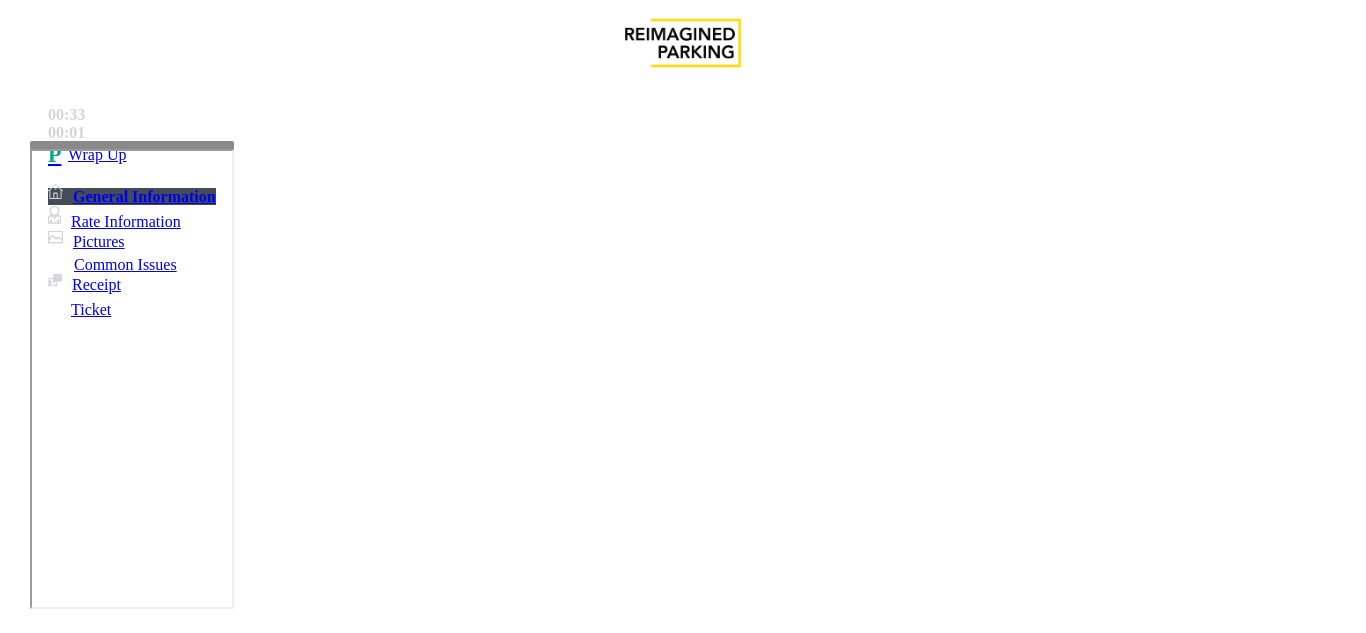 type 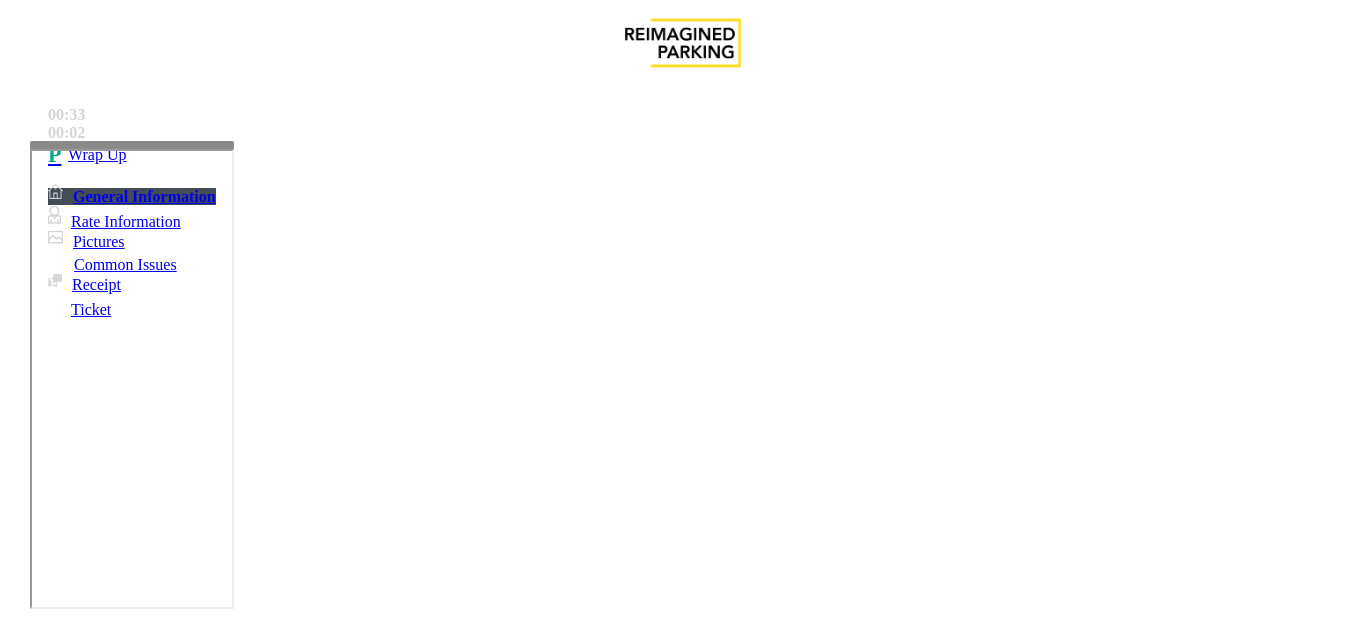 type on "**********" 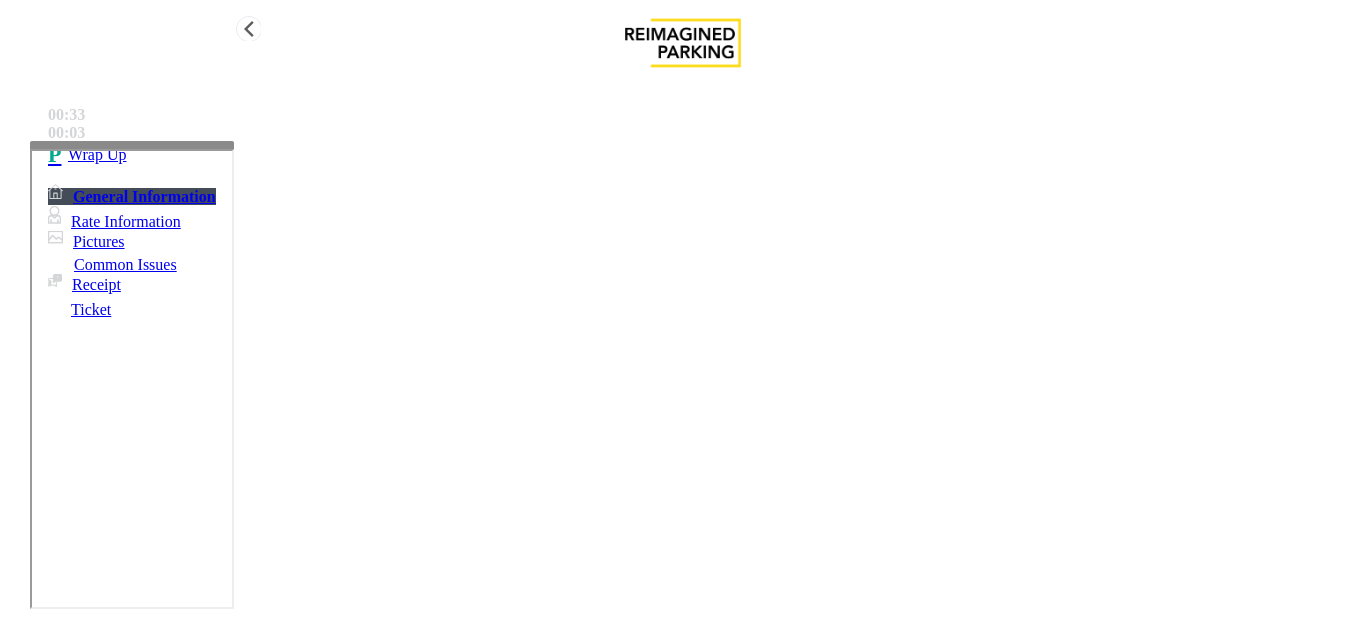 click at bounding box center (58, 155) 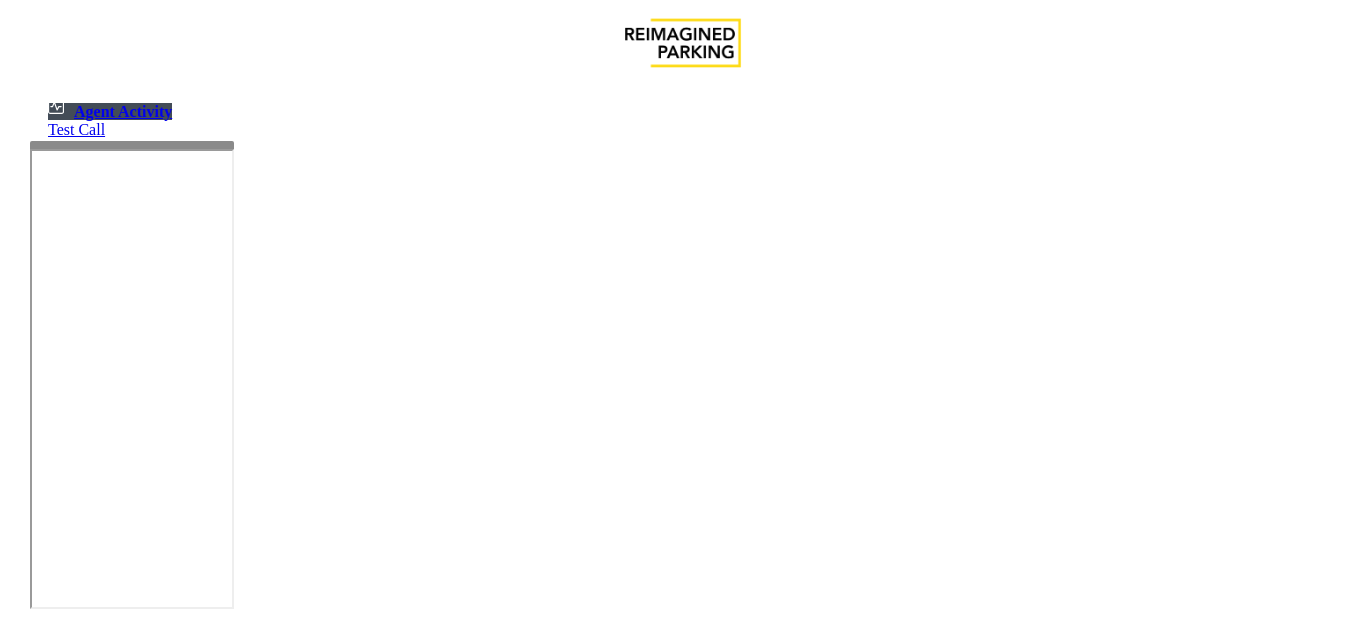 click at bounding box center (79, 1335) 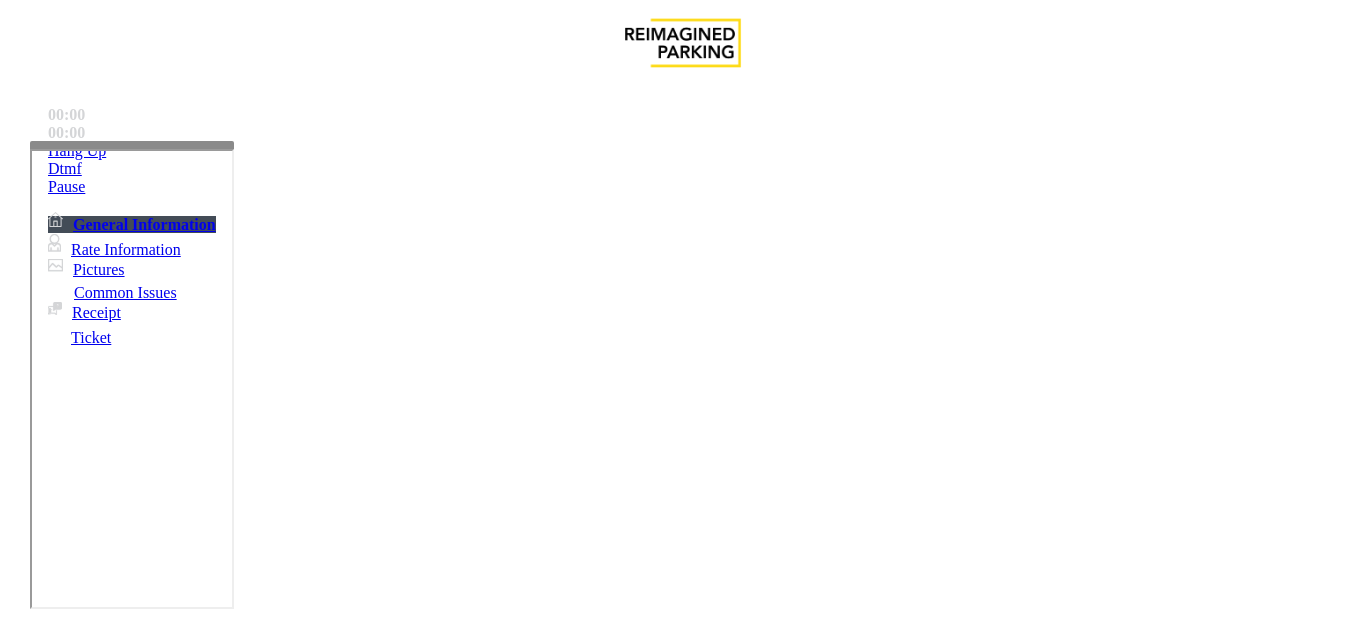 click on "Monthly Issue" at bounding box center [268, 1286] 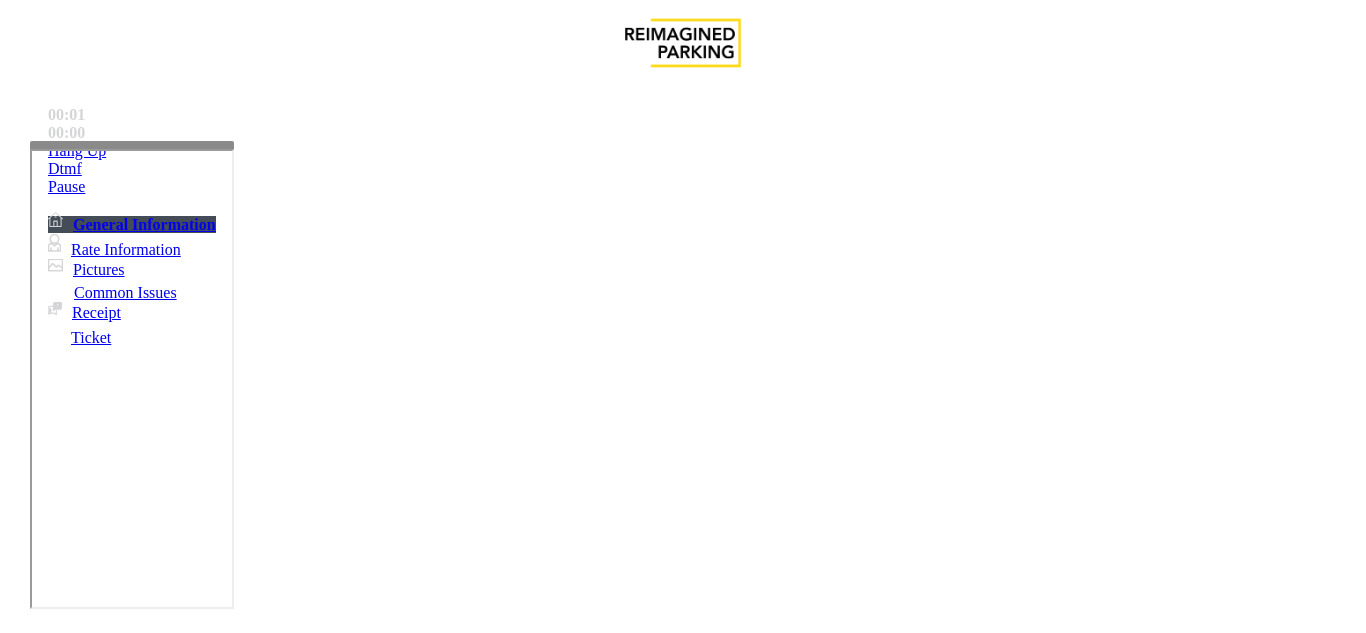 click on "Disabled Card" at bounding box center (78, 1286) 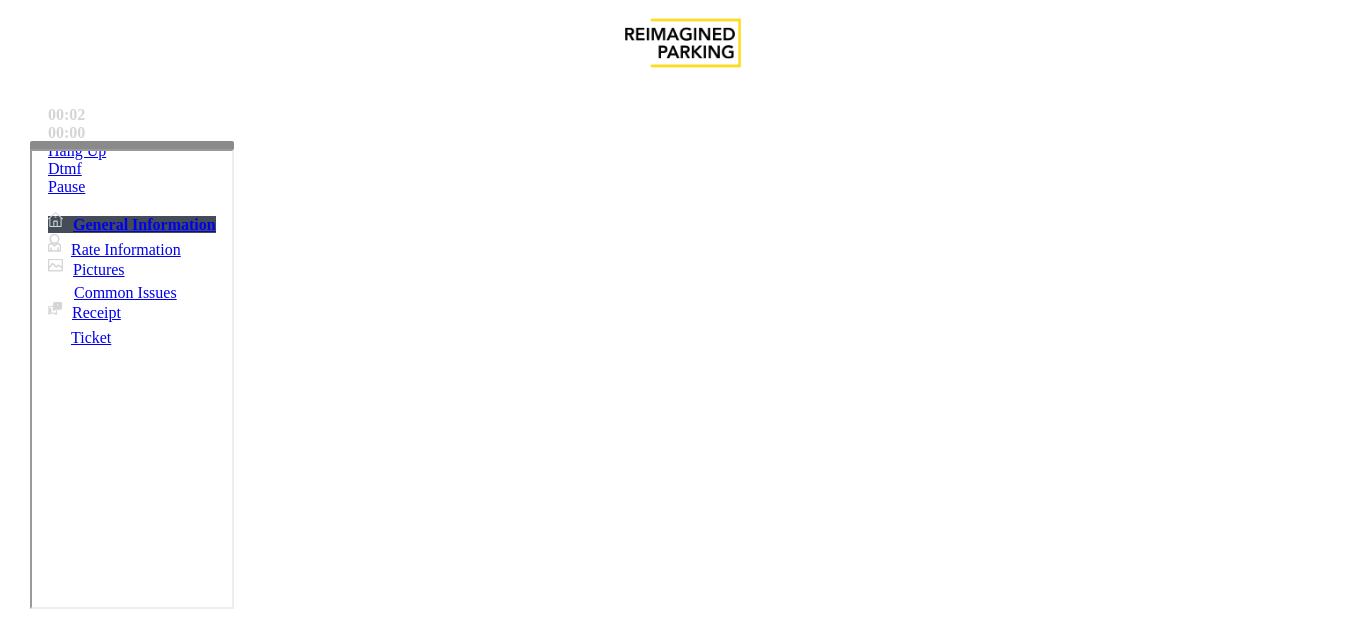 drag, startPoint x: 443, startPoint y: 191, endPoint x: 367, endPoint y: 177, distance: 77.27872 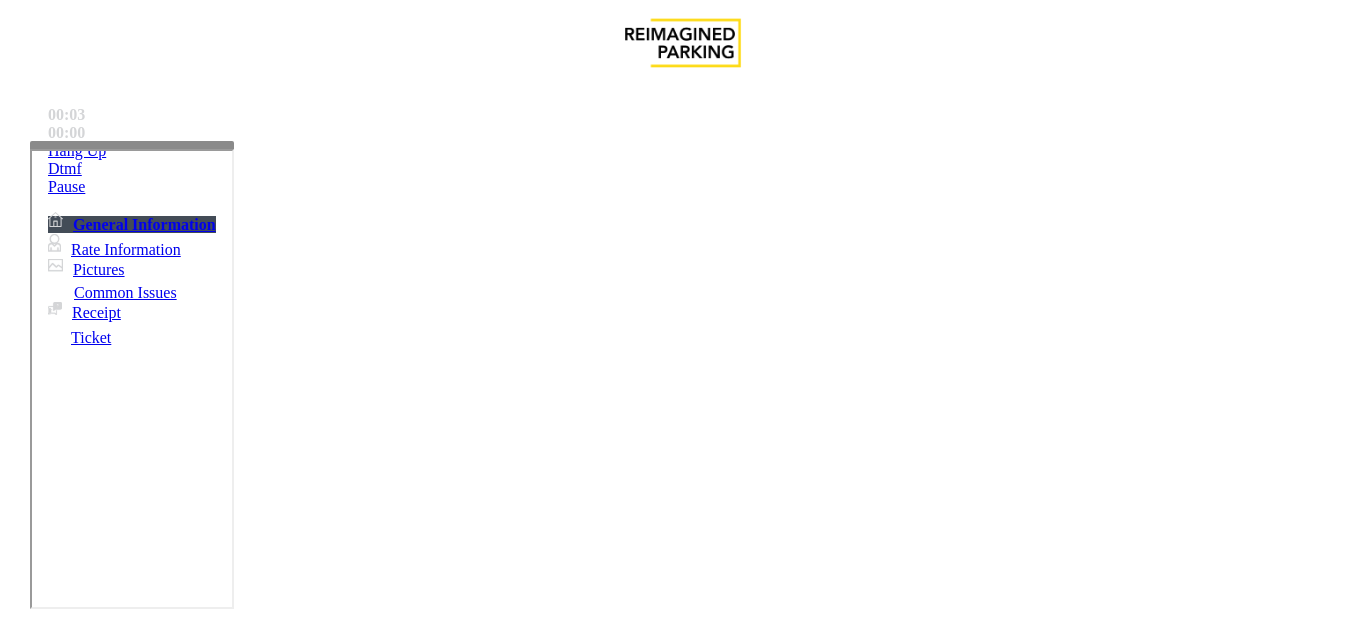 copy on "Disabled Card" 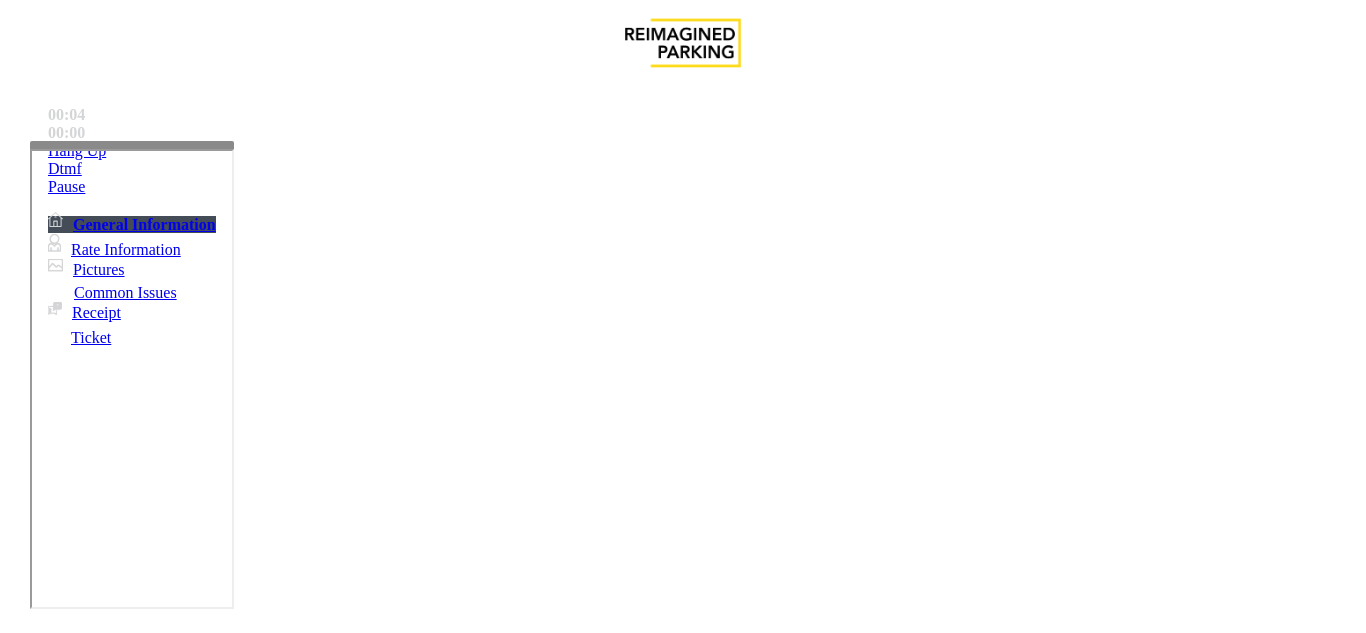 paste on "**********" 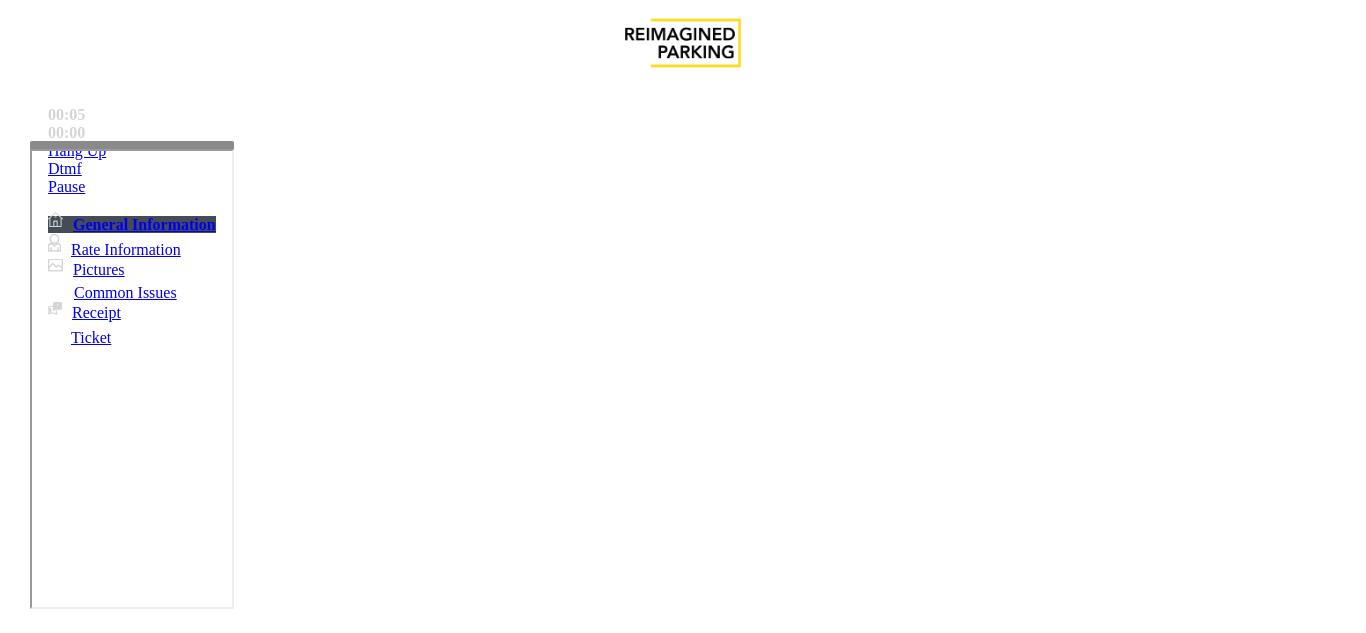 type on "**********" 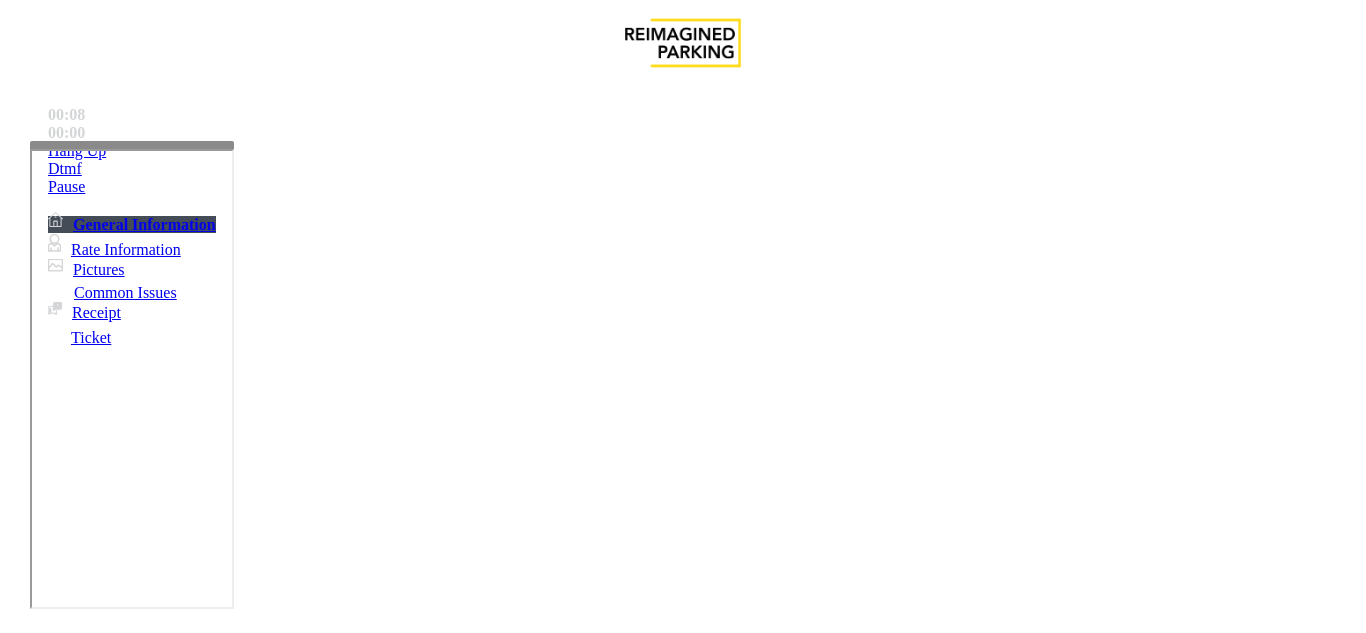 type on "******" 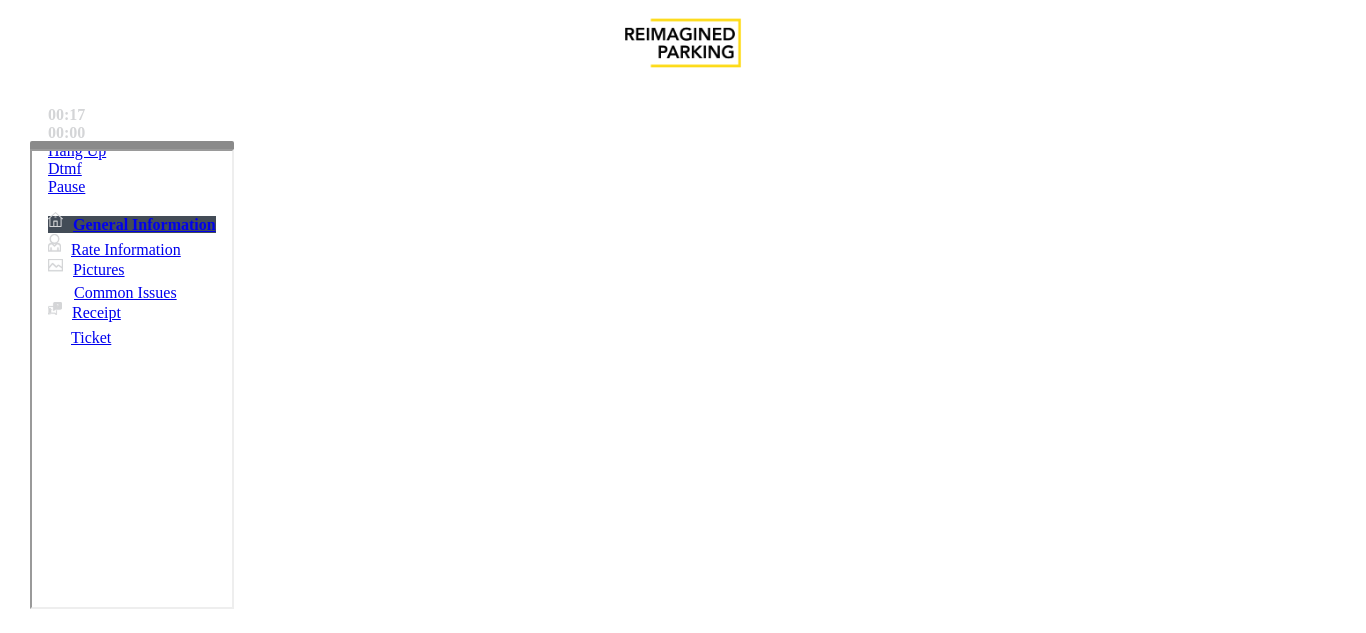 paste on "**********" 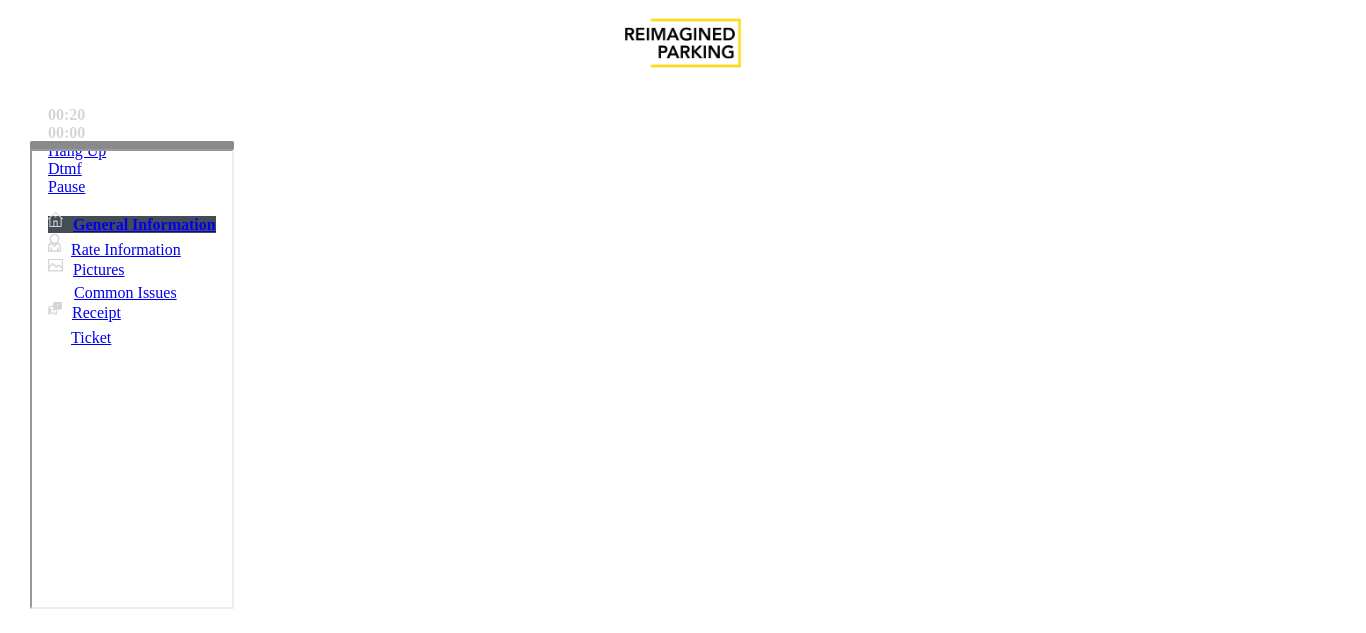 scroll, scrollTop: 400, scrollLeft: 0, axis: vertical 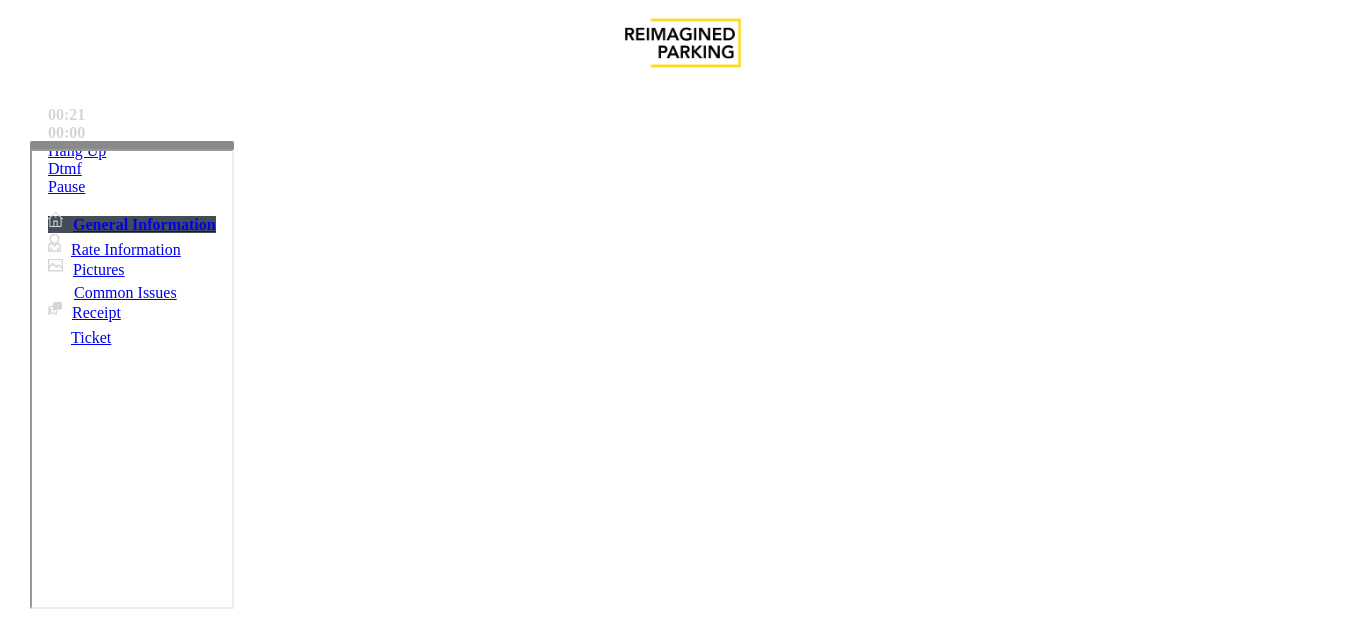 type on "******" 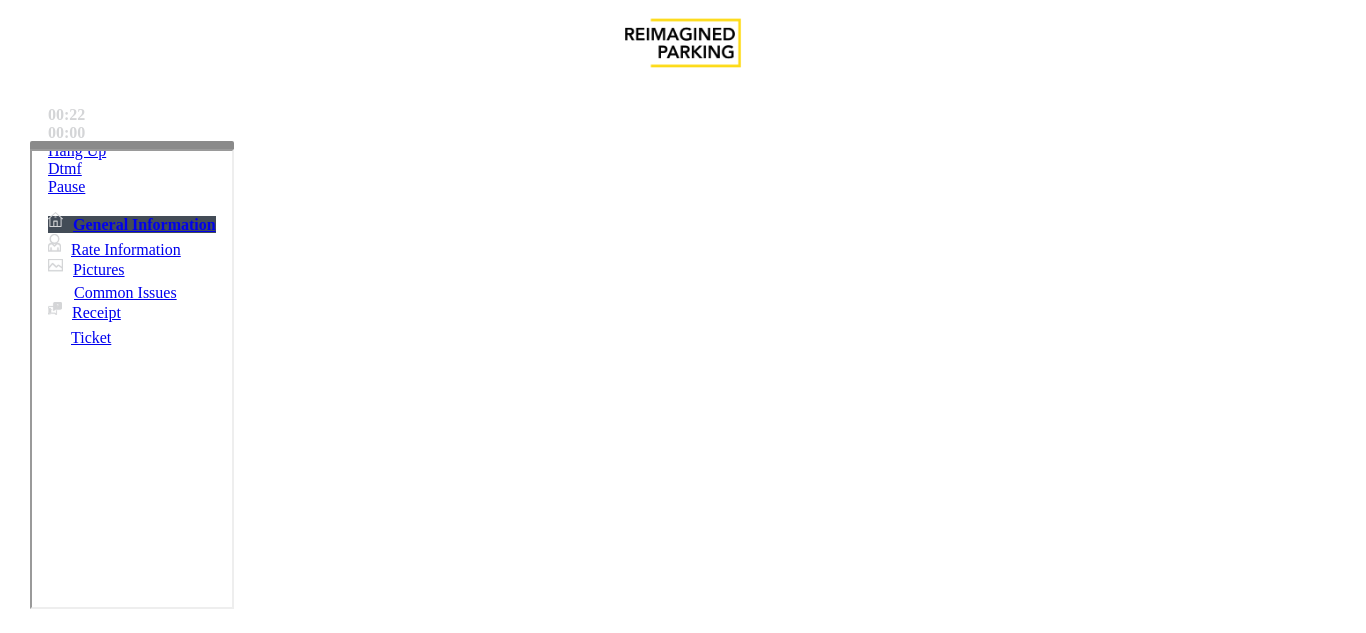 scroll, scrollTop: 0, scrollLeft: 0, axis: both 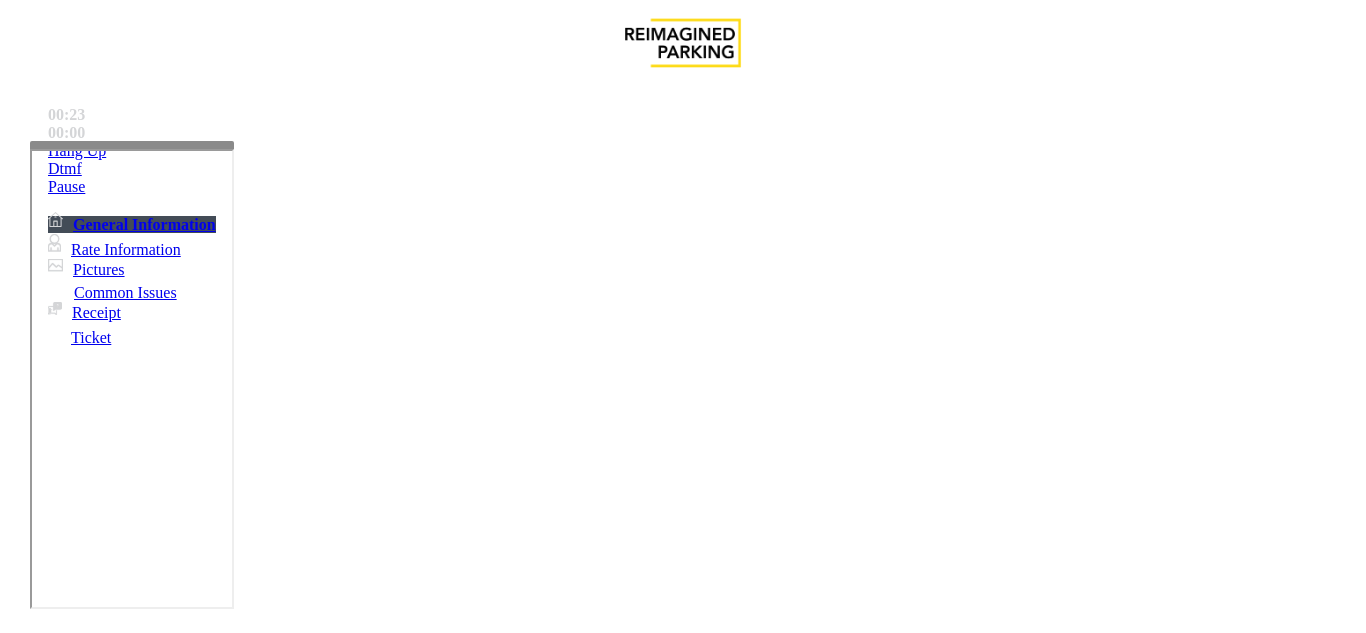 click on "******" at bounding box center (96, 1308) 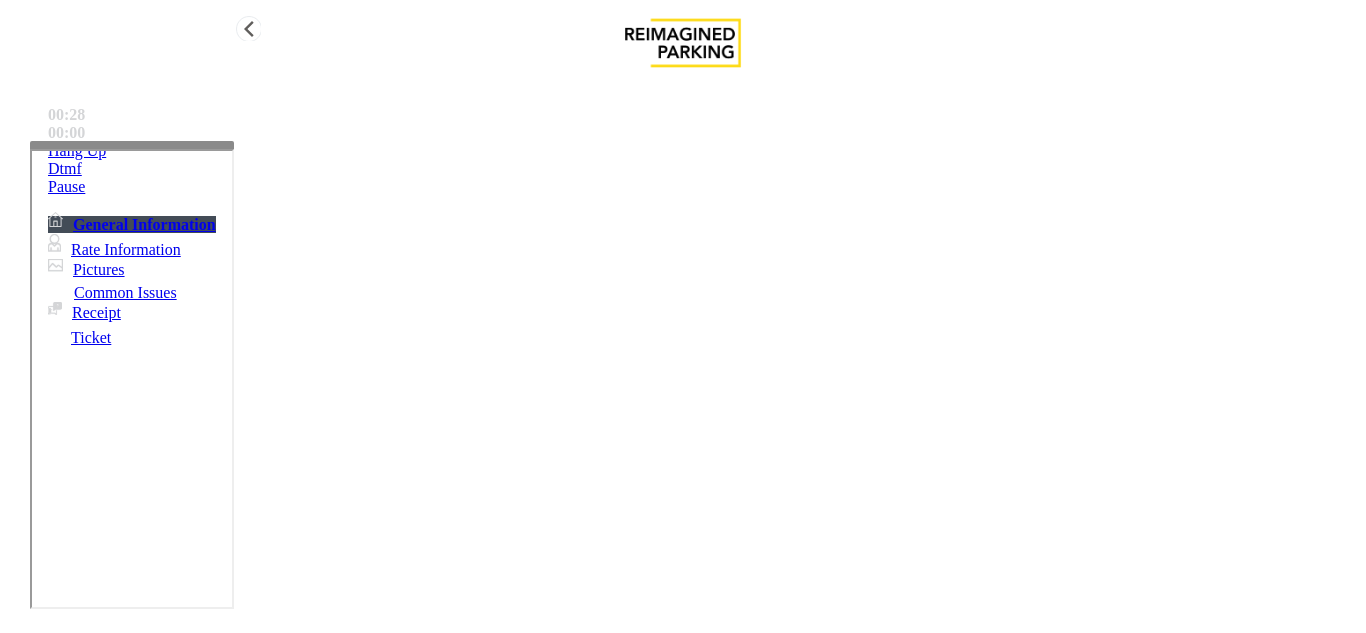 click on "Hang Up" at bounding box center [703, 151] 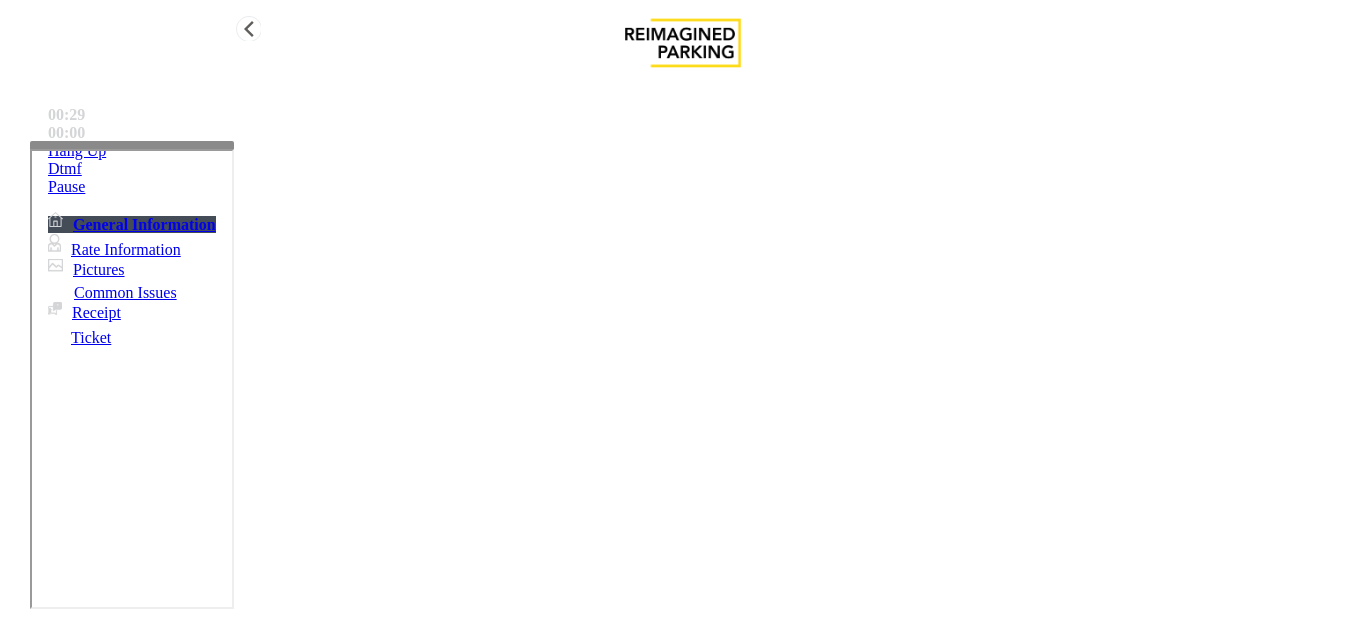 click on "Hang Up" at bounding box center [703, 151] 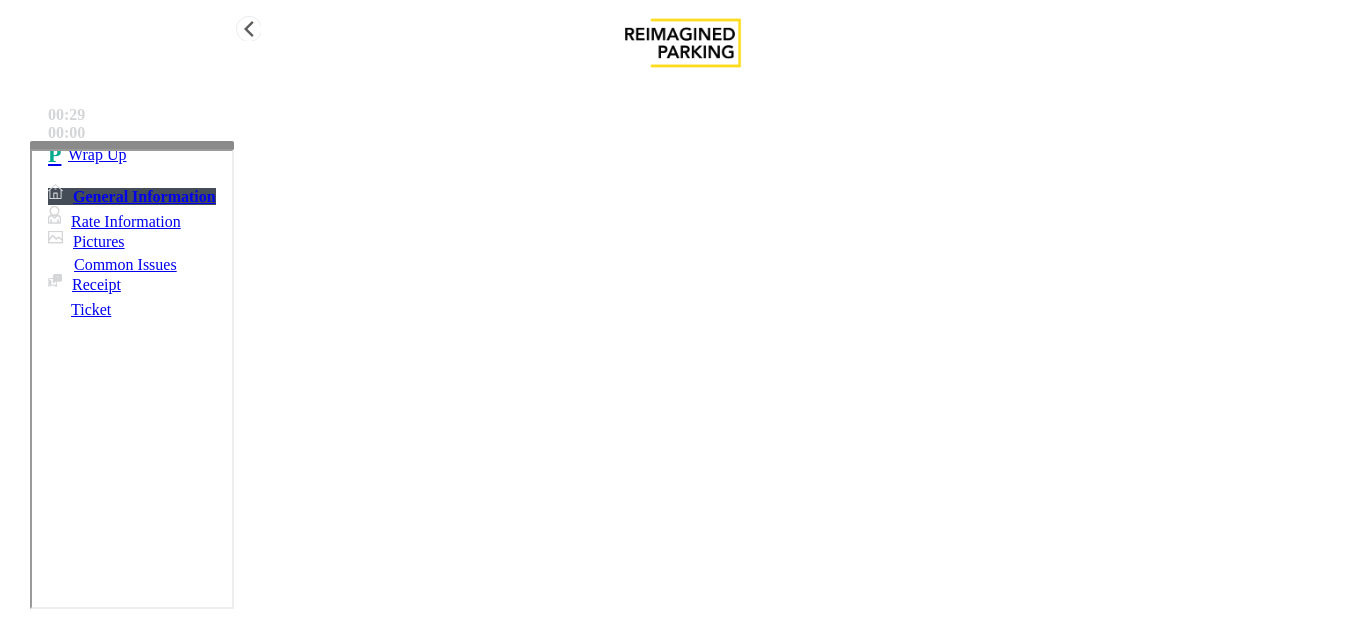 click on "Wrap Up" at bounding box center (703, 155) 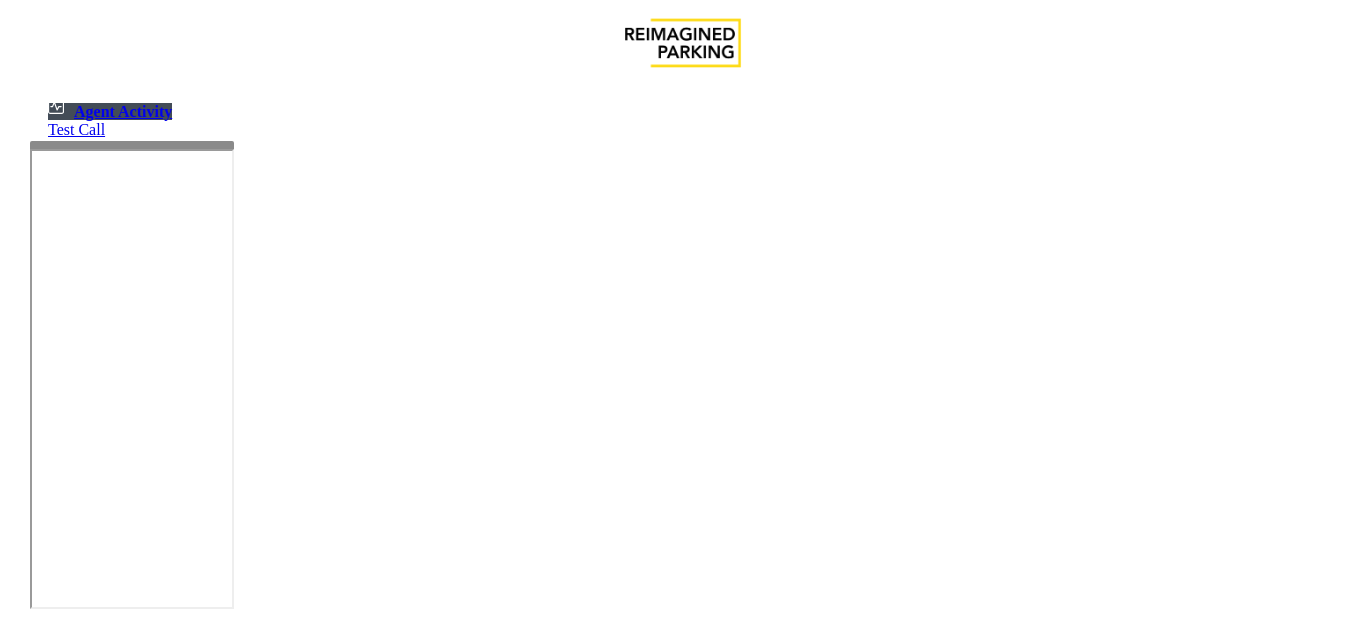 scroll, scrollTop: 0, scrollLeft: 0, axis: both 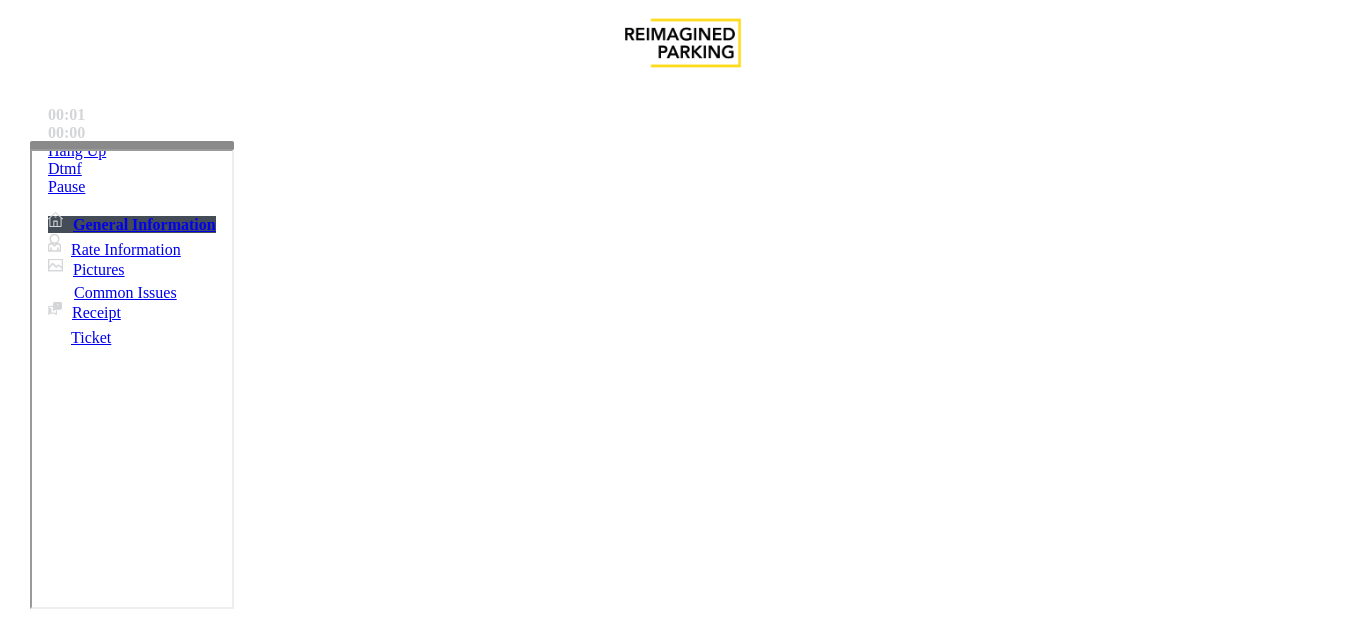 click on "Do not take any details until further notice. Simply vend the gates." at bounding box center (433, 2431) 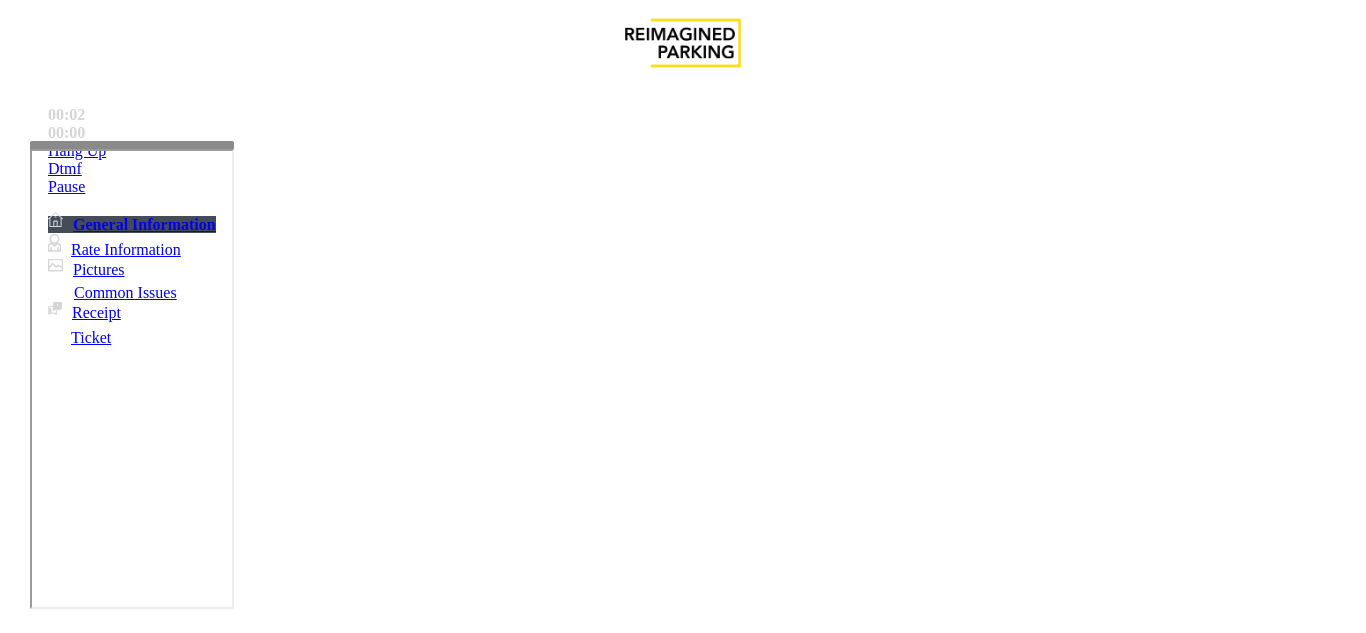 click on "Do not take any details until further notice. Simply vend the gates." at bounding box center (433, 2431) 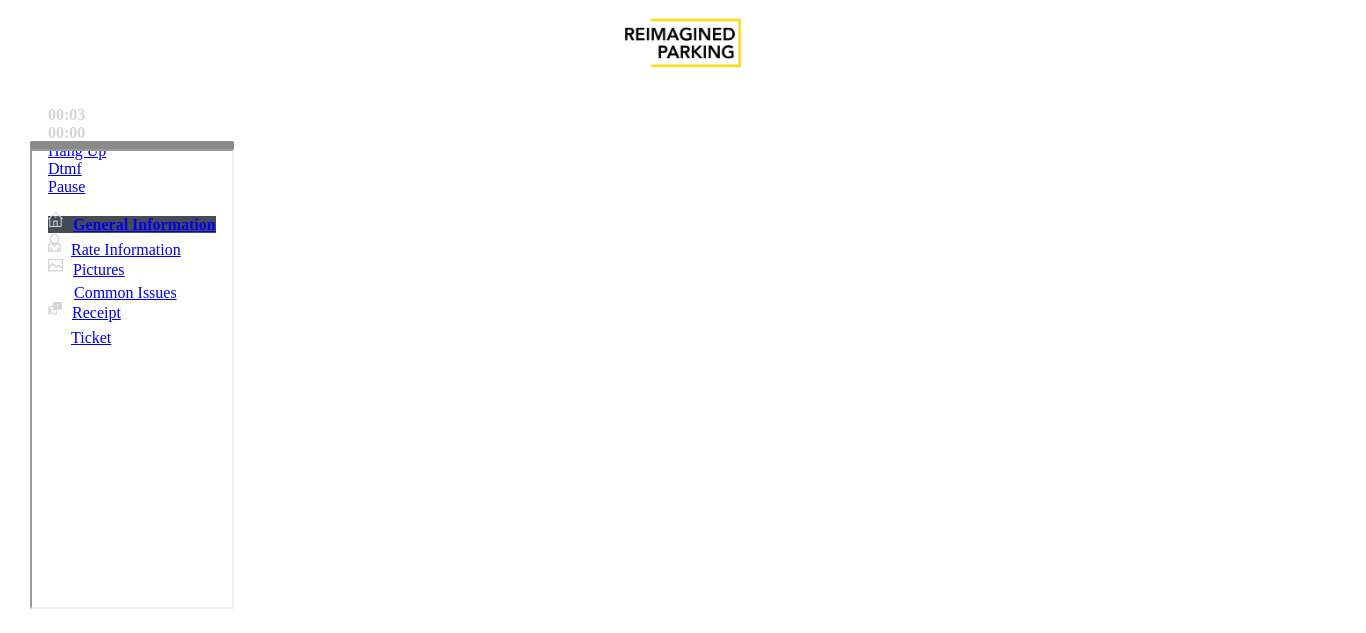 copy on "Do not take any details until further notice. Simply vend the gates." 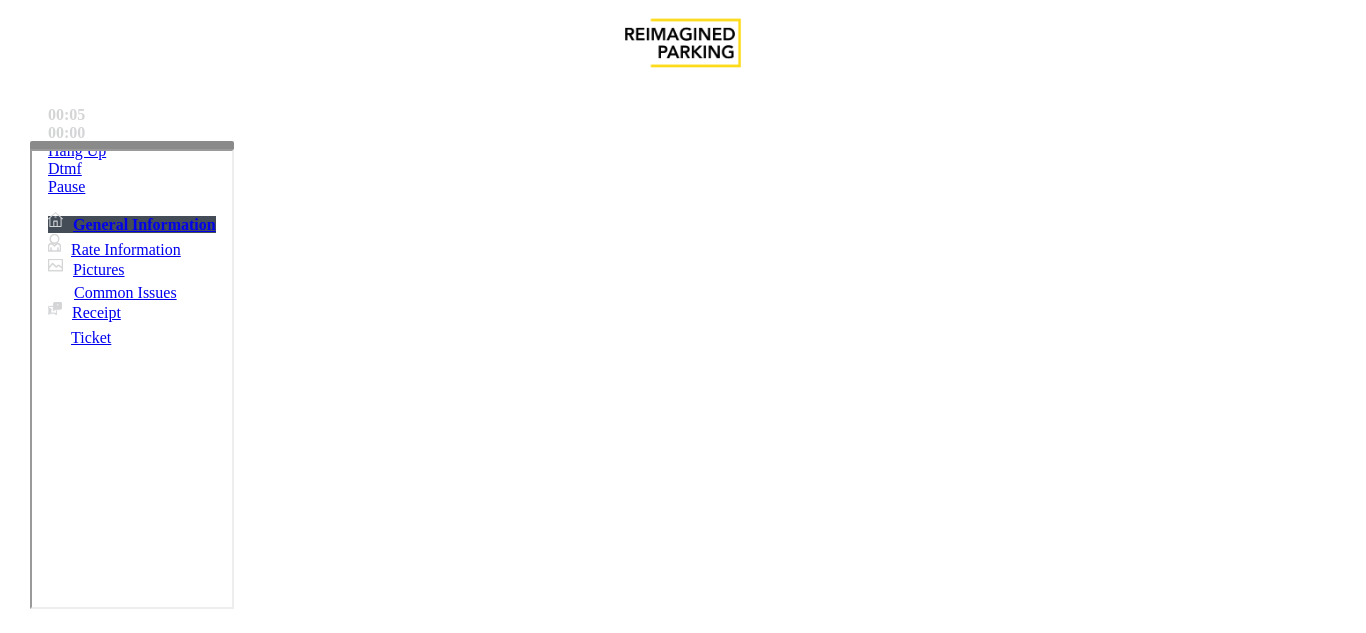 click on "Equipment Issue" at bounding box center (483, 1286) 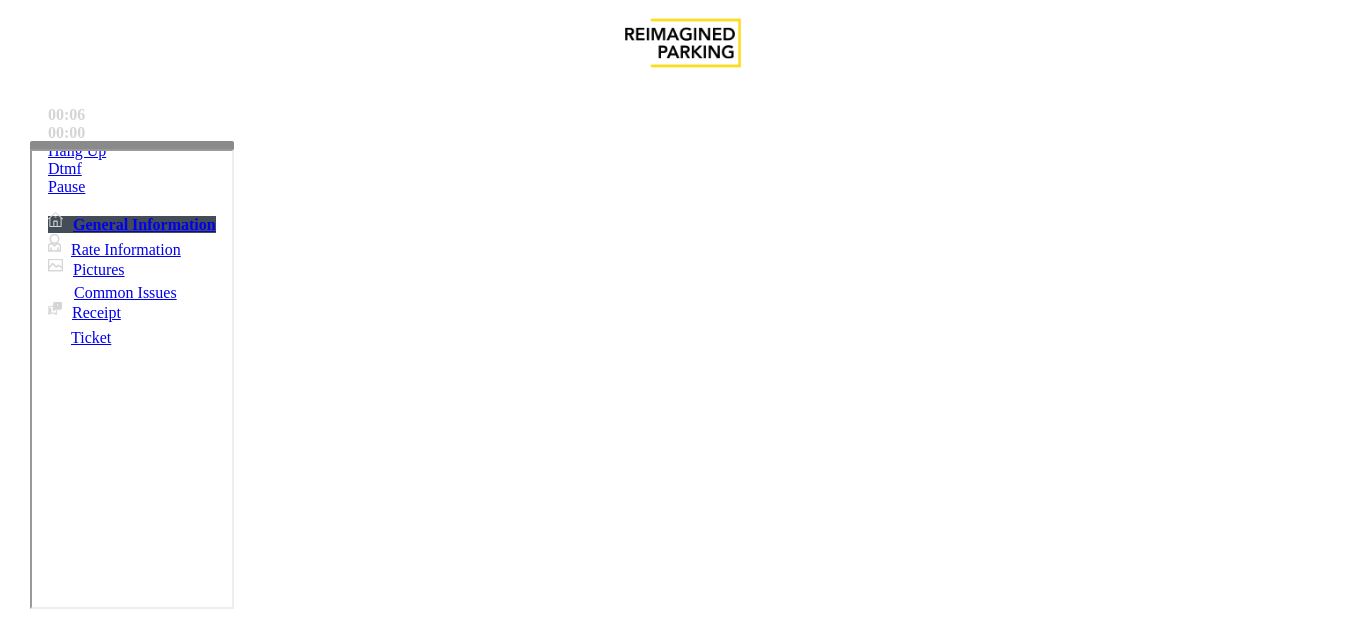 scroll, scrollTop: 300, scrollLeft: 0, axis: vertical 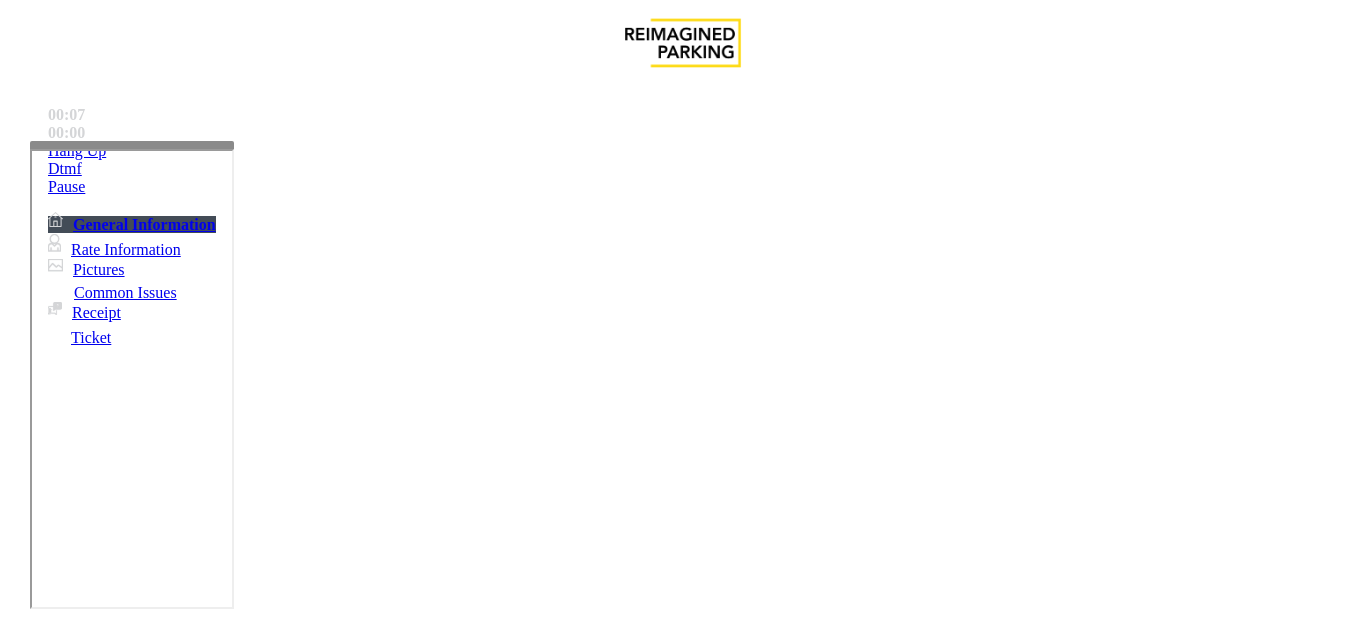 paste on "**********" 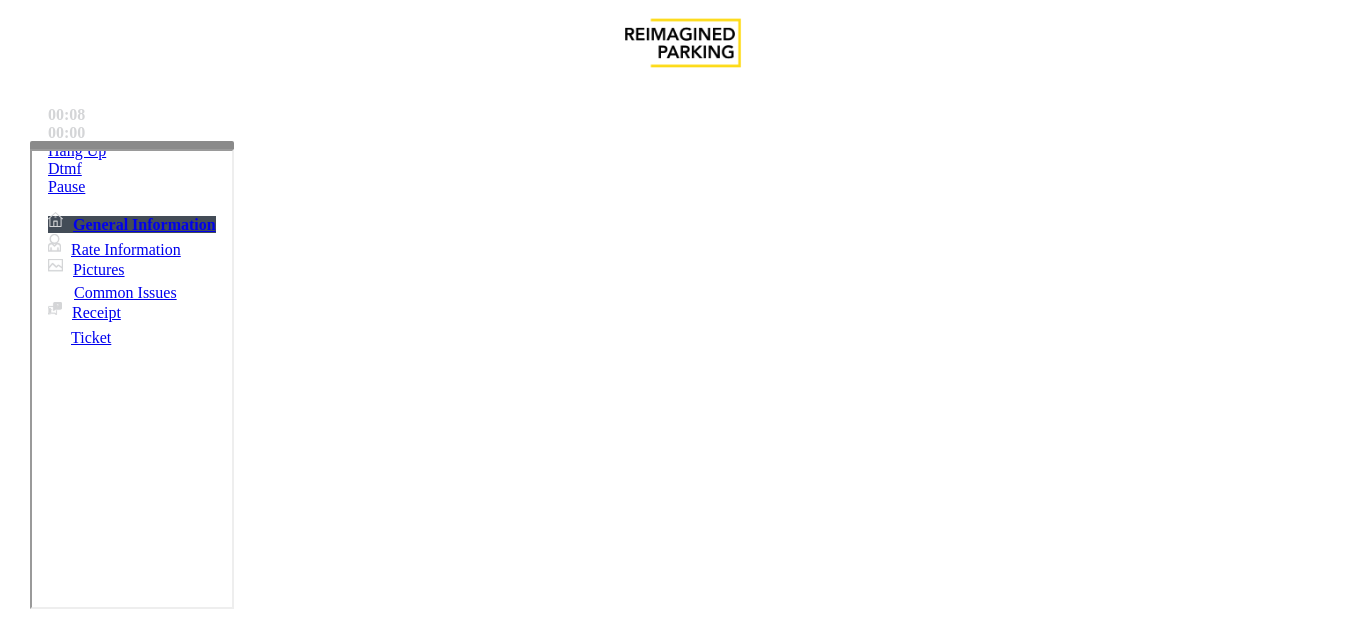 scroll, scrollTop: 0, scrollLeft: 0, axis: both 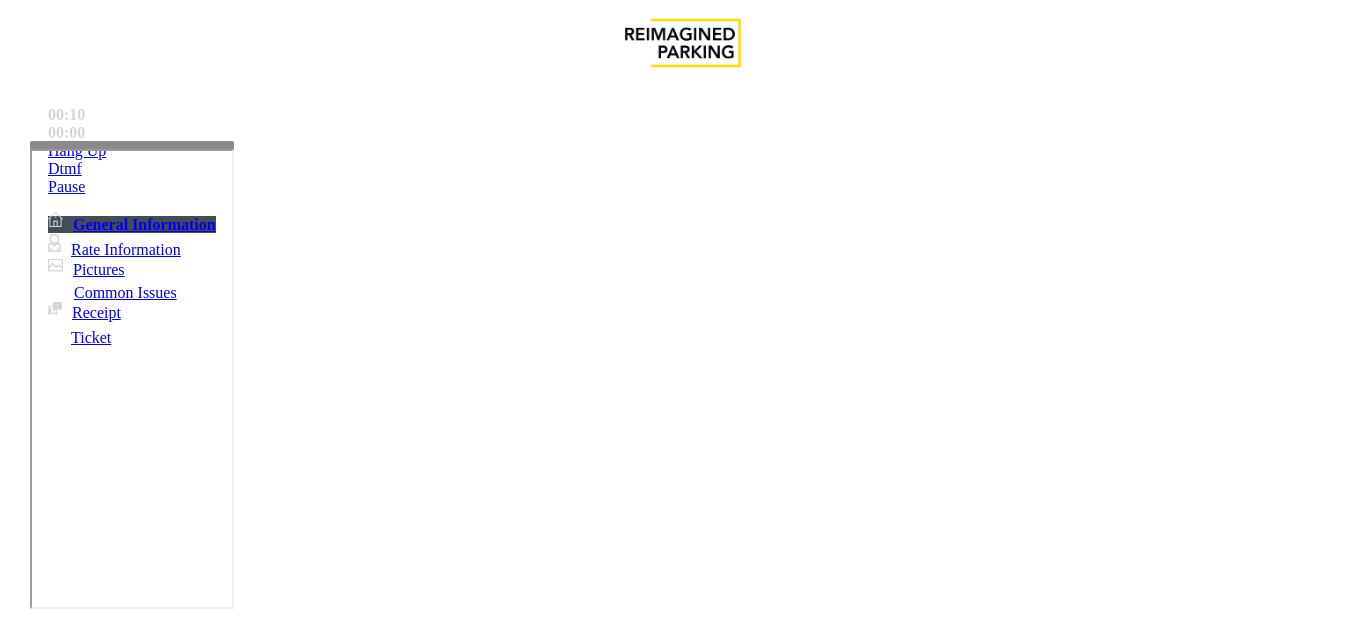 drag, startPoint x: 468, startPoint y: 560, endPoint x: 483, endPoint y: 587, distance: 30.88689 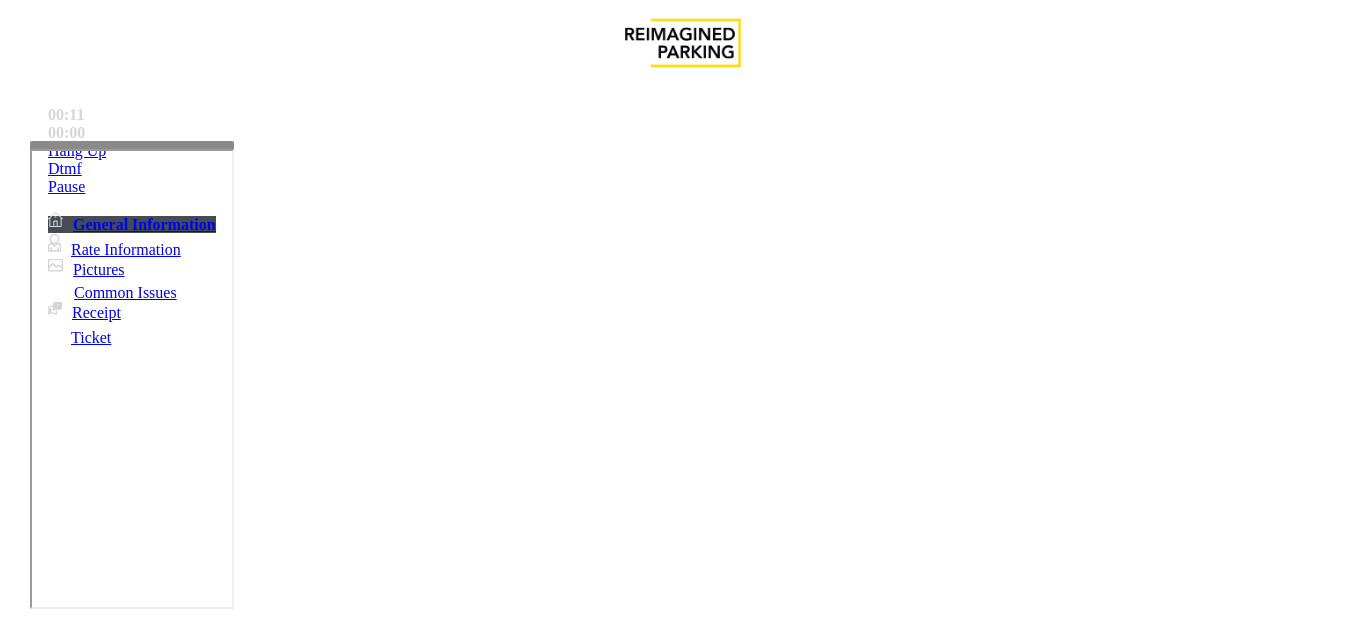 click on "No Assistance Needed" at bounding box center [1098, 1286] 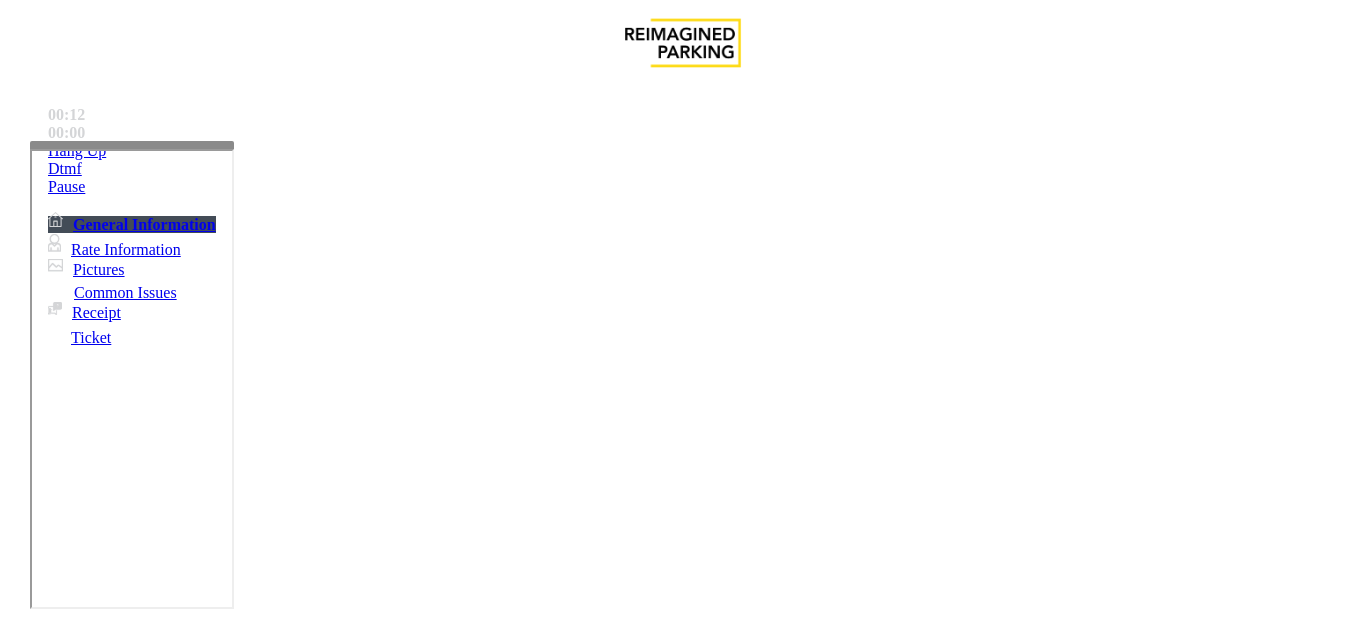click on "No Assistance Needed" at bounding box center (124, 1253) 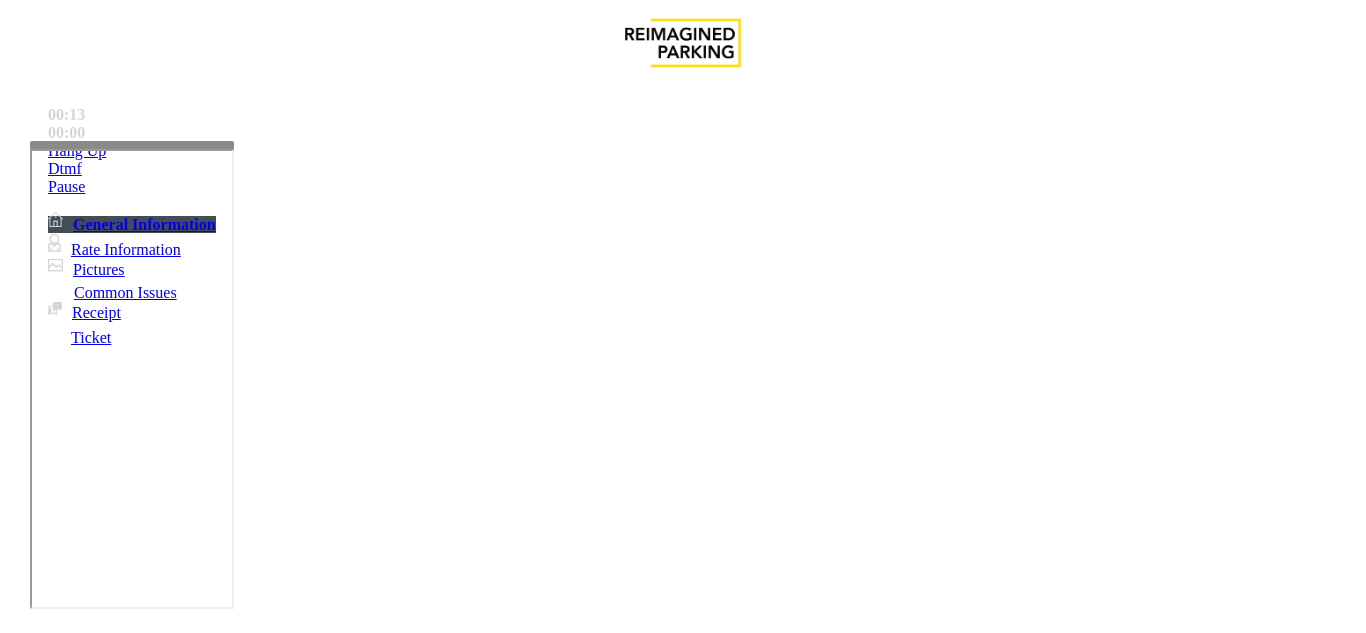click on "No assistance needed" at bounding box center [102, 1286] 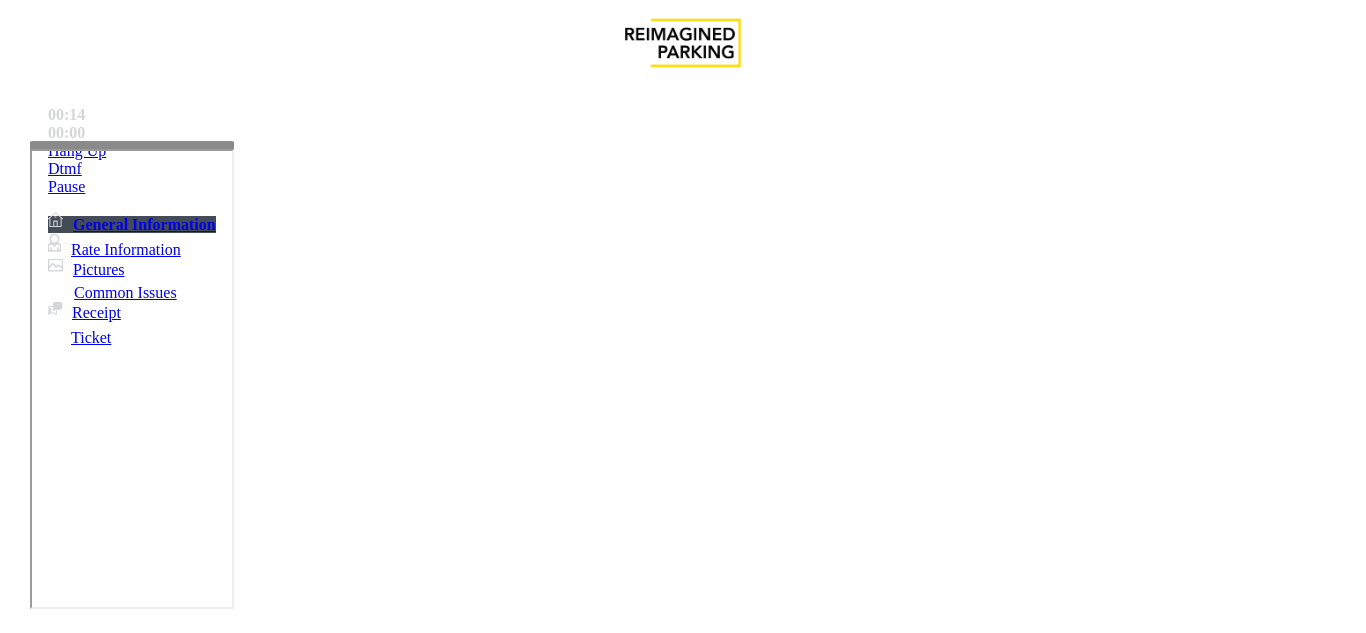 click on "No assistance needed" at bounding box center [682, 1271] 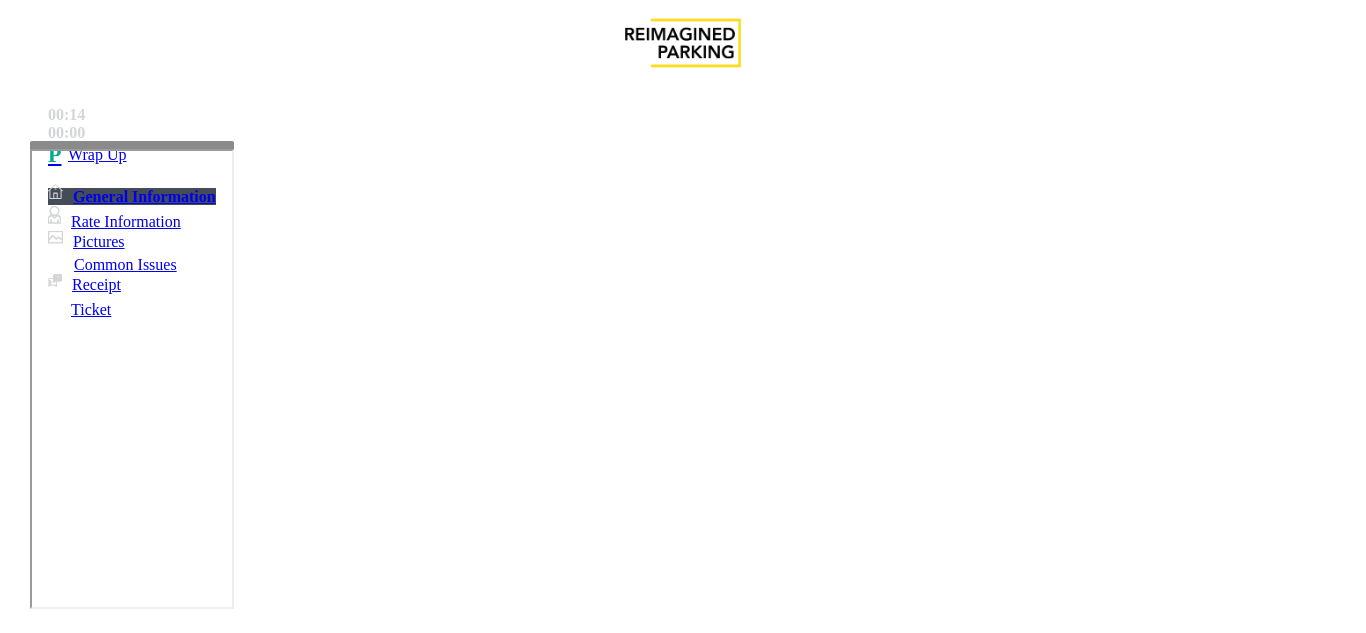 click on "No assistance needed" at bounding box center [682, 1271] 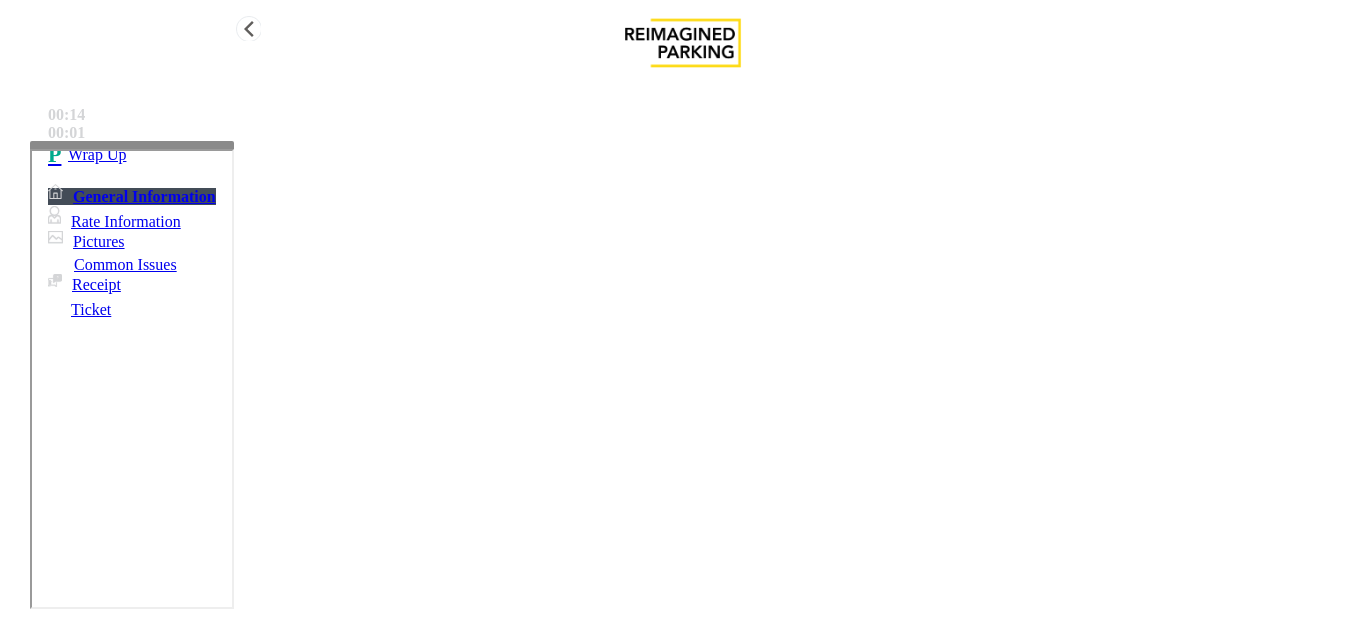 type on "**********" 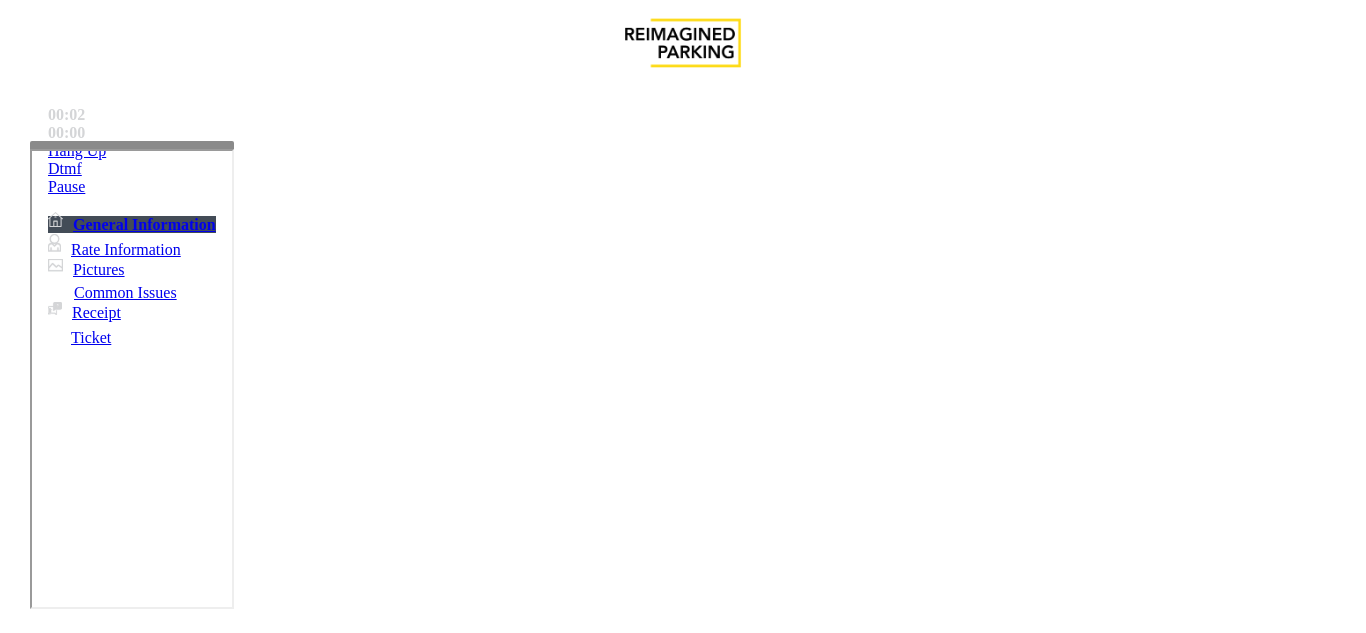 scroll, scrollTop: 1800, scrollLeft: 0, axis: vertical 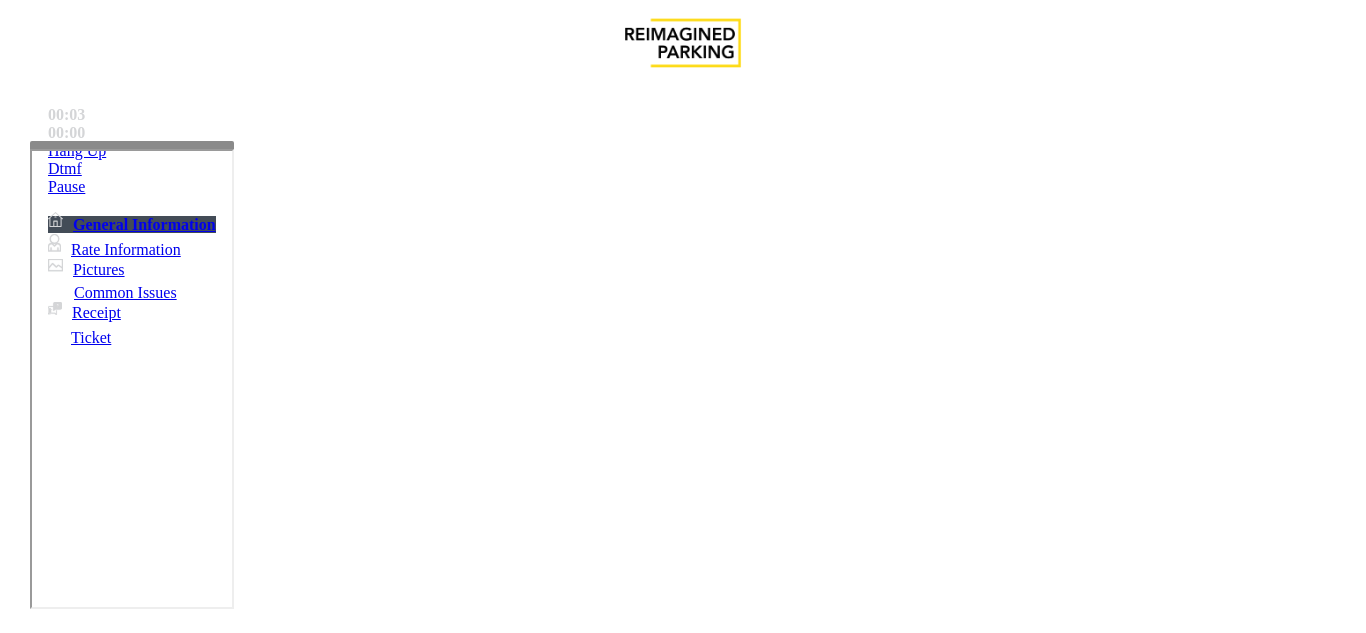 click on "BEYONDTRUST" at bounding box center (191, 3660) 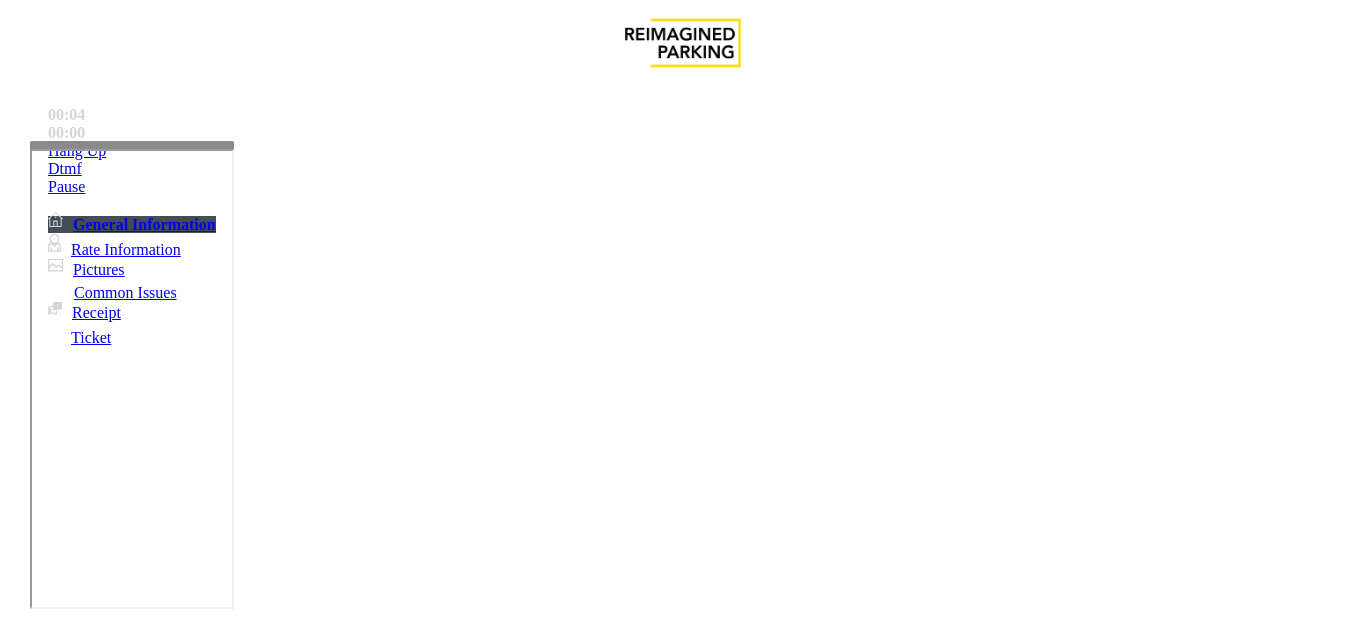 click on "LAN21091600 - 850 Le  Jeune" at bounding box center (63, 3660) 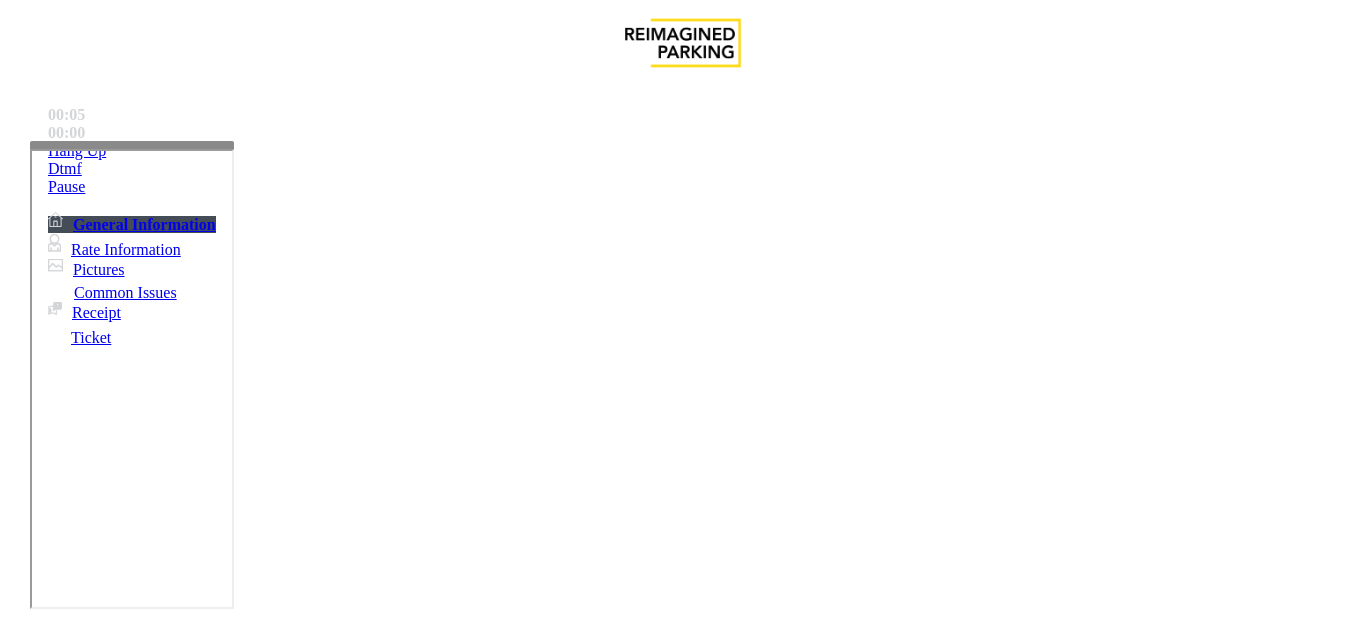 drag, startPoint x: 798, startPoint y: 150, endPoint x: 784, endPoint y: 151, distance: 14.035668 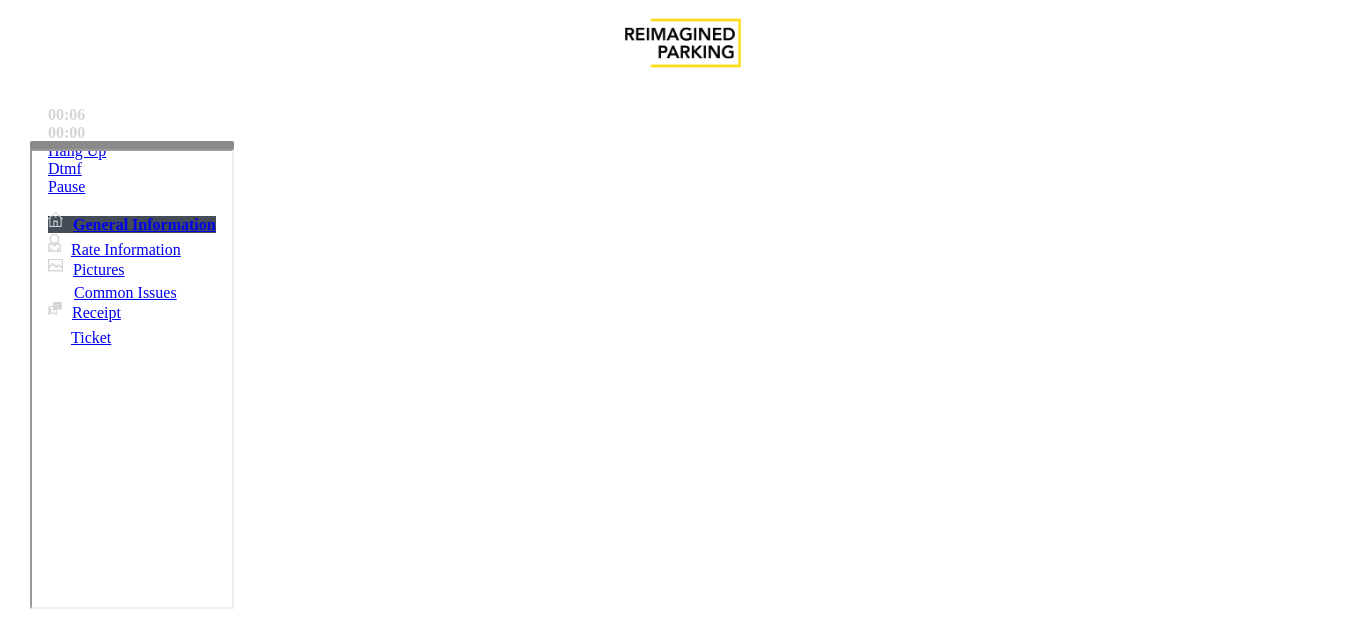 copy on "LAN21091600" 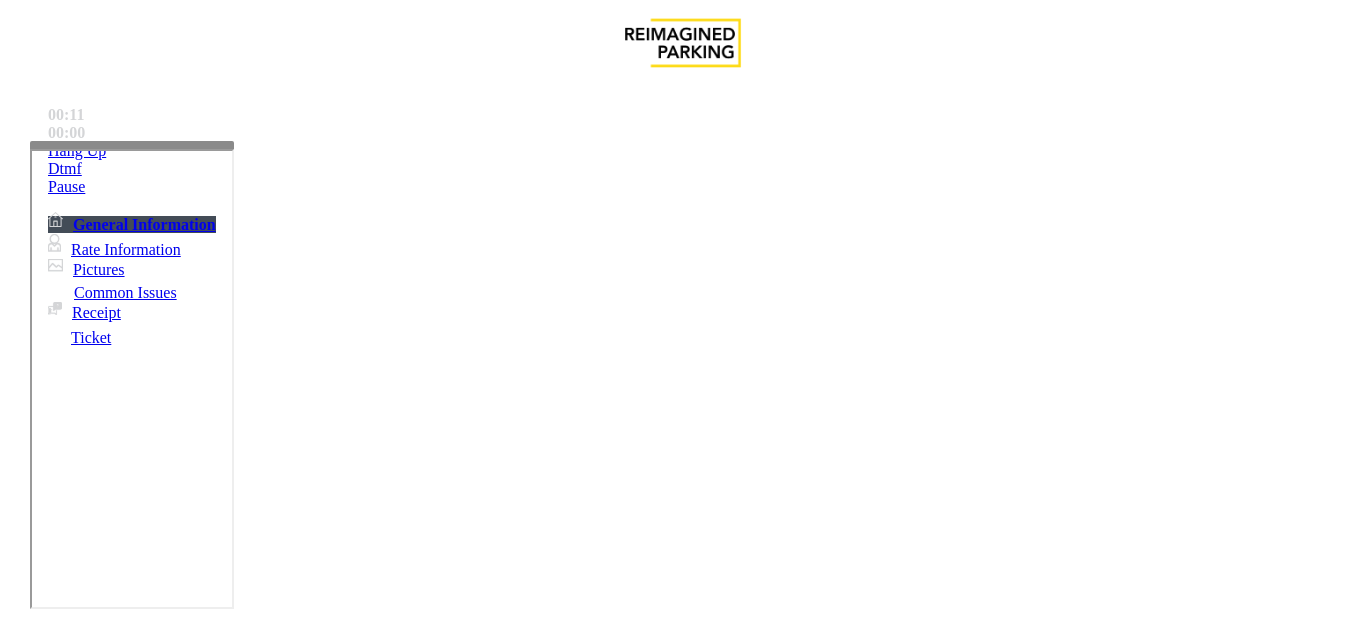 click on "Validation Issue" at bounding box center [371, 1286] 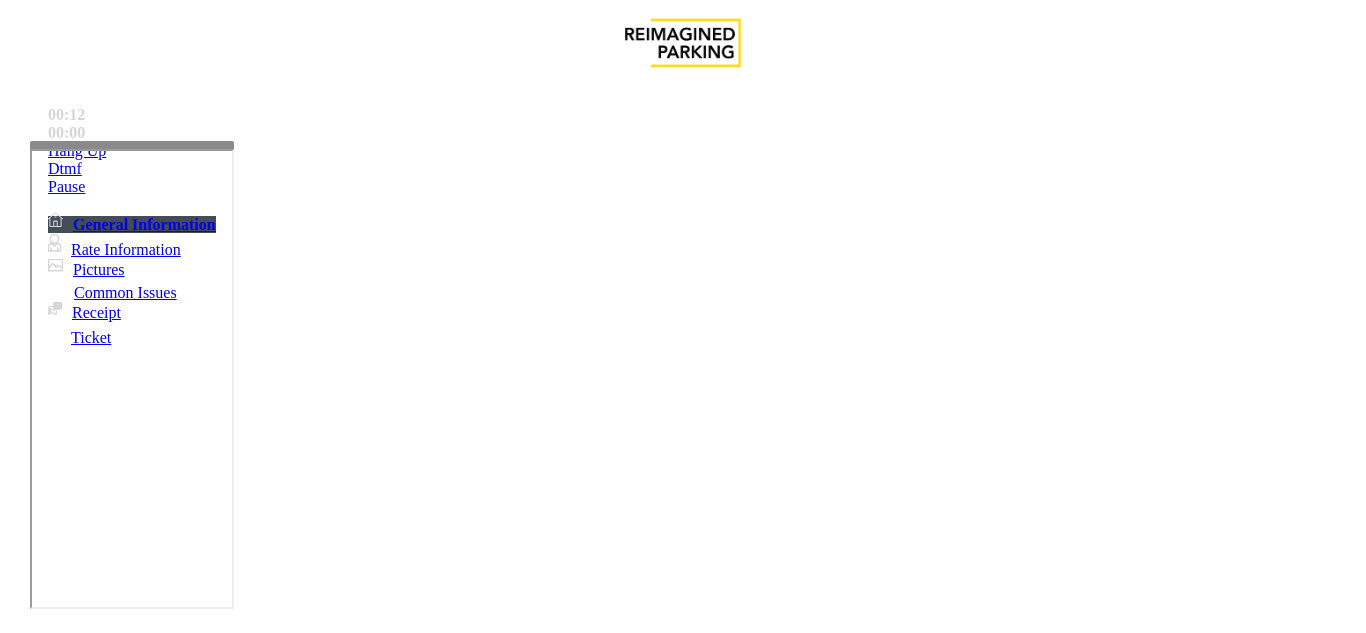 click on "Validation Error" at bounding box center (262, 1286) 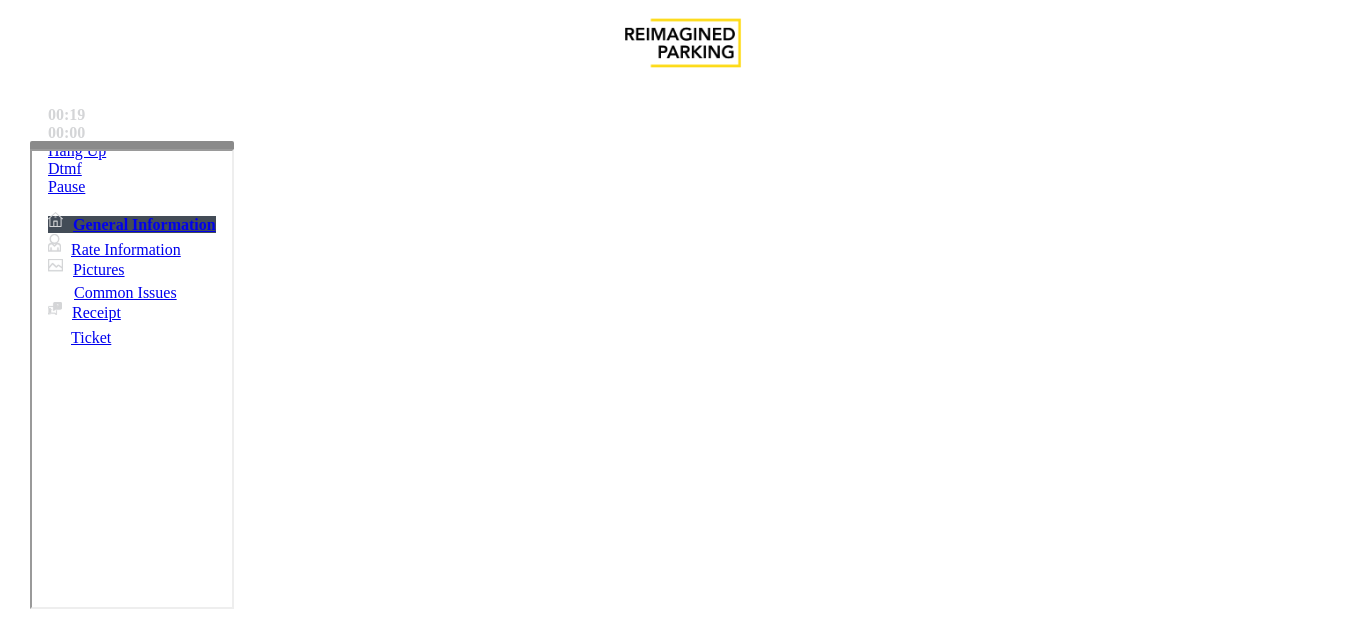 type on "**********" 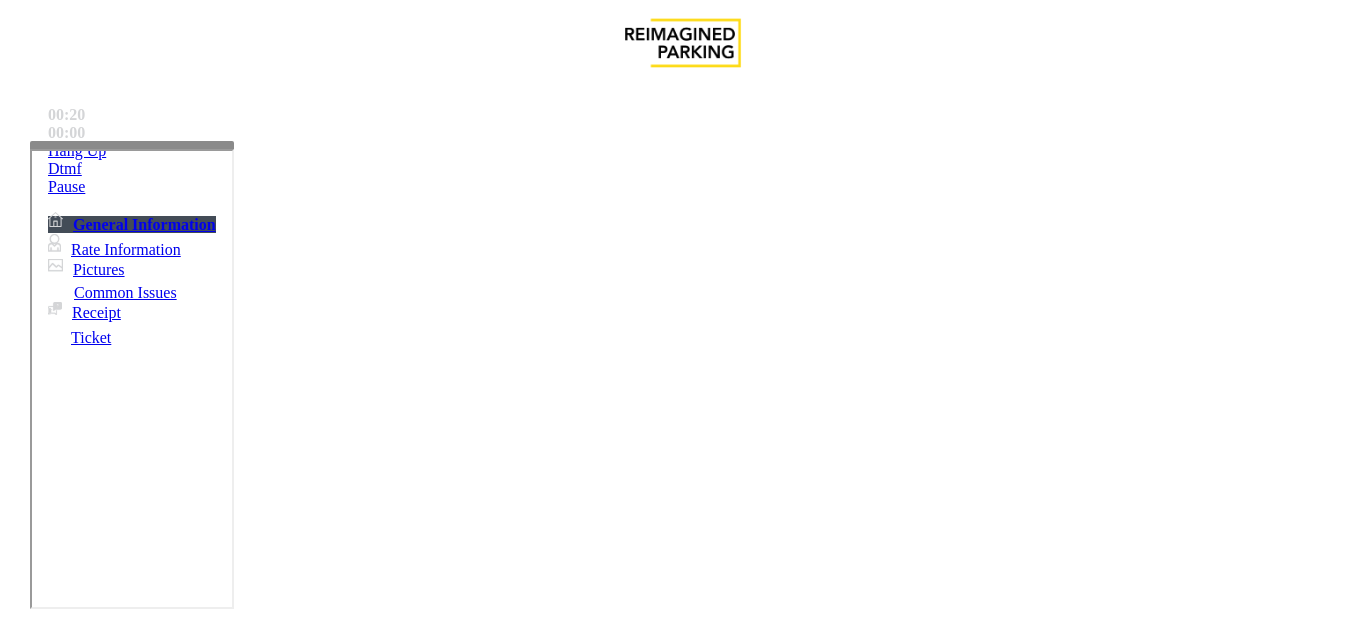 click at bounding box center [96, 1308] 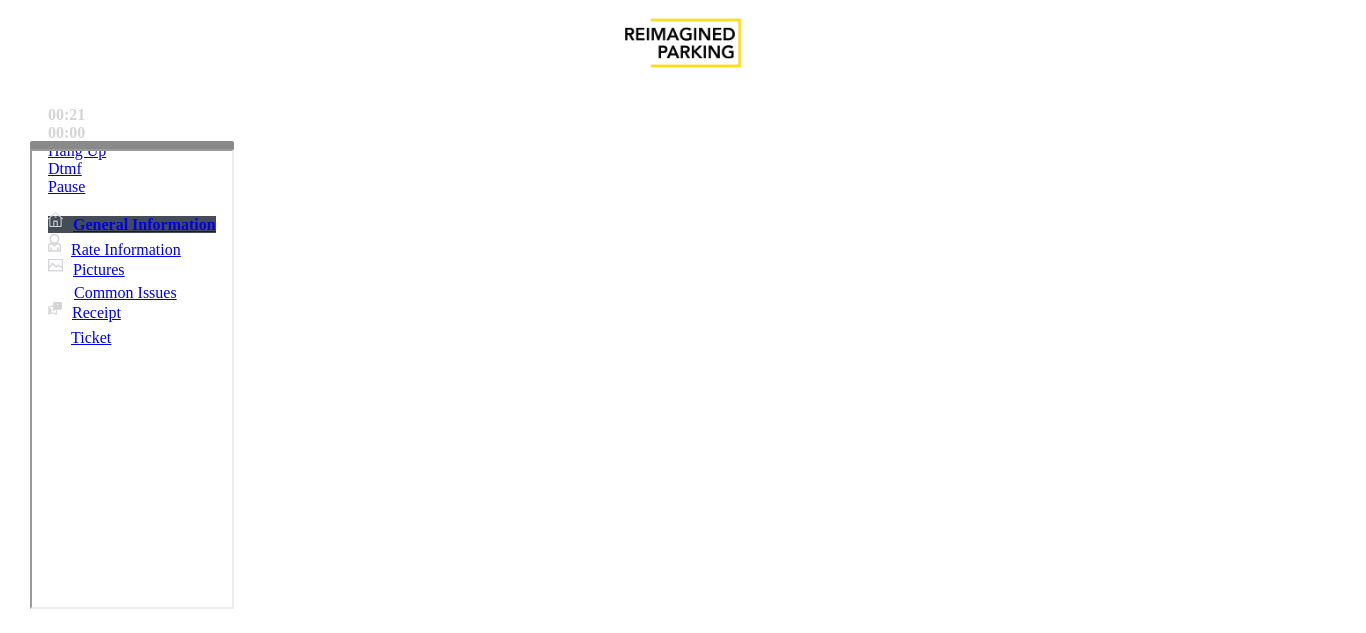 click at bounding box center [96, 1389] 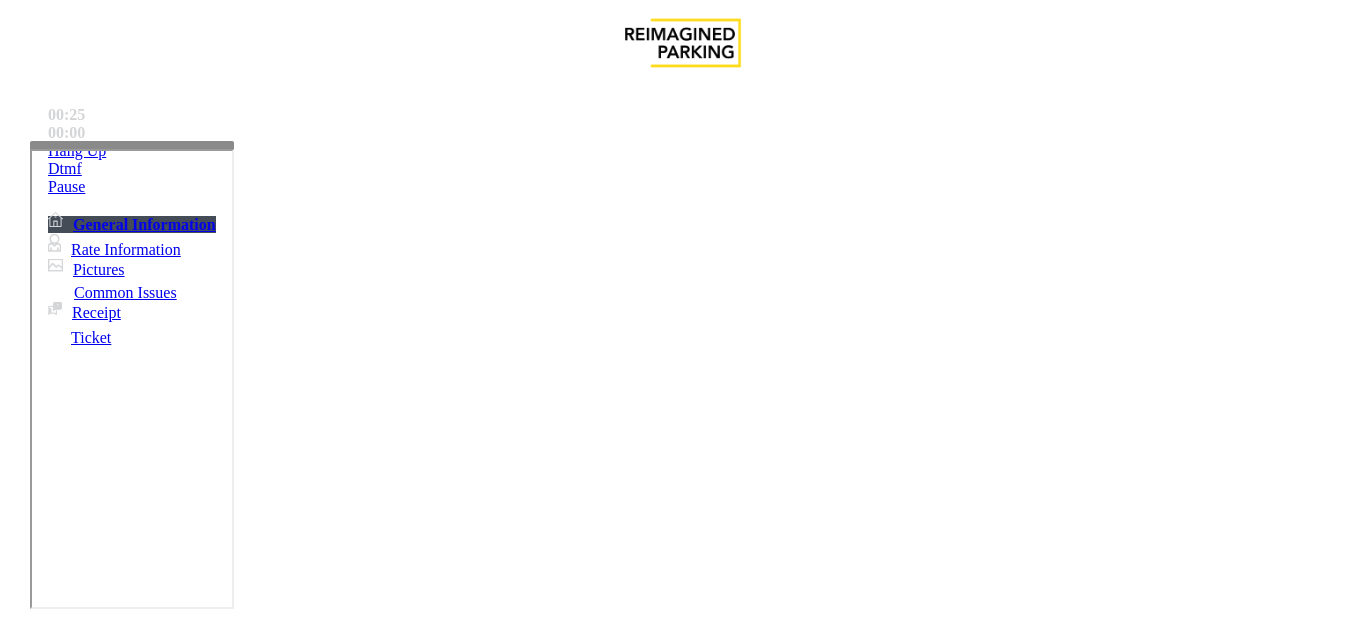 type on "****" 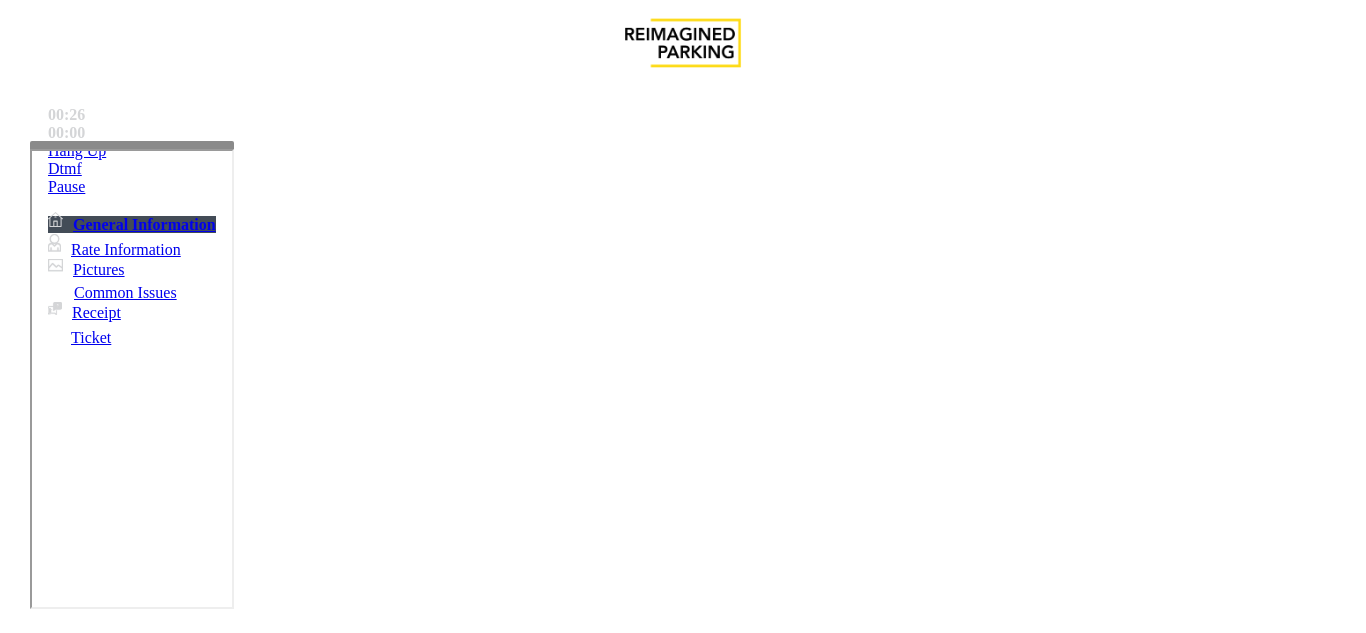 copy on "Validation Error" 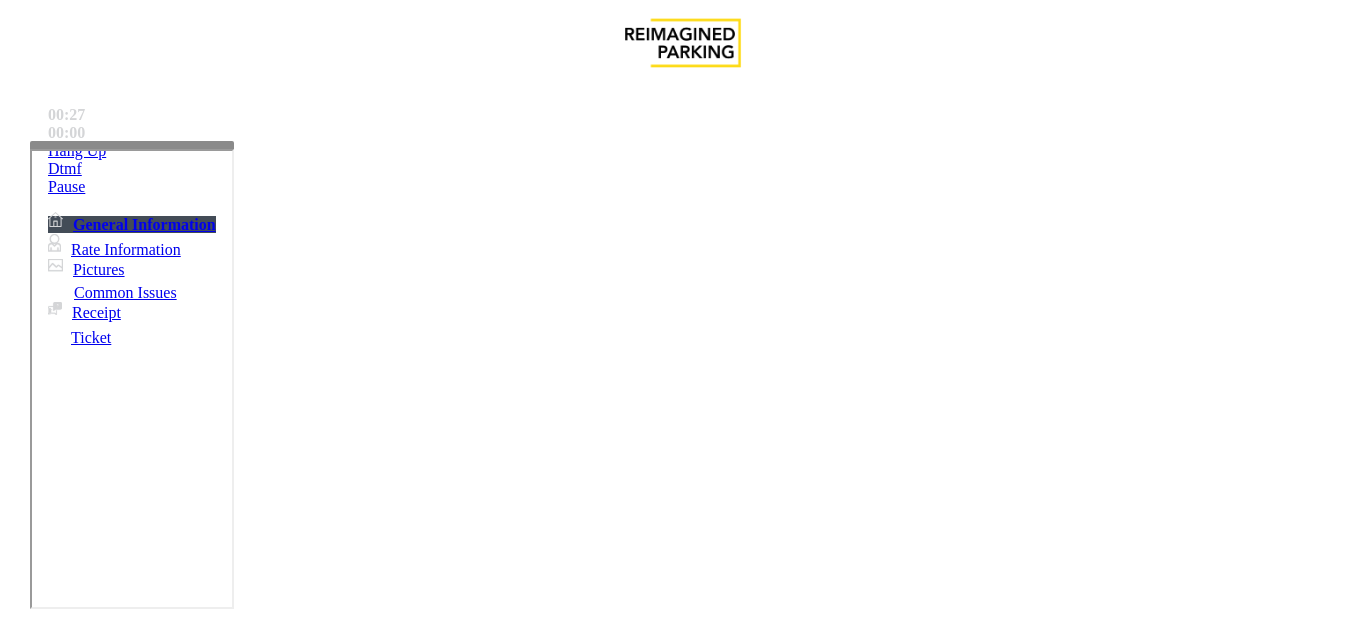 scroll, scrollTop: 300, scrollLeft: 0, axis: vertical 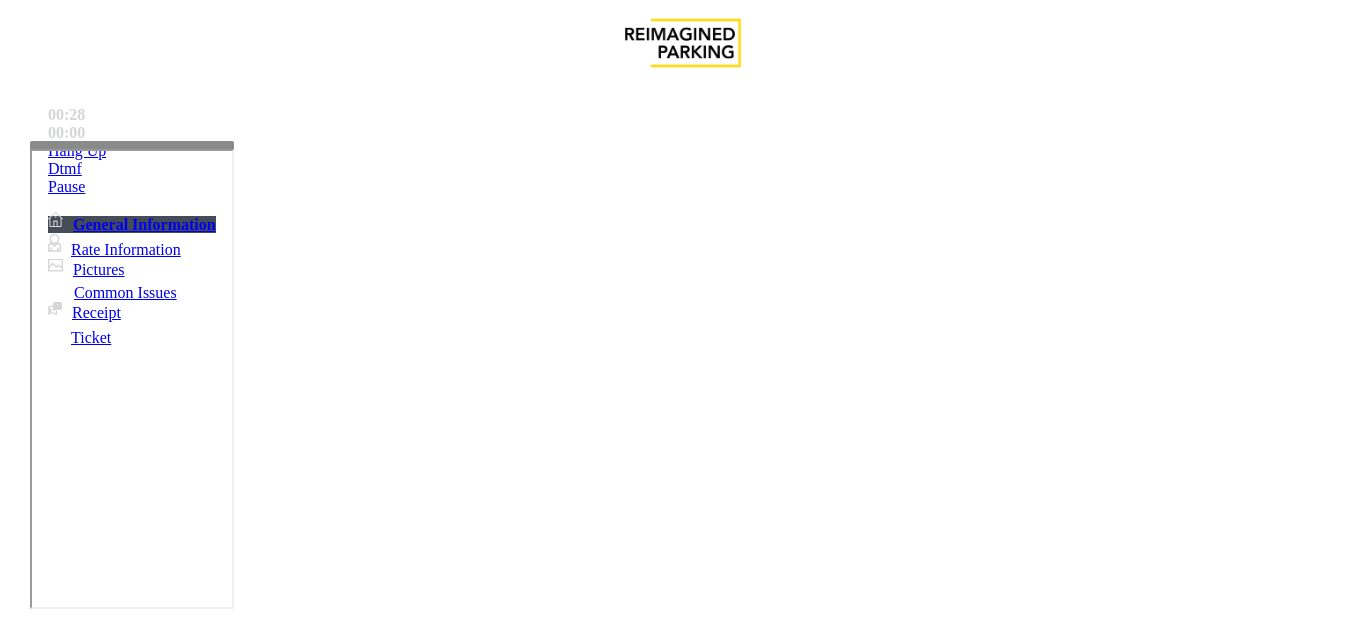 paste on "**********" 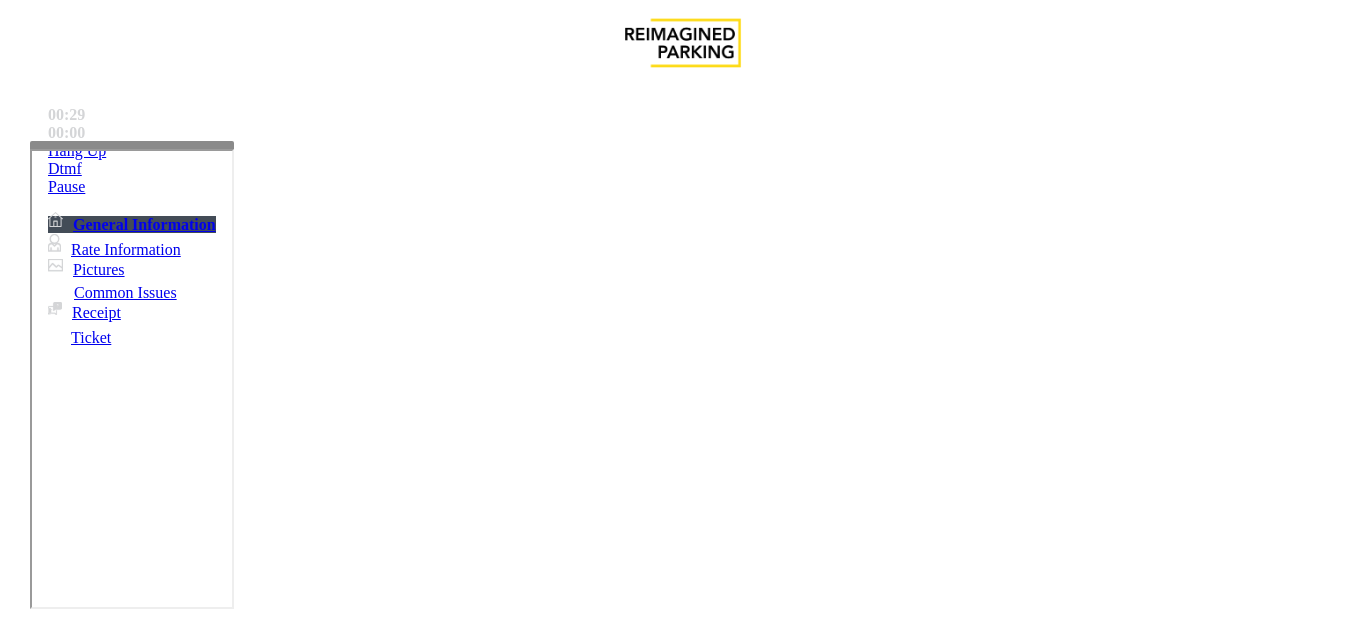 scroll, scrollTop: 100, scrollLeft: 0, axis: vertical 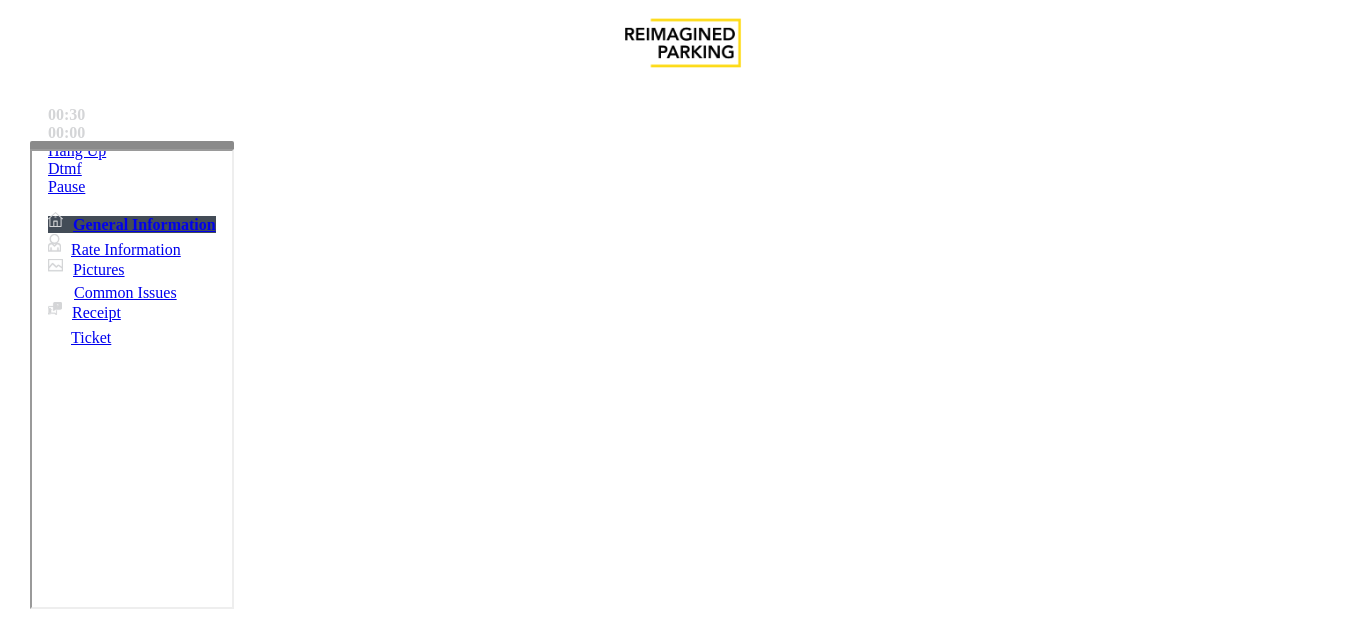 type on "**********" 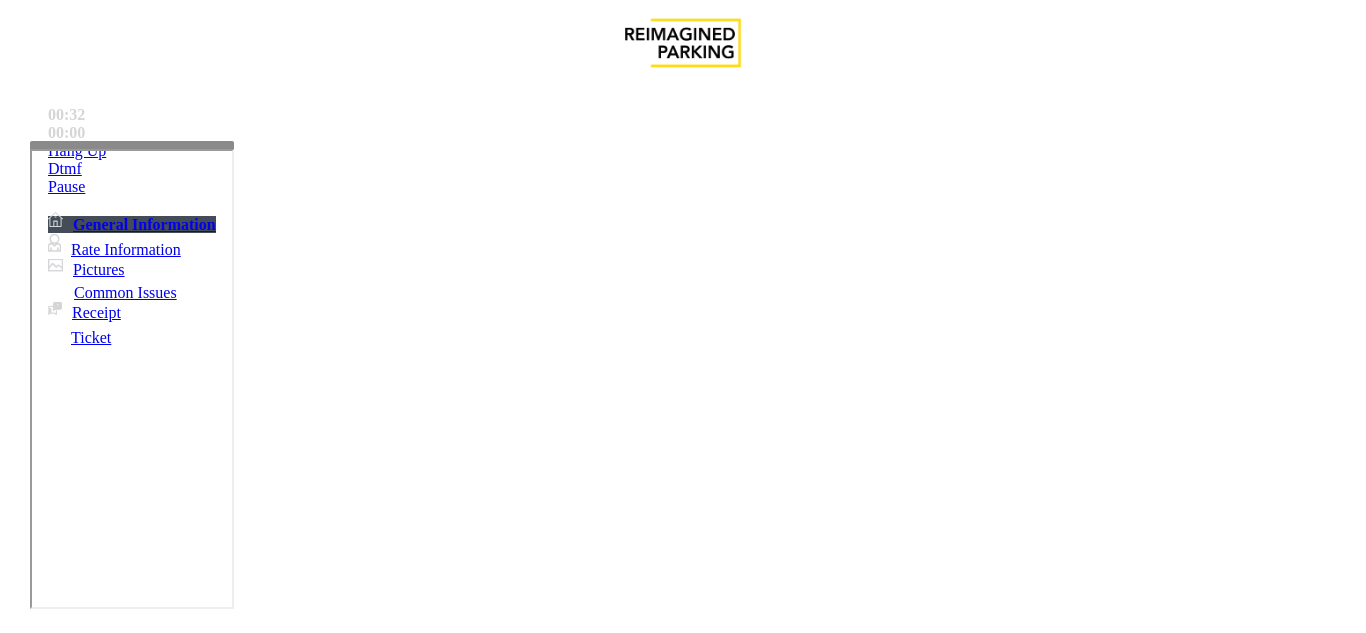 type on "*******" 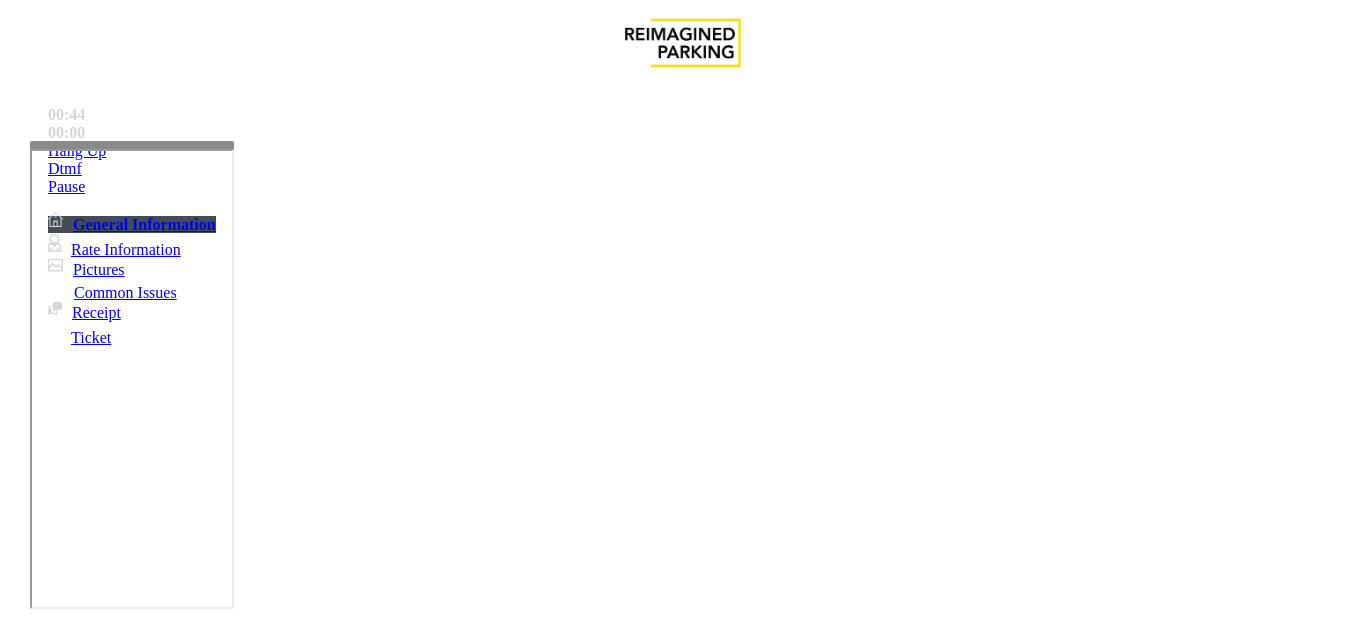 paste on "**********" 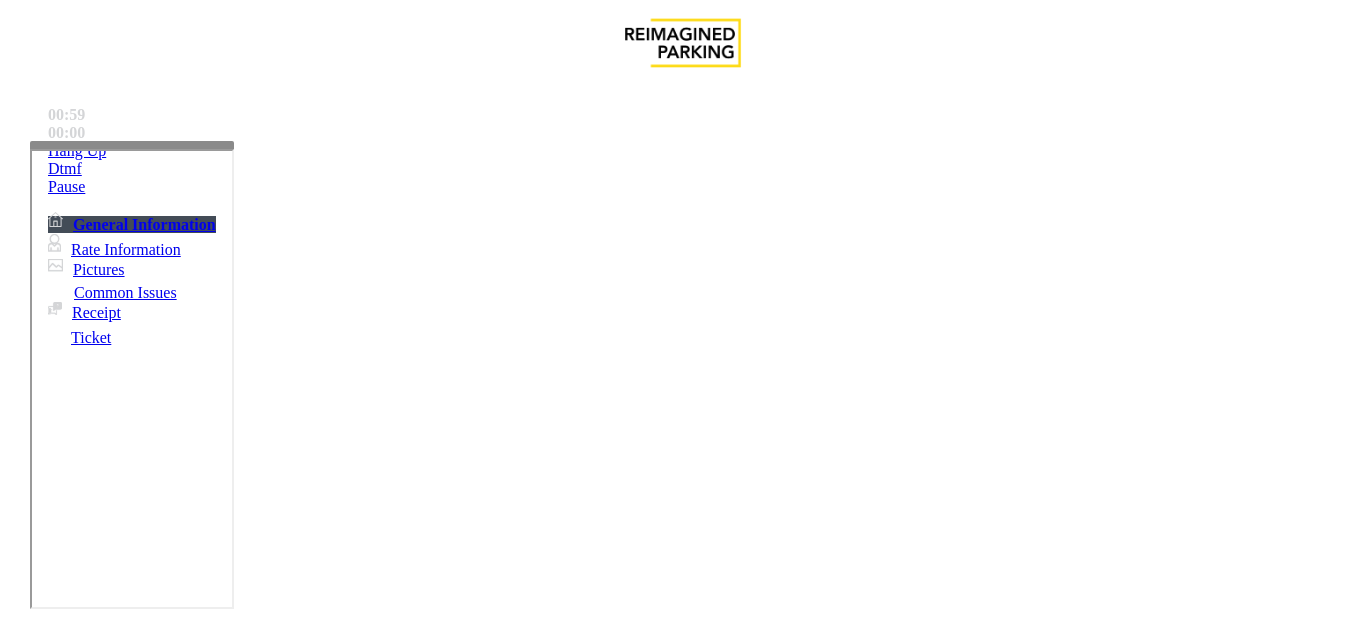 click at bounding box center (96, 1308) 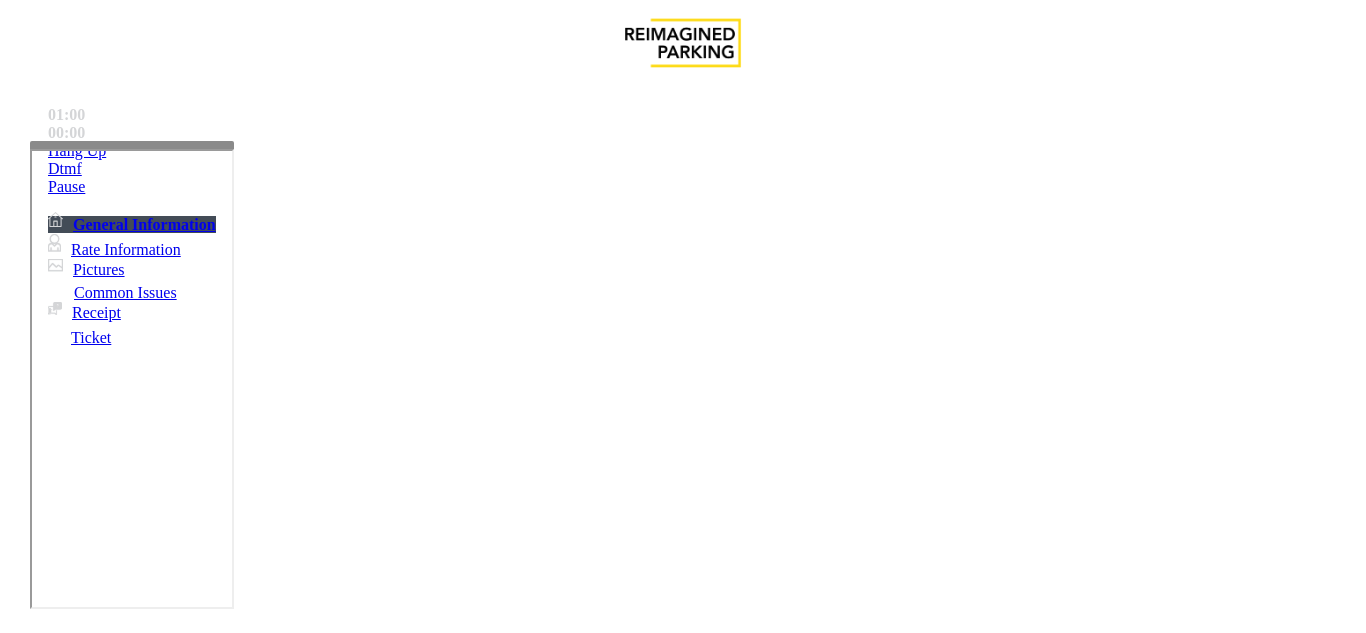 click on "*" at bounding box center (24, 1306) 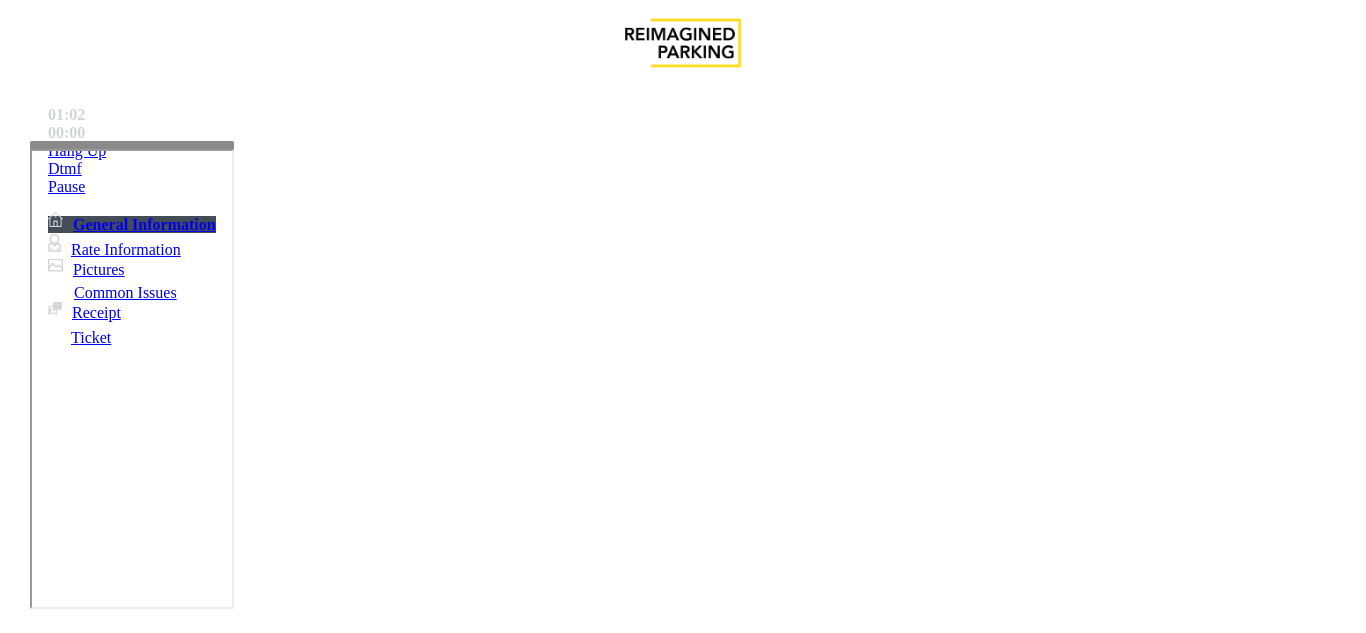 click on "If parker says that he is not having ticket as there were no ticket at the entrance, push lost ticket rate. Do not vend as parker uses it as an excuse." at bounding box center (682, 2934) 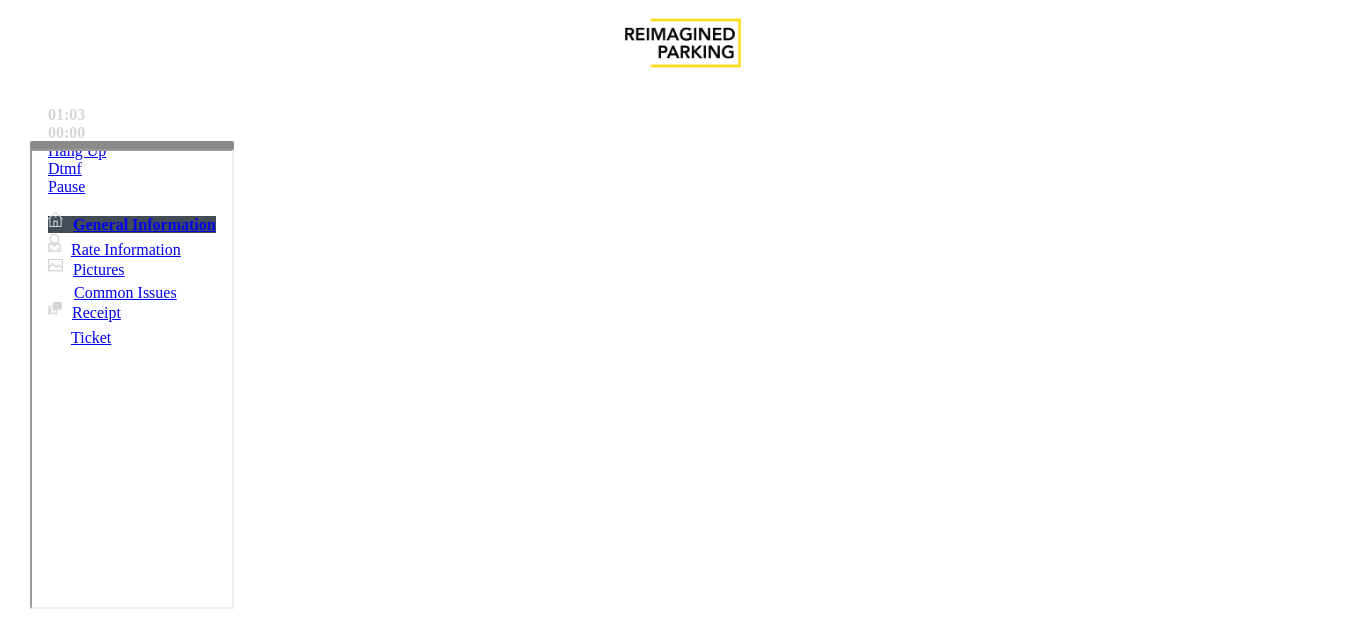 click on "If parker says that he is not having ticket as there were no ticket at the entrance, push lost ticket rate. Do not vend as parker uses it as an excuse." at bounding box center [682, 2934] 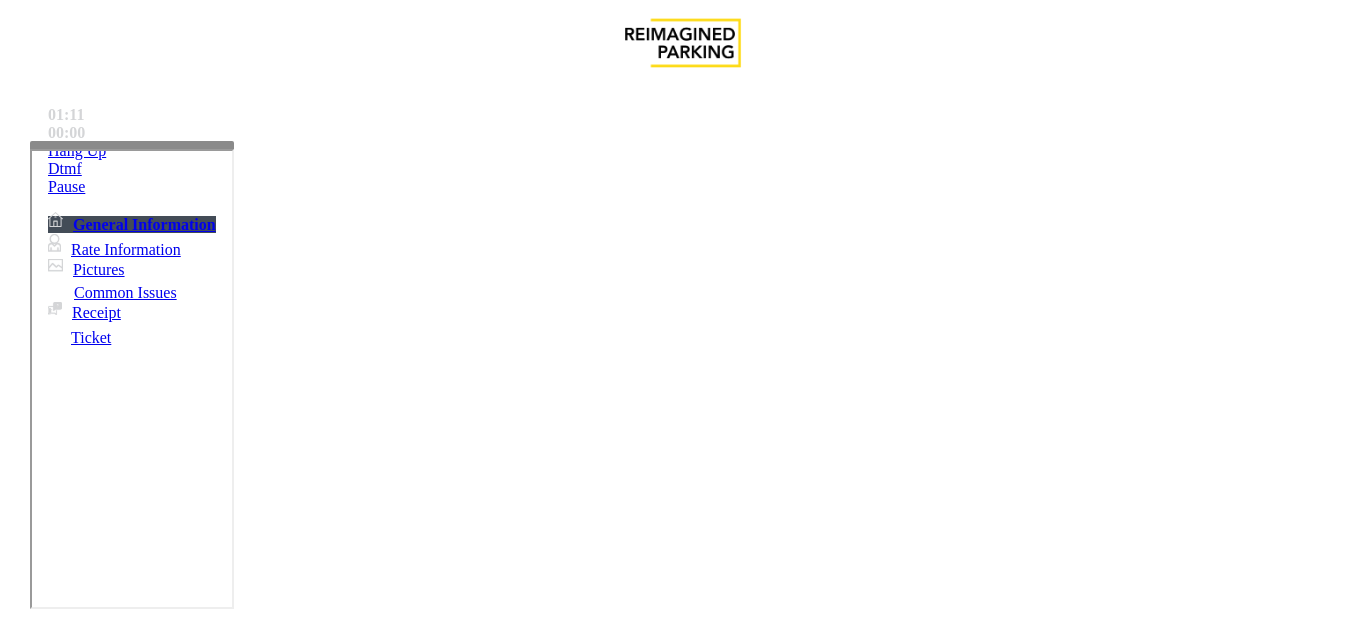 click on "**********" at bounding box center [682, 1527] 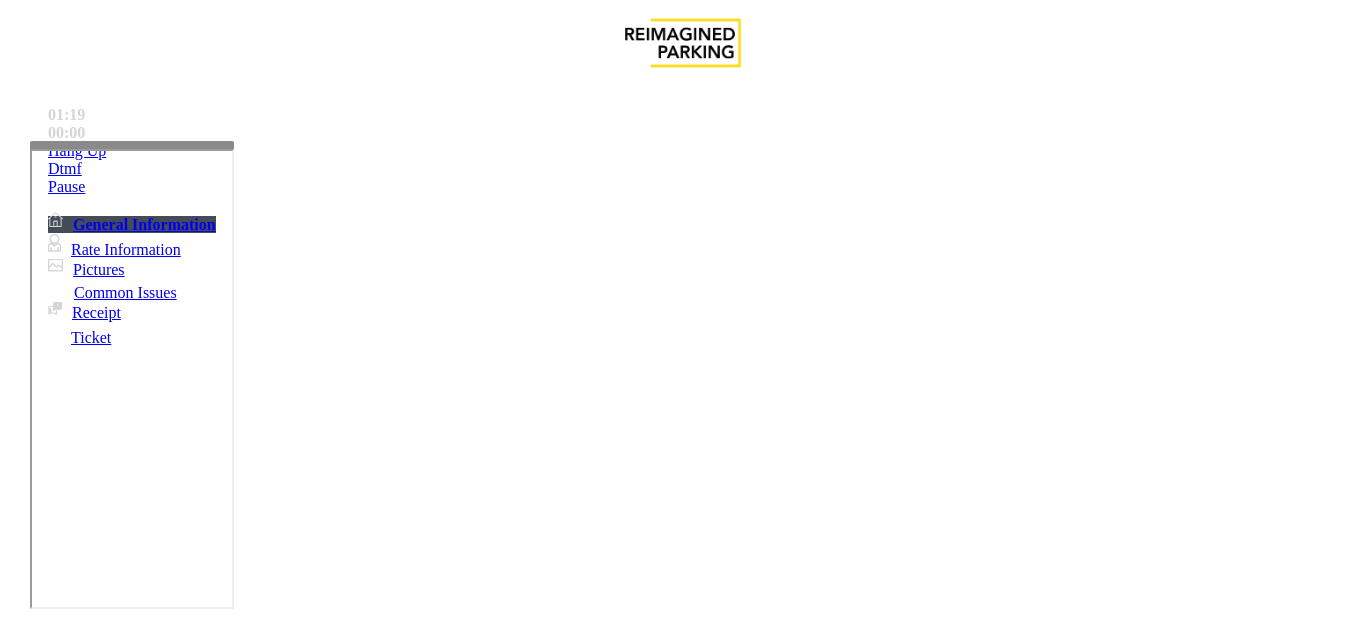 click on "Vend Gate" at bounding box center [69, 1727] 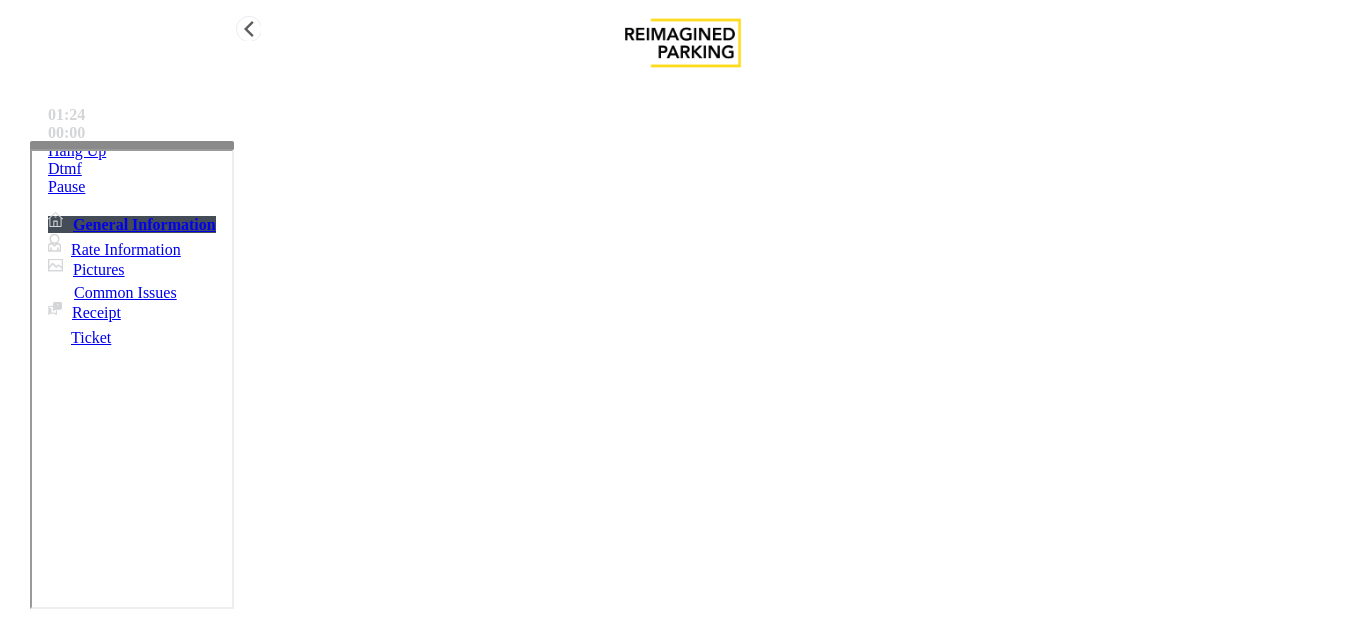 type on "********" 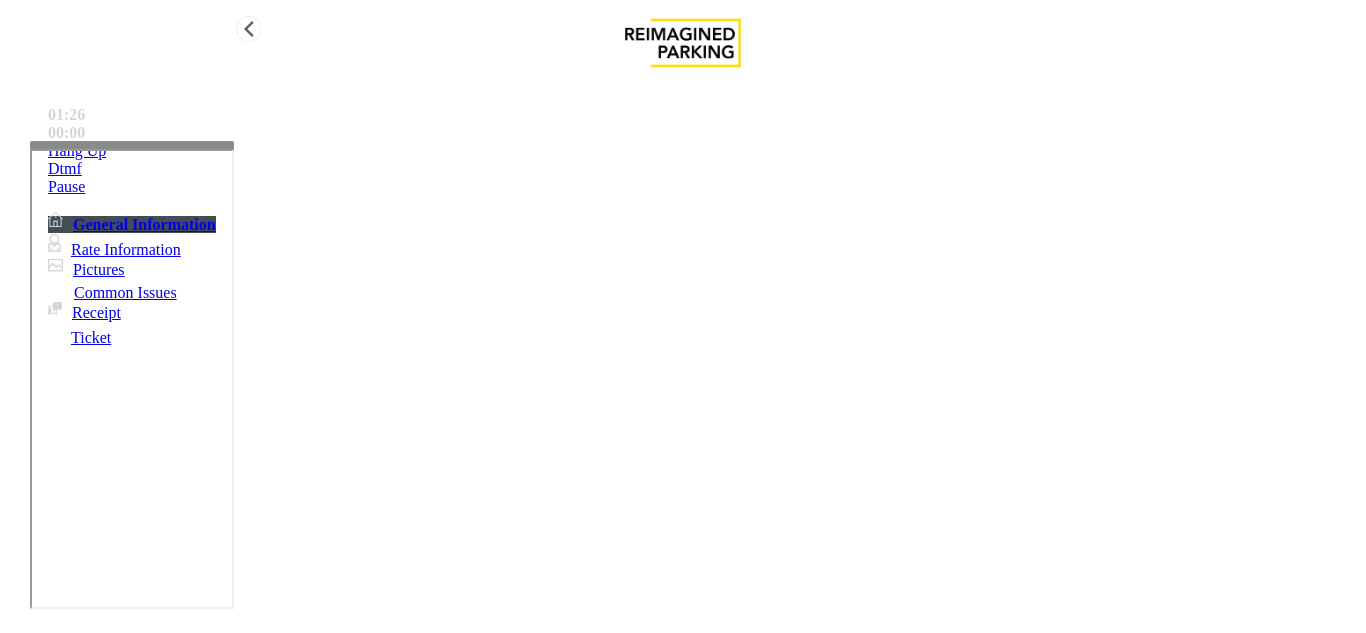 click on "Hang Up" at bounding box center (703, 151) 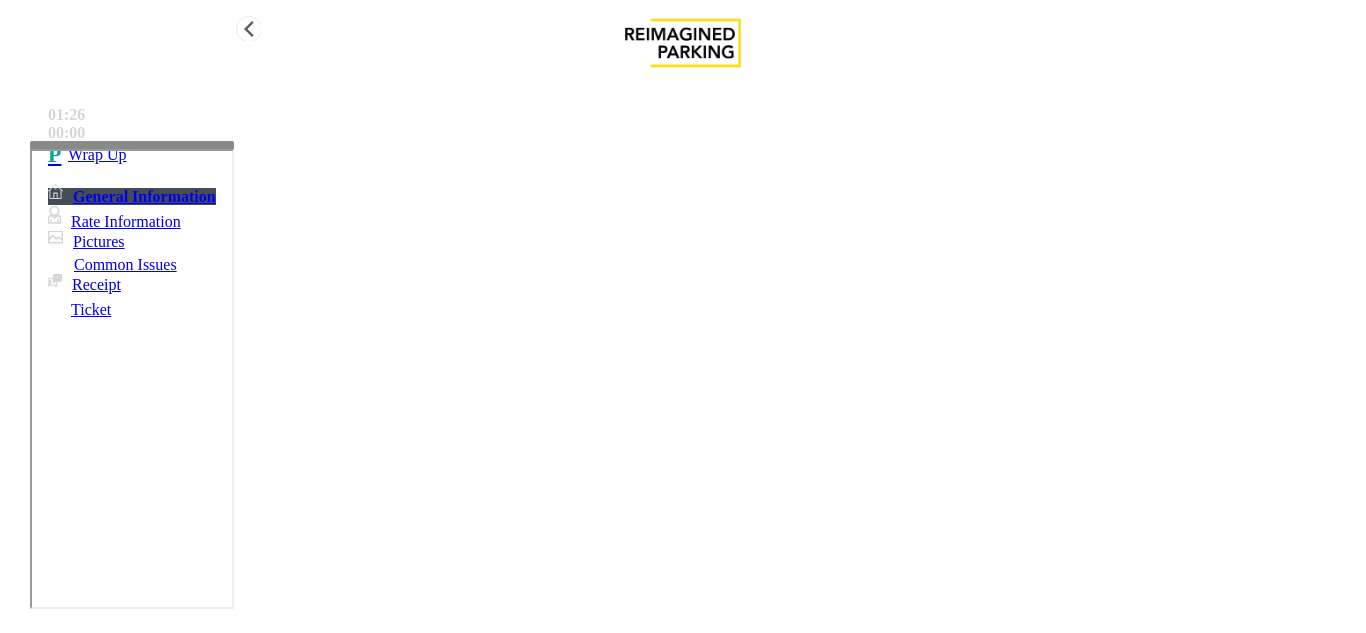 click on "Wrap Up" at bounding box center [703, 155] 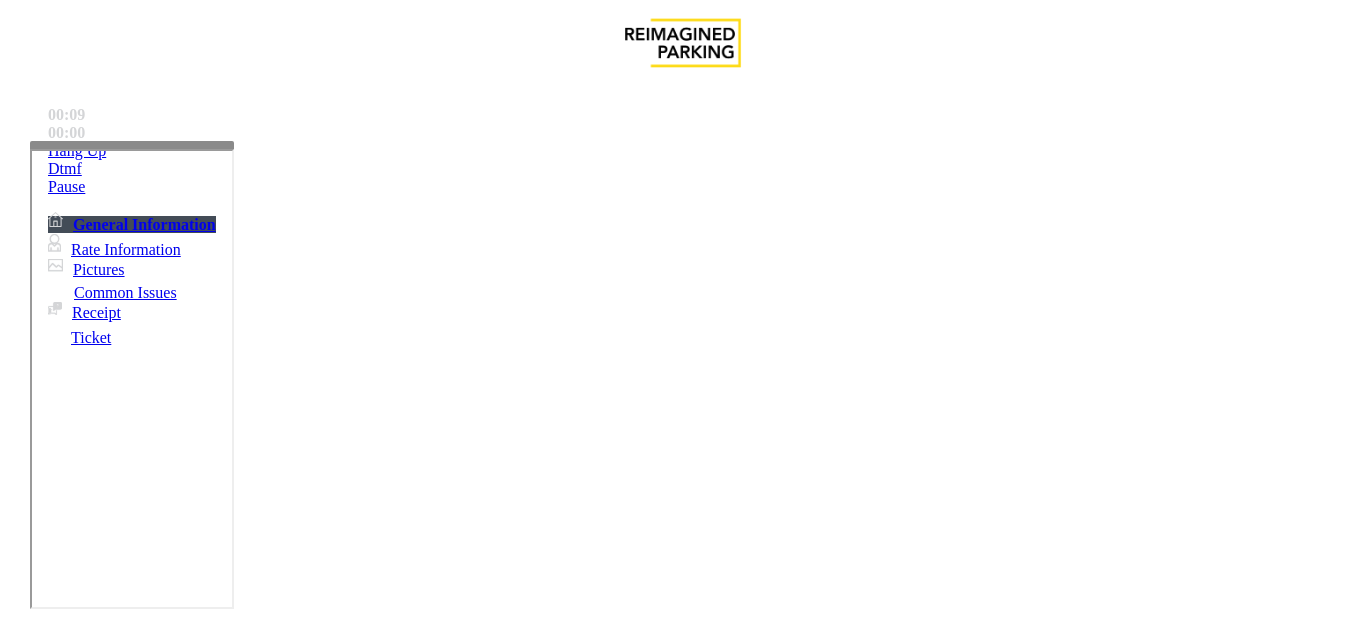 click on "Validation Issue" at bounding box center [371, 1286] 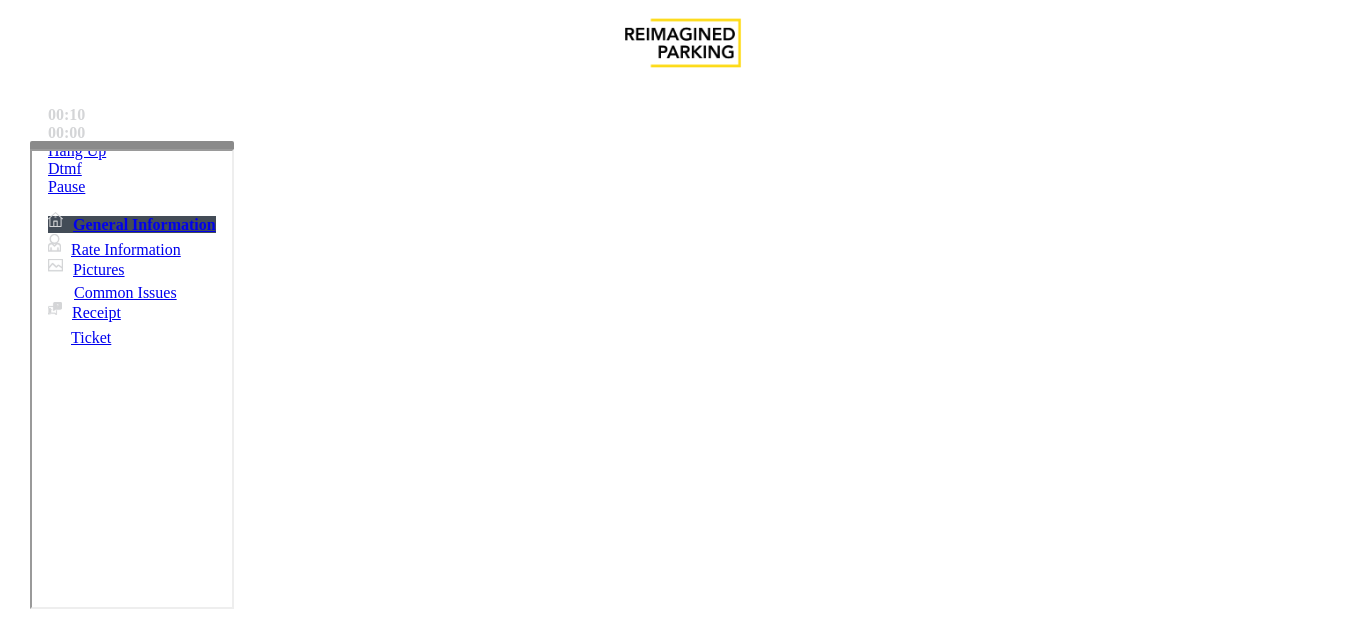 click on "Validation Error" at bounding box center [262, 1286] 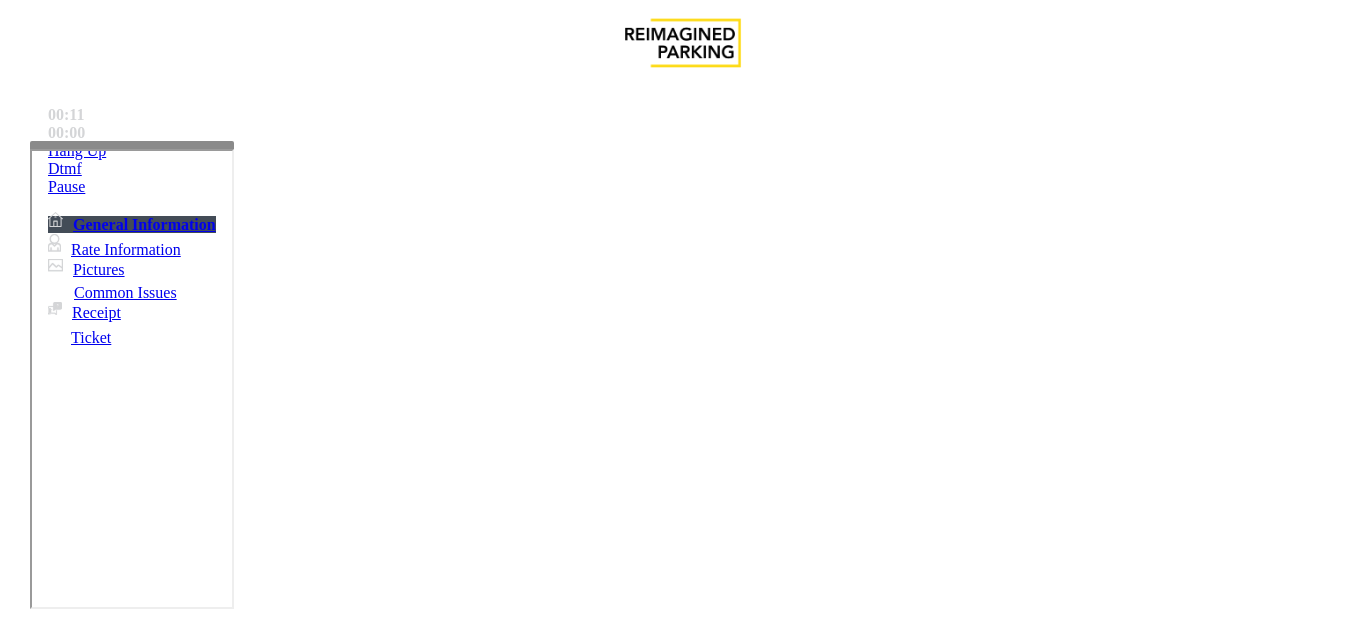 drag, startPoint x: 416, startPoint y: 232, endPoint x: 389, endPoint y: 251, distance: 33.01515 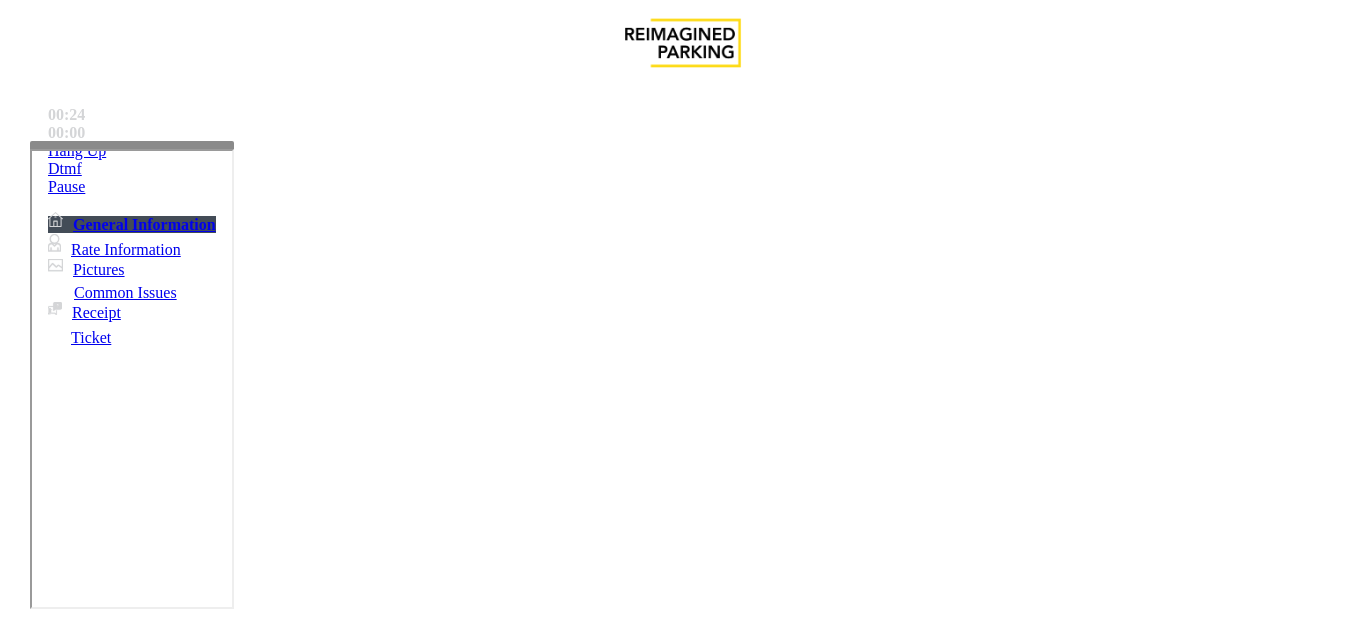 click at bounding box center [229, 1334] 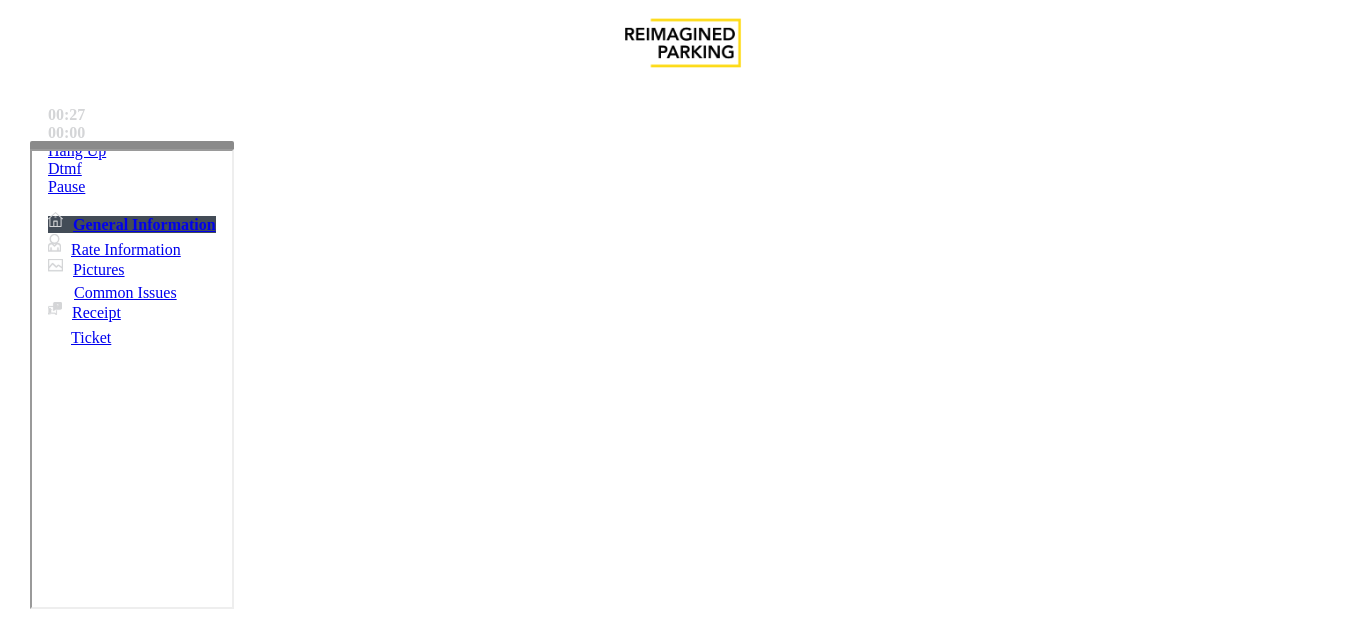 scroll, scrollTop: 600, scrollLeft: 0, axis: vertical 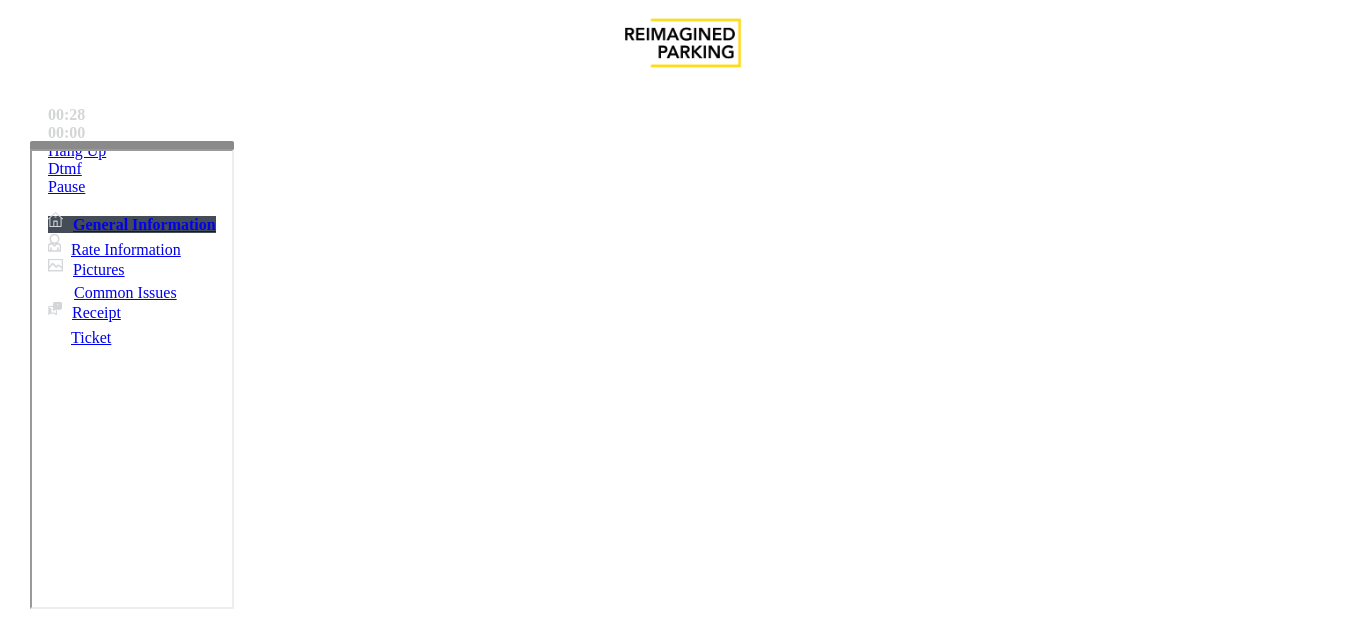 click on "Time Zone" at bounding box center (682, 2861) 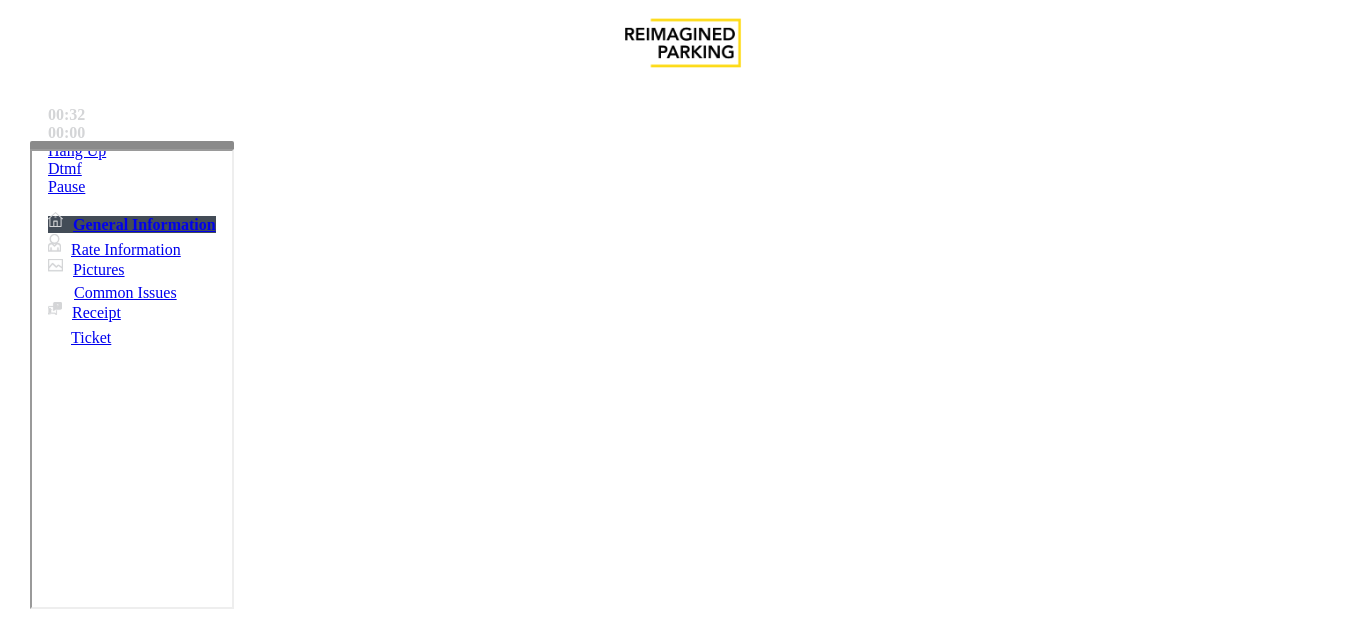 click at bounding box center (229, 1334) 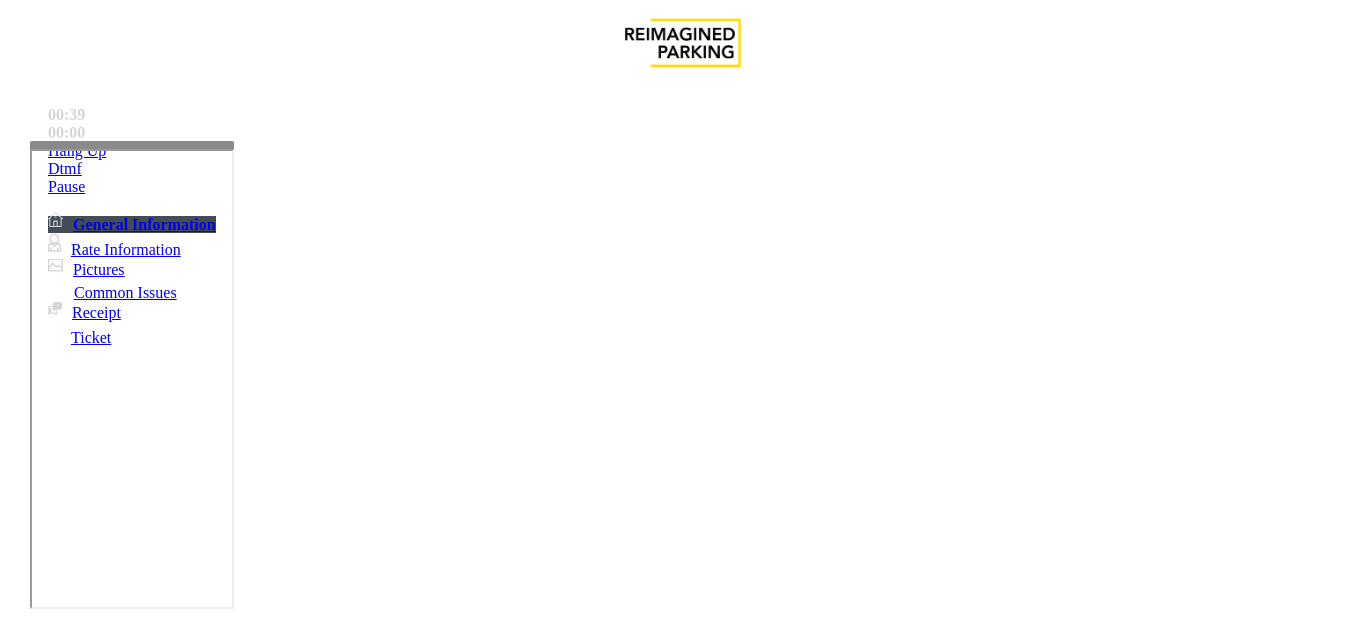 click at bounding box center (229, 1334) 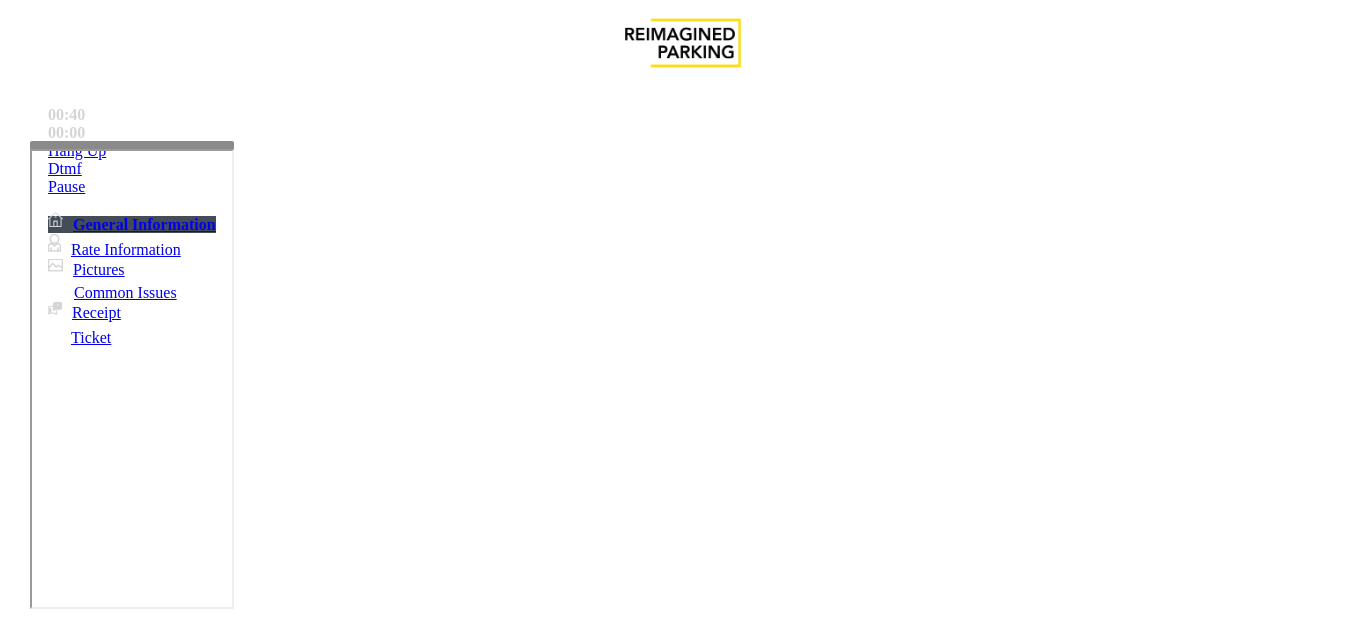 click on "Time Zone" at bounding box center [682, 2862] 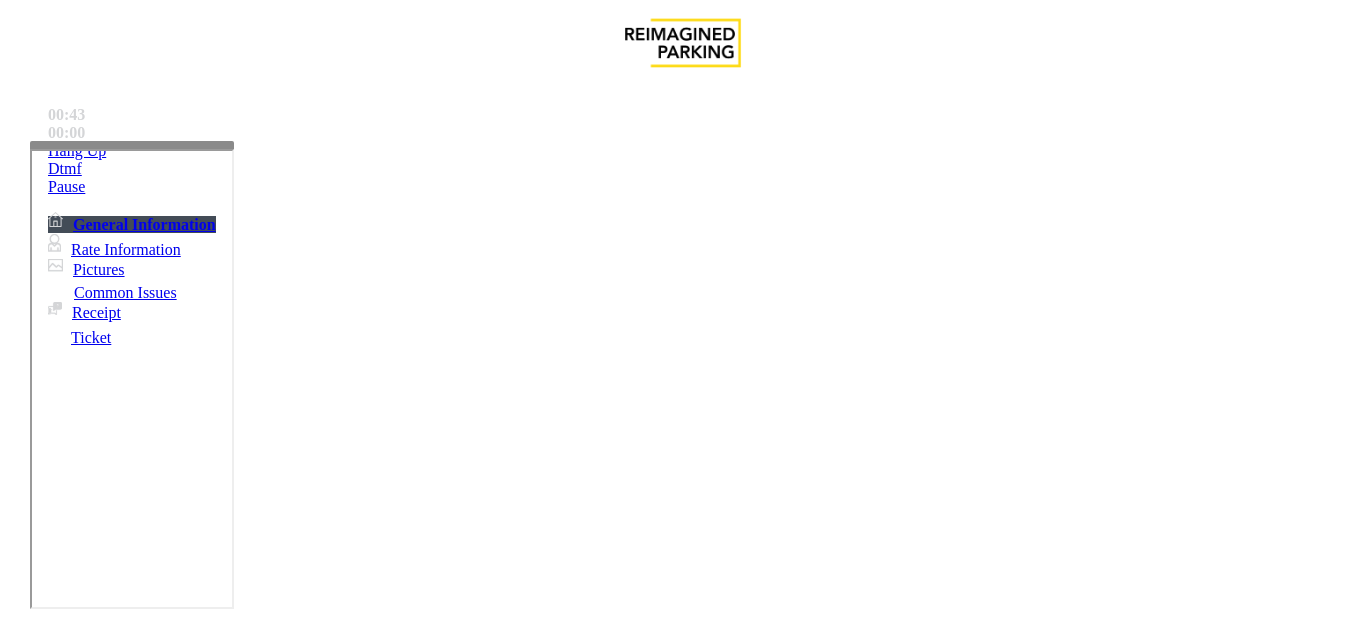 click at bounding box center [229, 1334] 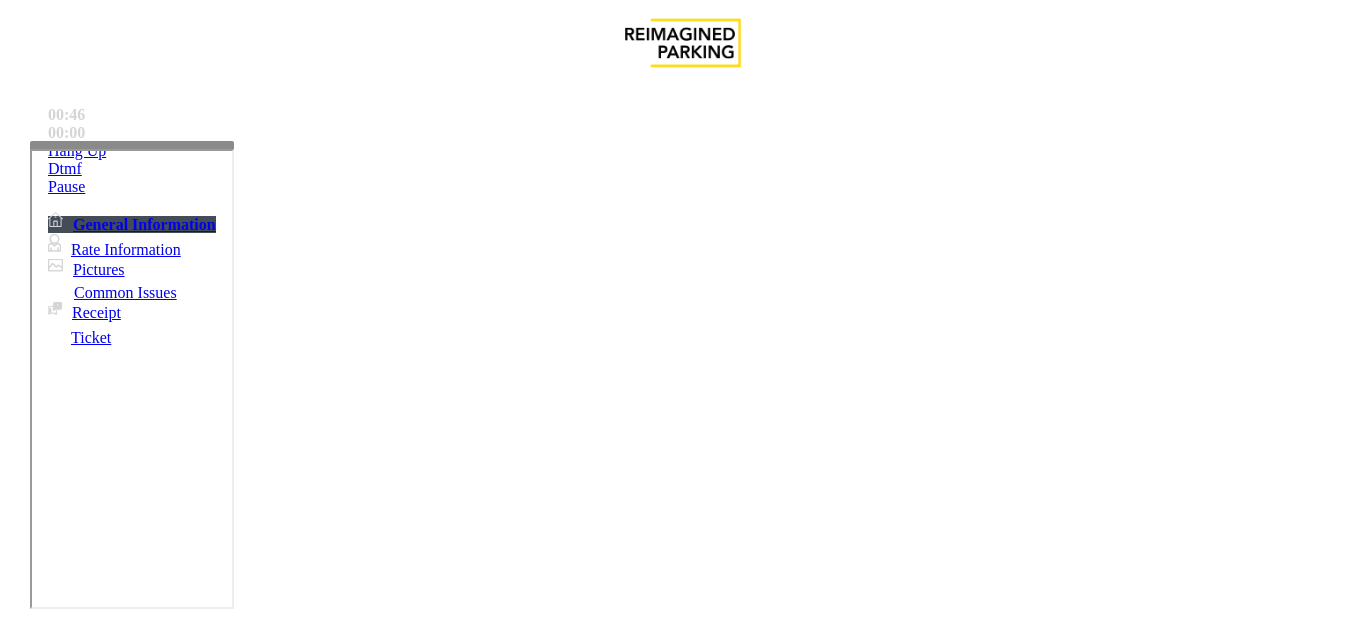 click on "Validation Error" at bounding box center (682, 1271) 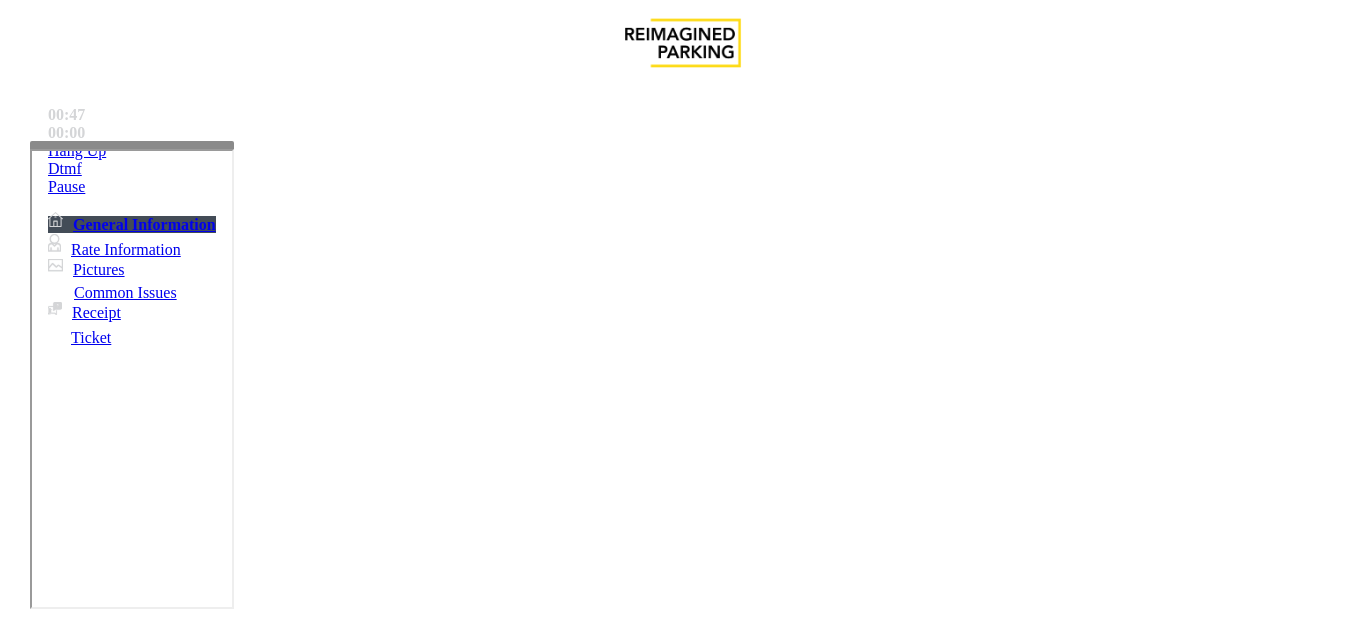 click on "Validation Error" at bounding box center (682, 1271) 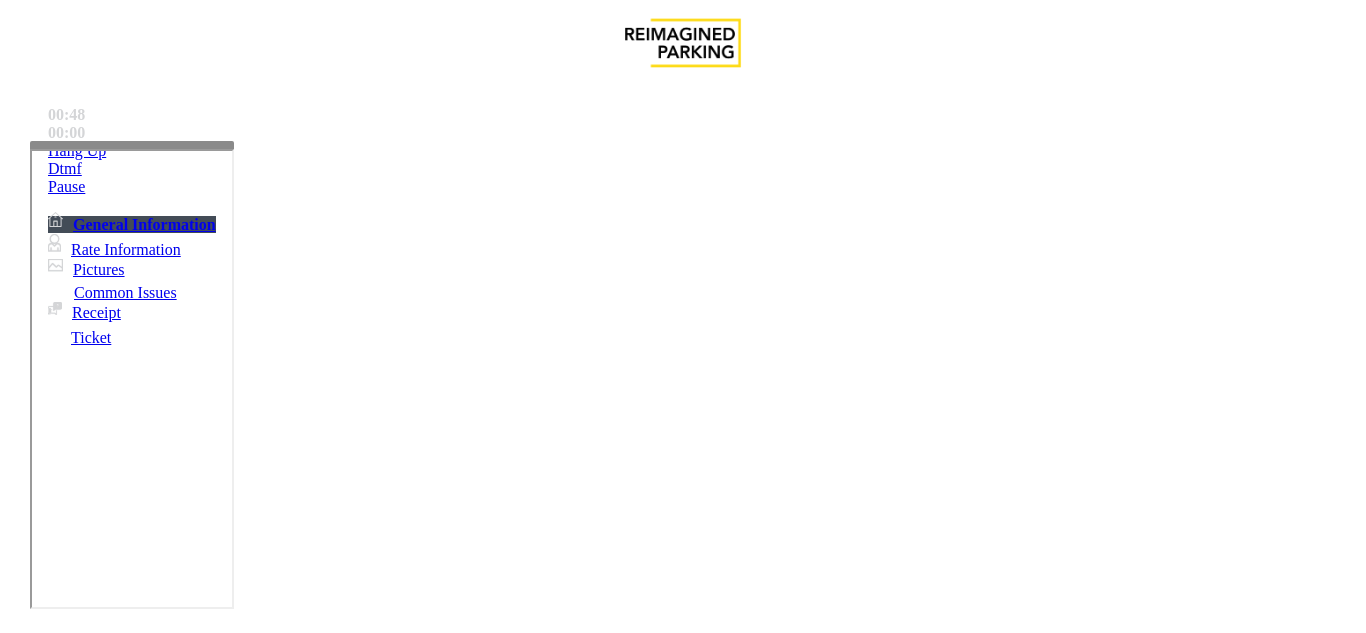 copy on "Validation Error" 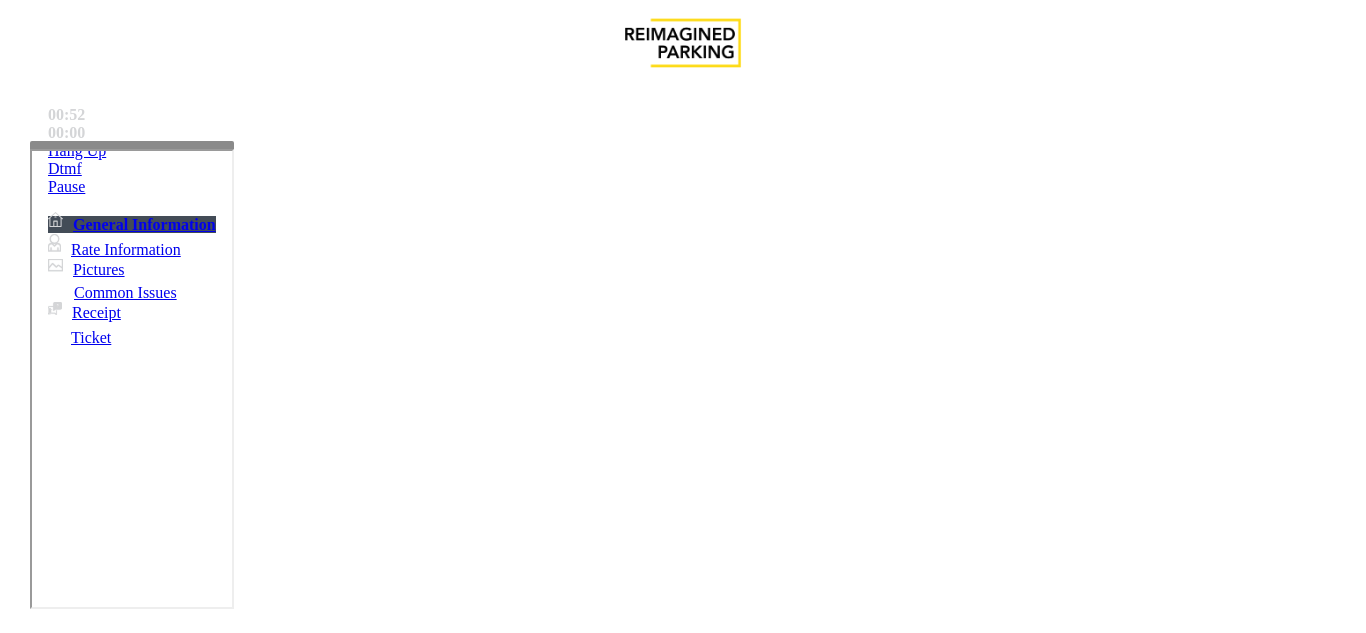 paste on "**********" 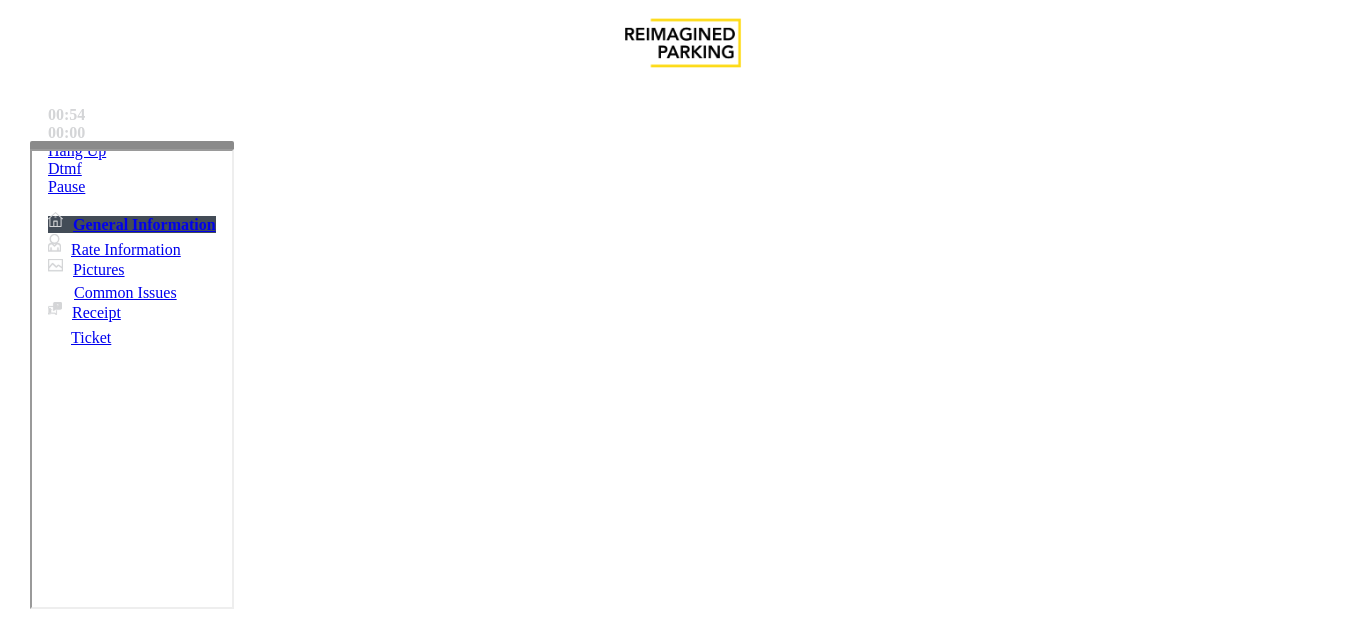 click at bounding box center [229, 1334] 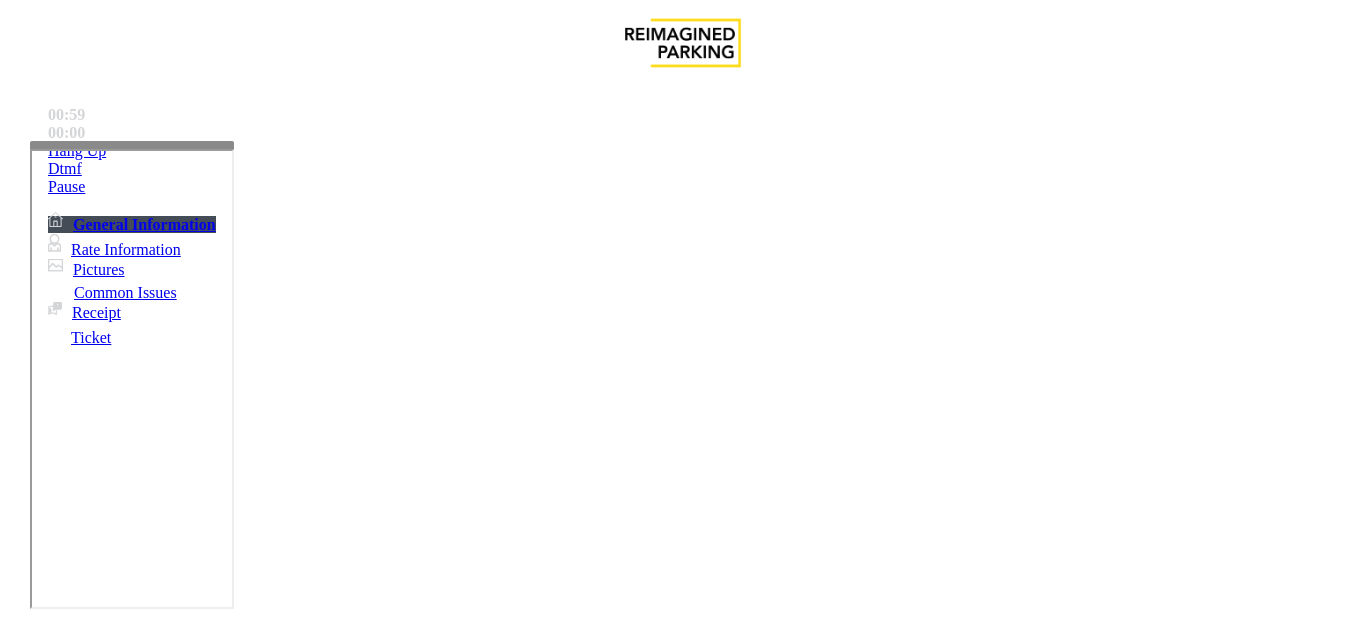 drag, startPoint x: 347, startPoint y: 291, endPoint x: 326, endPoint y: 287, distance: 21.377558 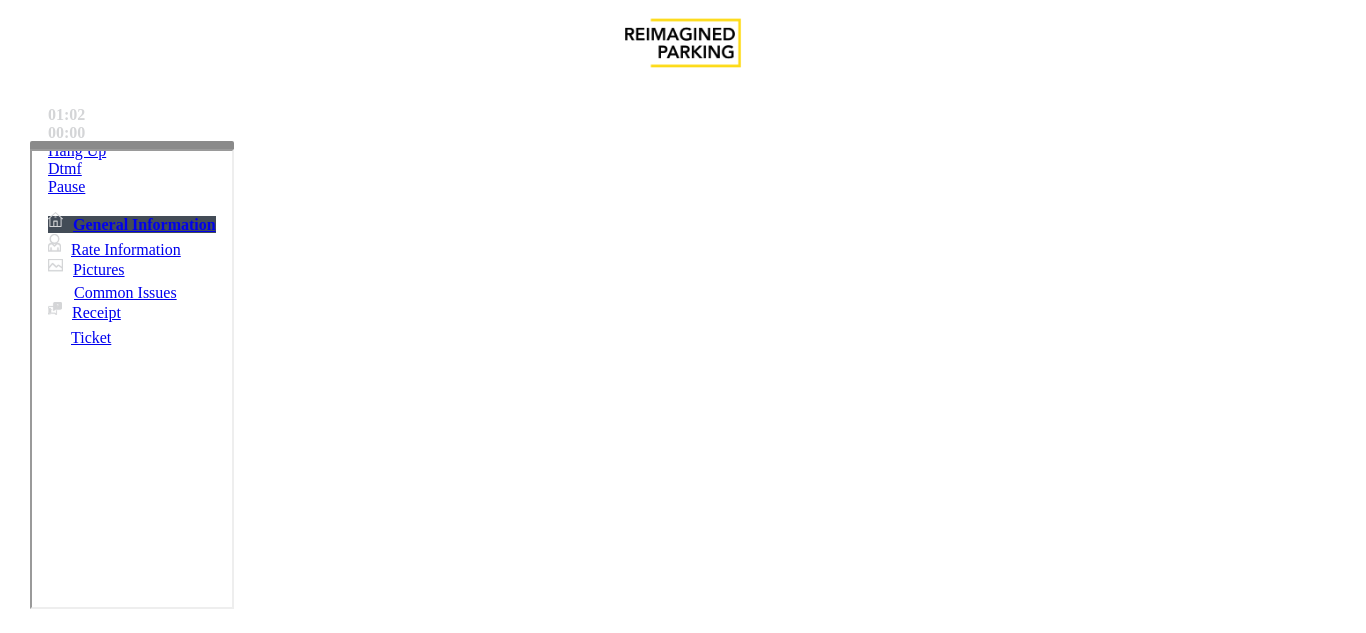 click at bounding box center (229, 1334) 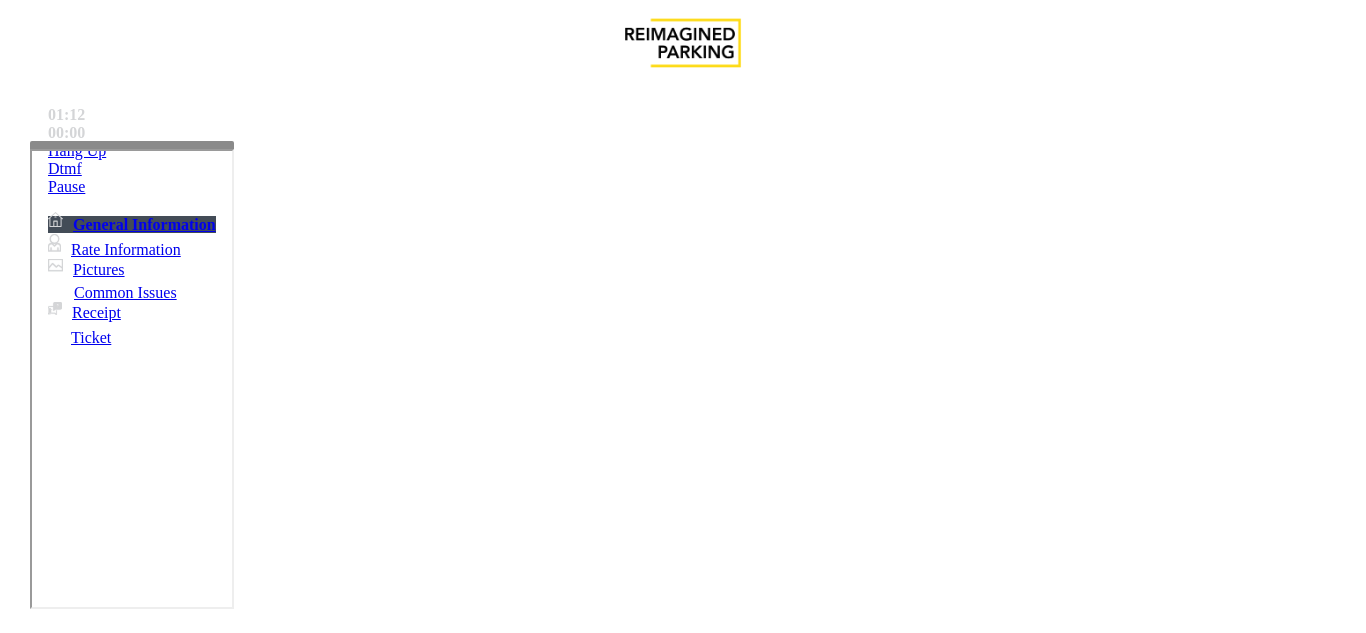 click on "Vend Gate" at bounding box center (69, 1427) 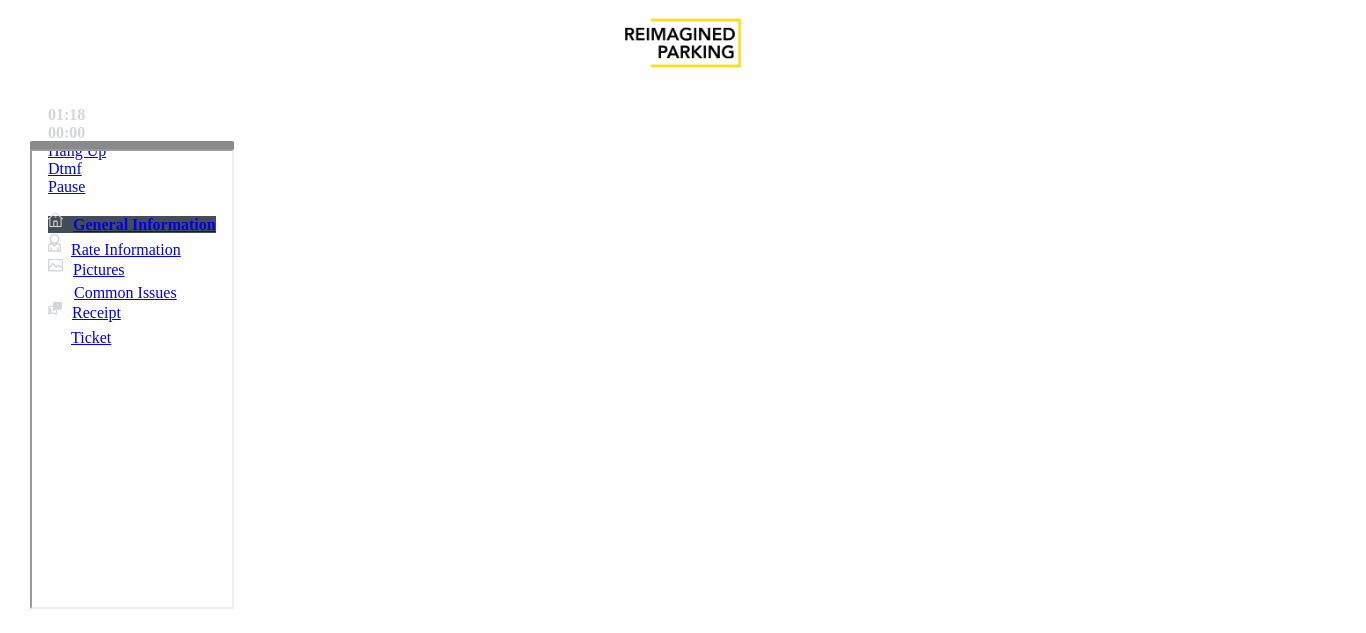 click at bounding box center (229, 1334) 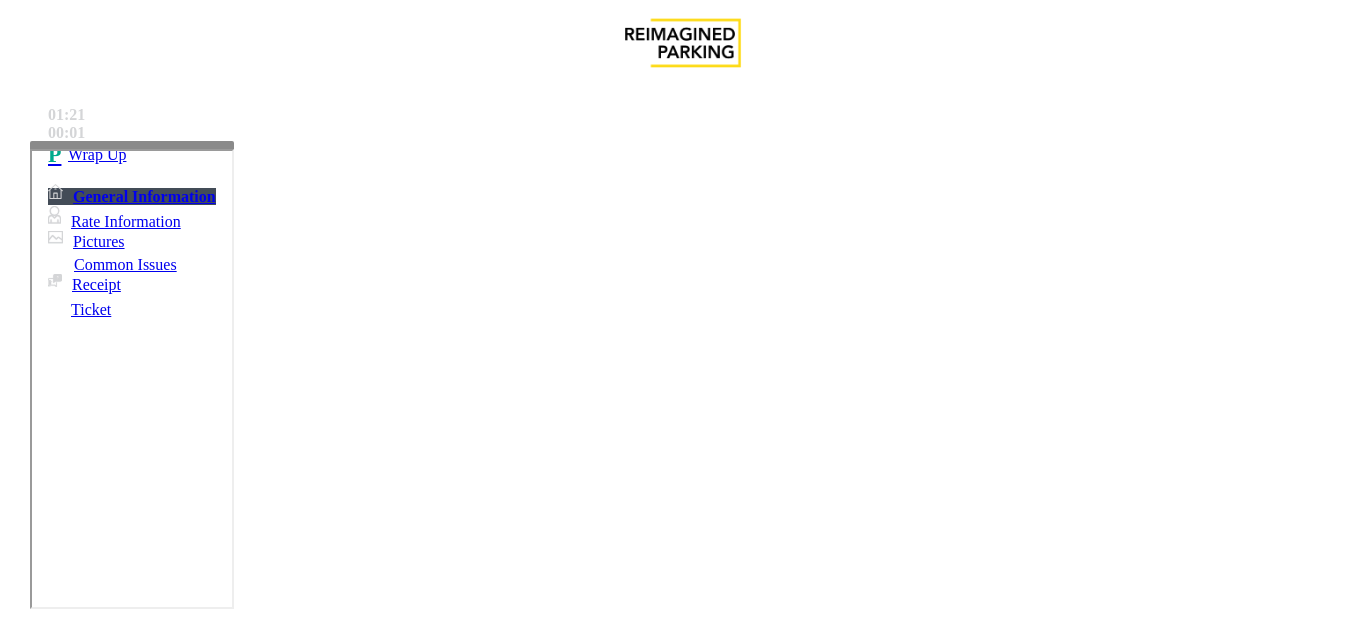scroll, scrollTop: 0, scrollLeft: 0, axis: both 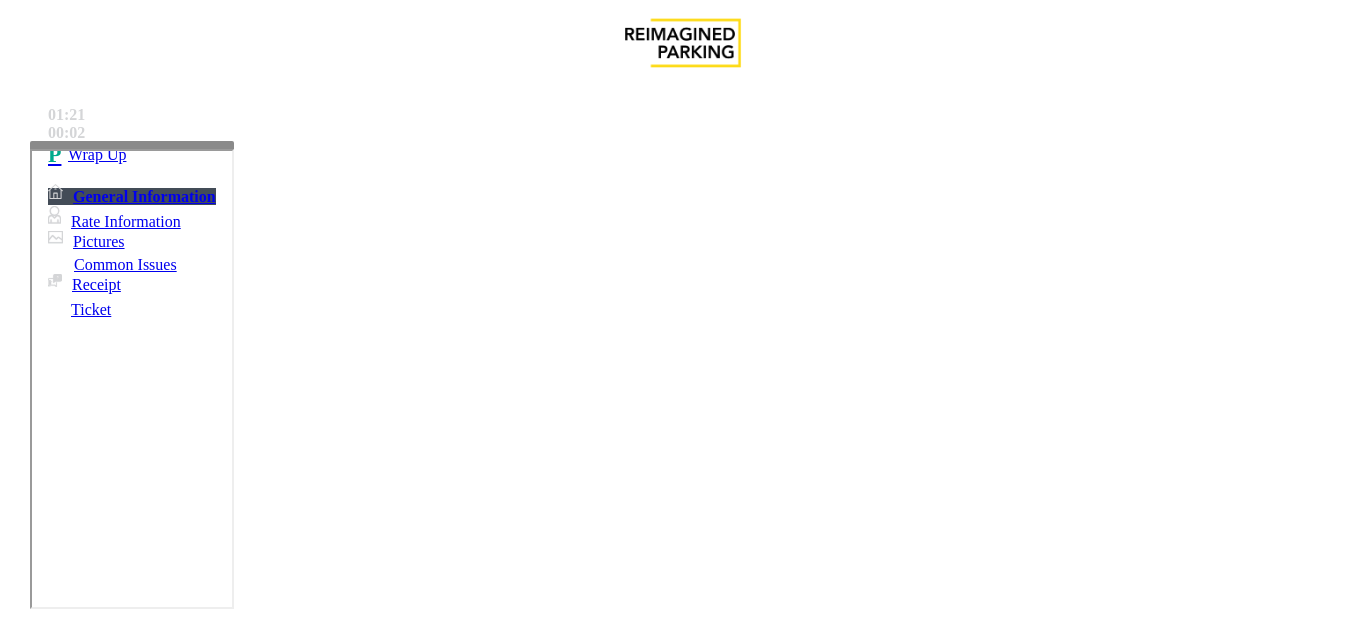 click at bounding box center [229, 1334] 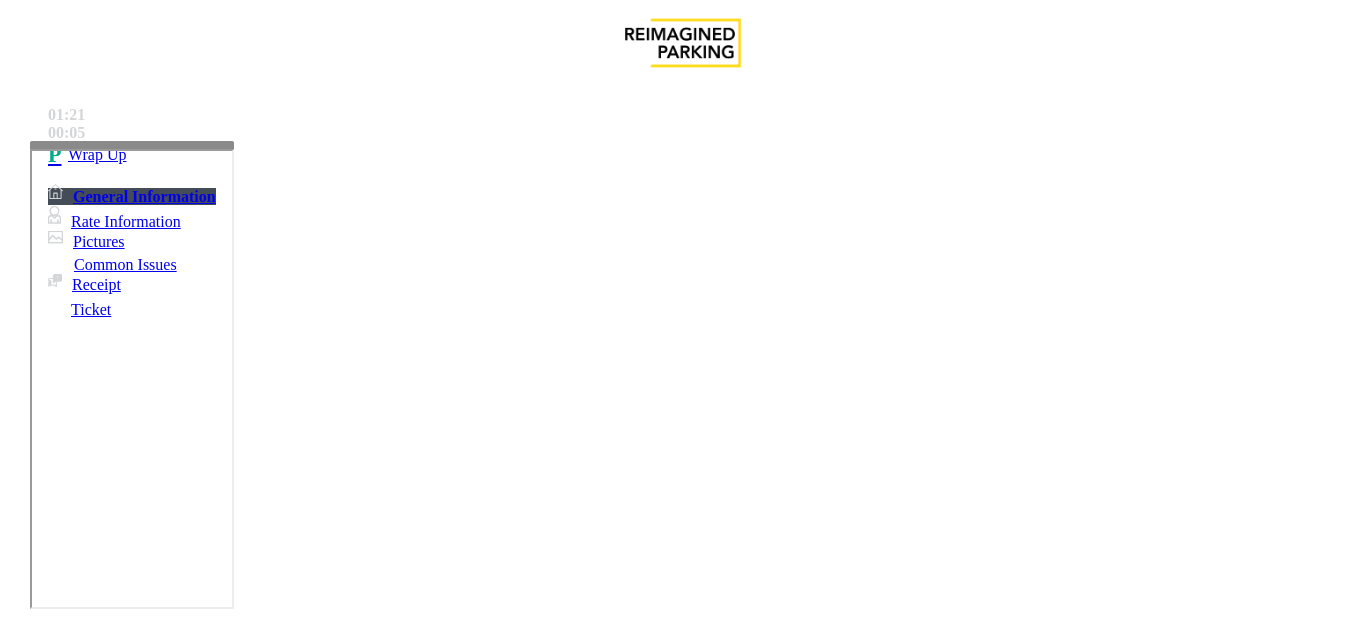 scroll, scrollTop: 68, scrollLeft: 0, axis: vertical 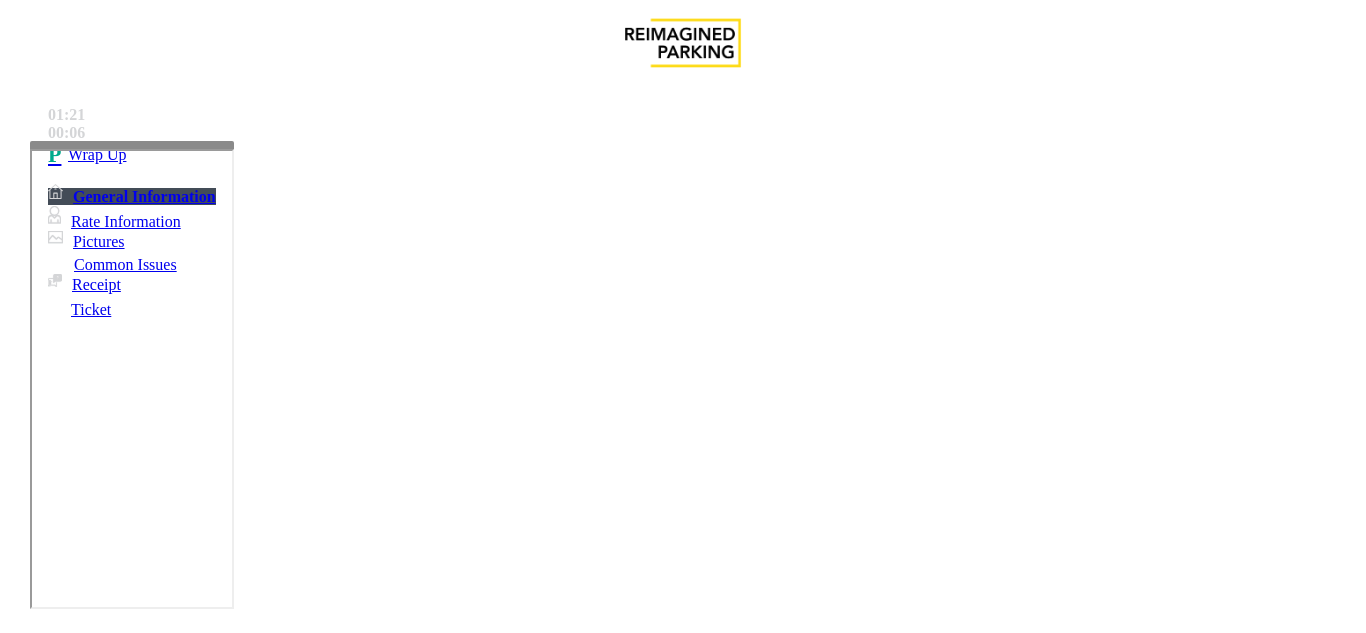 type on "**********" 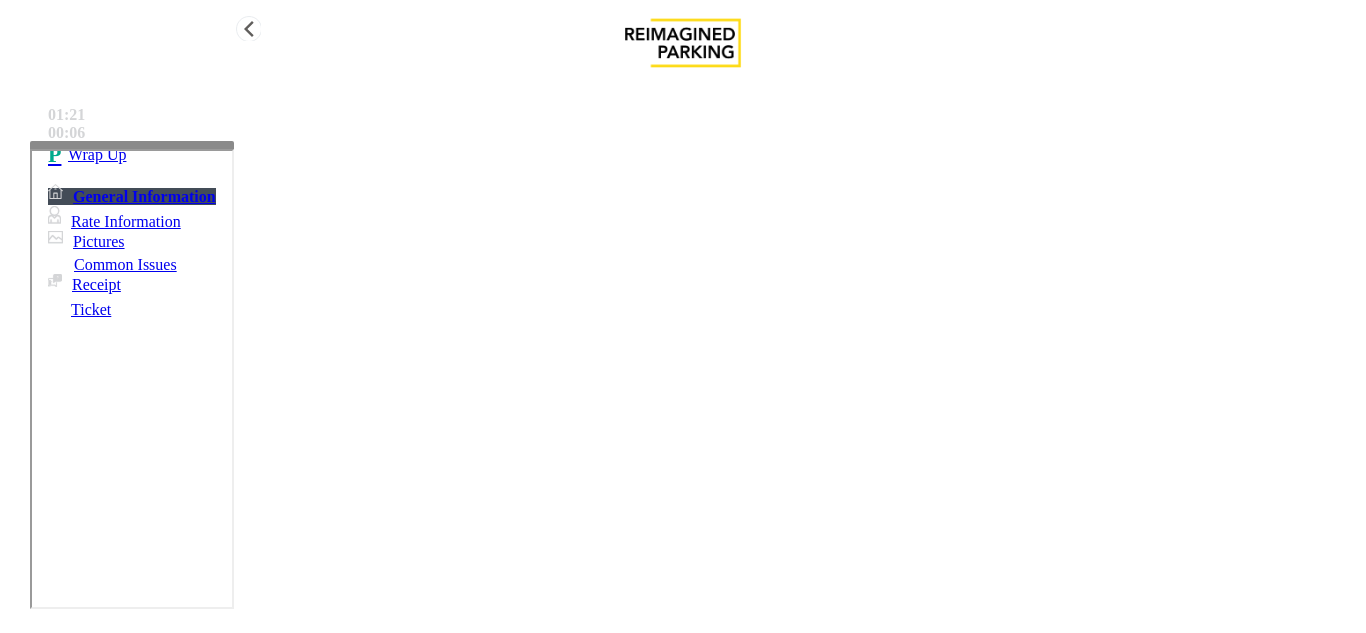 click on "Wrap Up" at bounding box center (703, 155) 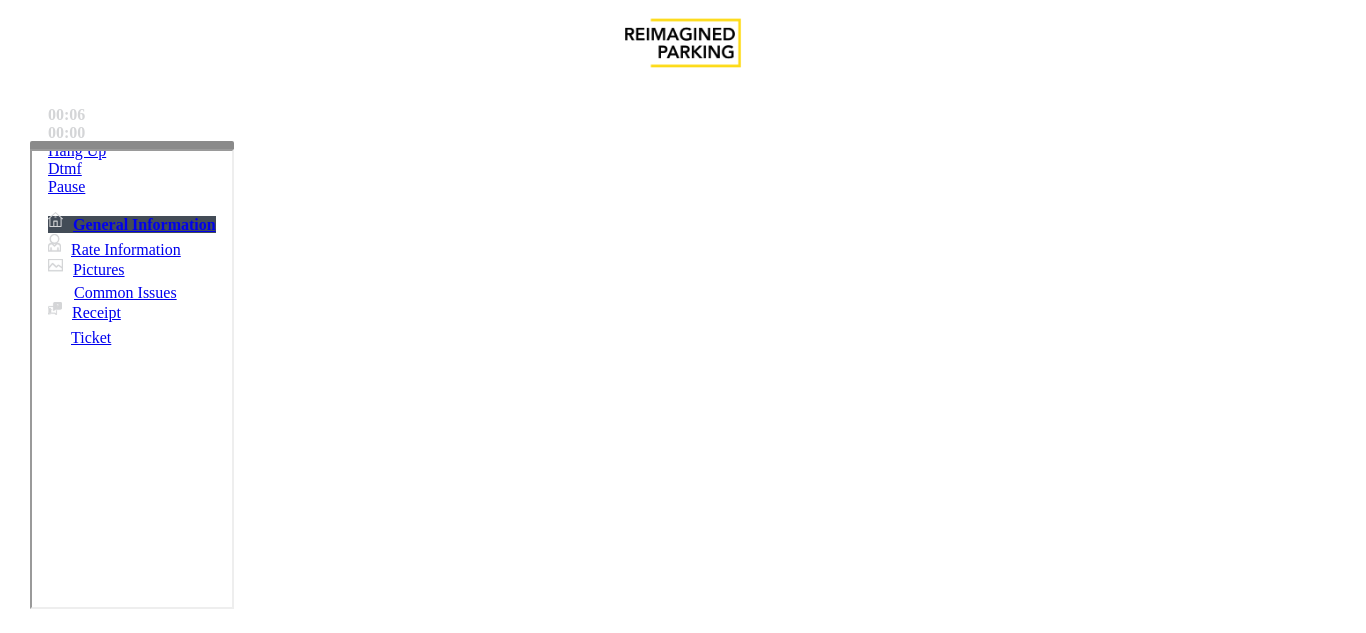 scroll, scrollTop: 500, scrollLeft: 0, axis: vertical 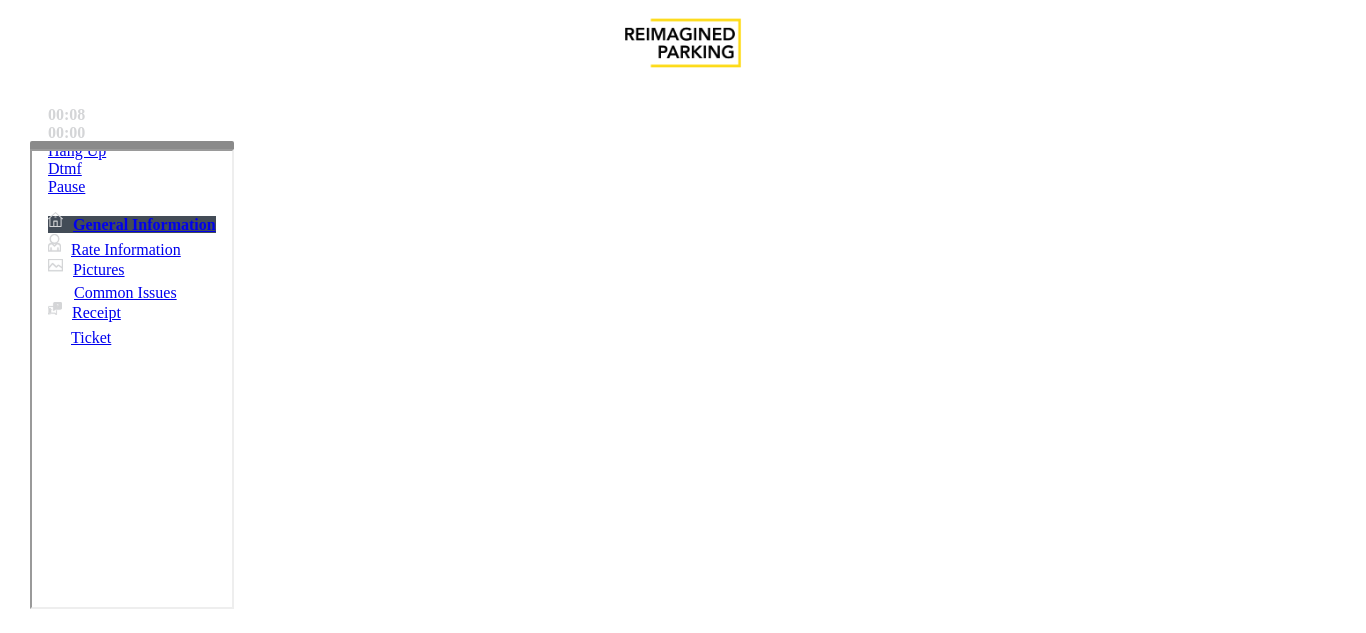 drag, startPoint x: 457, startPoint y: 453, endPoint x: 461, endPoint y: 314, distance: 139.05754 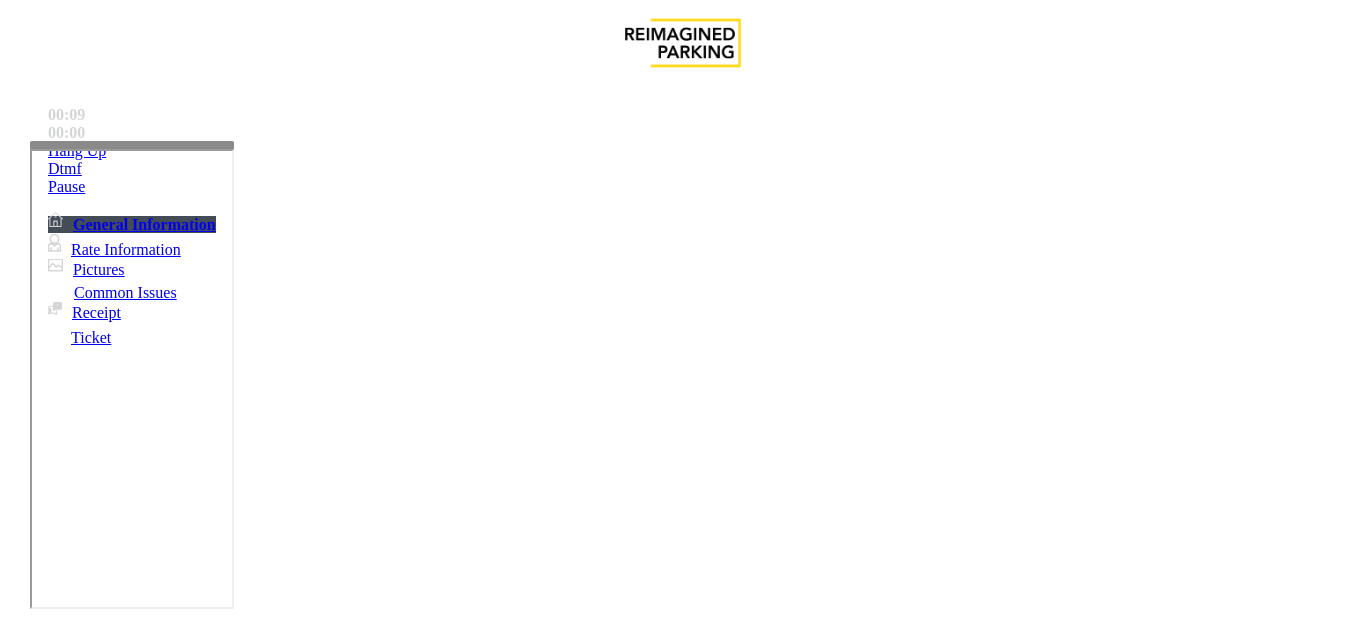click on "No Response/Unable to hear parker" at bounding box center [142, 1286] 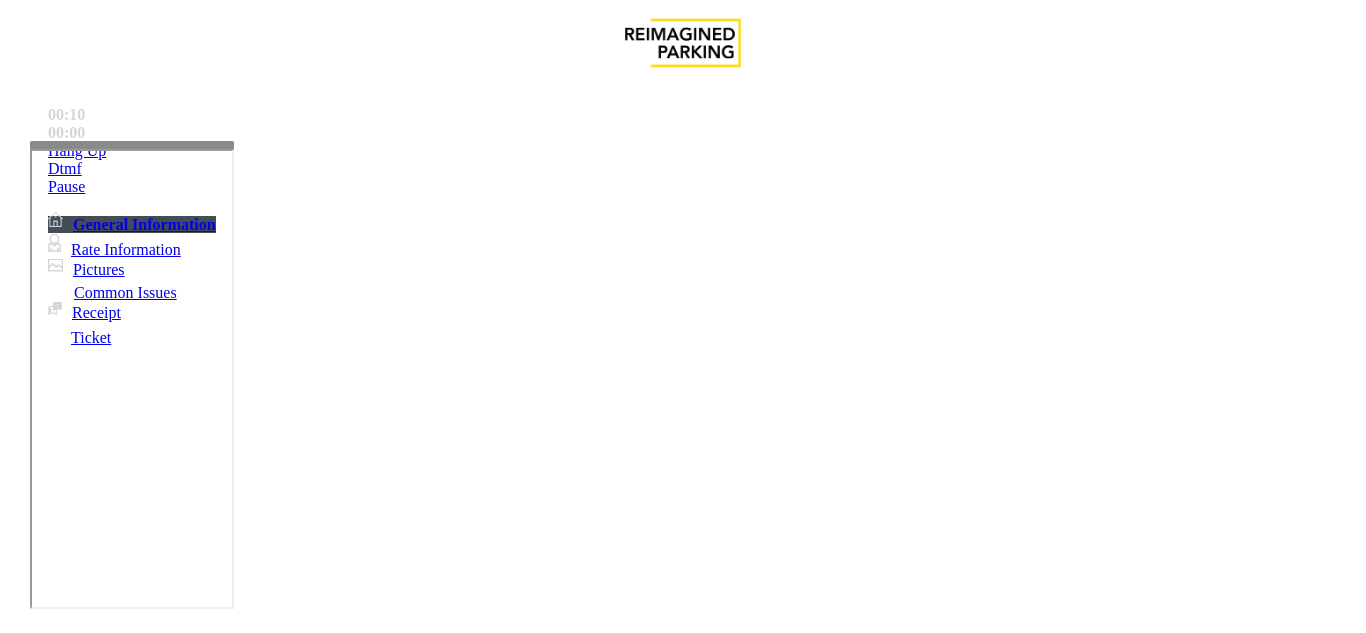 click at bounding box center (229, 1334) 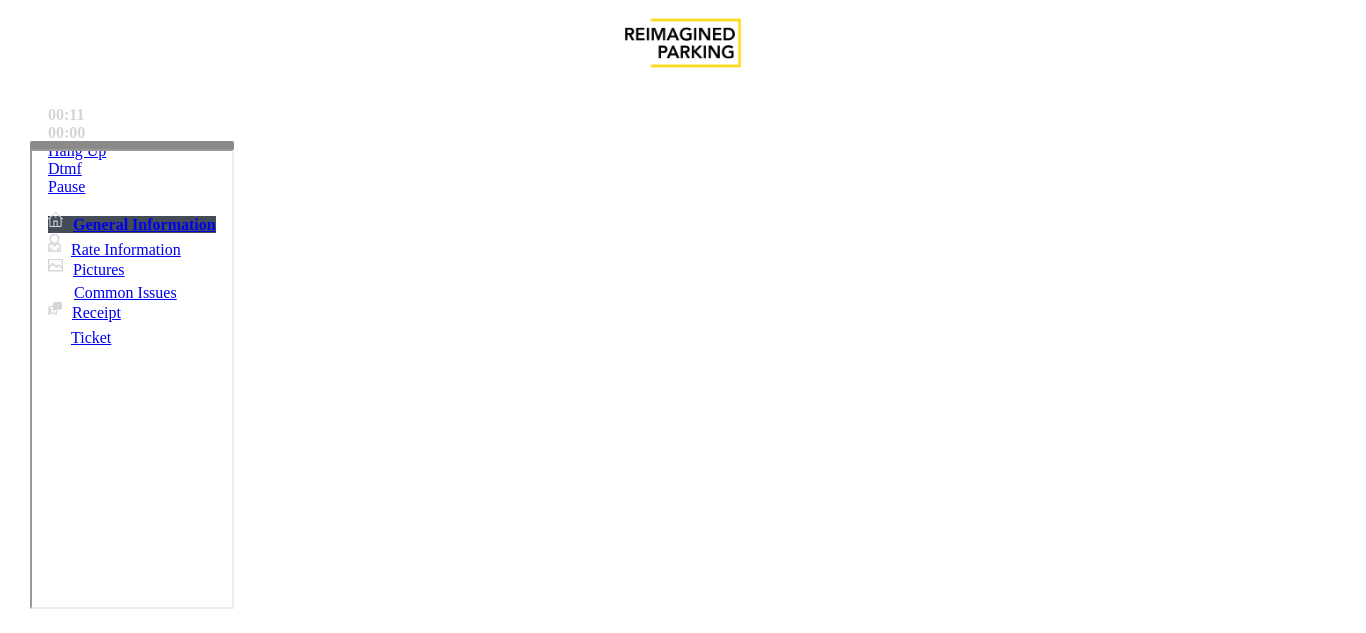 click at bounding box center (229, 1334) 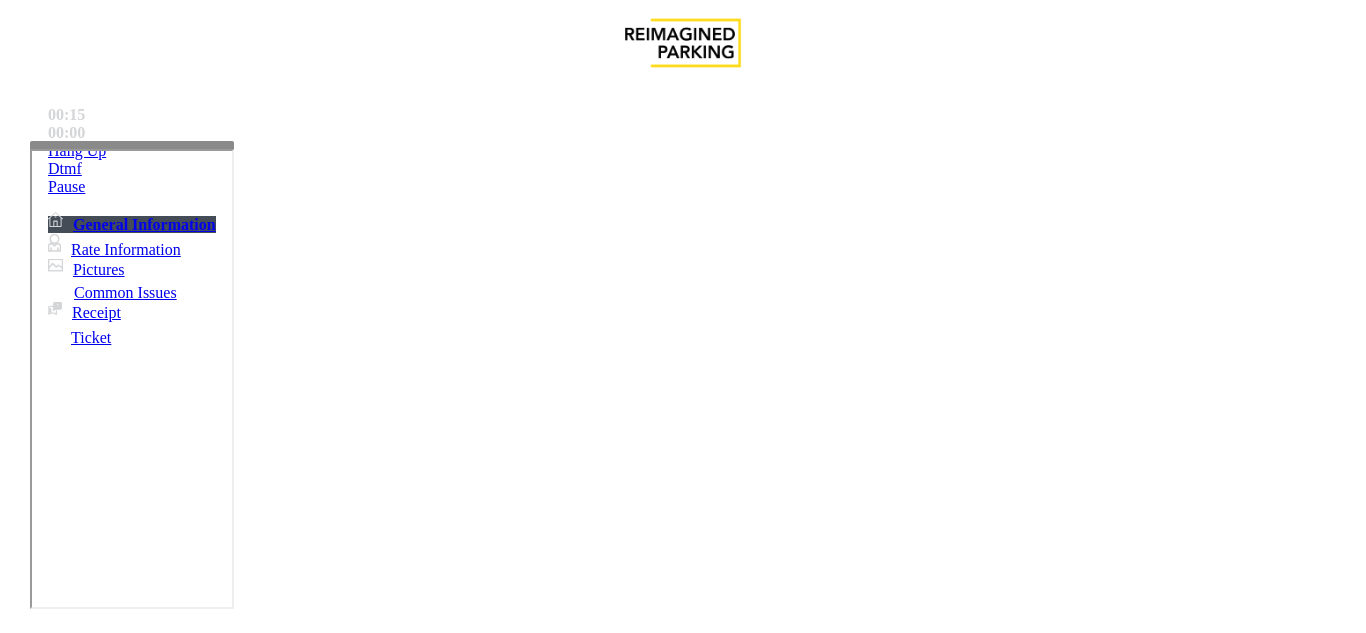 type on "**********" 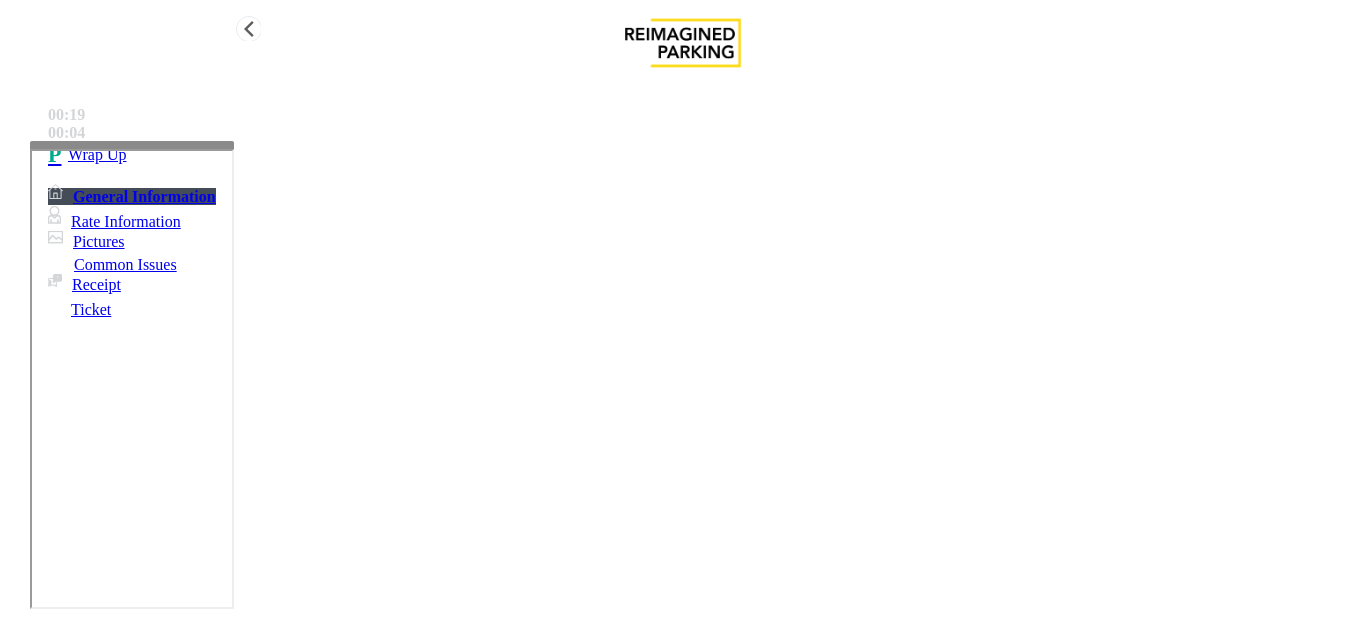 click at bounding box center [58, 155] 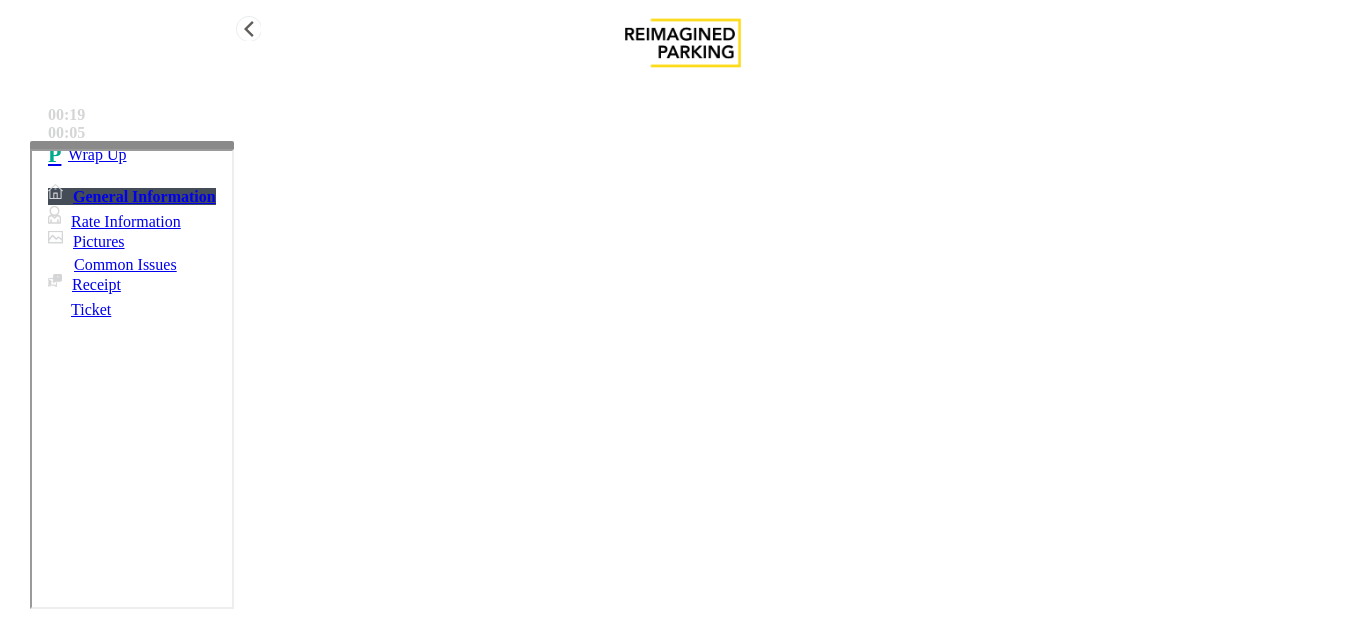 click on "Wrap Up" at bounding box center (703, 155) 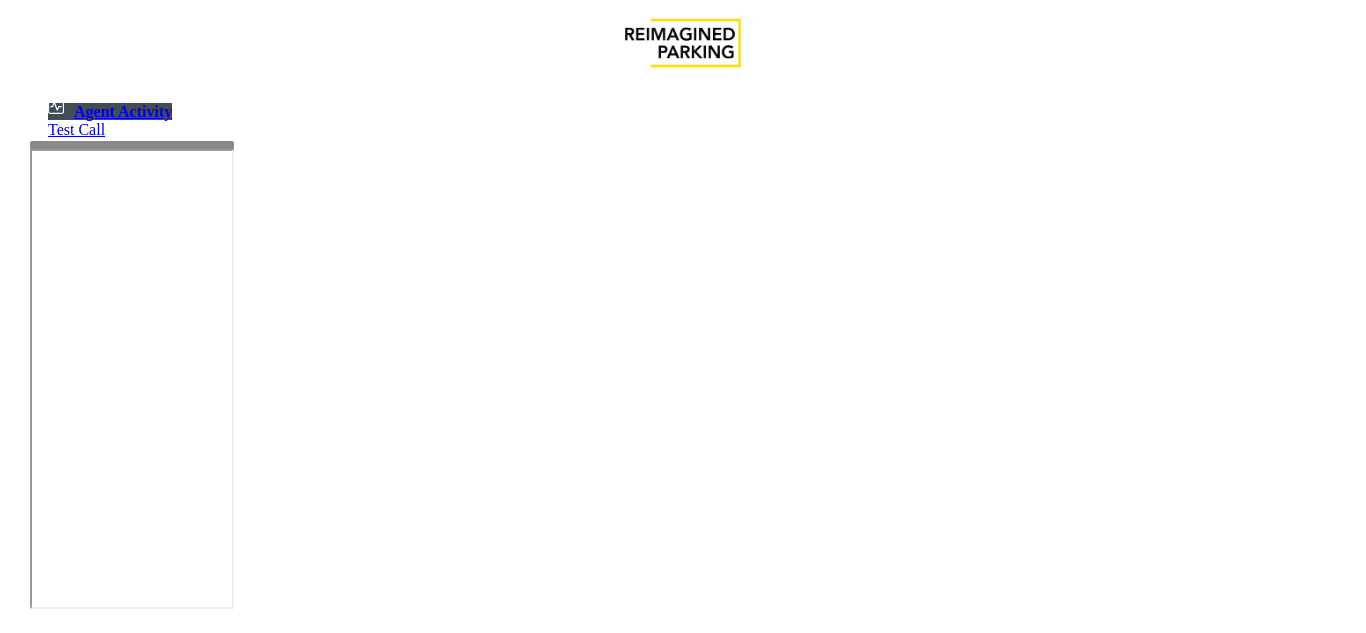 scroll, scrollTop: 0, scrollLeft: 0, axis: both 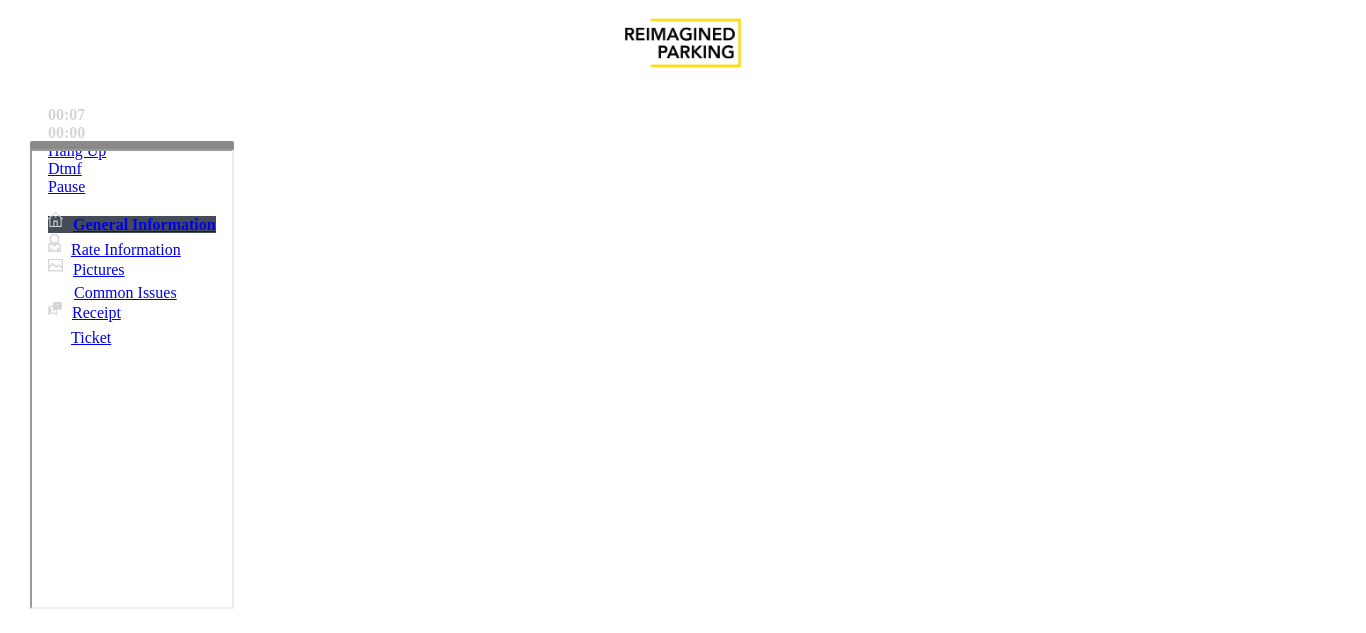 click on "https://www.parkjockey.com/en-us/manage/1633/status" at bounding box center (790, 2782) 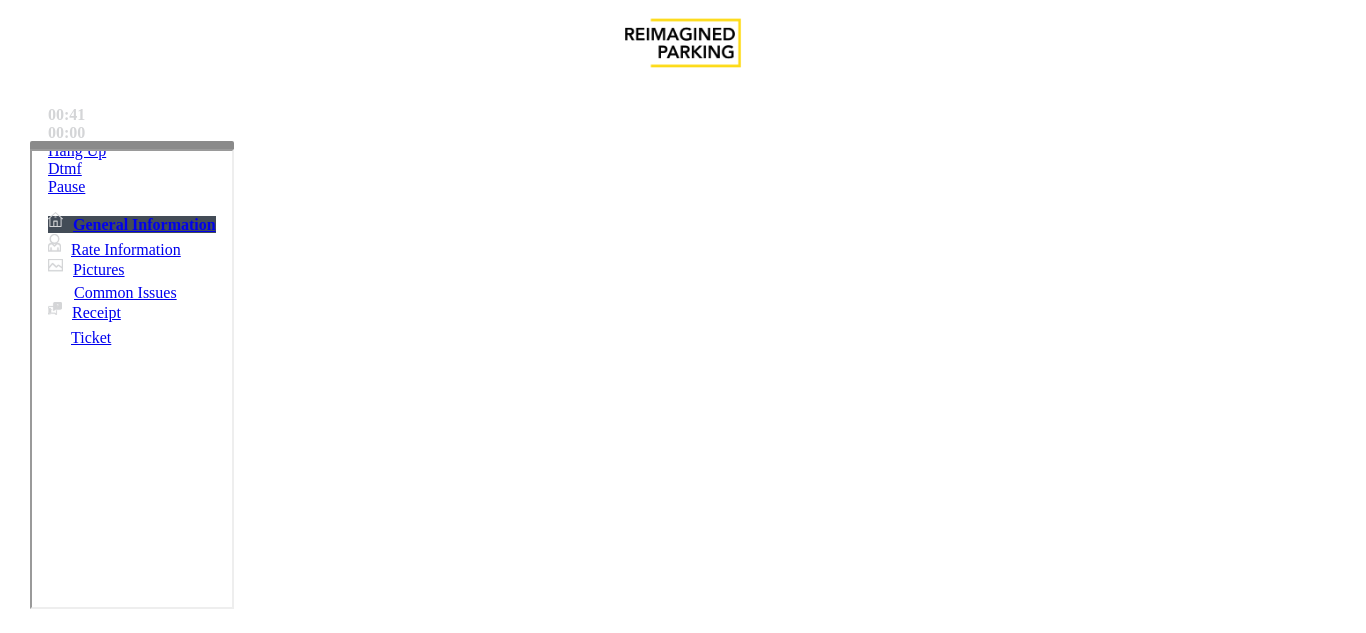 click on "Hardware\Kiosk Issue" at bounding box center [101, 1286] 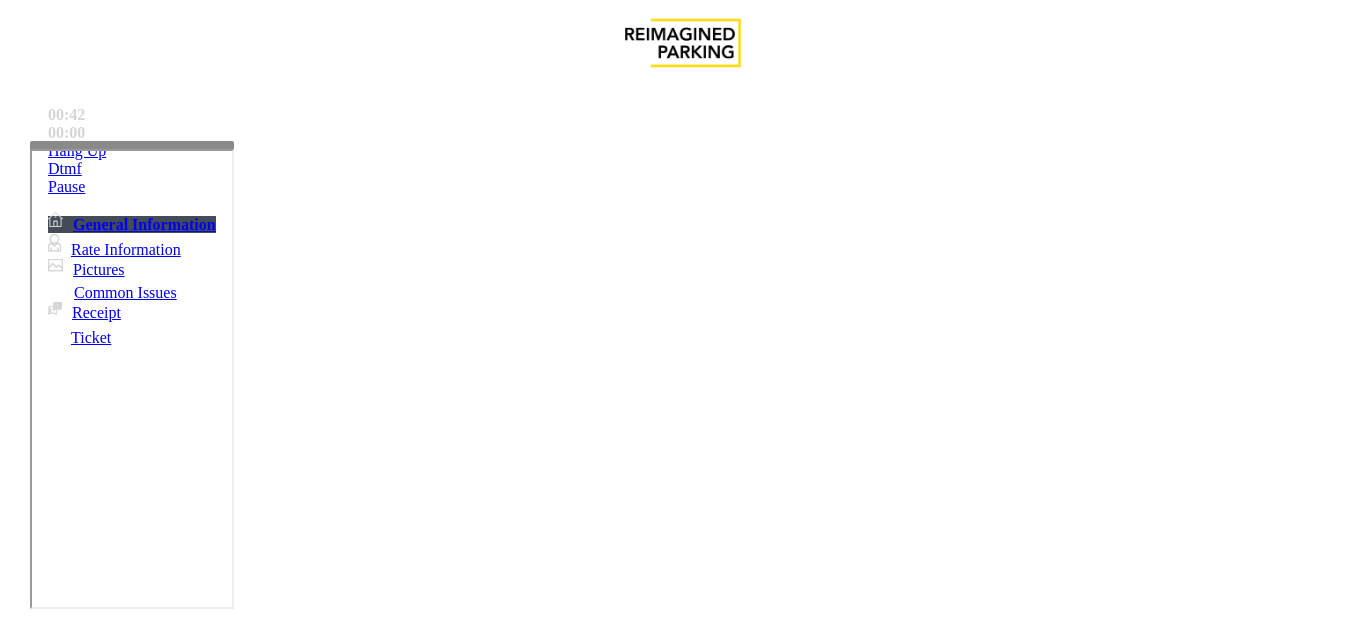click on "Gate / Door Won't Open" at bounding box center [571, 1286] 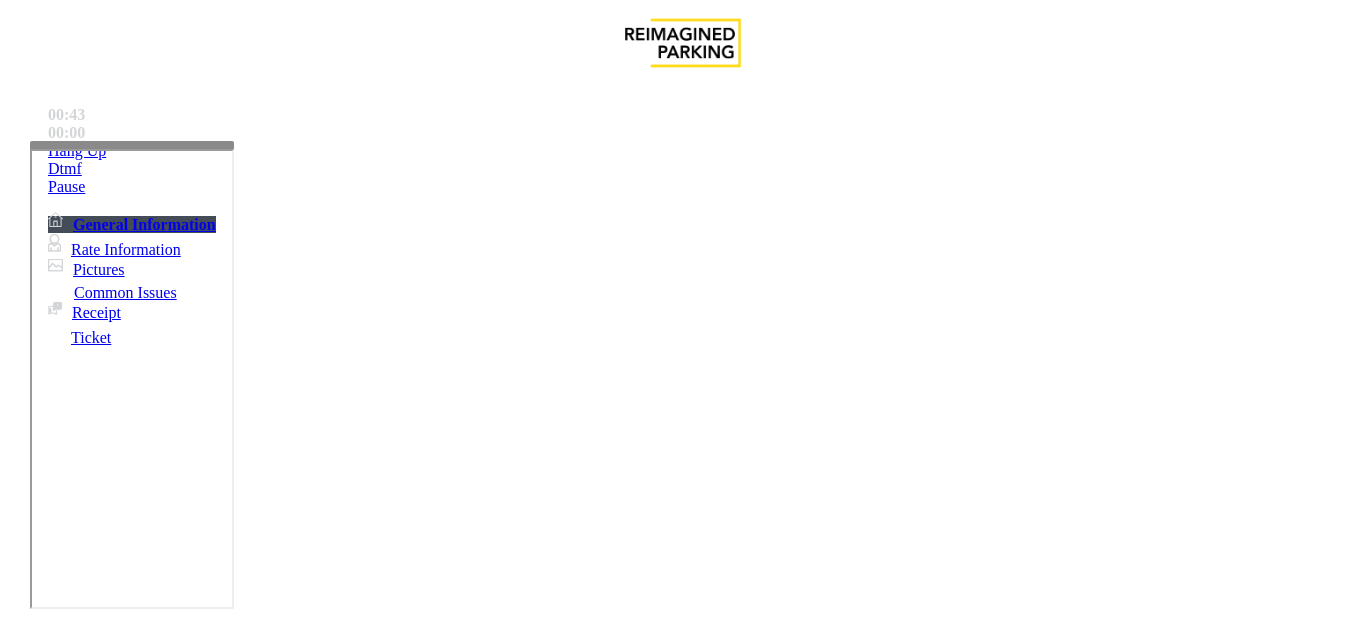 click on "Gate / Door Won't Open" at bounding box center (682, 1271) 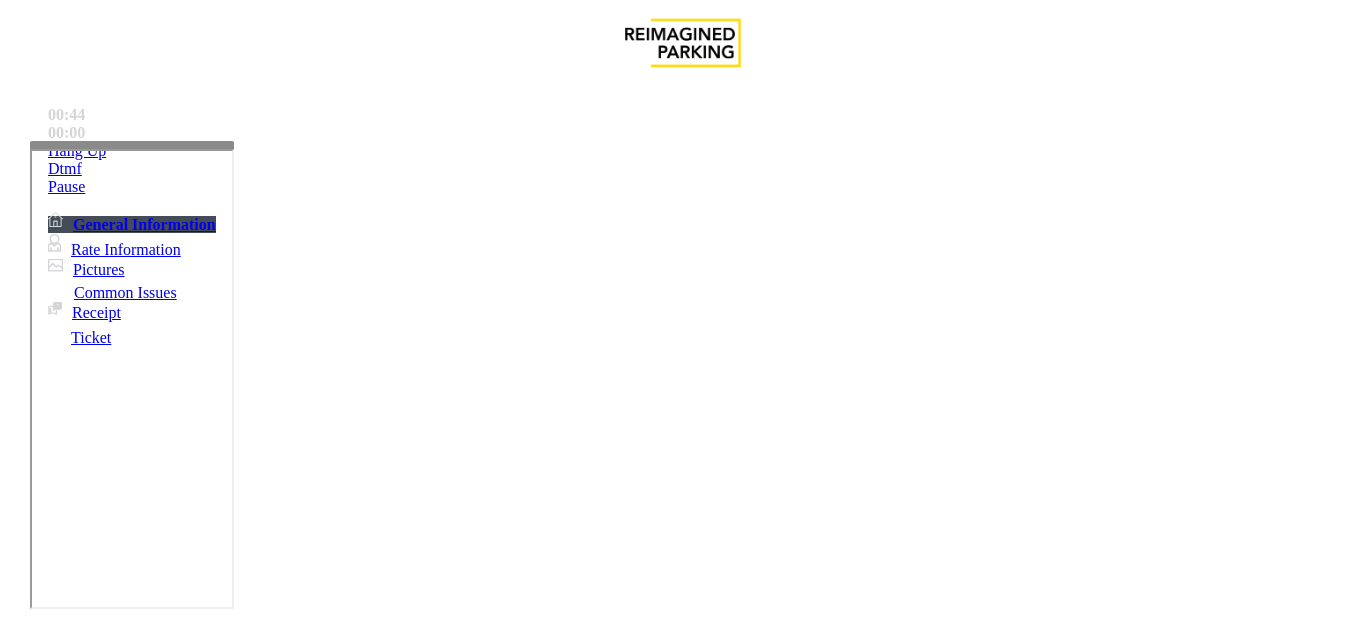 copy on "Gate / Door Won't Open" 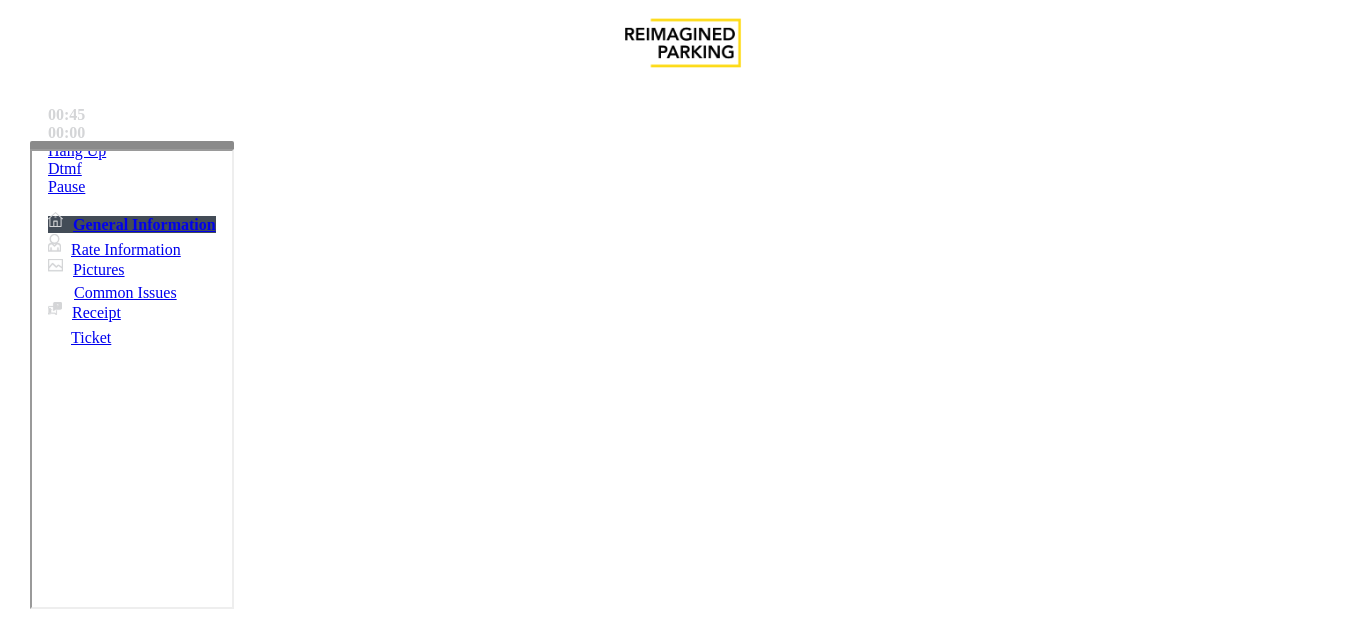 click at bounding box center (96, 1489) 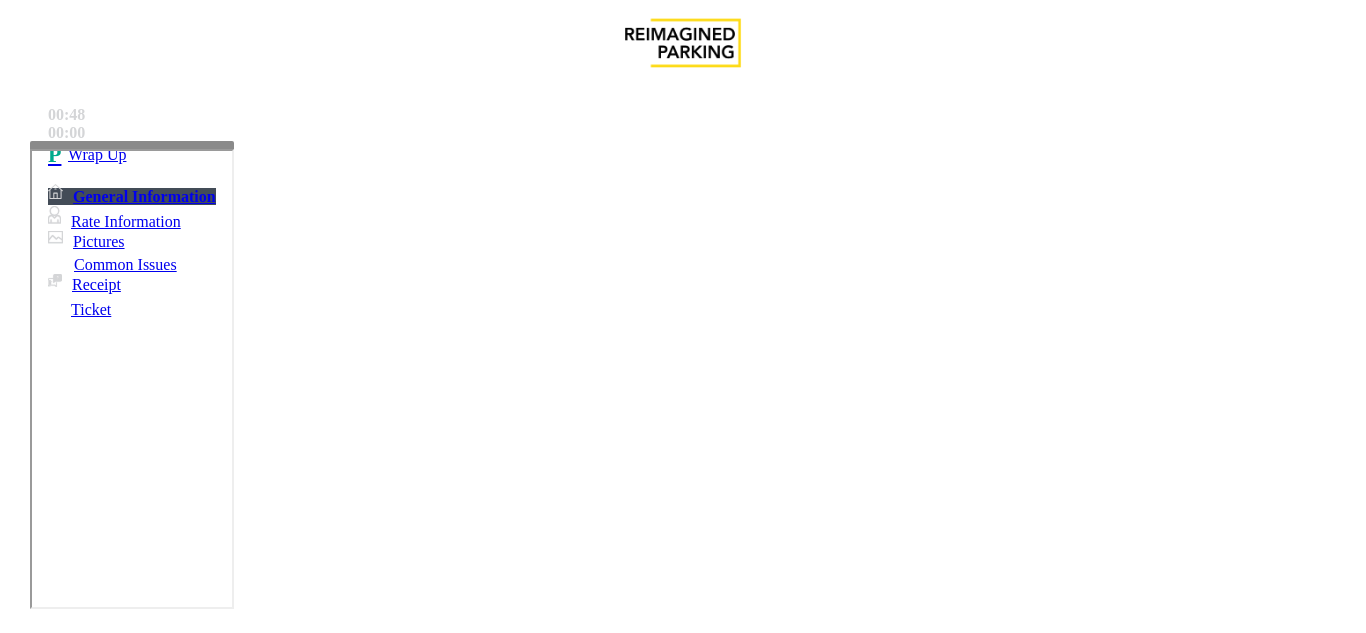 type on "**" 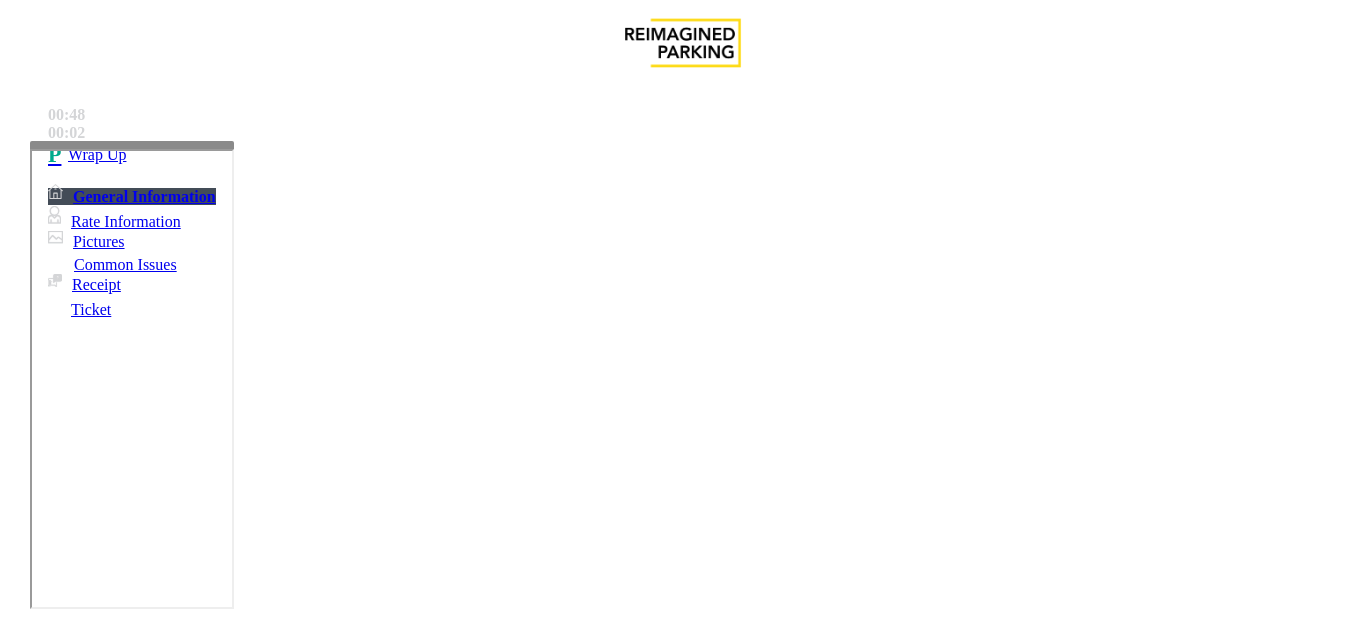 paste on "**********" 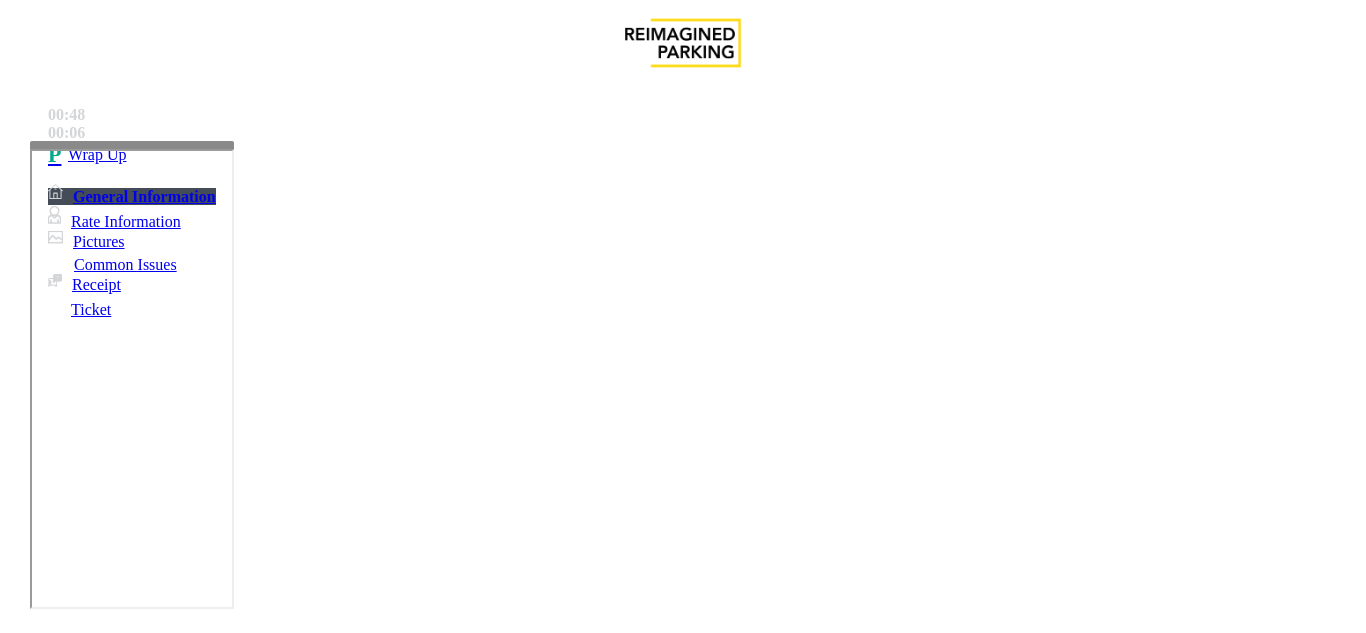 click at bounding box center (221, 1642) 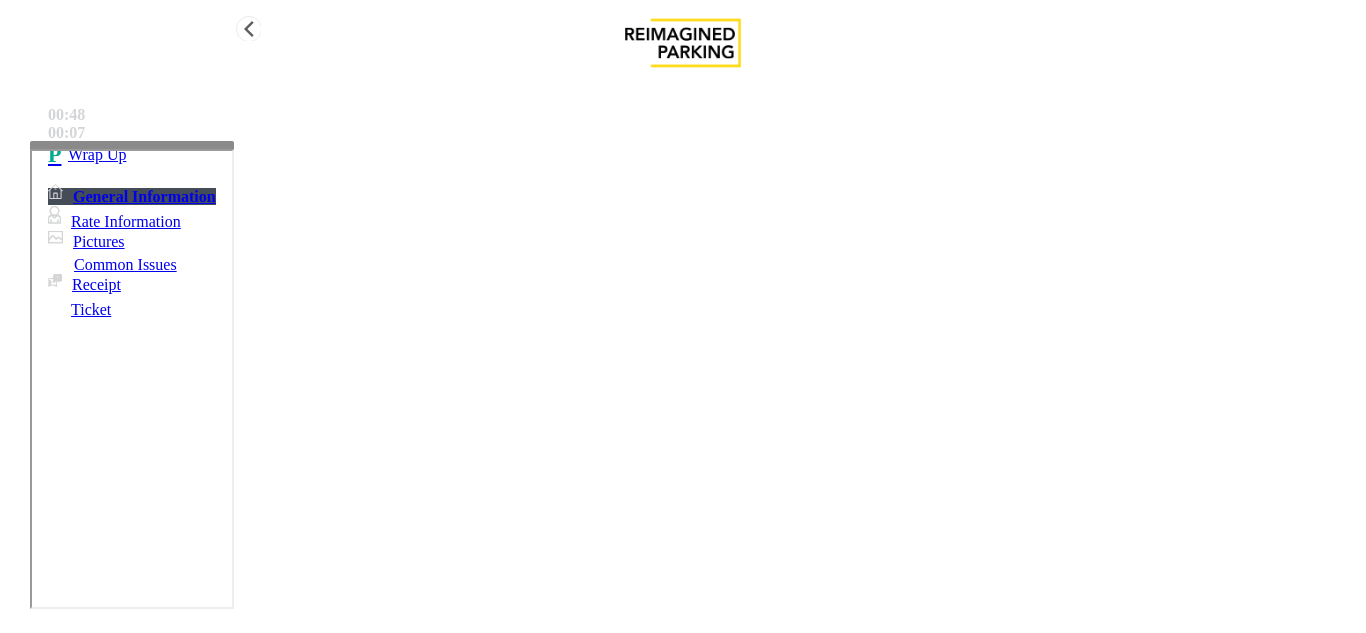 click on "Wrap Up" at bounding box center (703, 155) 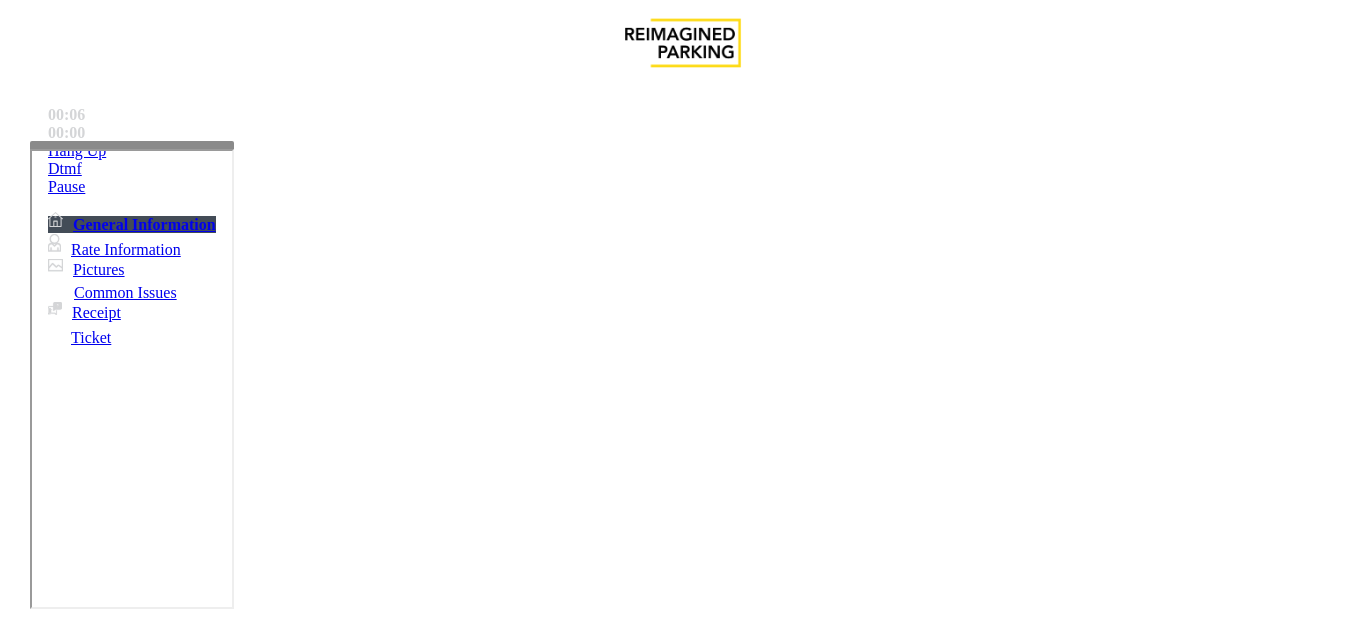 click on "Ticket Issue" at bounding box center (71, 1286) 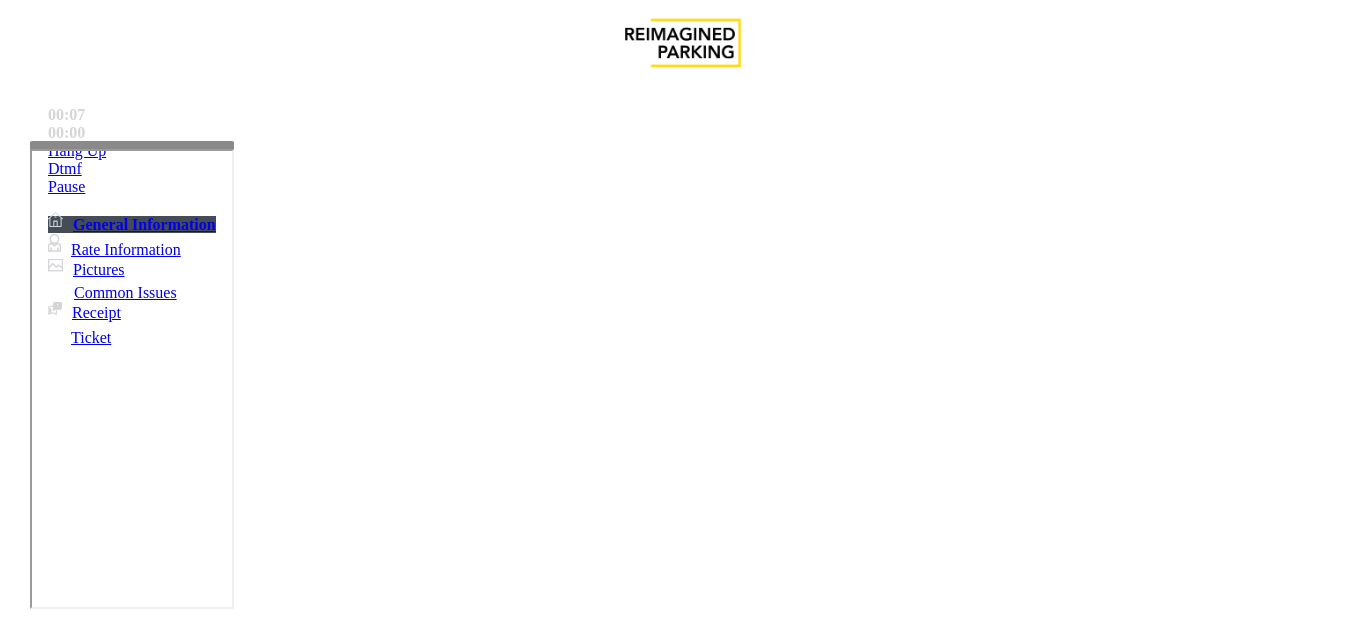 click on "Ticket Unreadable" at bounding box center [300, 1286] 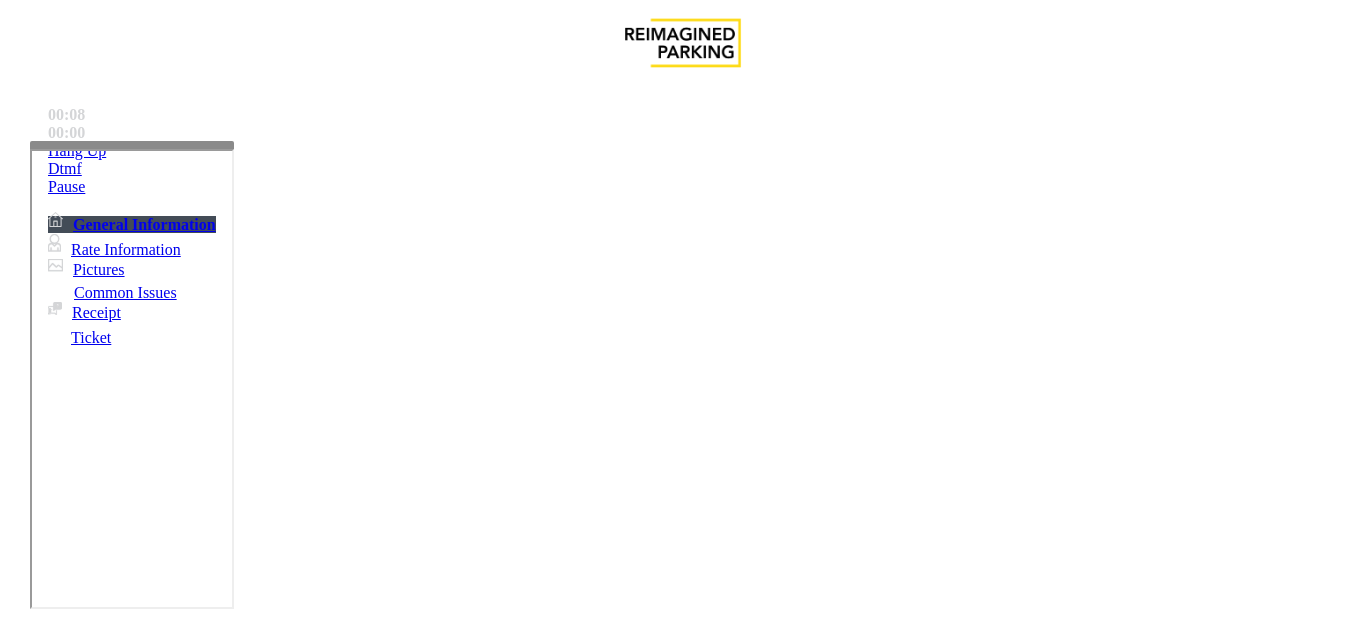 click on "Issue" at bounding box center [42, 1253] 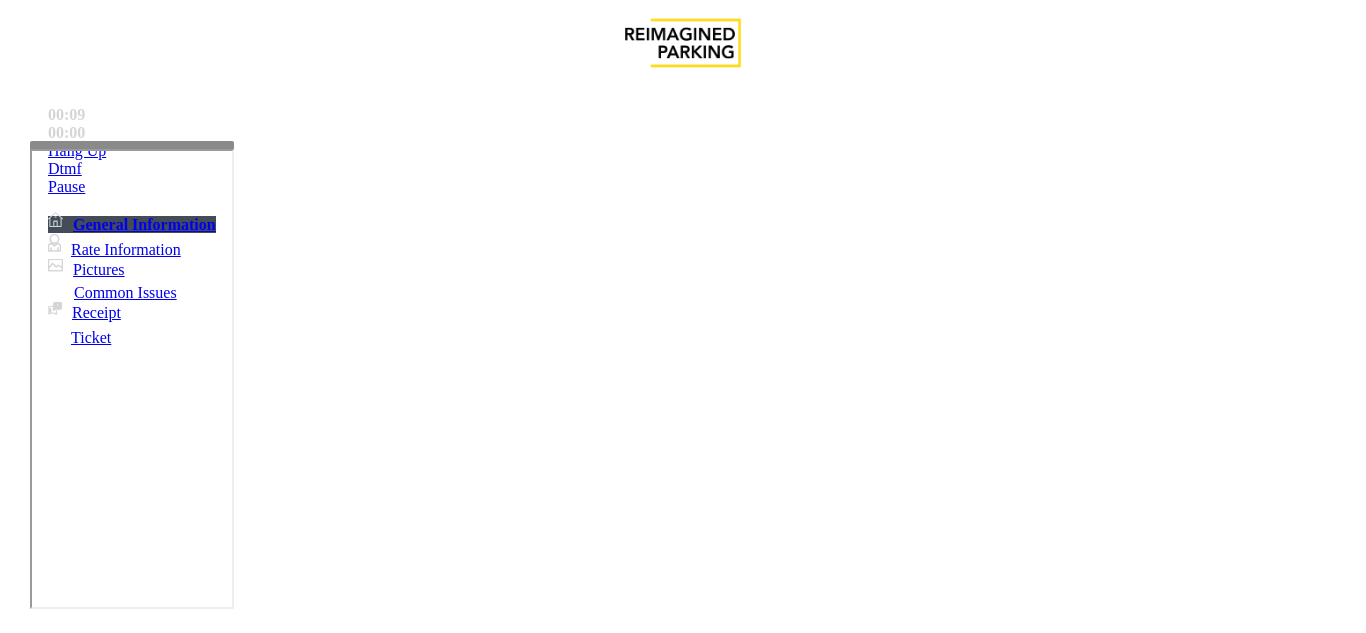 click on "Intercom Issue/No Response" at bounding box center [929, 1286] 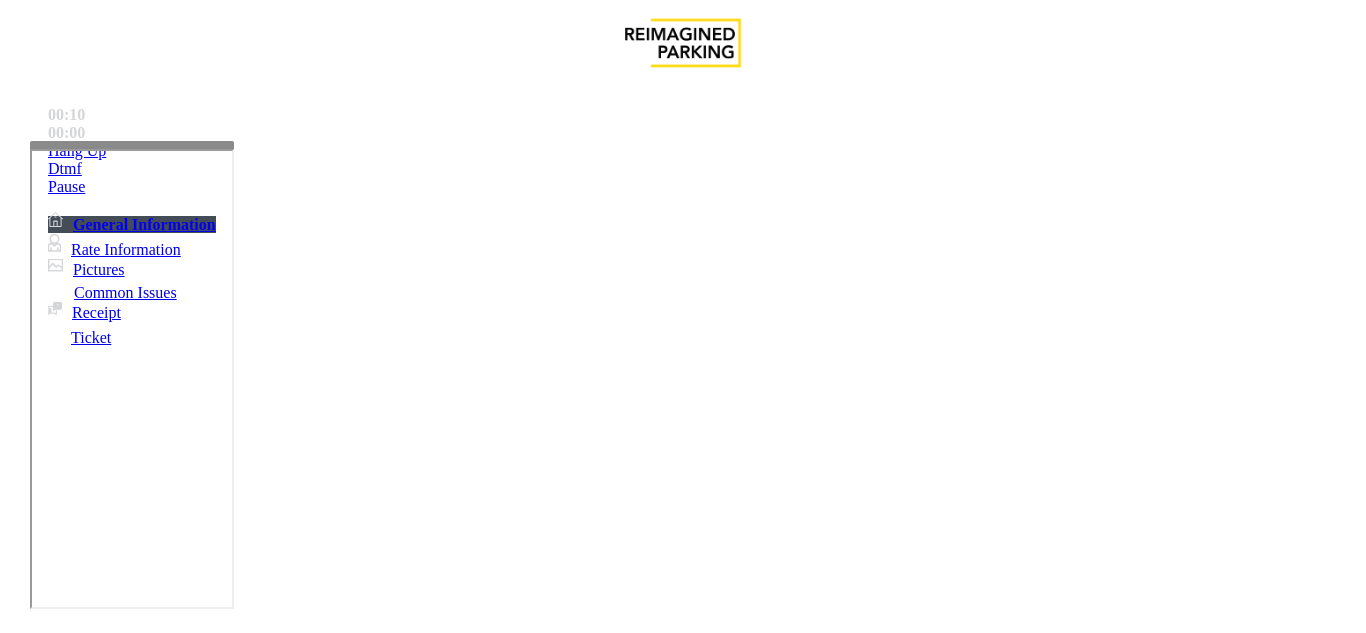 click on "No Response/Unable to hear parker" at bounding box center (142, 1286) 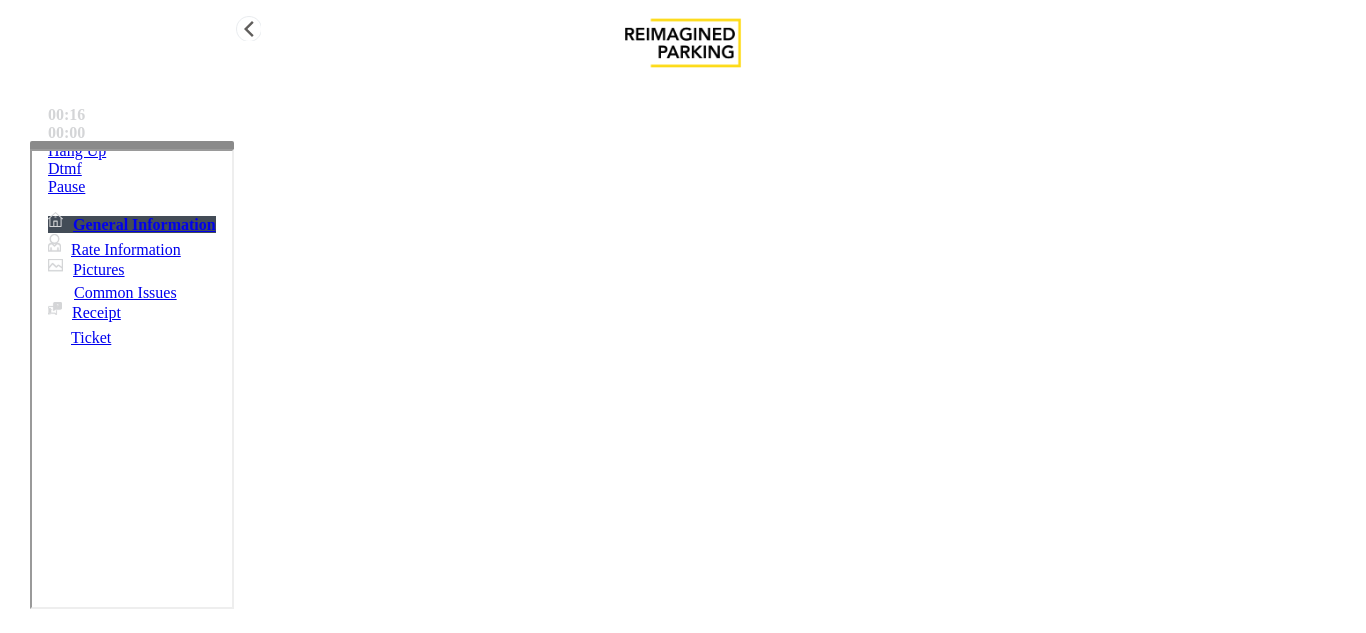 type on "**********" 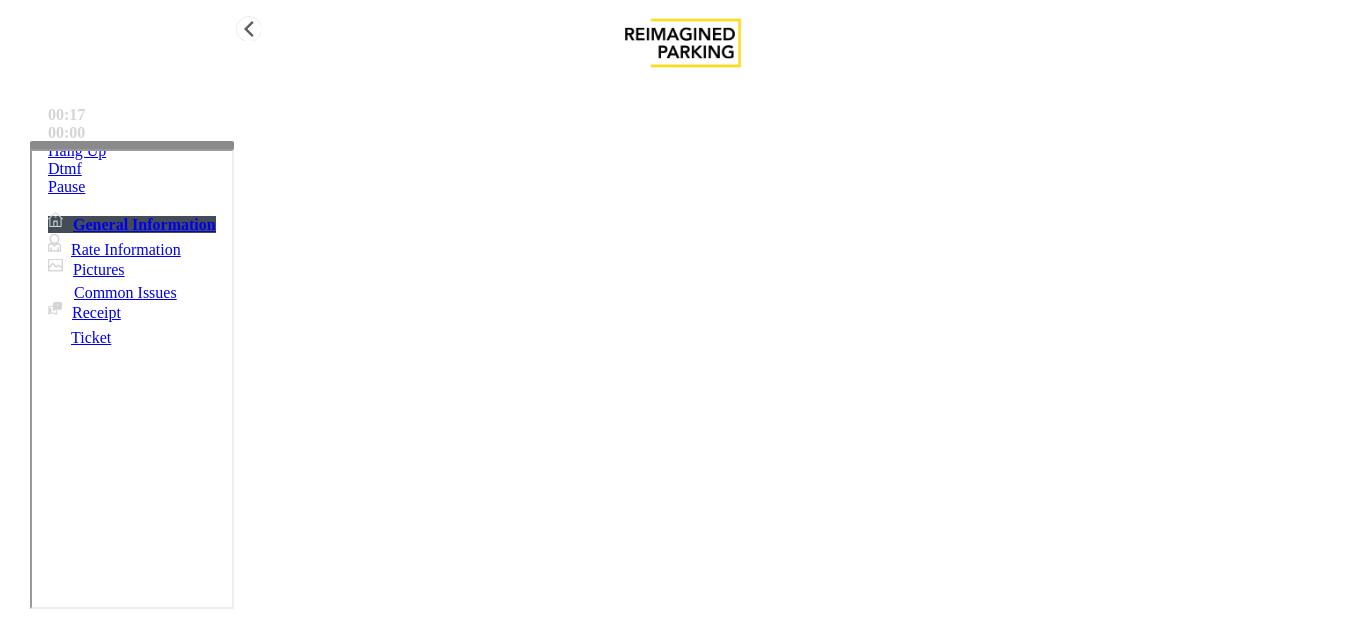 click on "Hang Up" at bounding box center (703, 151) 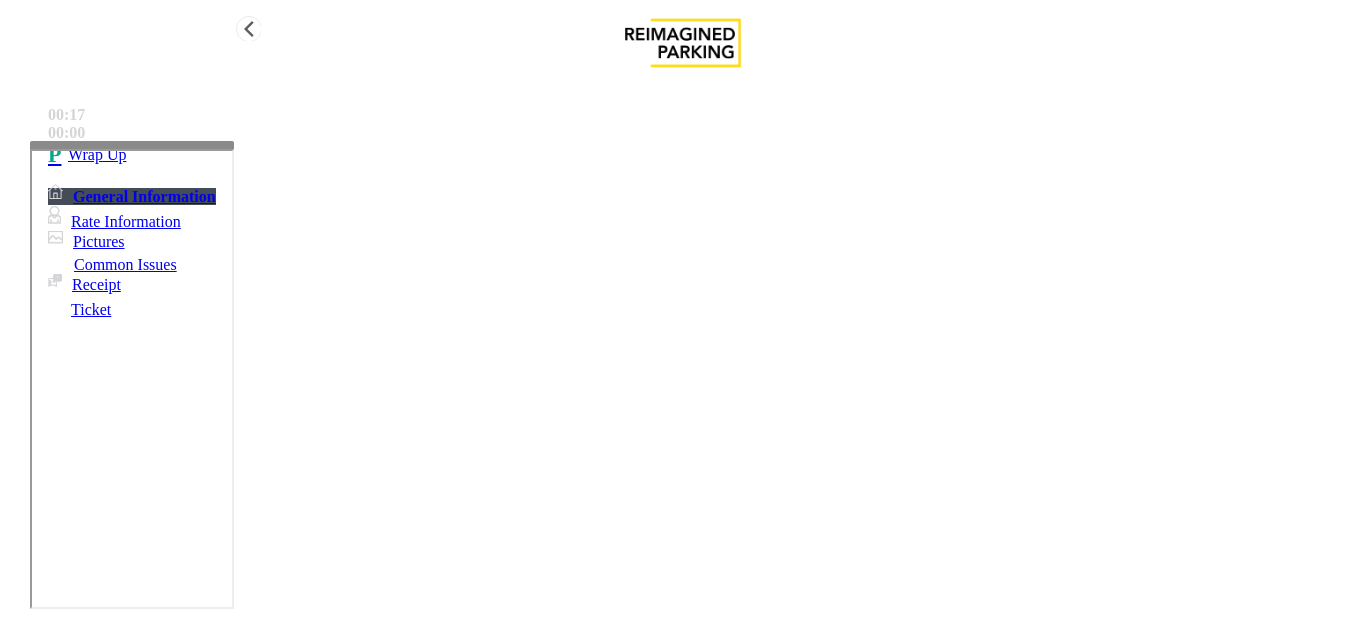 click on "Wrap Up" at bounding box center [703, 155] 